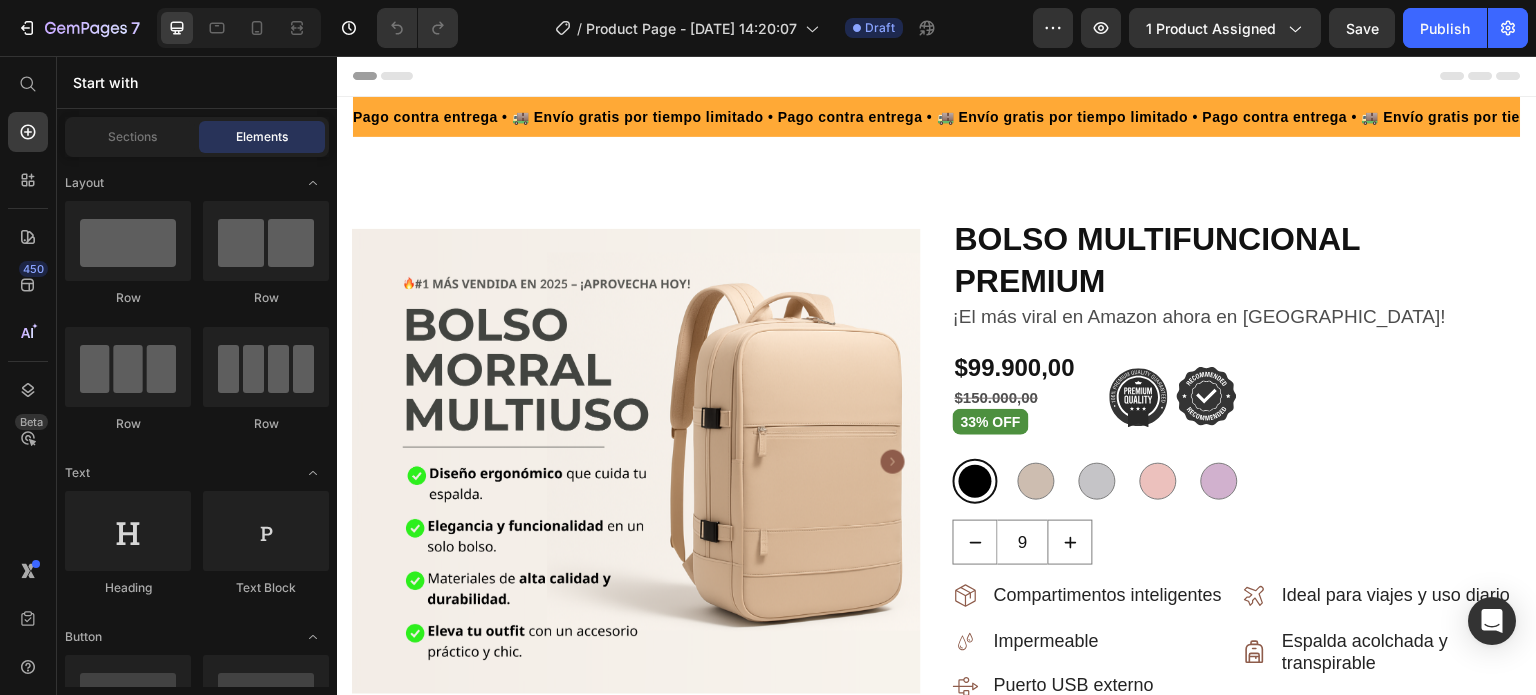 scroll, scrollTop: 0, scrollLeft: 0, axis: both 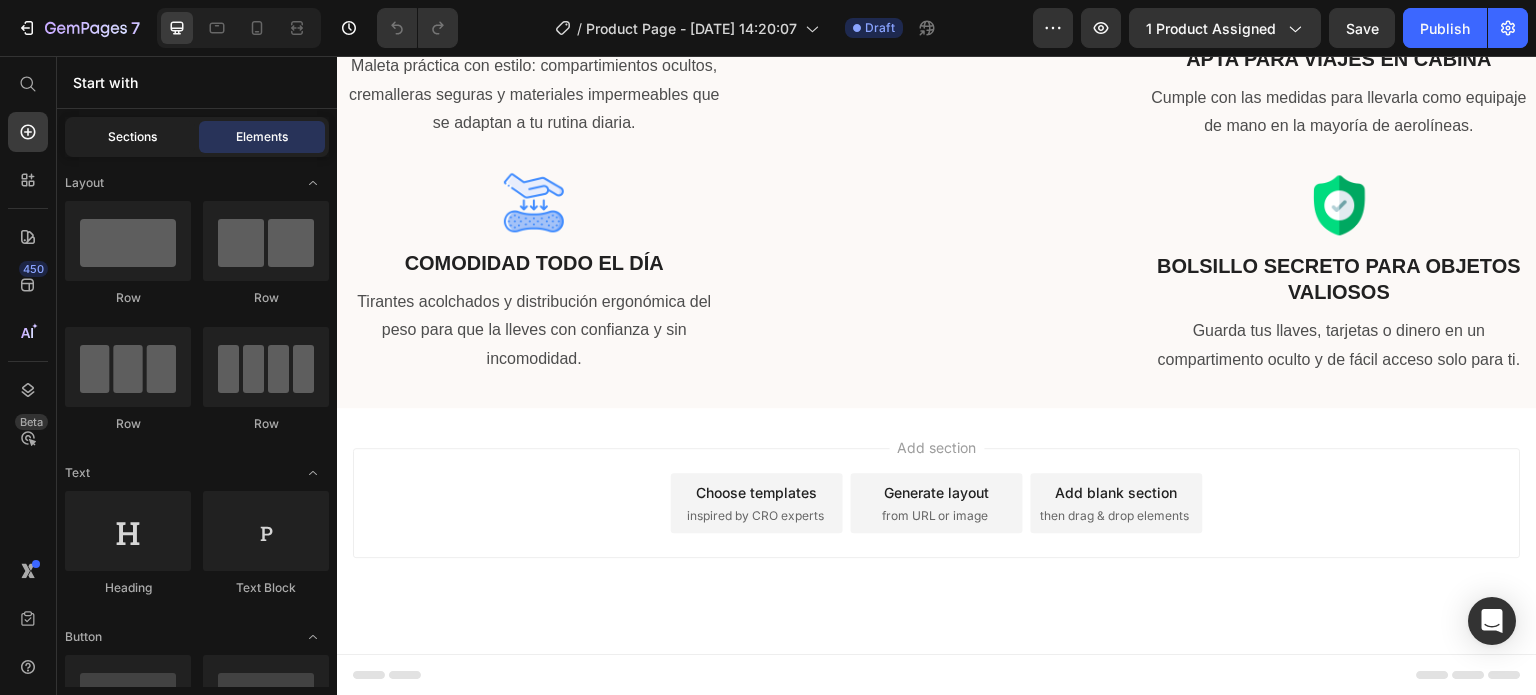 click on "Sections" 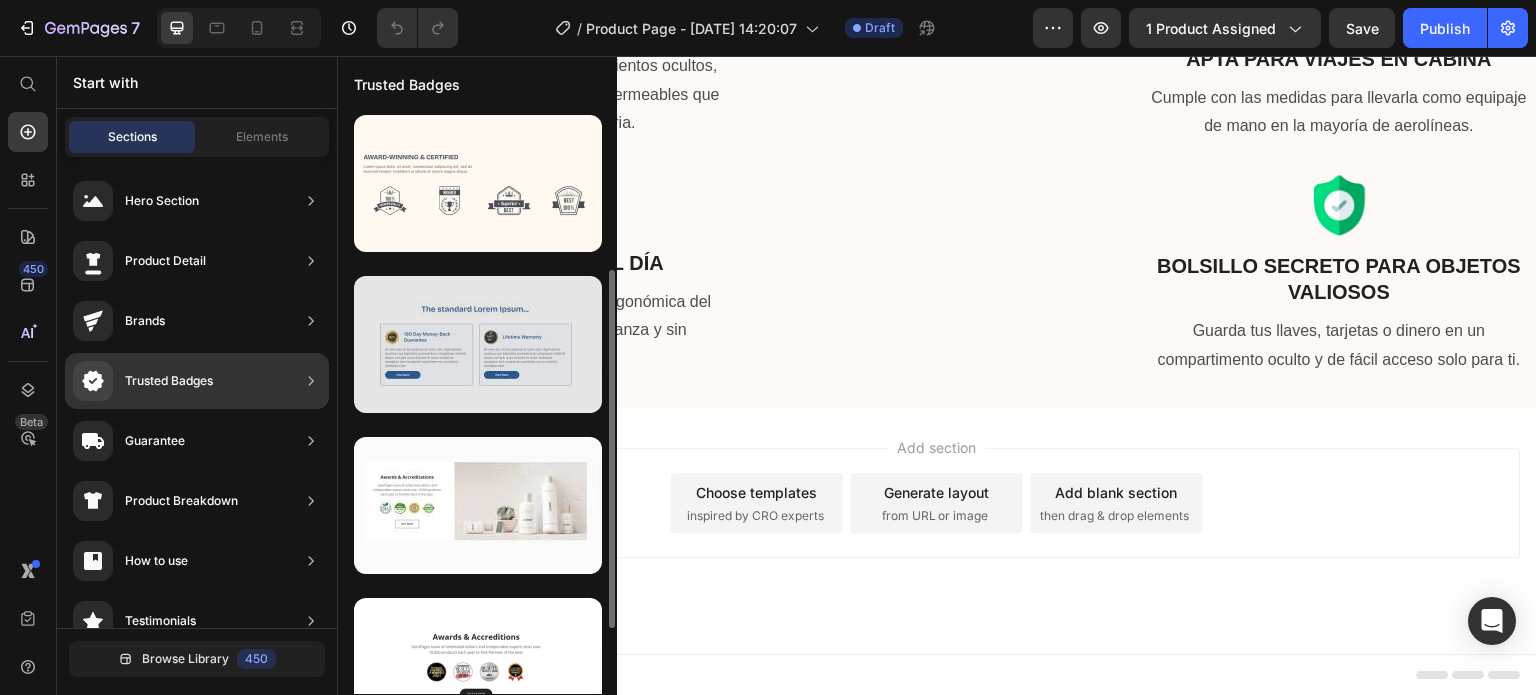scroll, scrollTop: 100, scrollLeft: 0, axis: vertical 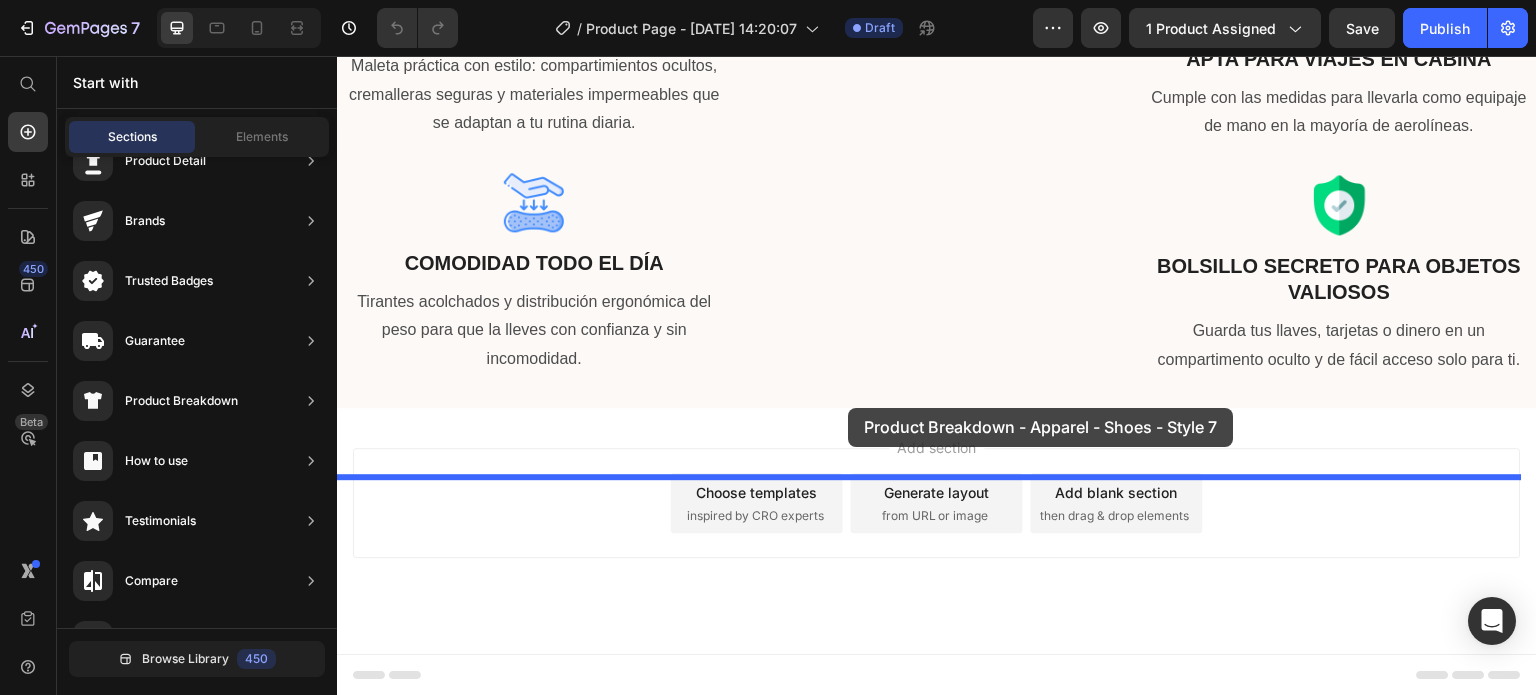 drag, startPoint x: 848, startPoint y: 305, endPoint x: 848, endPoint y: 408, distance: 103 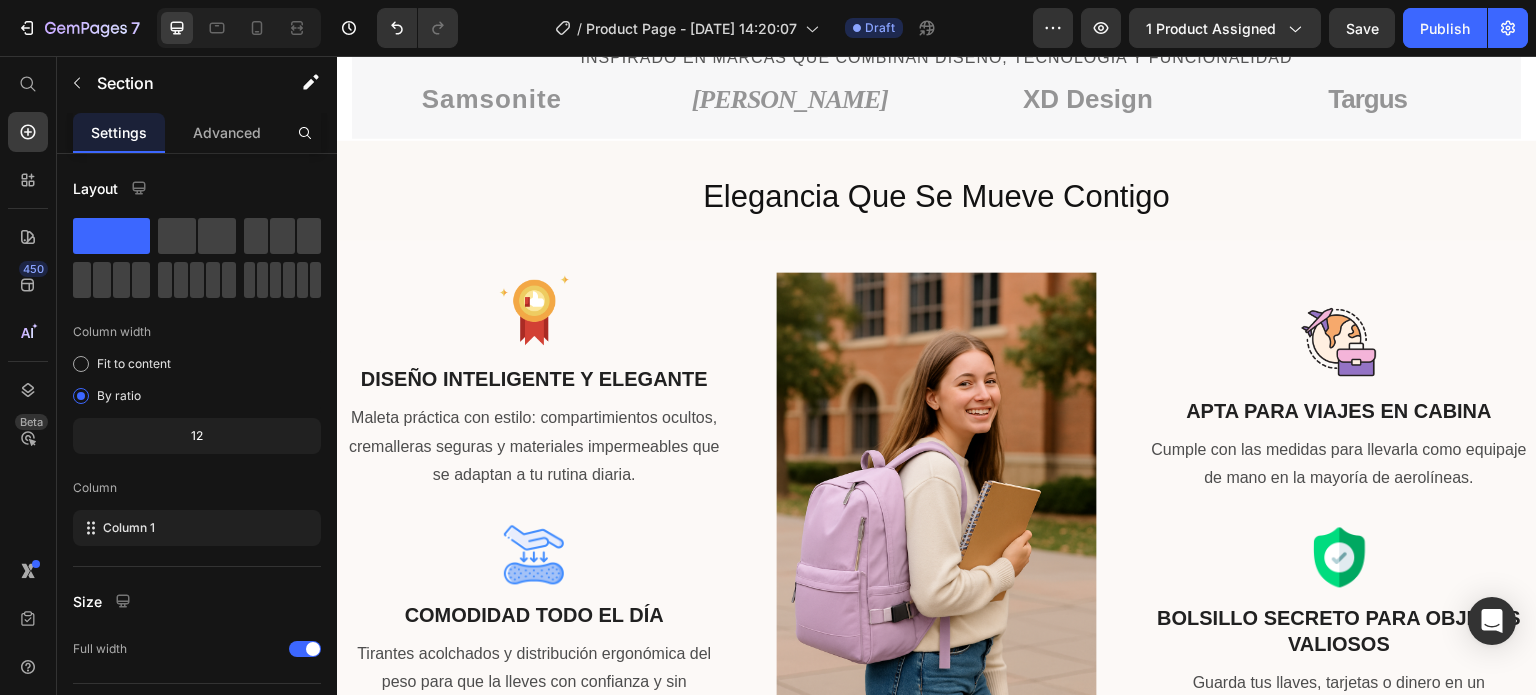 scroll, scrollTop: 1401, scrollLeft: 0, axis: vertical 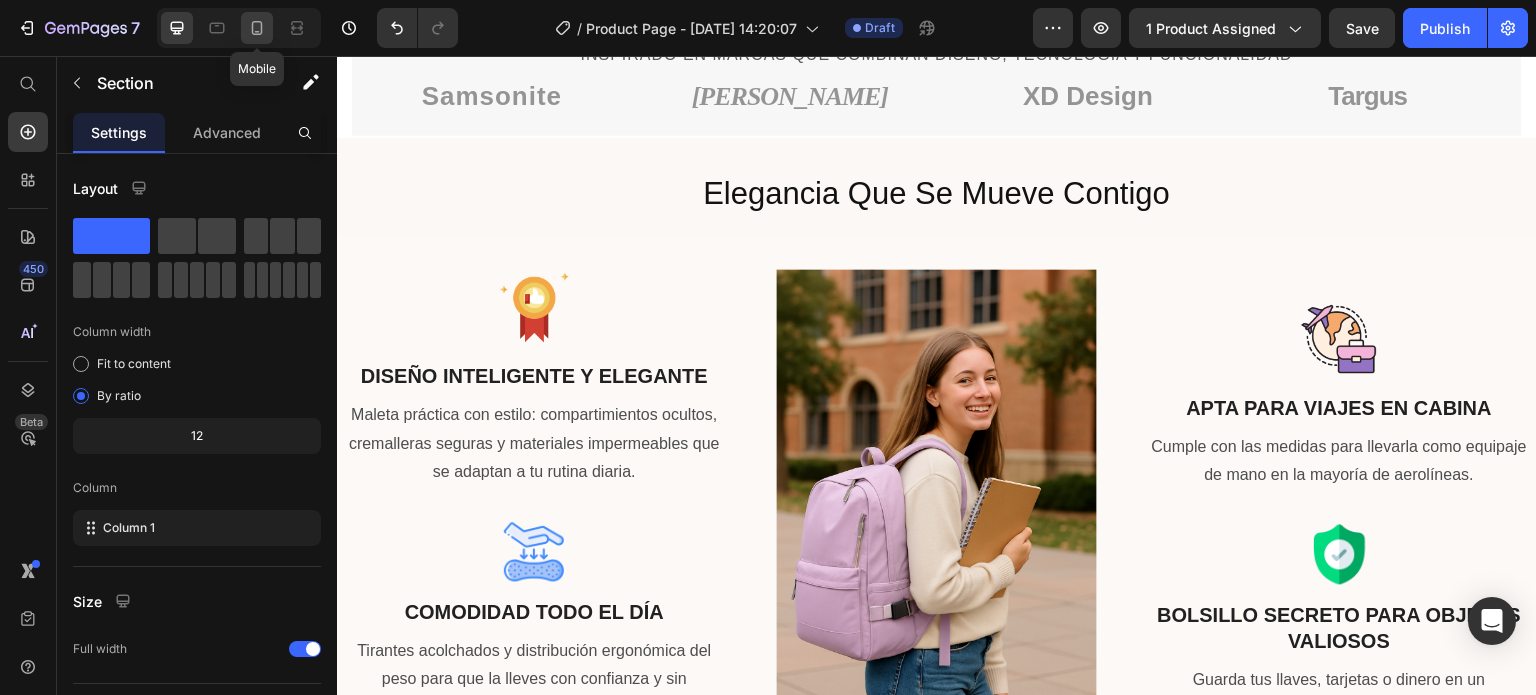 click 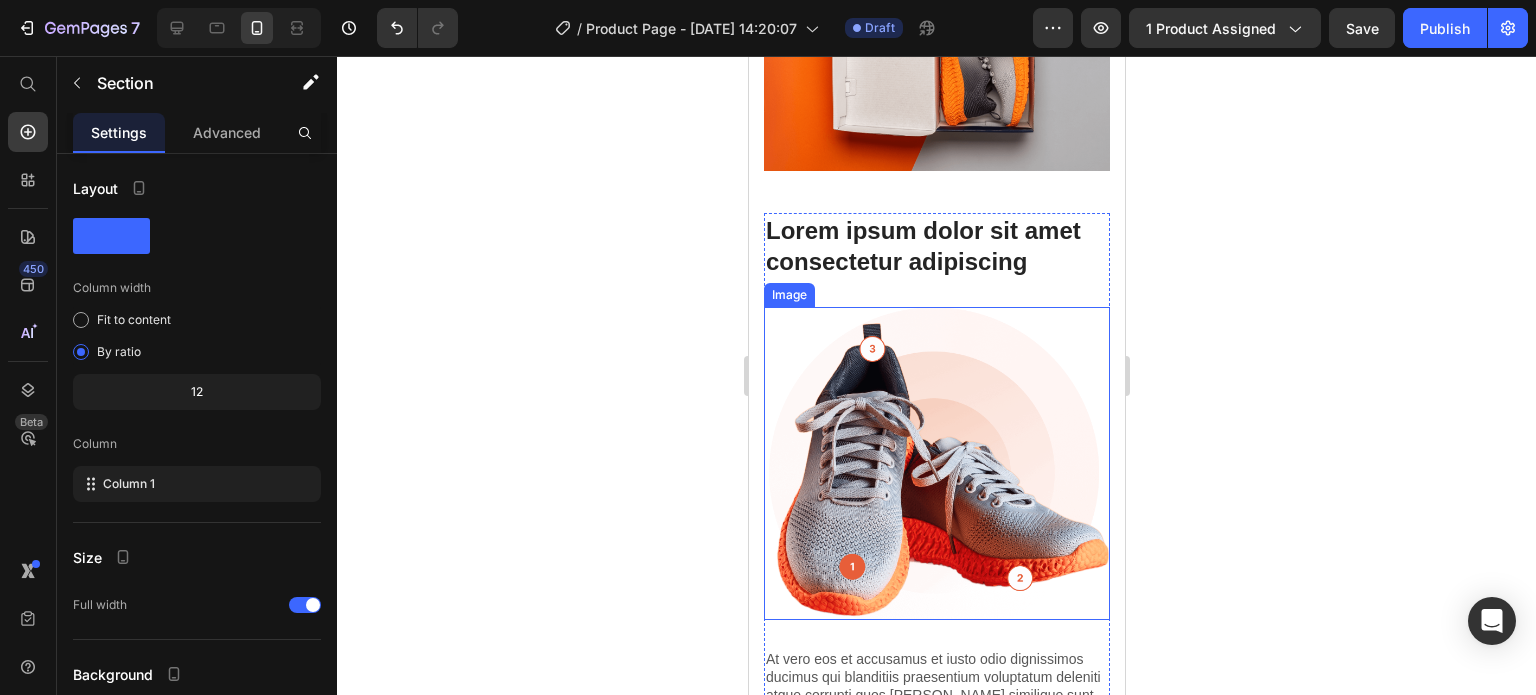 scroll, scrollTop: 4854, scrollLeft: 0, axis: vertical 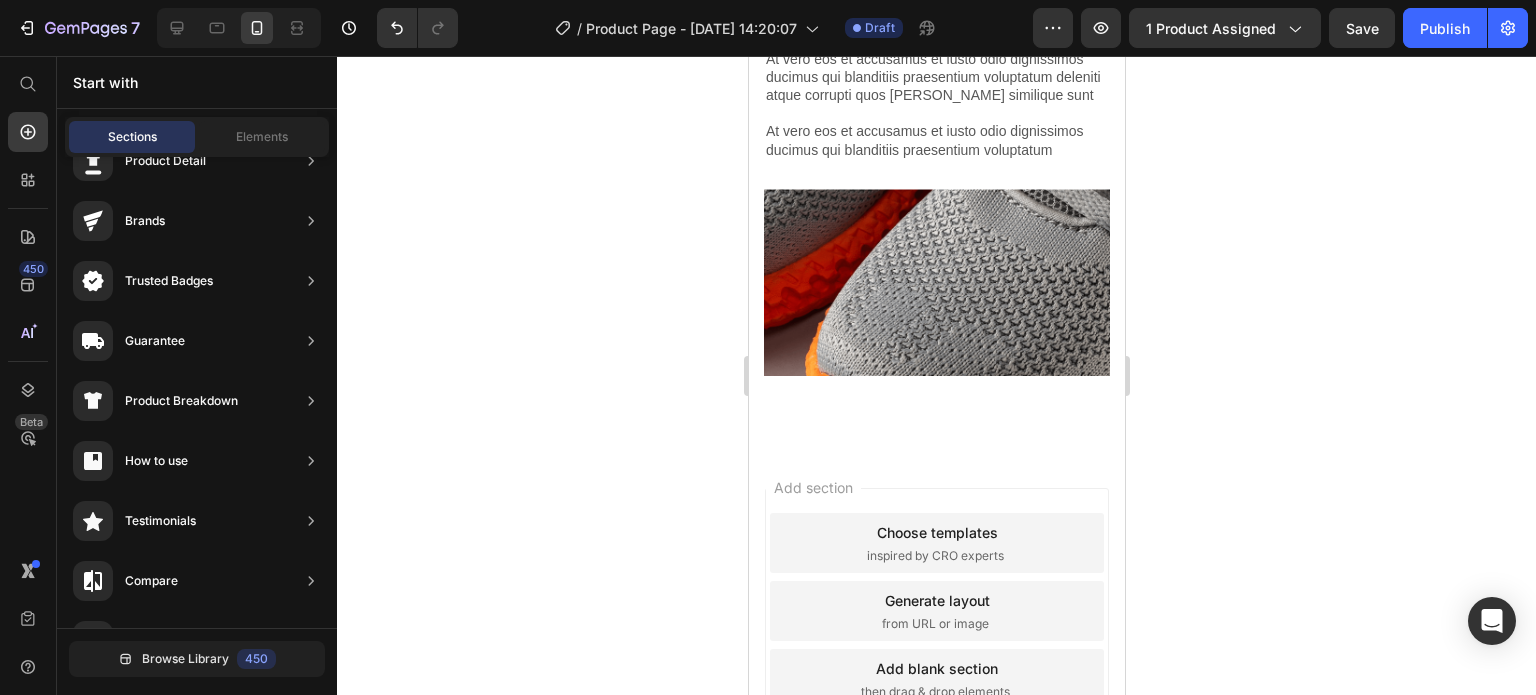 click on "Choose templates inspired by CRO experts" at bounding box center (936, 543) 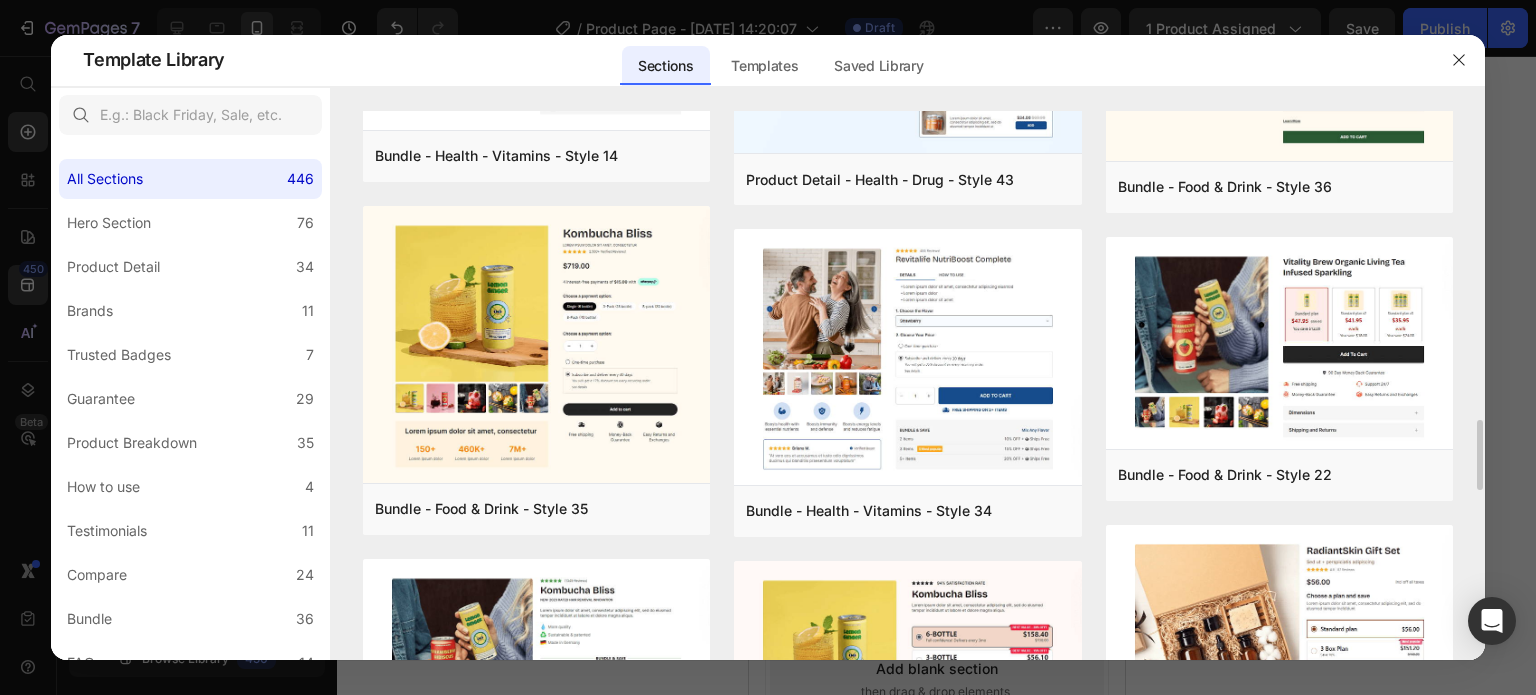 scroll, scrollTop: 1616, scrollLeft: 0, axis: vertical 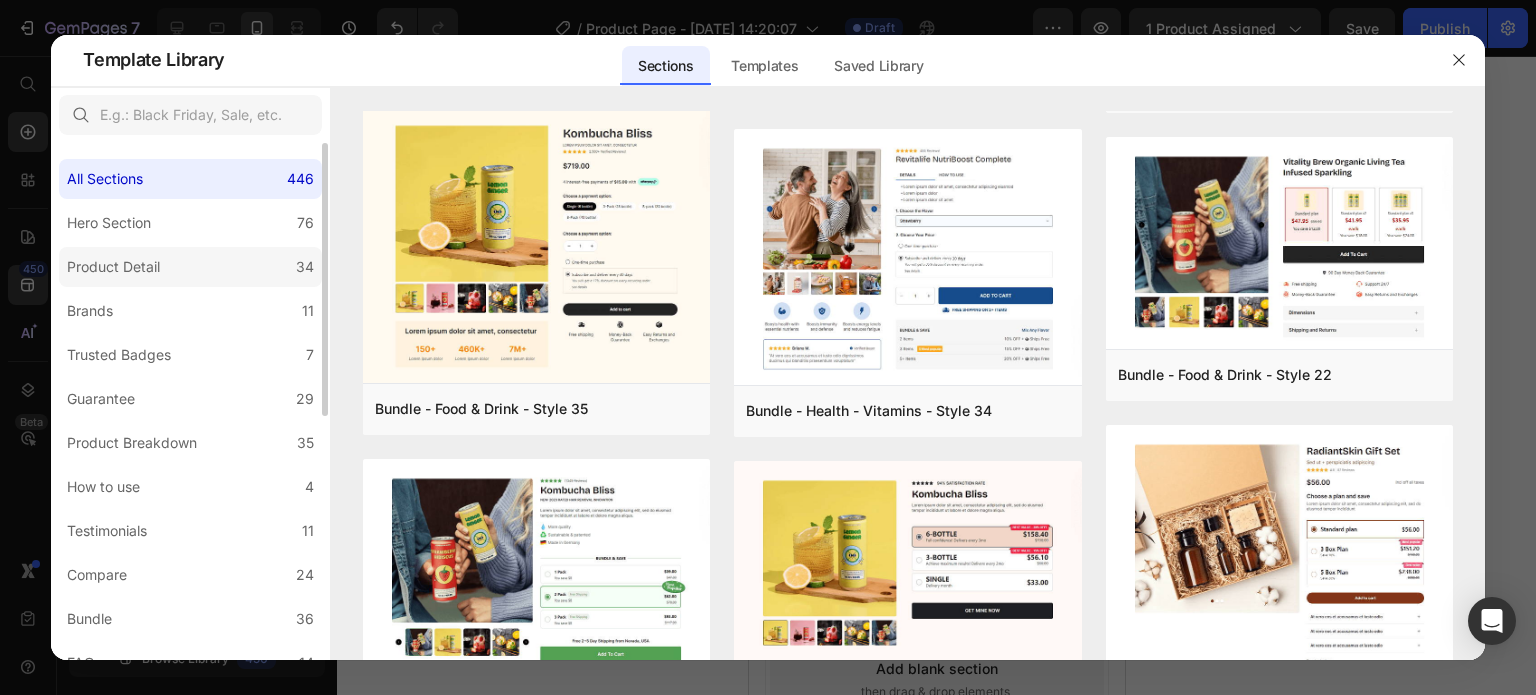 click on "Product Detail" at bounding box center (117, 267) 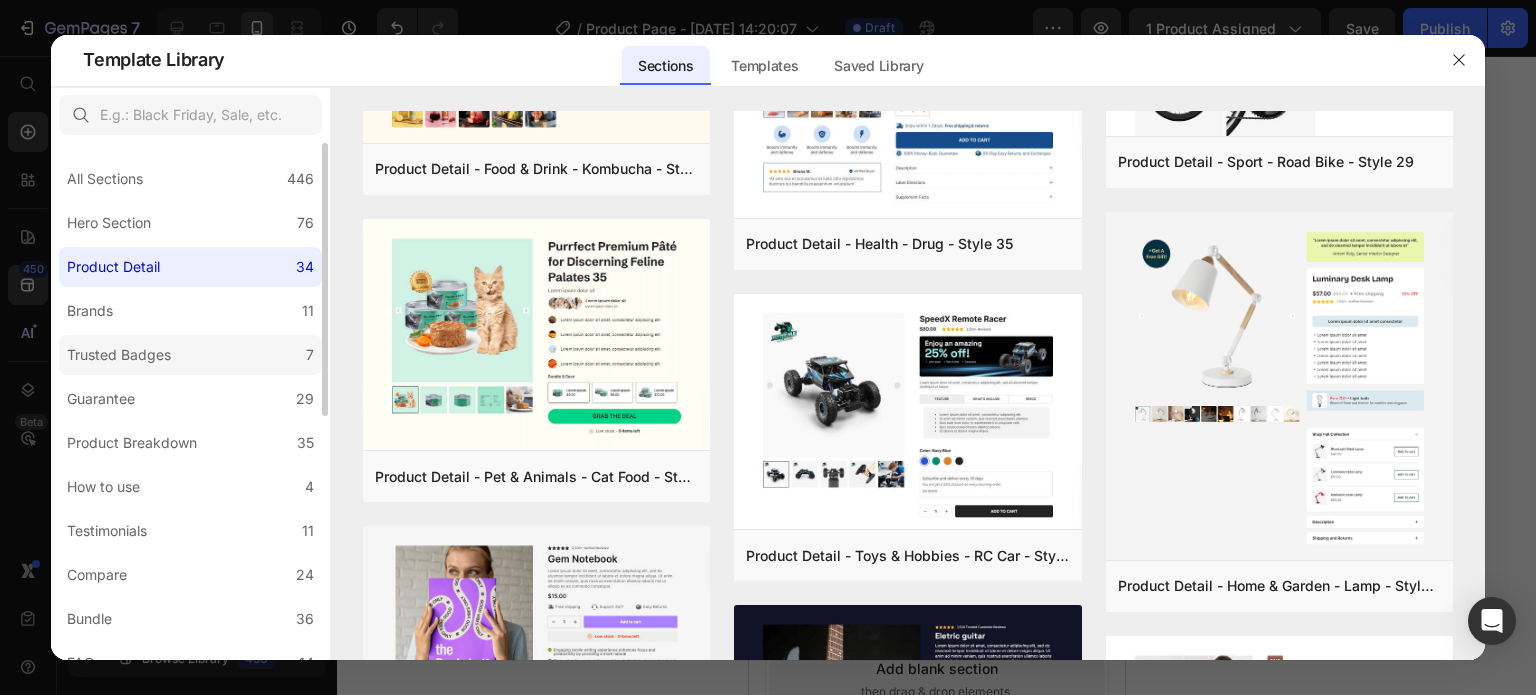 scroll, scrollTop: 1200, scrollLeft: 0, axis: vertical 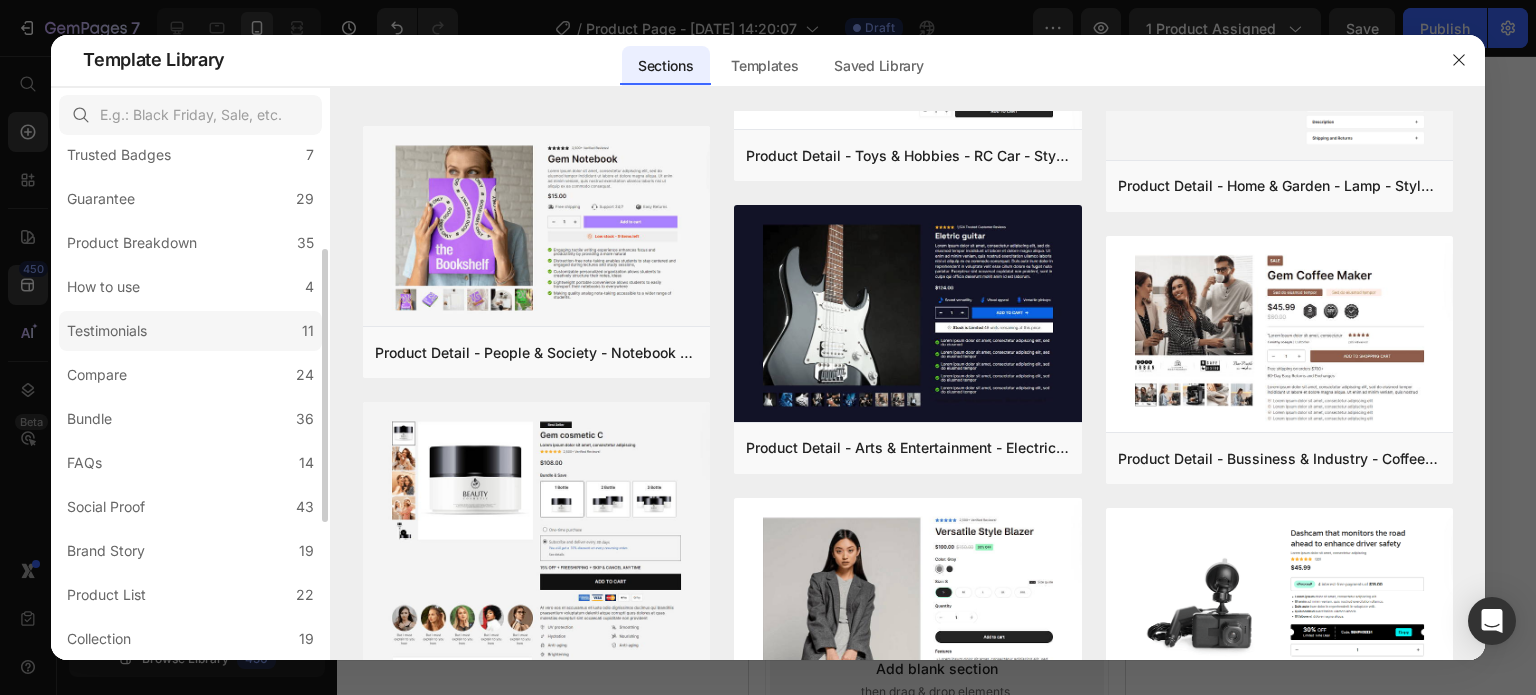 click on "Testimonials 11" 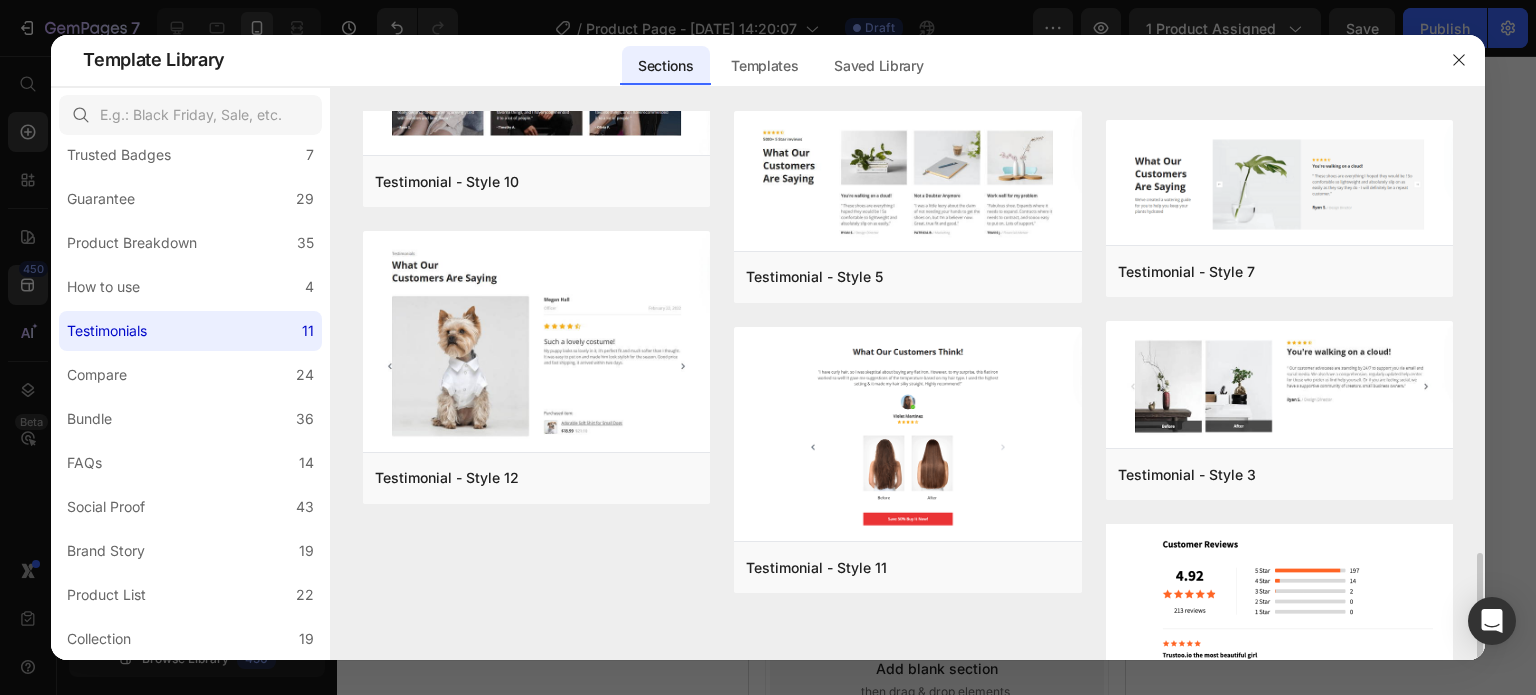 scroll, scrollTop: 563, scrollLeft: 0, axis: vertical 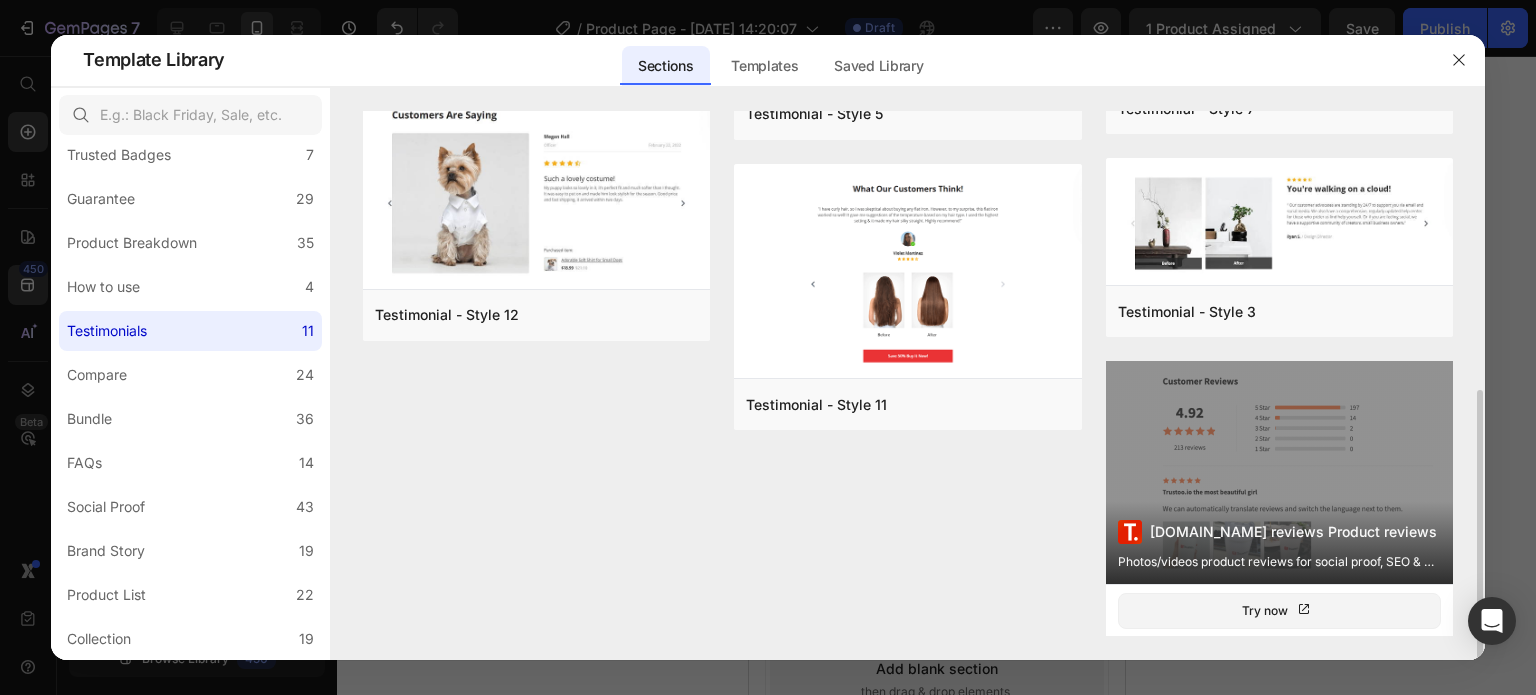 click on "[DOMAIN_NAME] reviews Product reviews Photos/videos product reviews for social proof, SEO & UGC" at bounding box center [1279, 472] 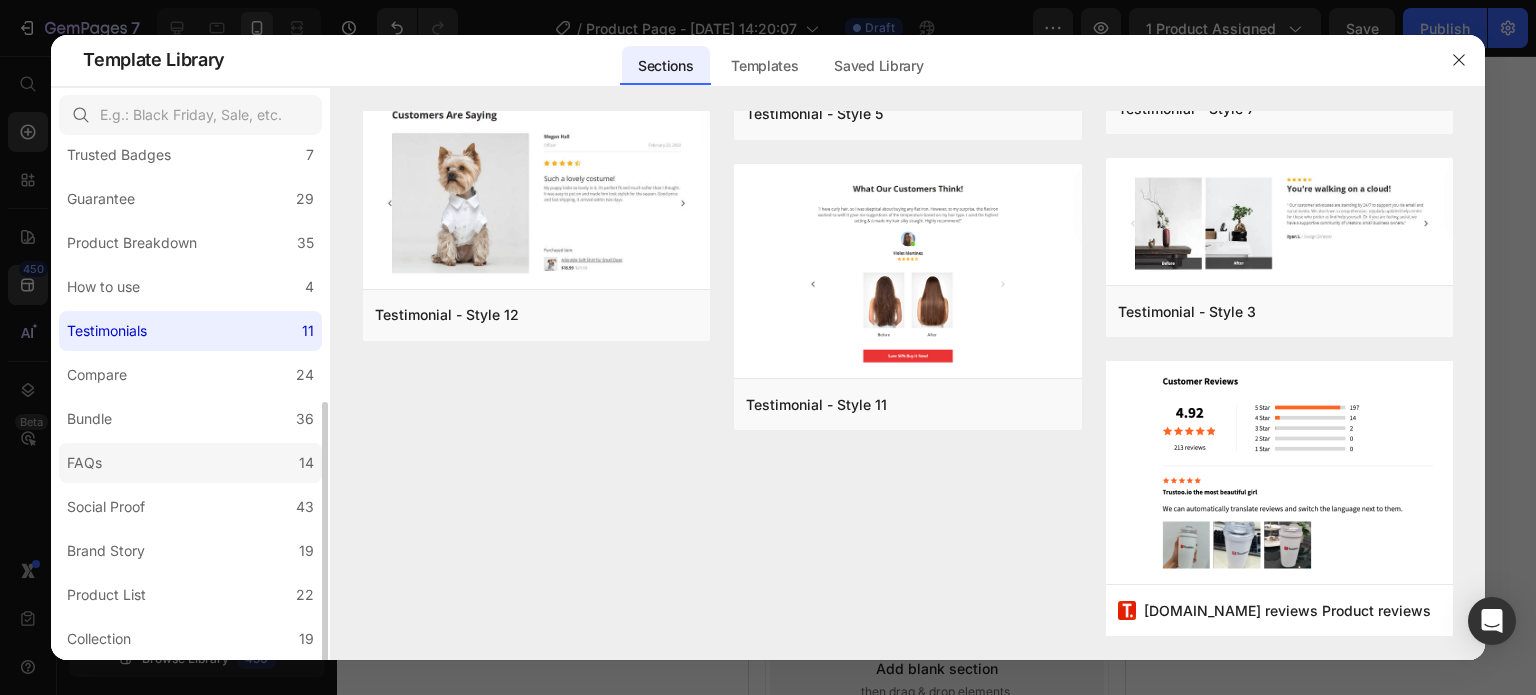 scroll, scrollTop: 300, scrollLeft: 0, axis: vertical 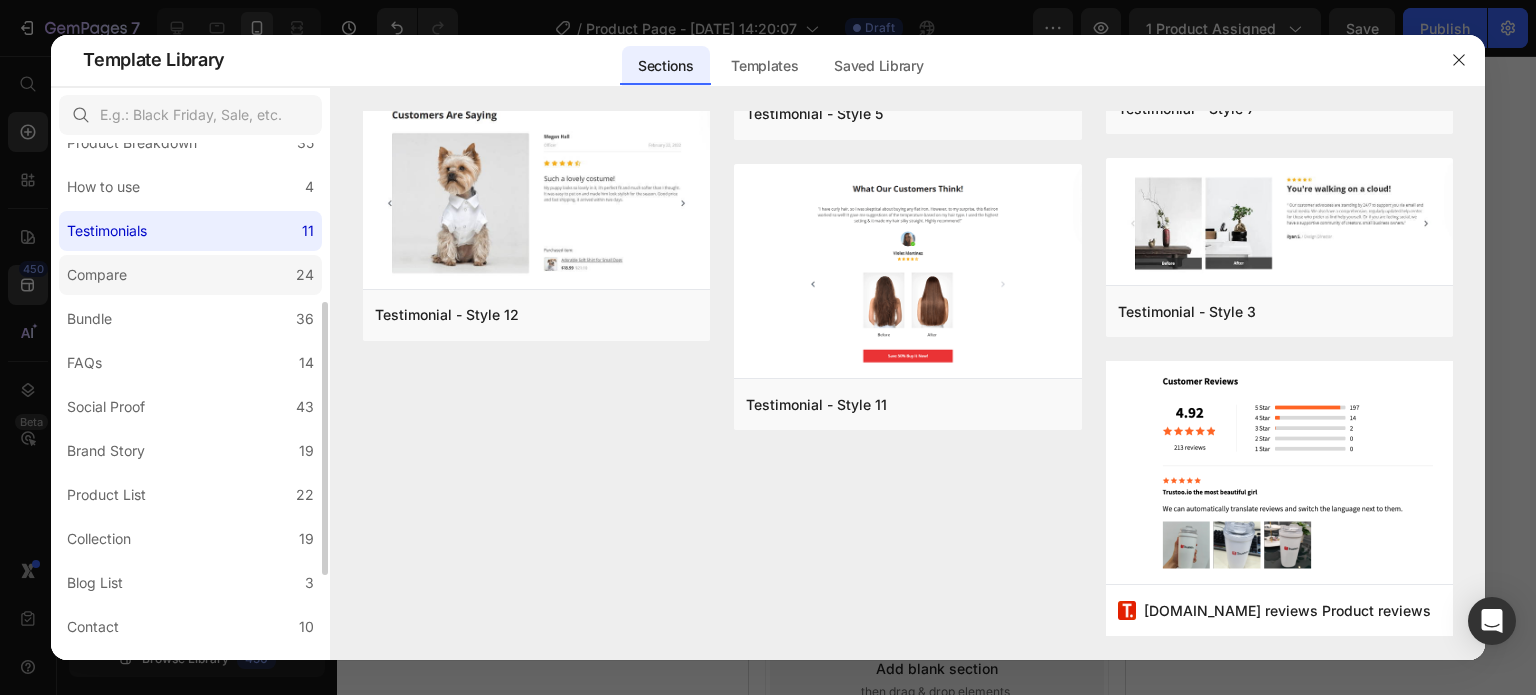 click on "Compare 24" 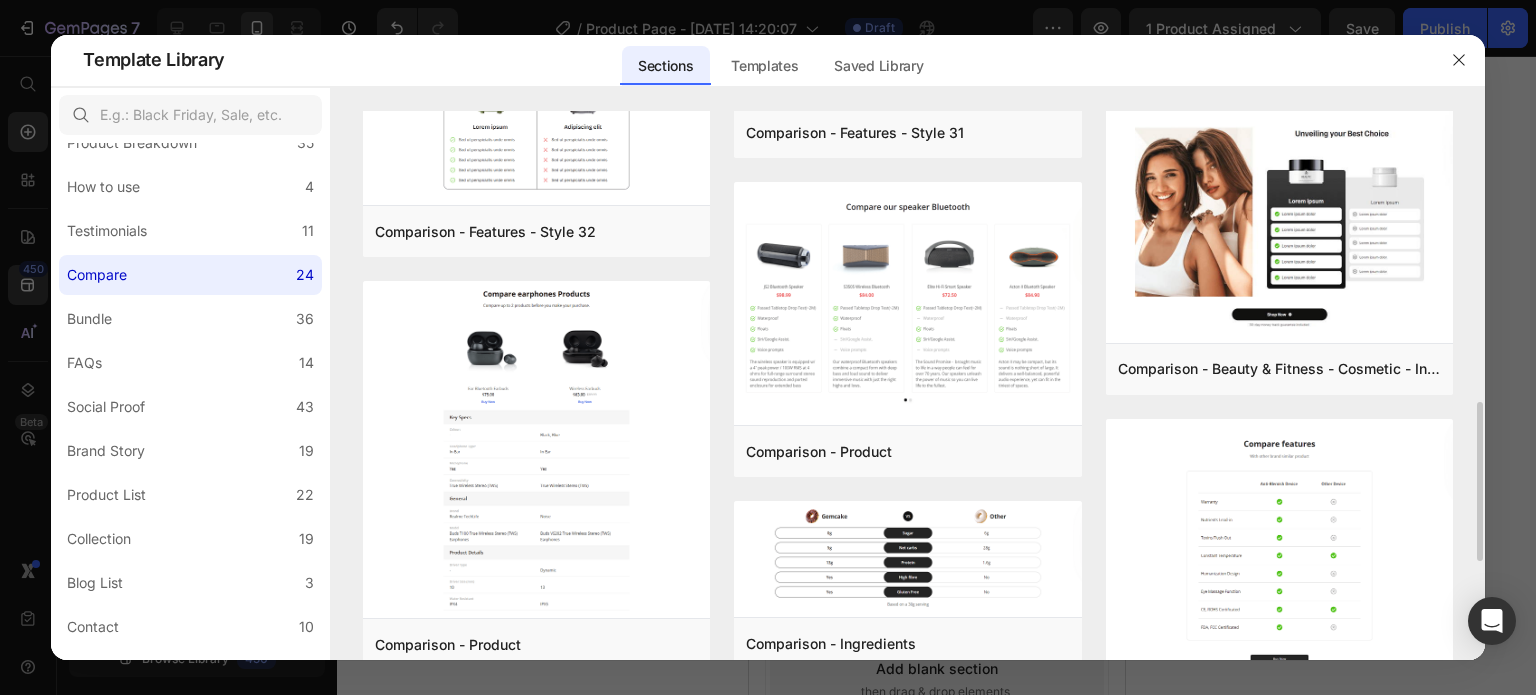 scroll, scrollTop: 1100, scrollLeft: 0, axis: vertical 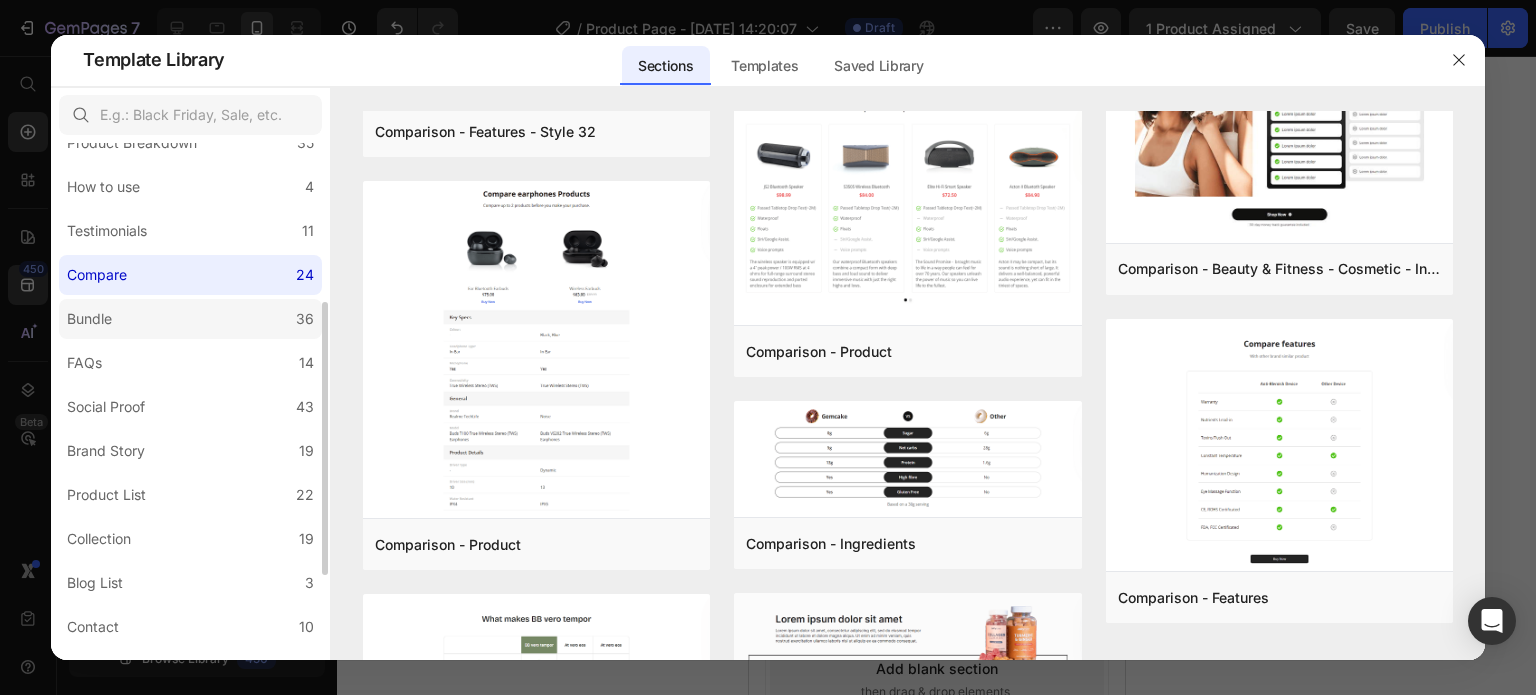click on "Bundle 36" 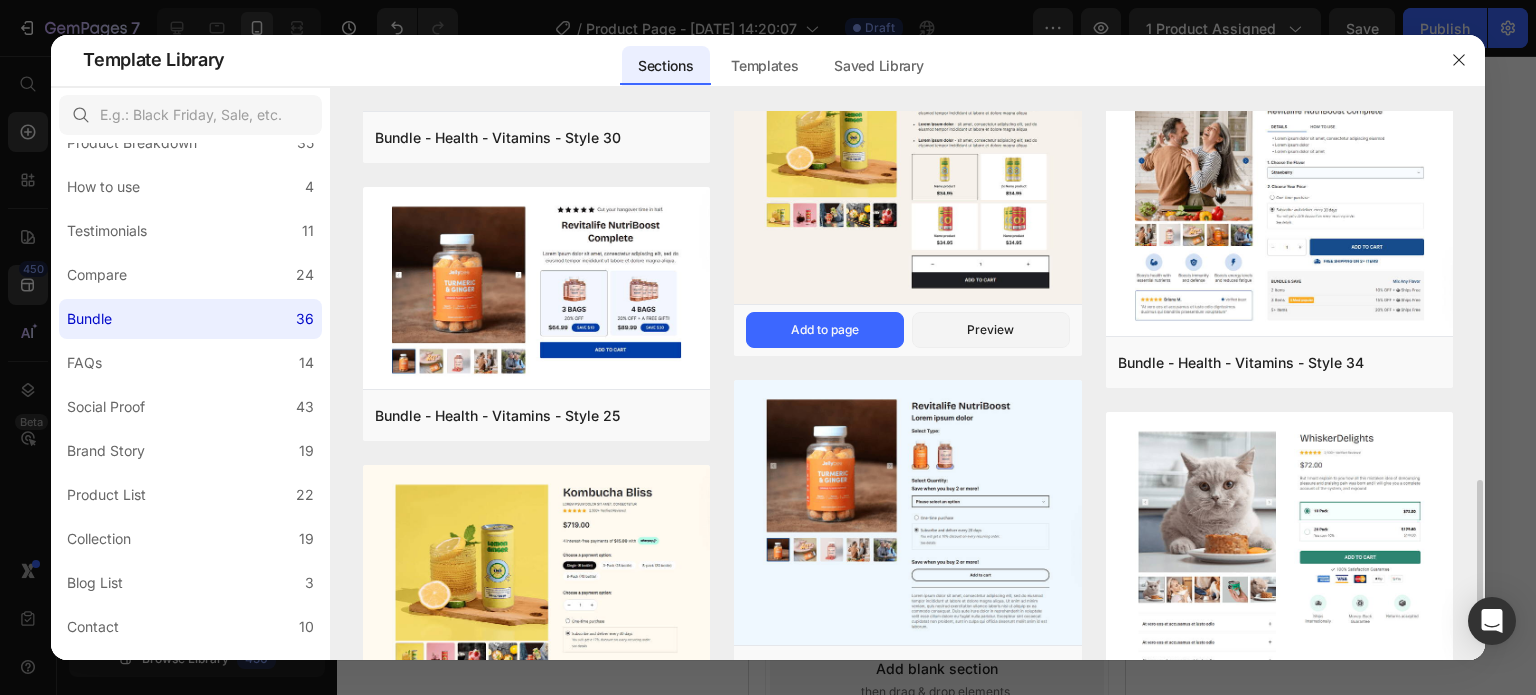 scroll, scrollTop: 1100, scrollLeft: 0, axis: vertical 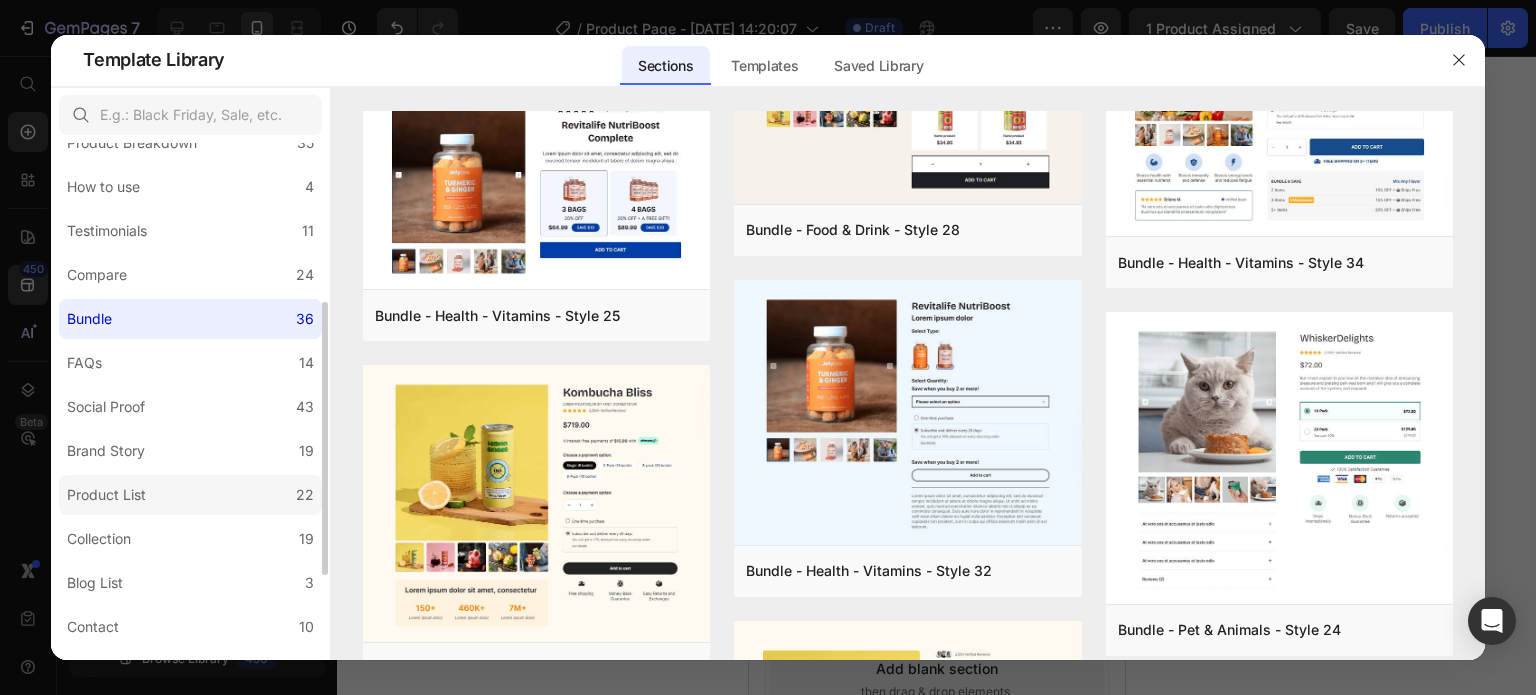 click on "Product List 22" 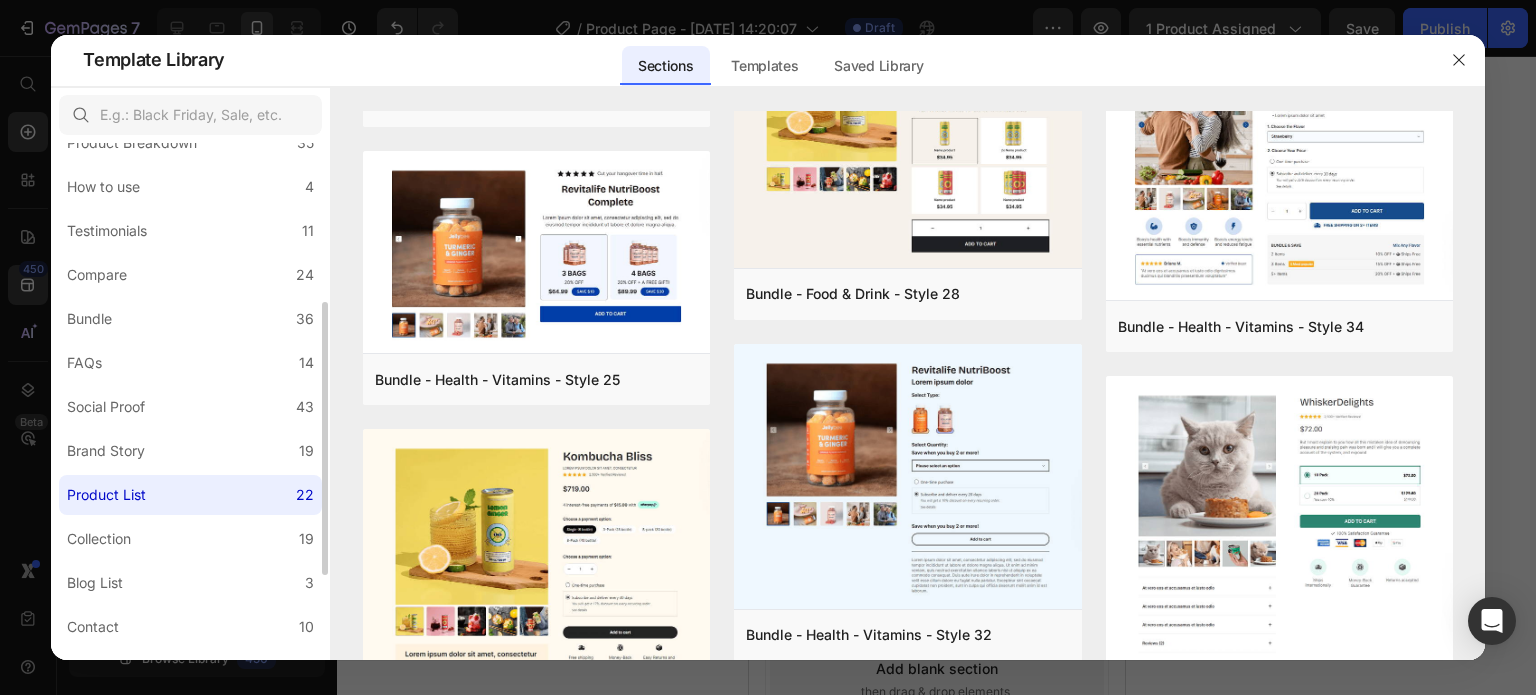 scroll, scrollTop: 0, scrollLeft: 0, axis: both 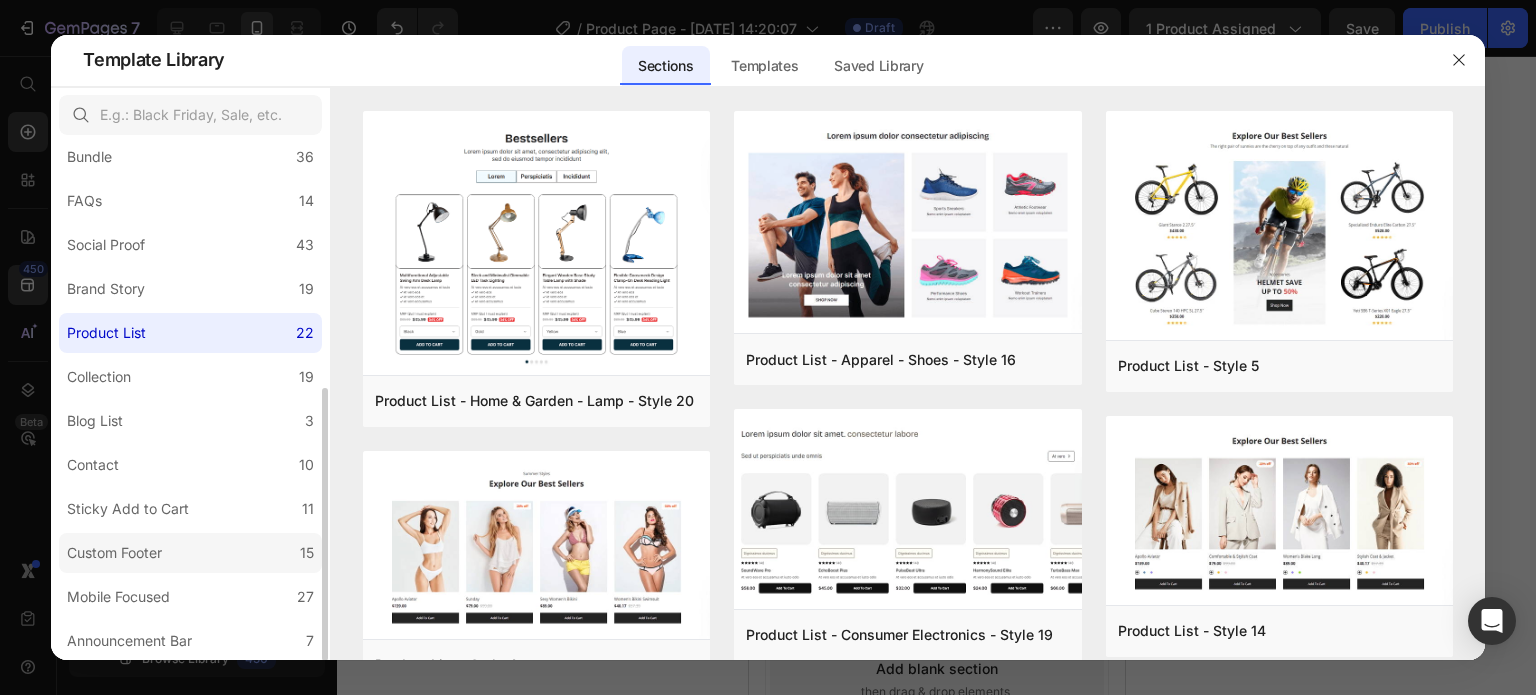 click on "Custom Footer" at bounding box center [118, 553] 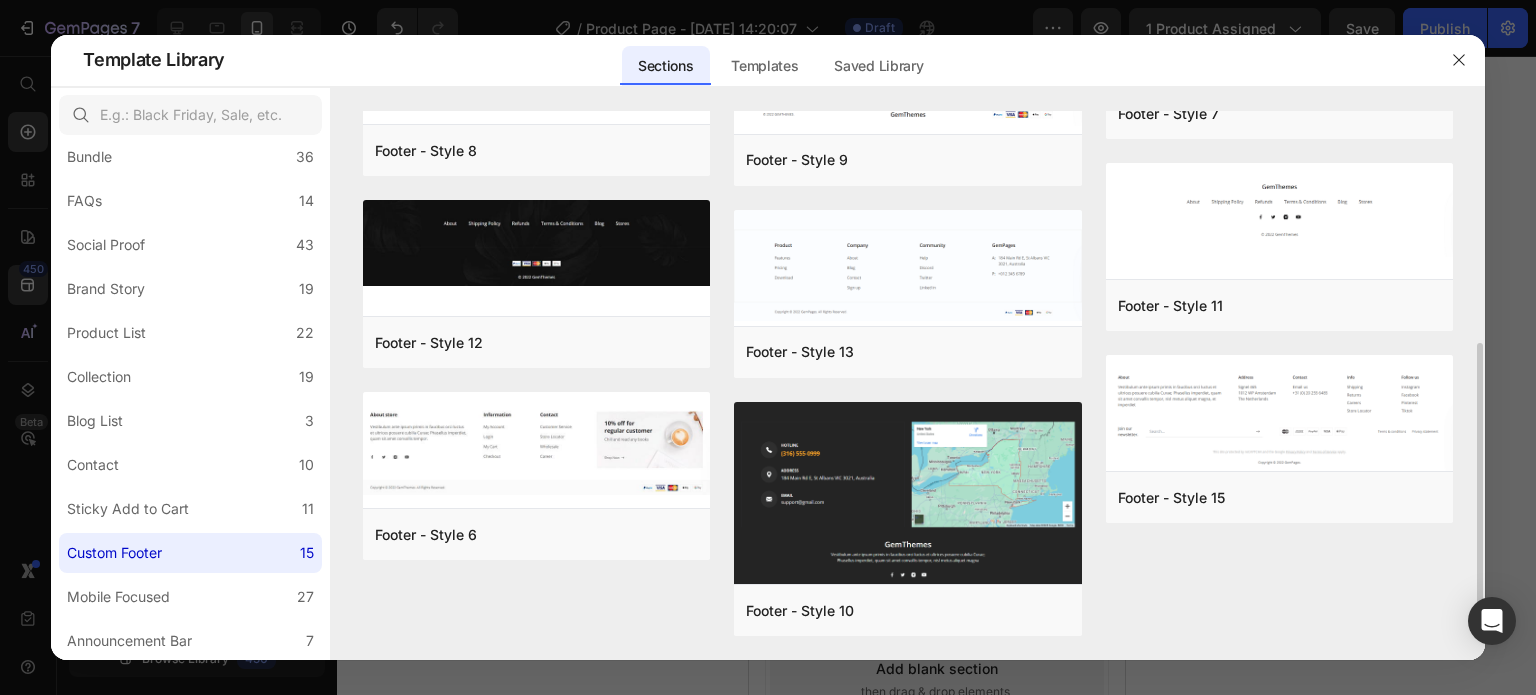 scroll, scrollTop: 524, scrollLeft: 0, axis: vertical 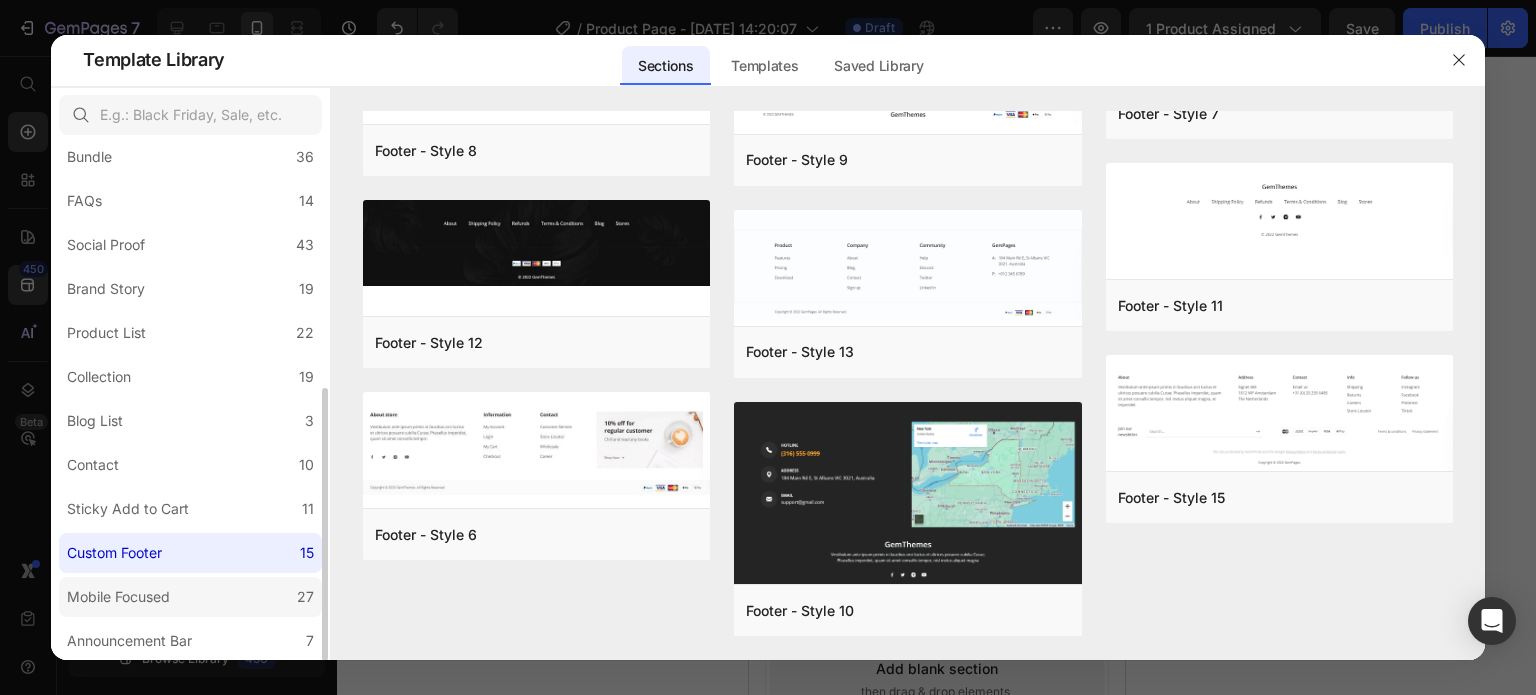 click on "Mobile Focused" at bounding box center [118, 597] 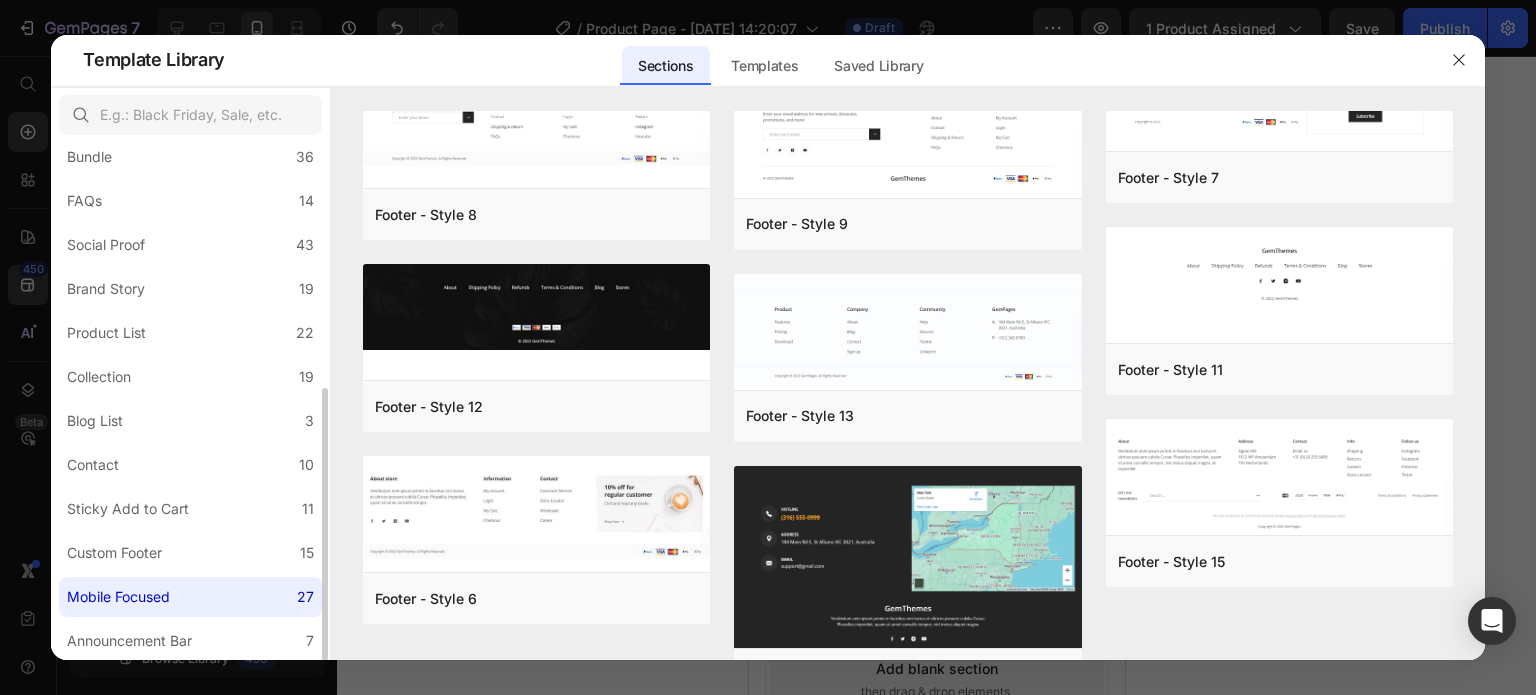 scroll, scrollTop: 0, scrollLeft: 0, axis: both 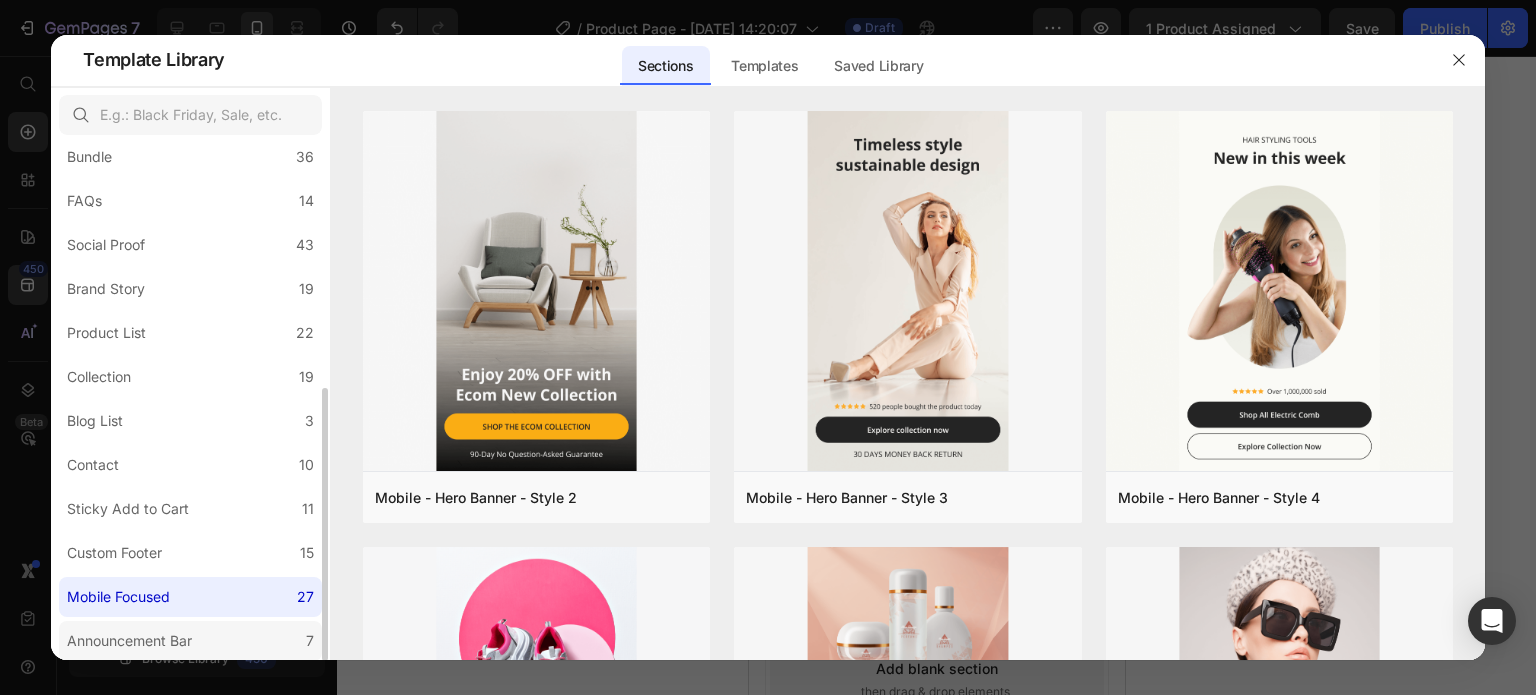 click on "Announcement Bar" at bounding box center (129, 641) 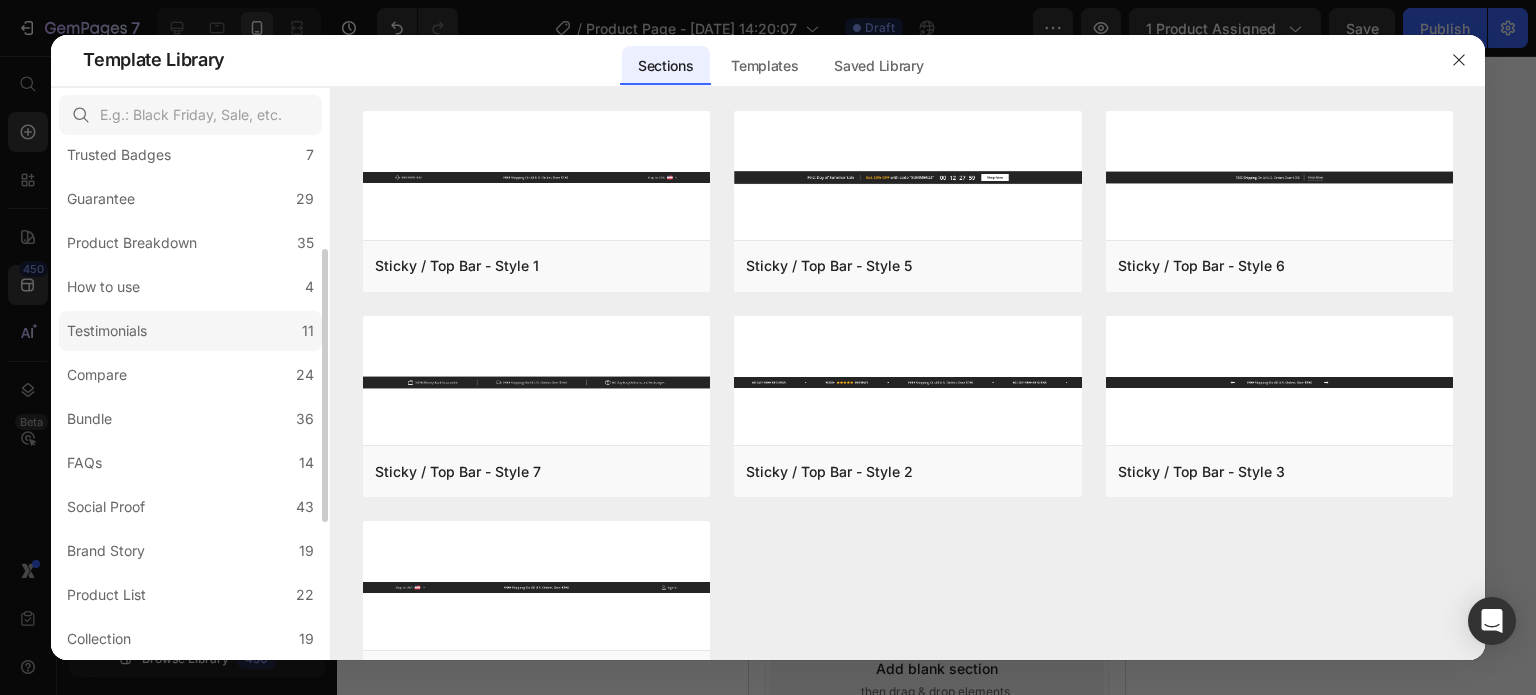 scroll, scrollTop: 462, scrollLeft: 0, axis: vertical 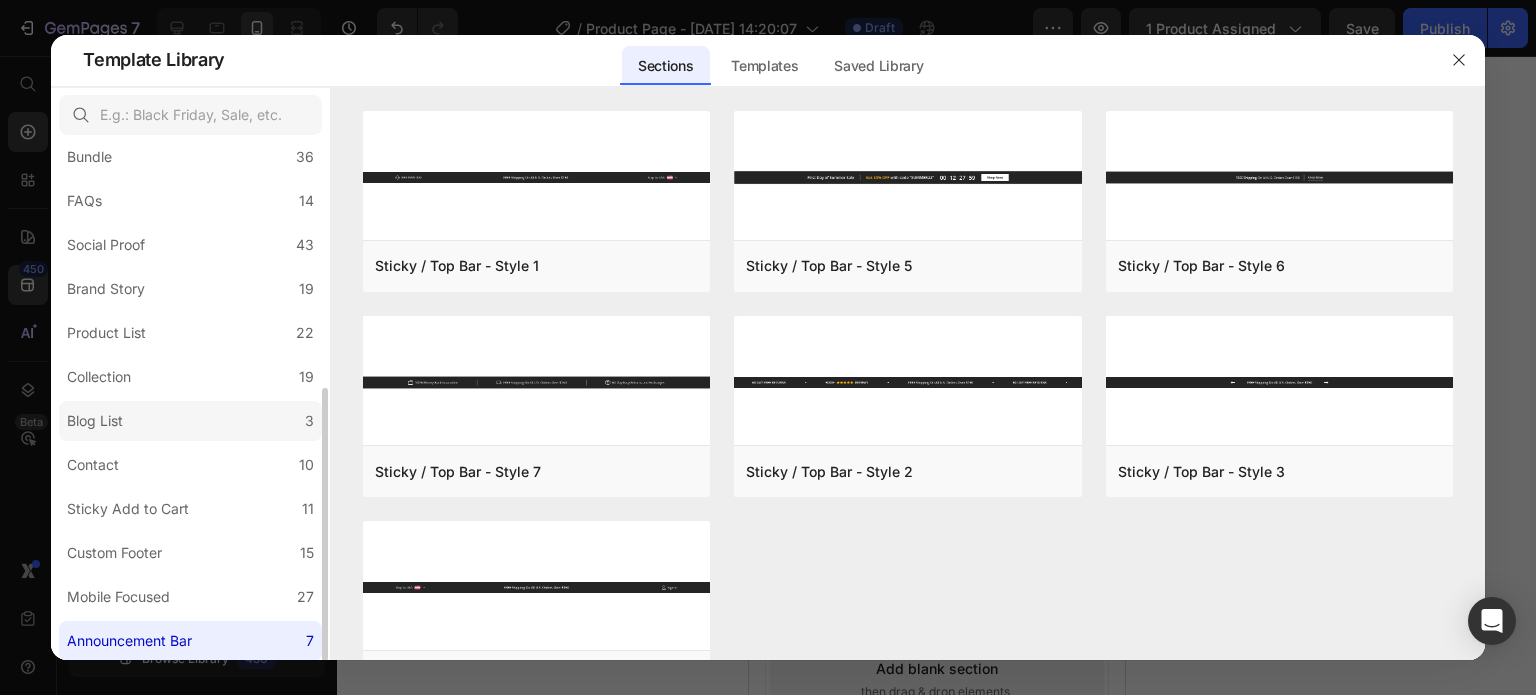 click on "Blog List 3" 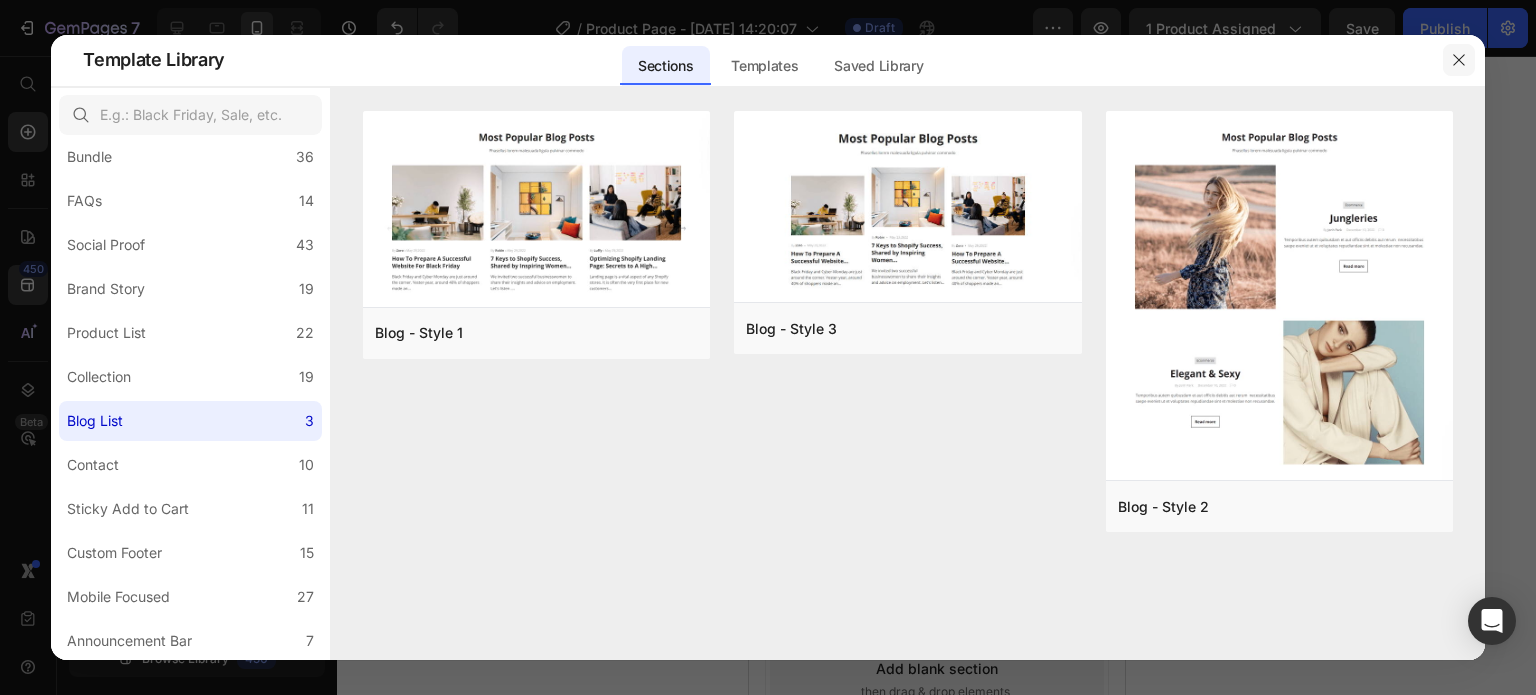 click at bounding box center (1459, 60) 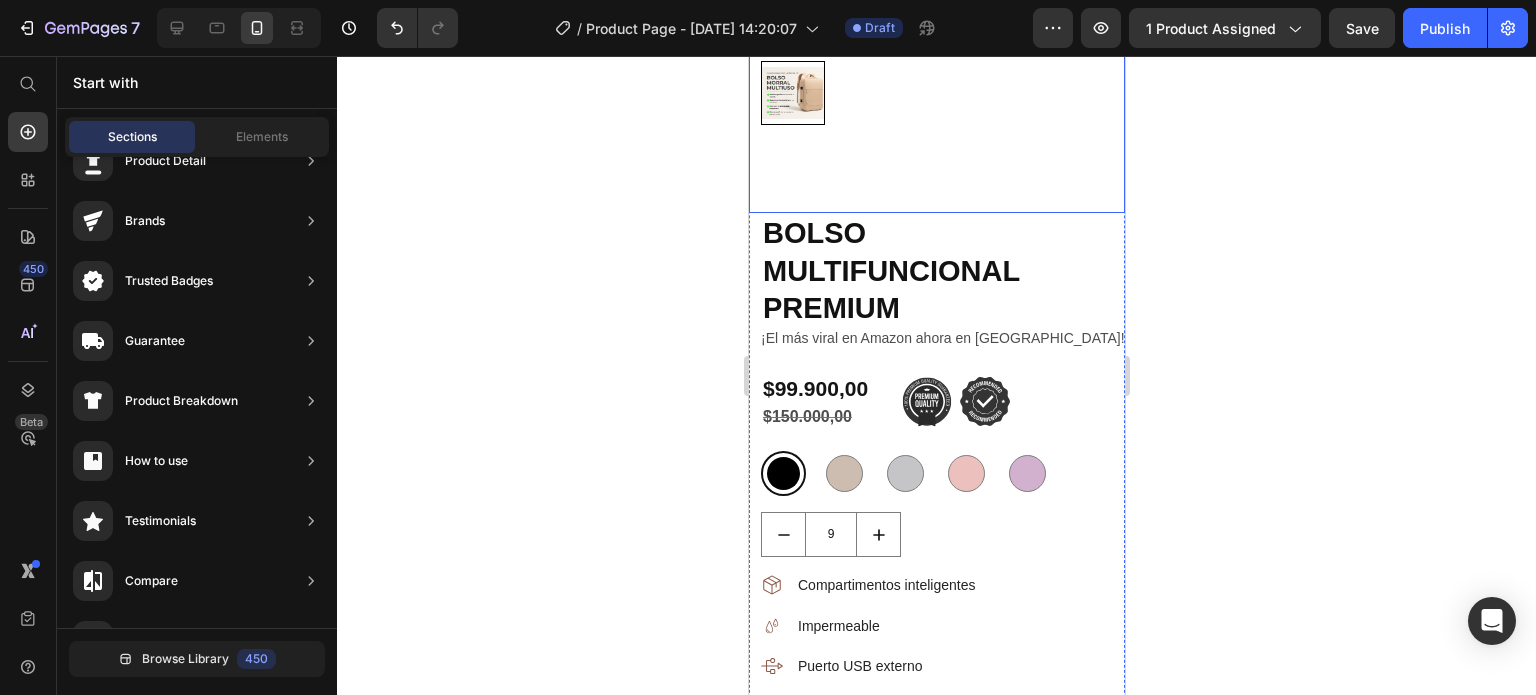 scroll, scrollTop: 603, scrollLeft: 0, axis: vertical 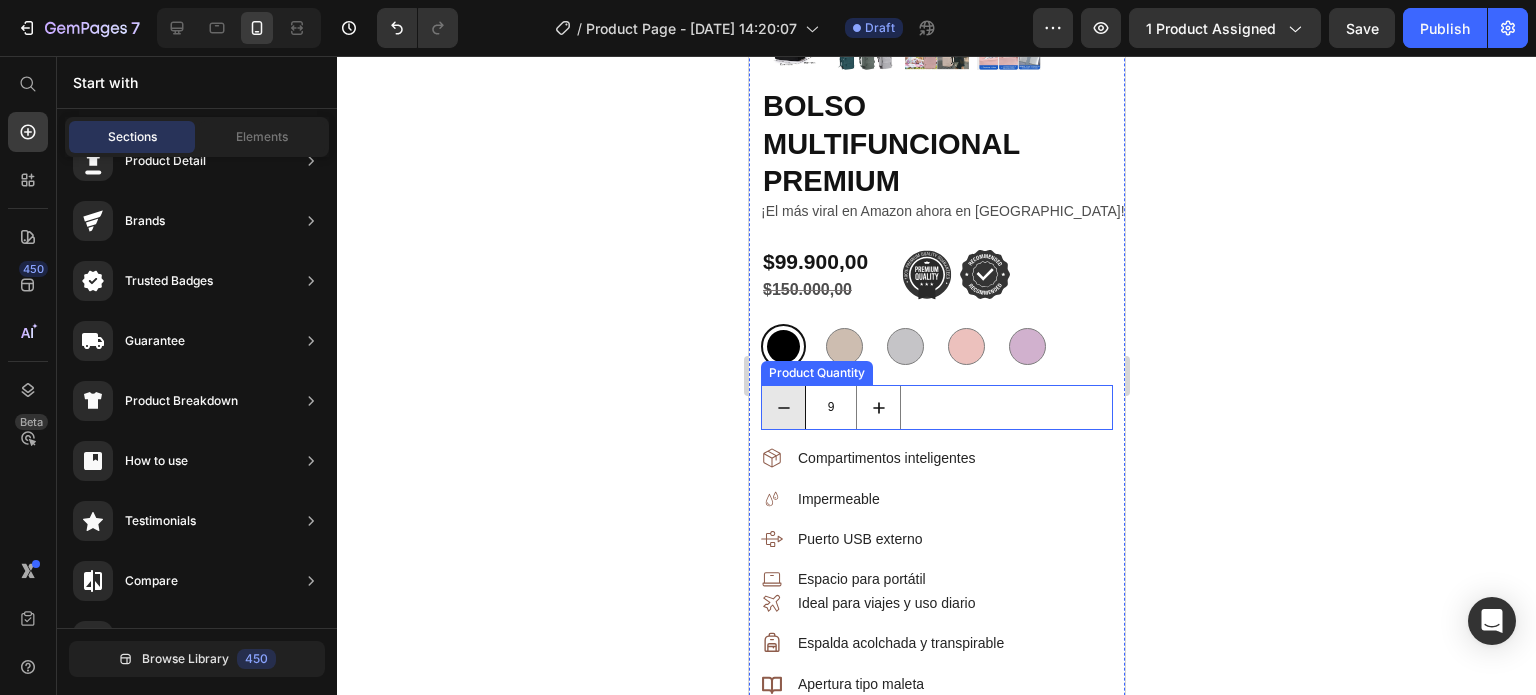 click at bounding box center [782, 407] 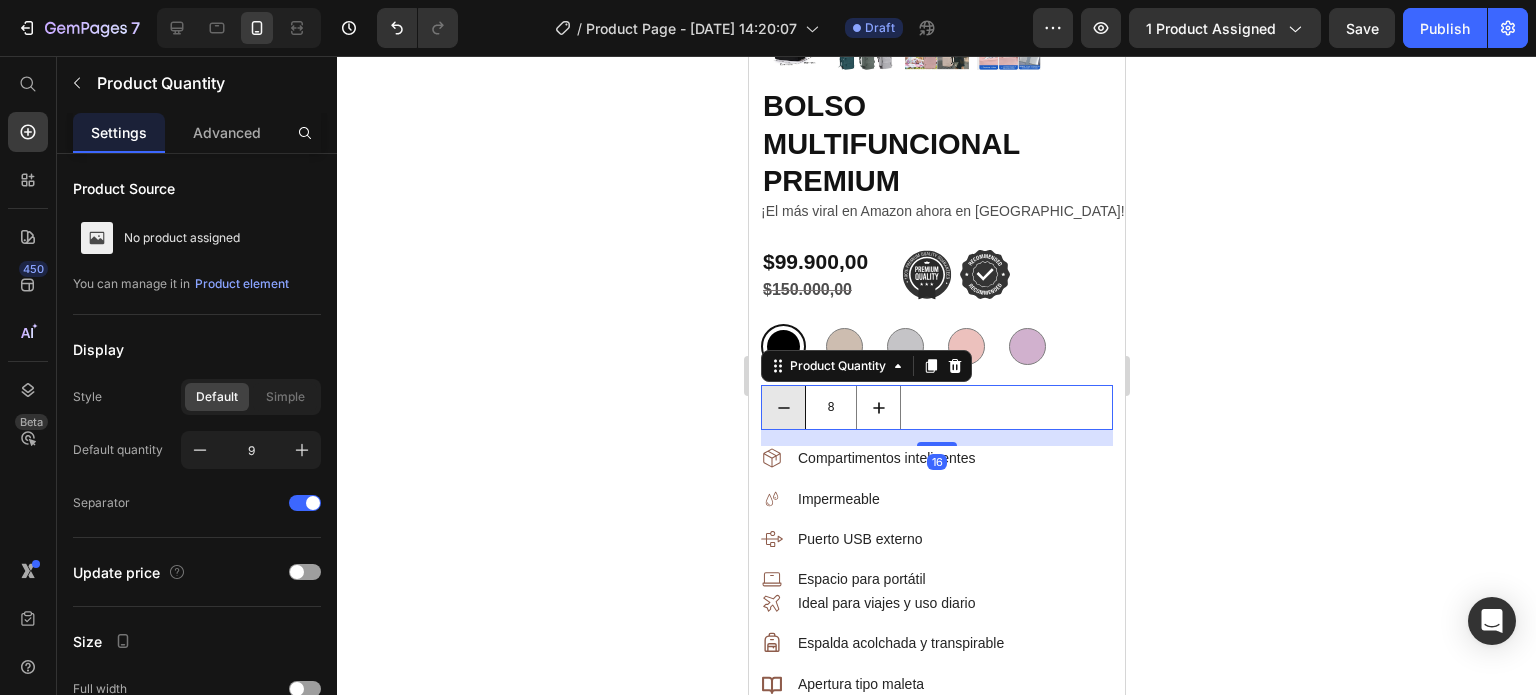 click at bounding box center [782, 407] 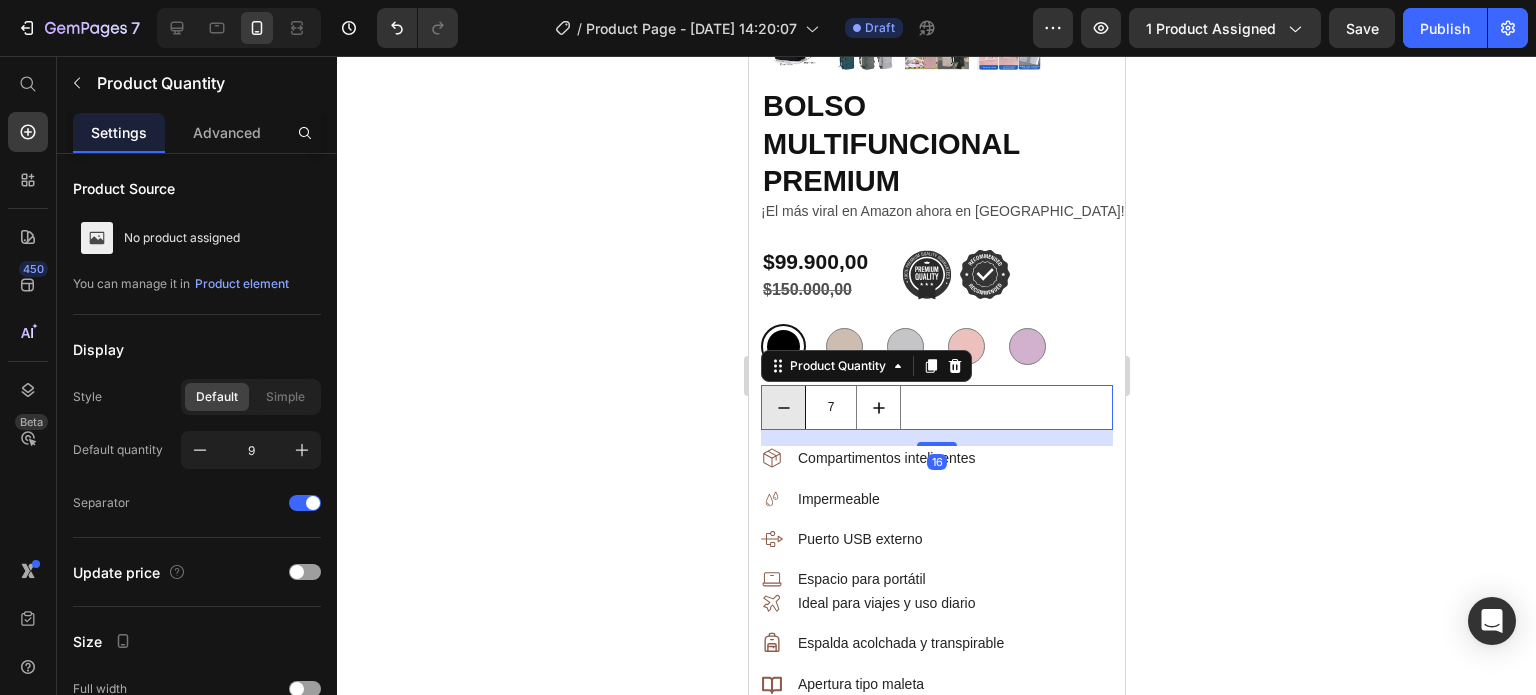 click at bounding box center (782, 407) 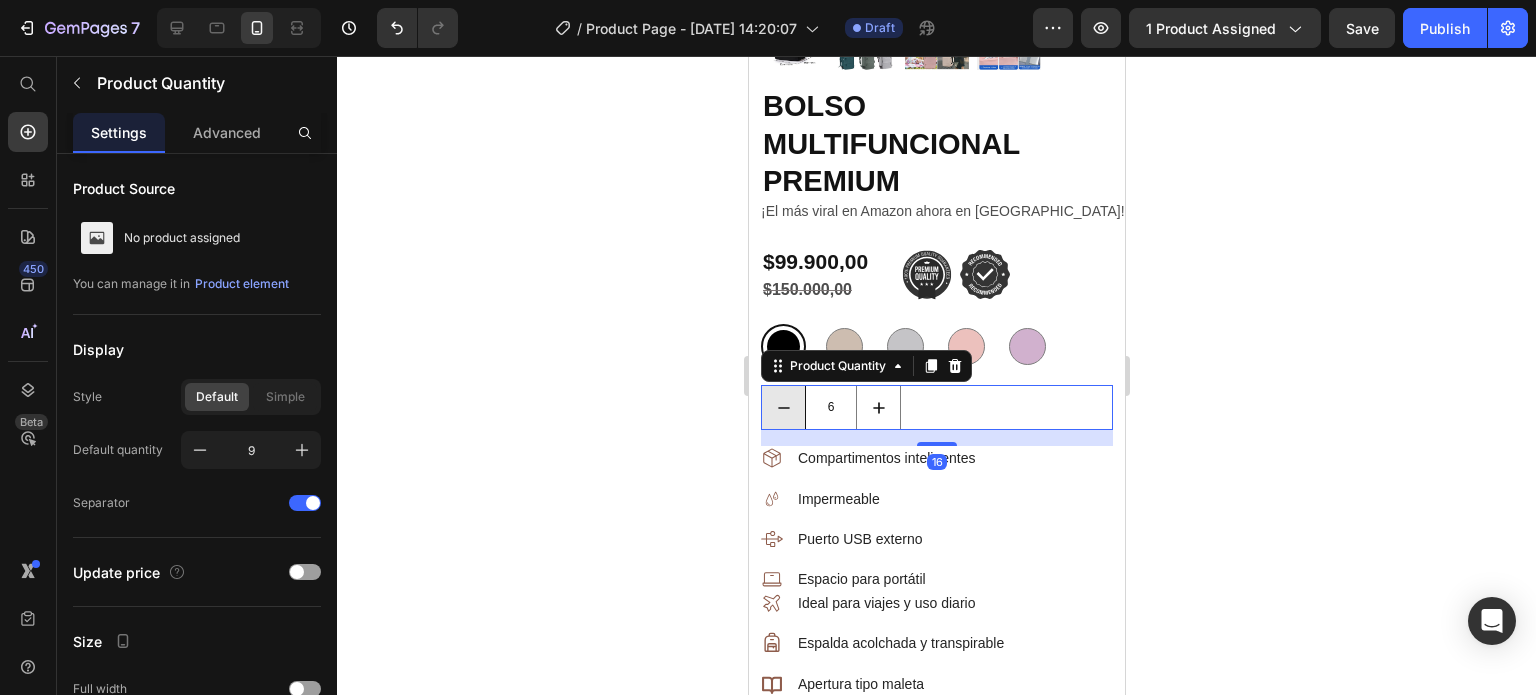 click at bounding box center [782, 407] 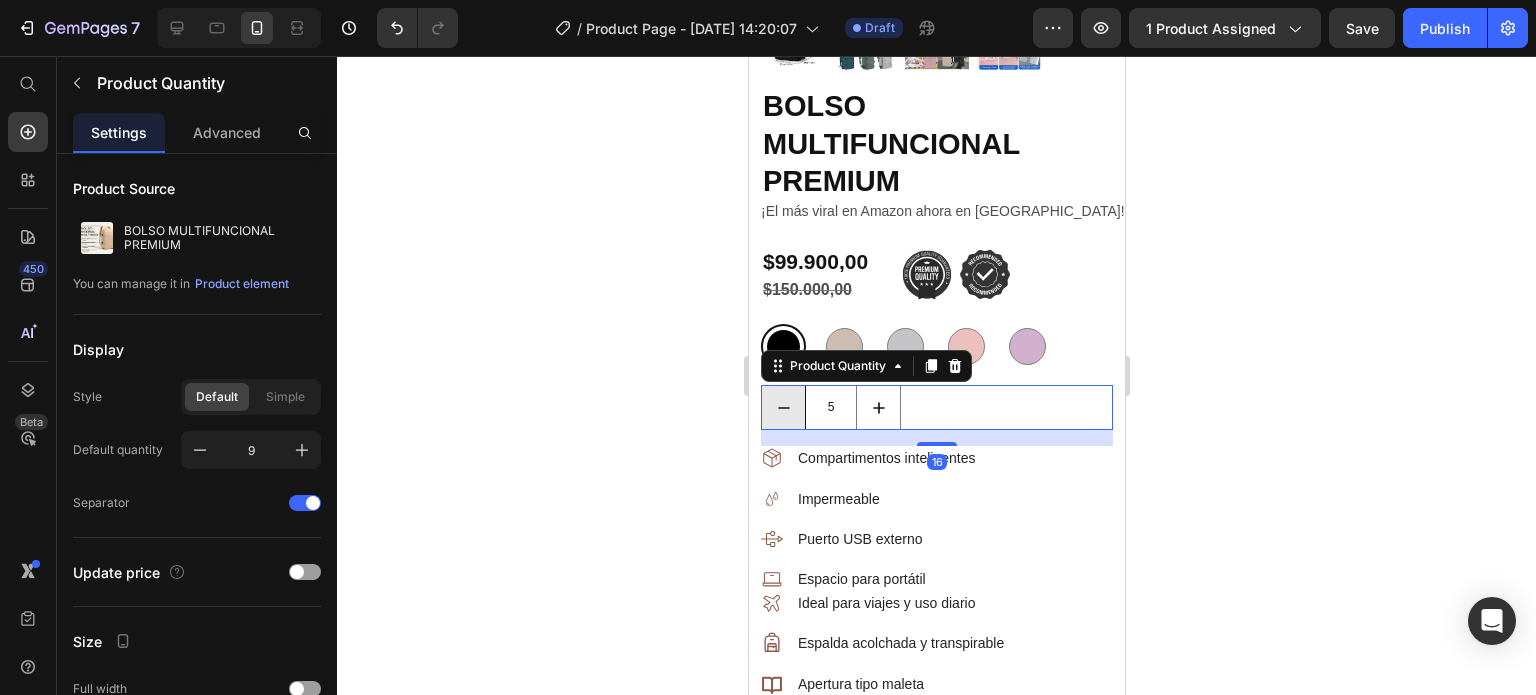 click at bounding box center [782, 407] 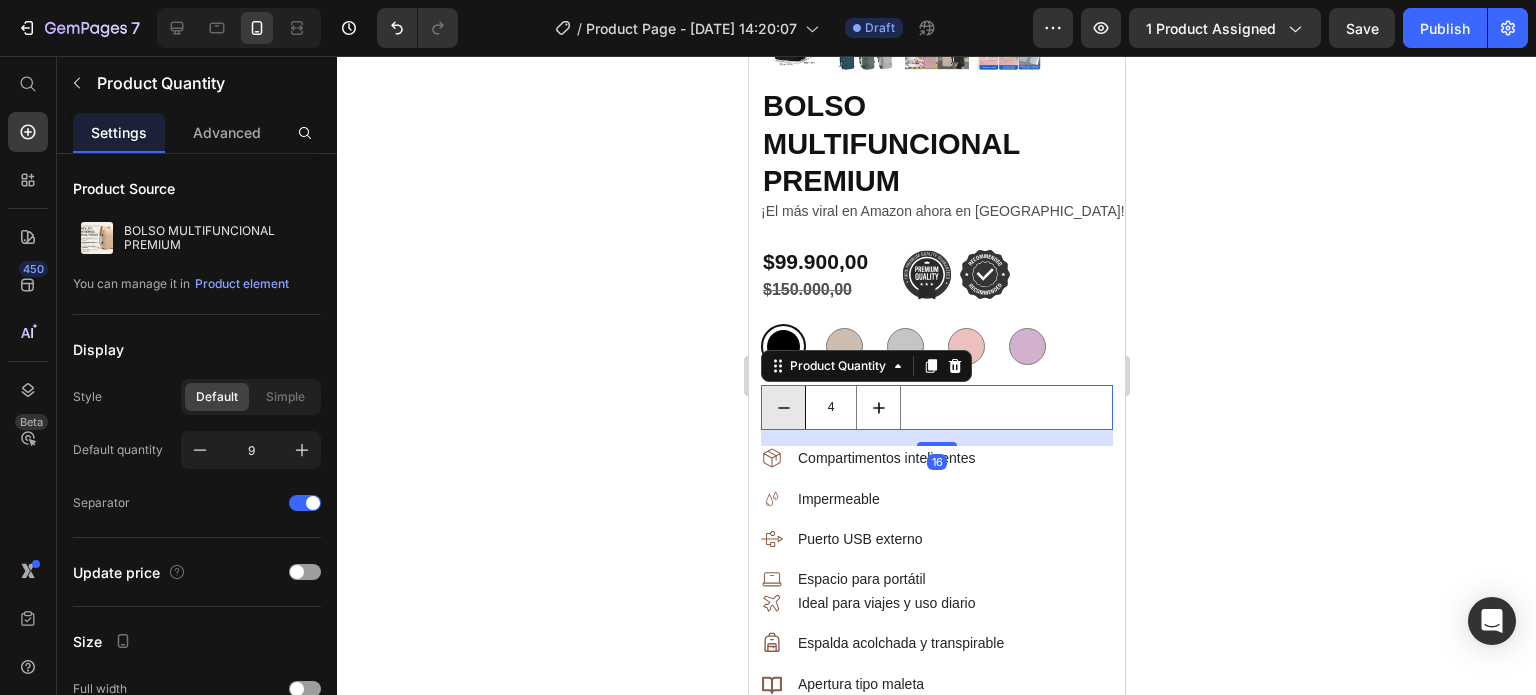 click at bounding box center (782, 407) 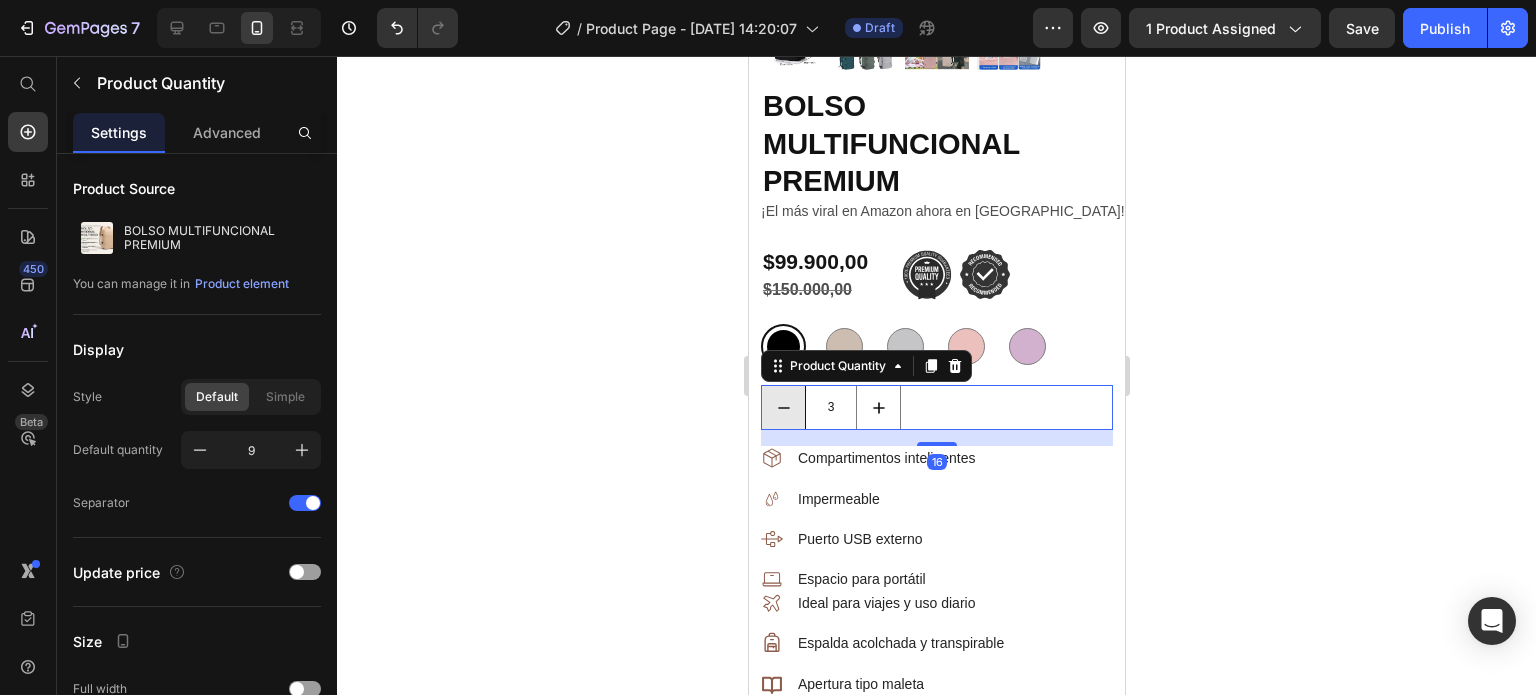click at bounding box center (782, 407) 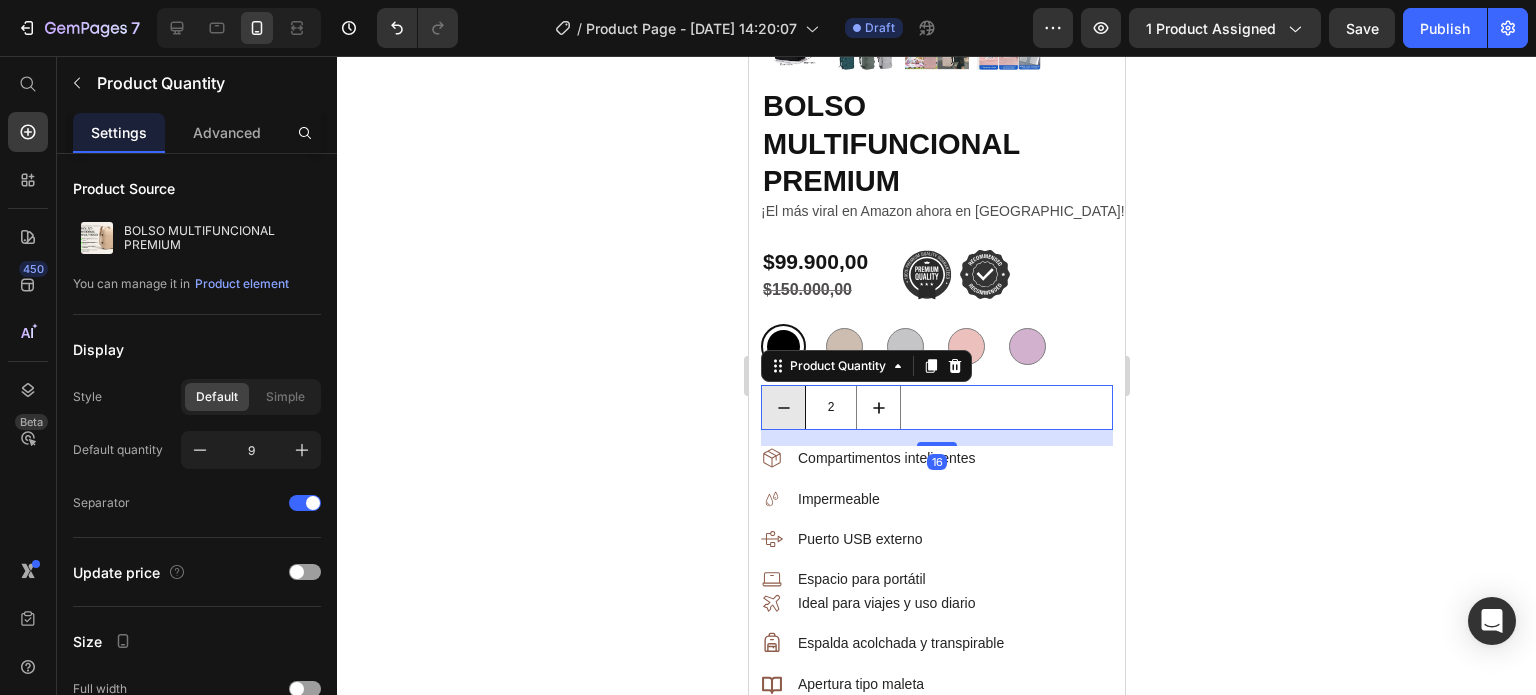 click at bounding box center [782, 407] 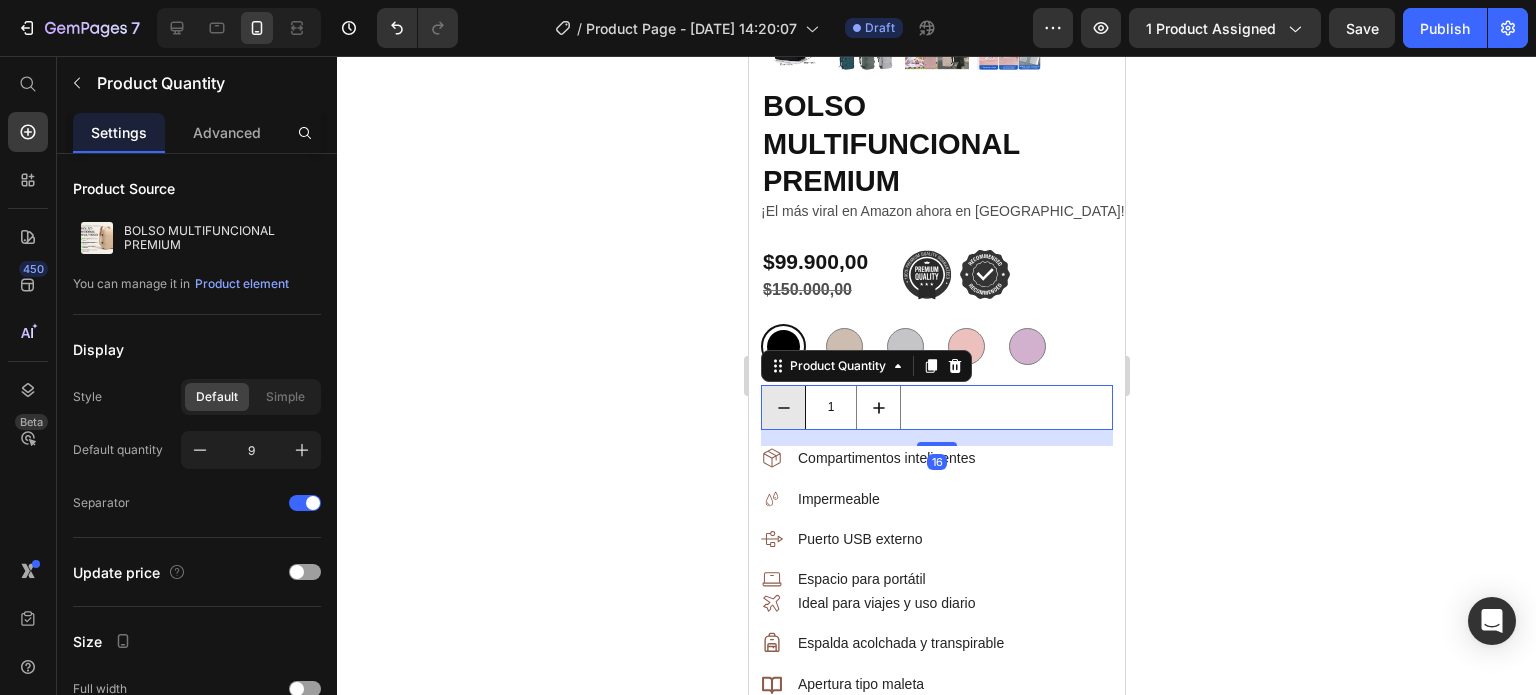 click at bounding box center (782, 407) 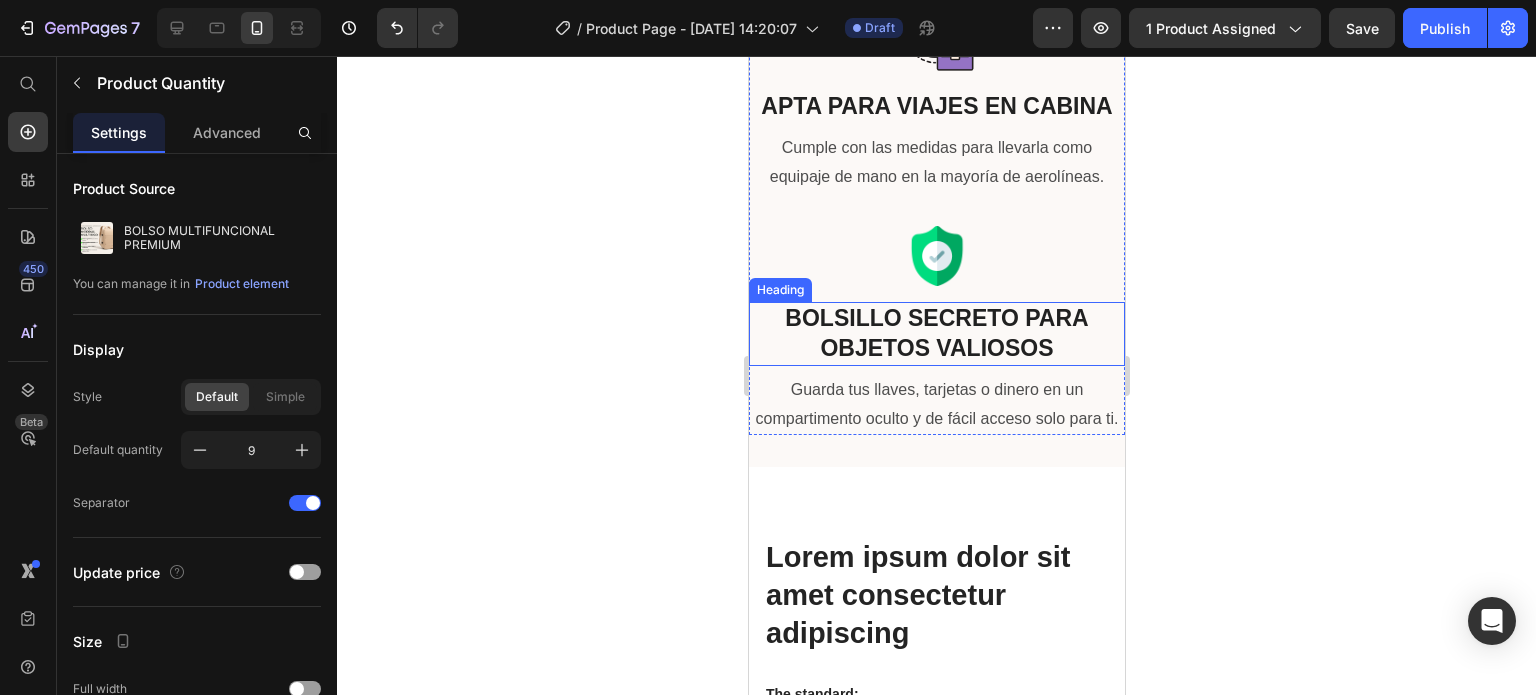scroll, scrollTop: 3603, scrollLeft: 0, axis: vertical 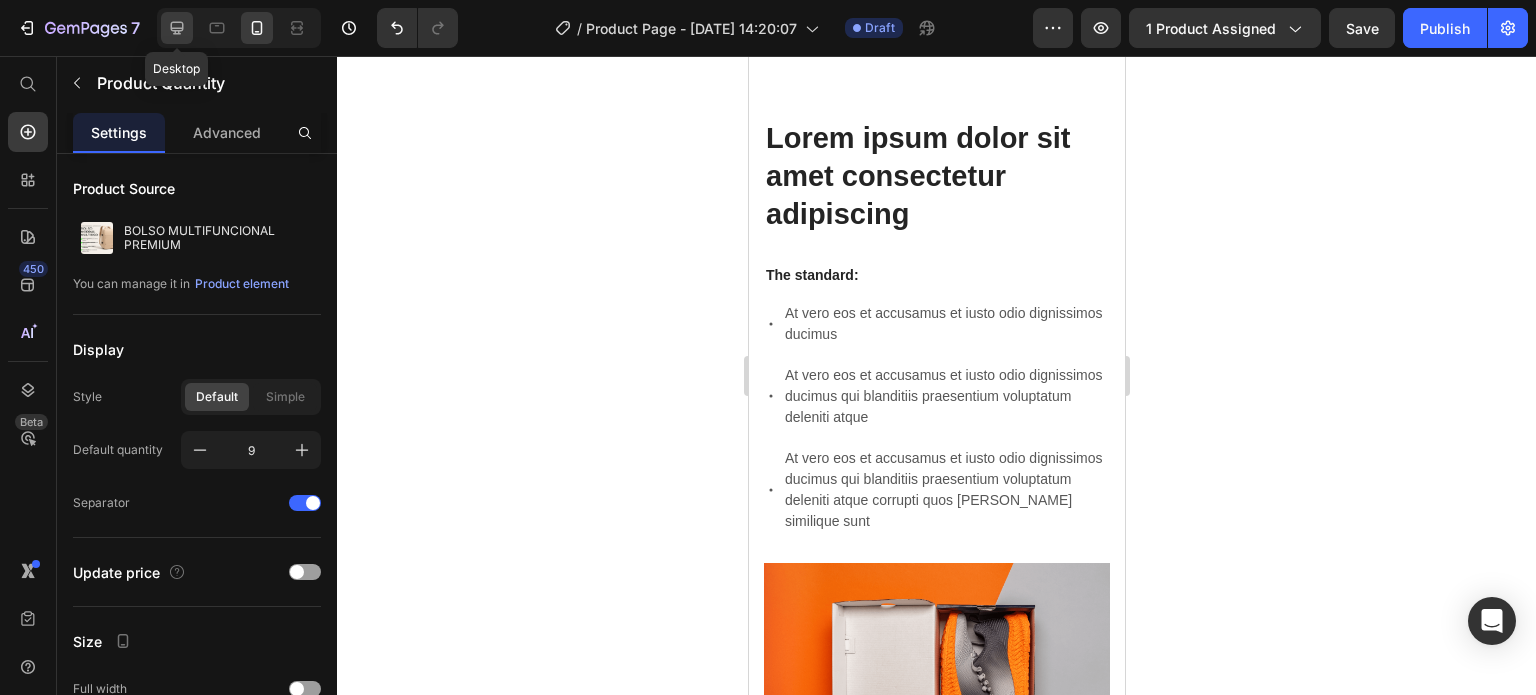 click 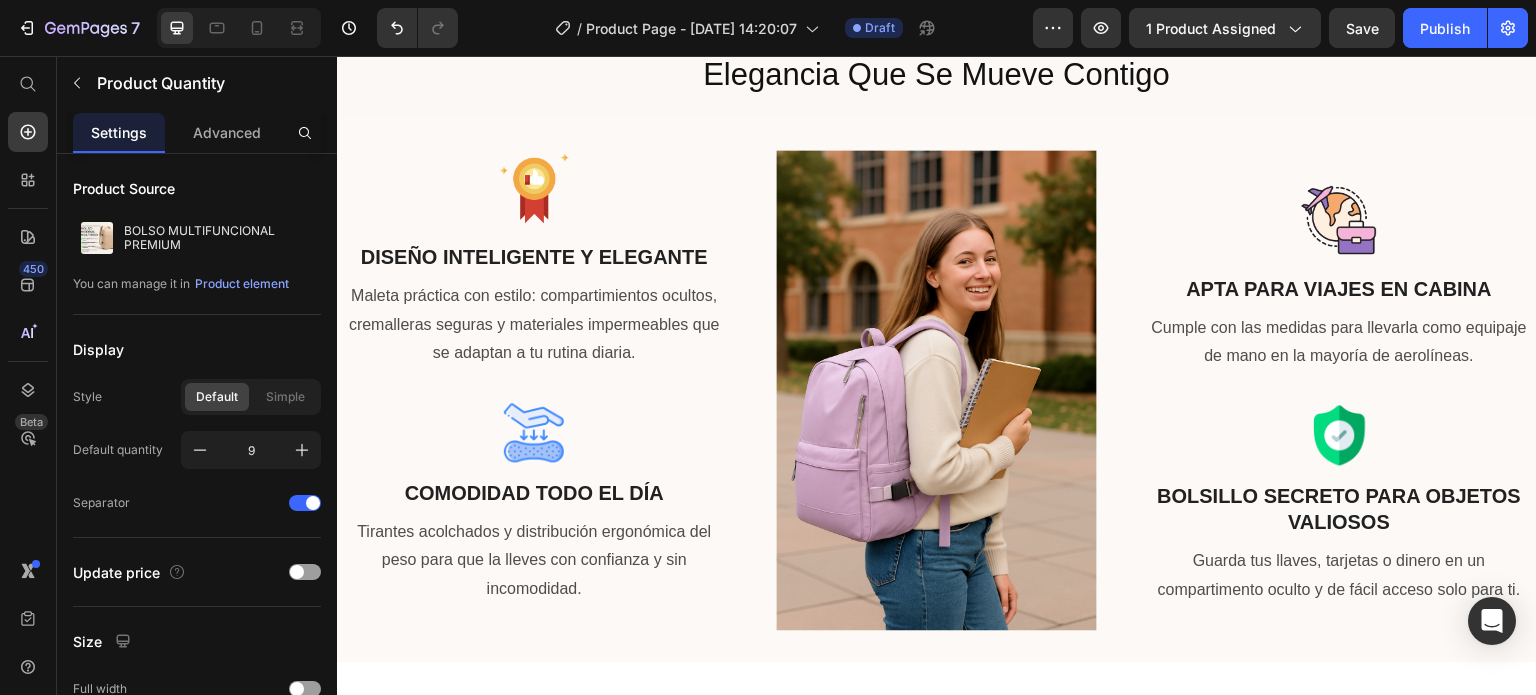 scroll, scrollTop: 1530, scrollLeft: 0, axis: vertical 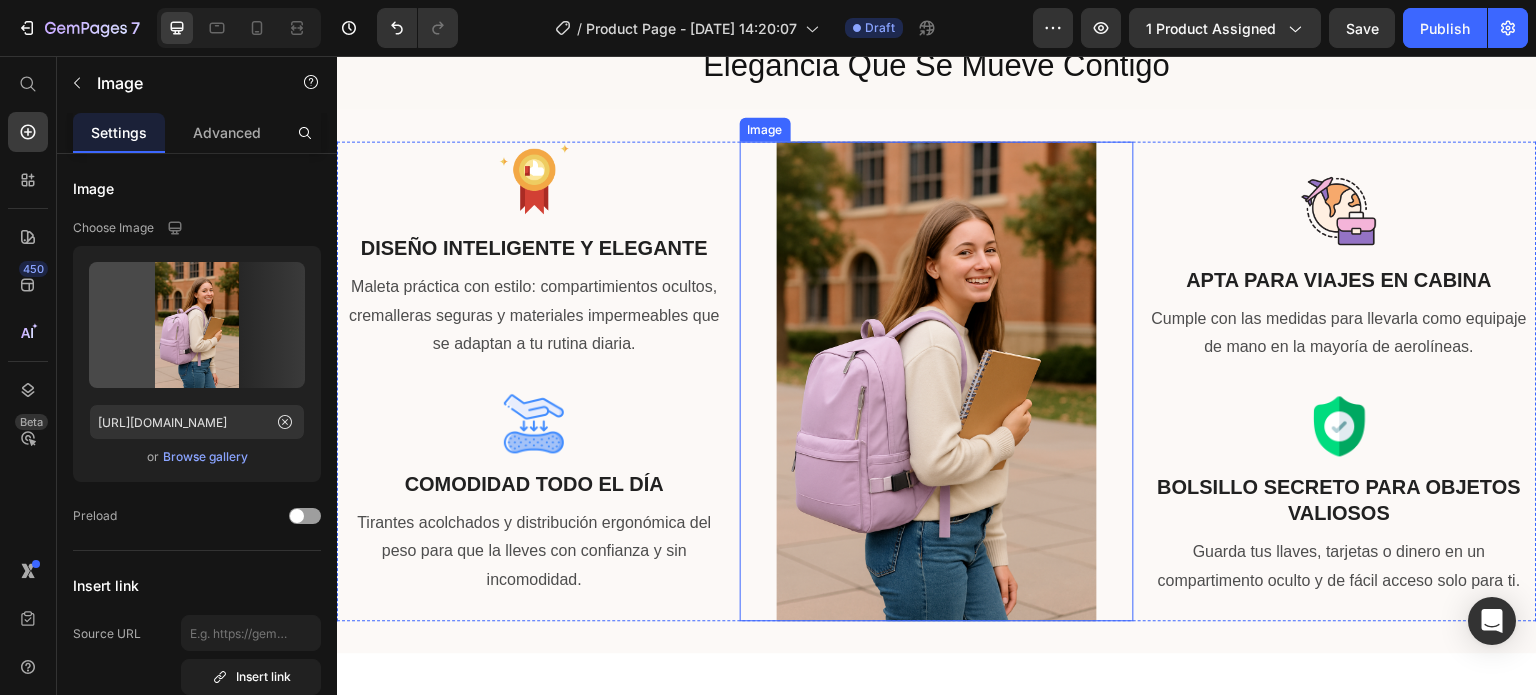 click at bounding box center [937, 381] 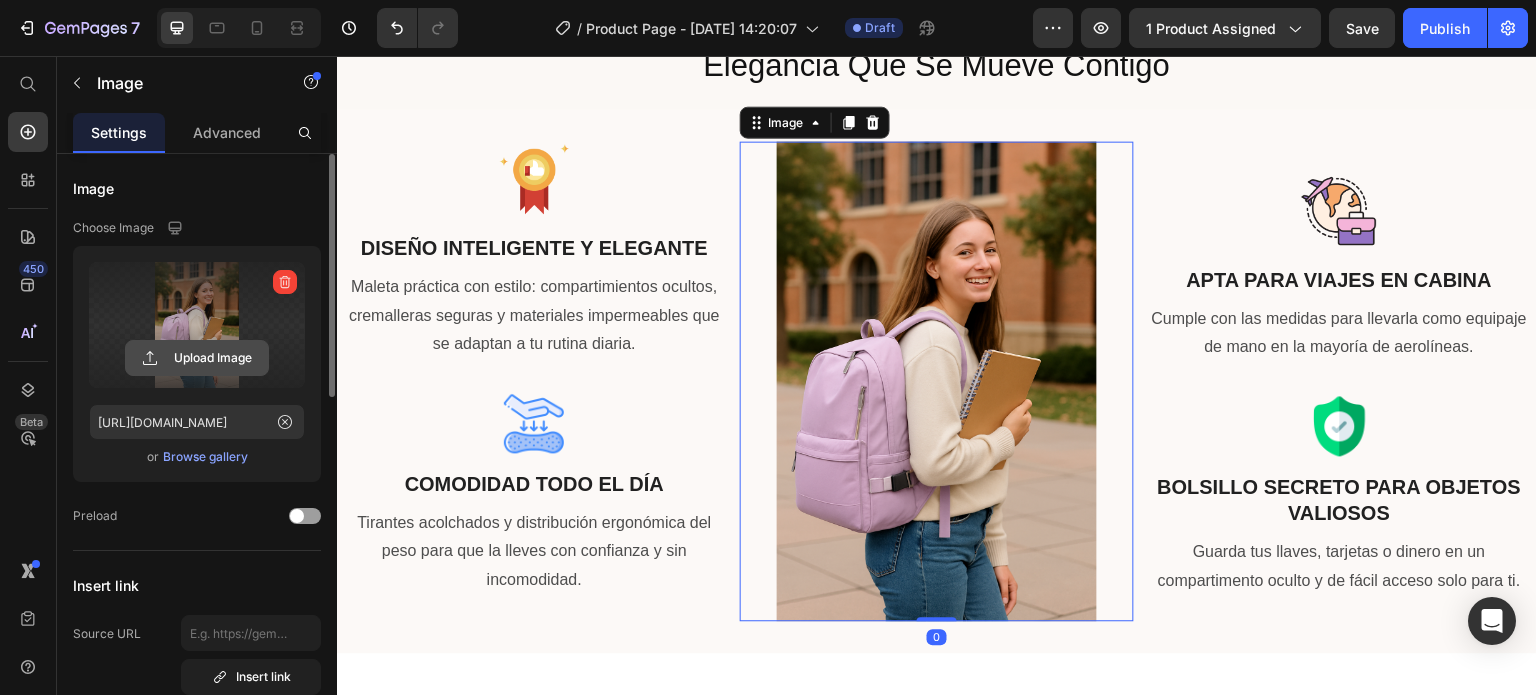 click 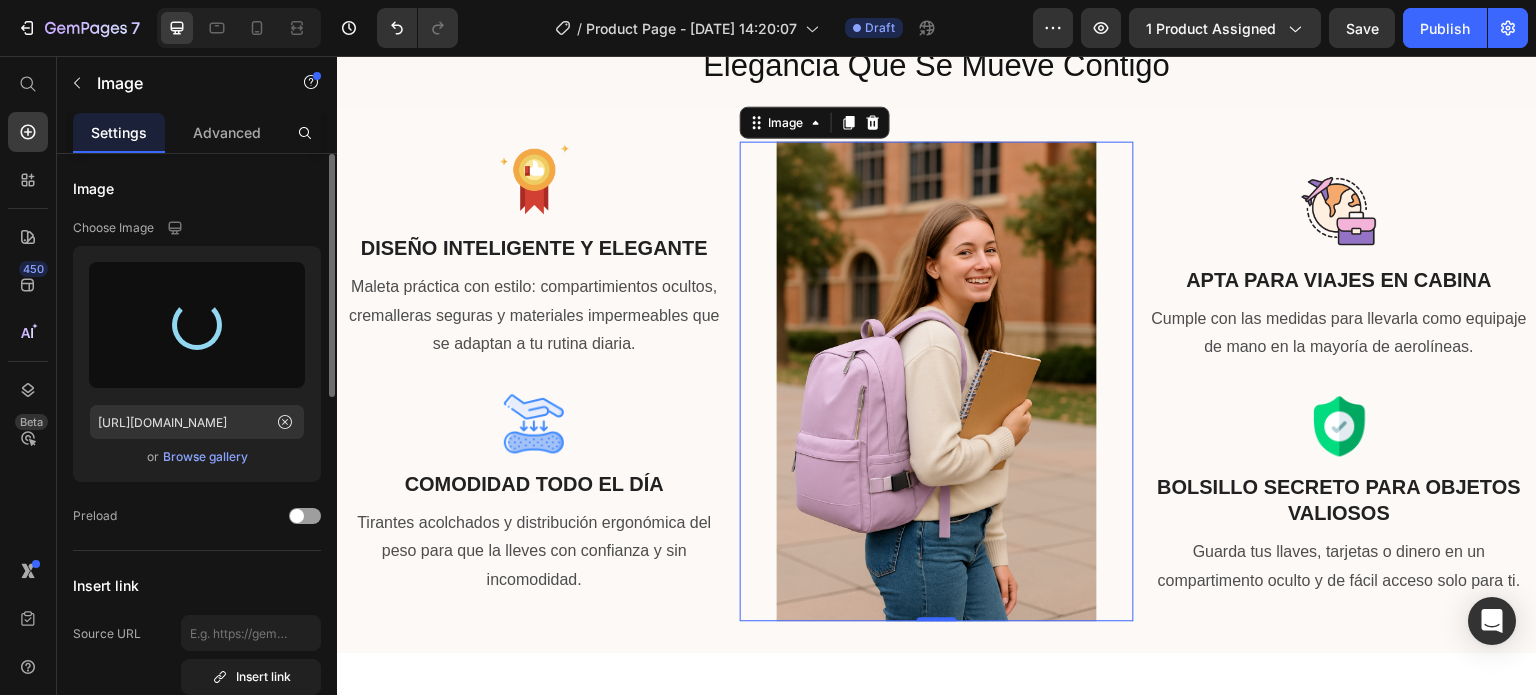 type on "[URL][DOMAIN_NAME]" 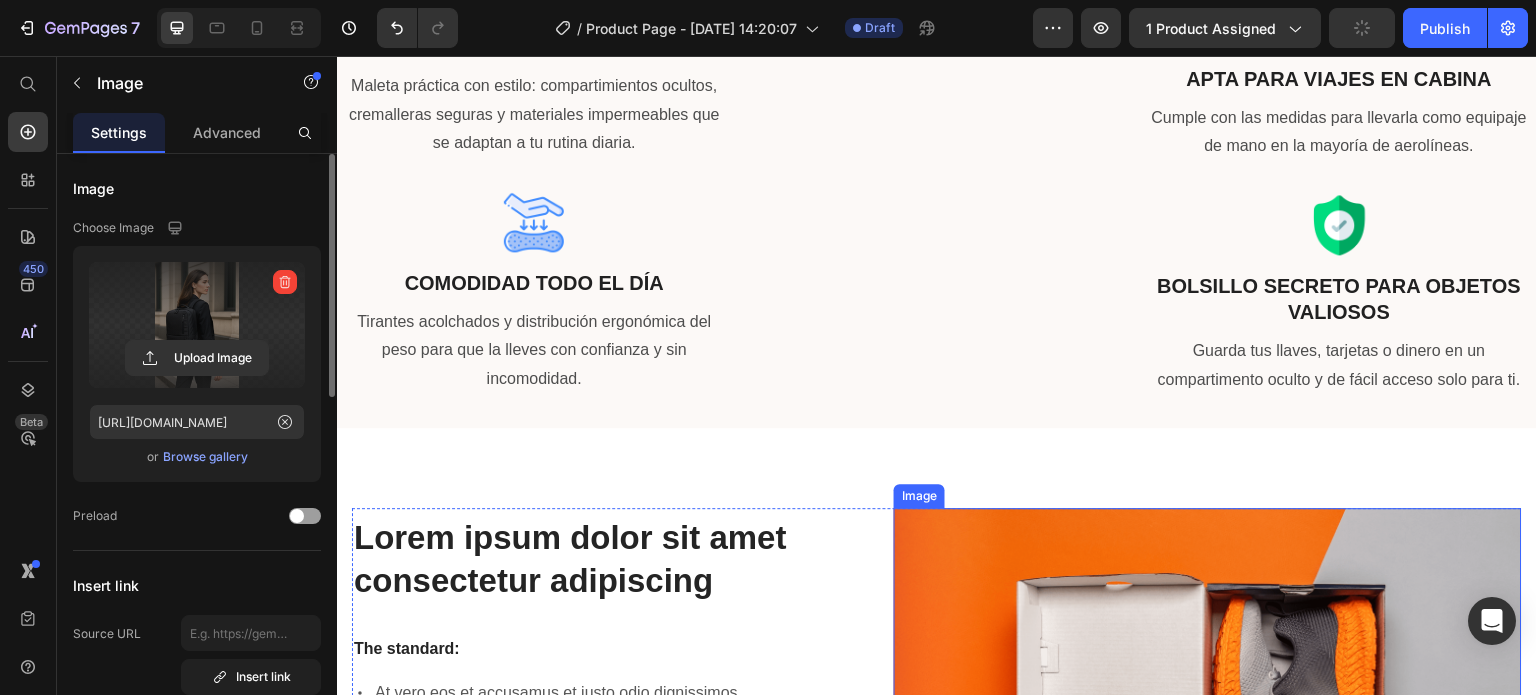 scroll, scrollTop: 1831, scrollLeft: 0, axis: vertical 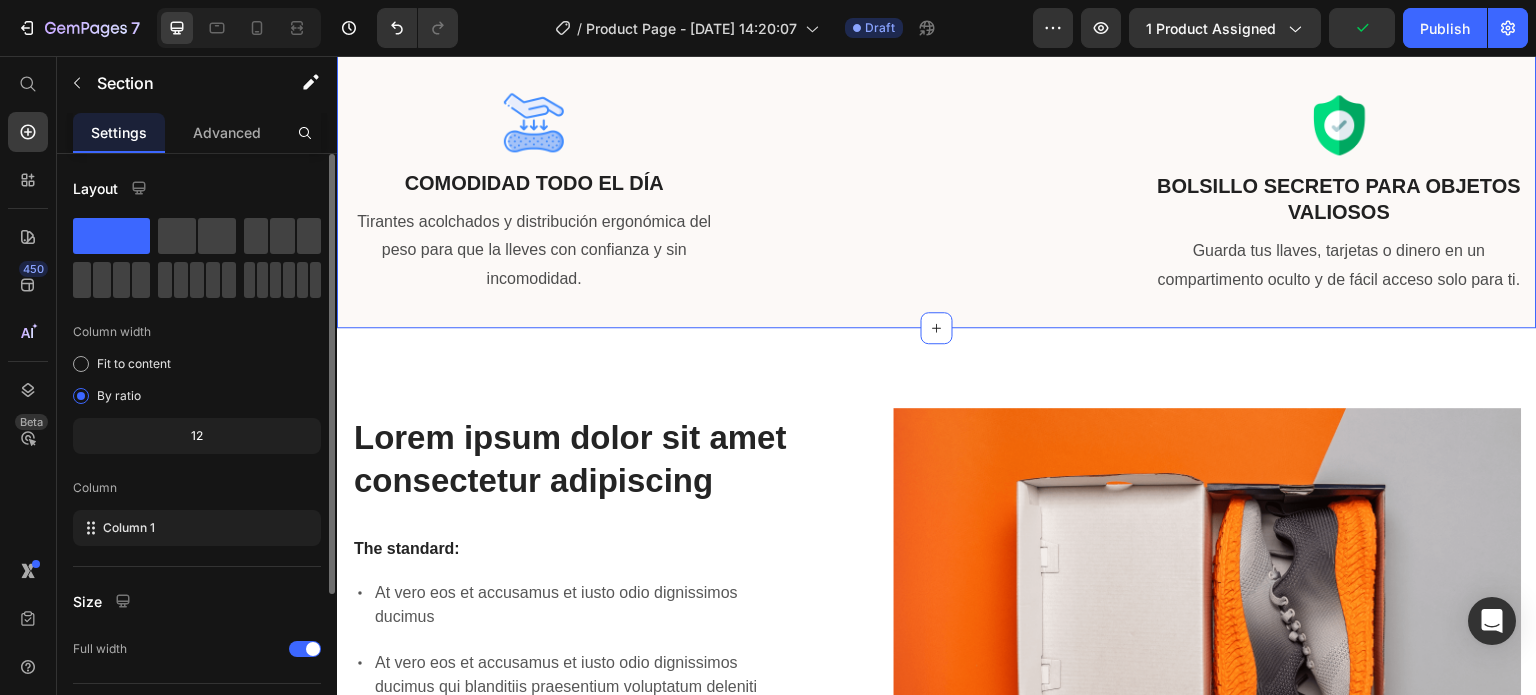 click on "Product Images BOLSO MULTIFUNCIONAL PREMIUM Product Title Row ¡El más viral en Amazon ahora en [GEOGRAPHIC_DATA]! Product Description $99.900,00 Product Price $150.000,00 Product Price 33% OFF Text Block Image Image Row Negro Negro Beige Beige Grey Grey [PERSON_NAME] [PERSON_NAME] [PERSON_NAME] Product Variants & Swatches 9 Product Quantity
Compartimentos inteligentes
Impermeable
Puerto USB externo
Espacio para portátil Item List
Ideal para viajes y uso diario
Espalda acolchada y transpirable
Apertura tipo maleta Item List Row 🚚 Envío gratis por tiempo limitado. ¡Aprovecha hoy! Text Block Row COMPRAR MI MALETA CON PAGO AL RECIBIR Dynamic Checkout Text Block [PERSON_NAME] , Bogotá Text Block Icon Icon Icon Icon Icon Icon List 679 Reseñas! Text Block Row
SOBRE EL PRODUCTO Text Block
CÓMO USARLO Accordion" at bounding box center (937, -91) 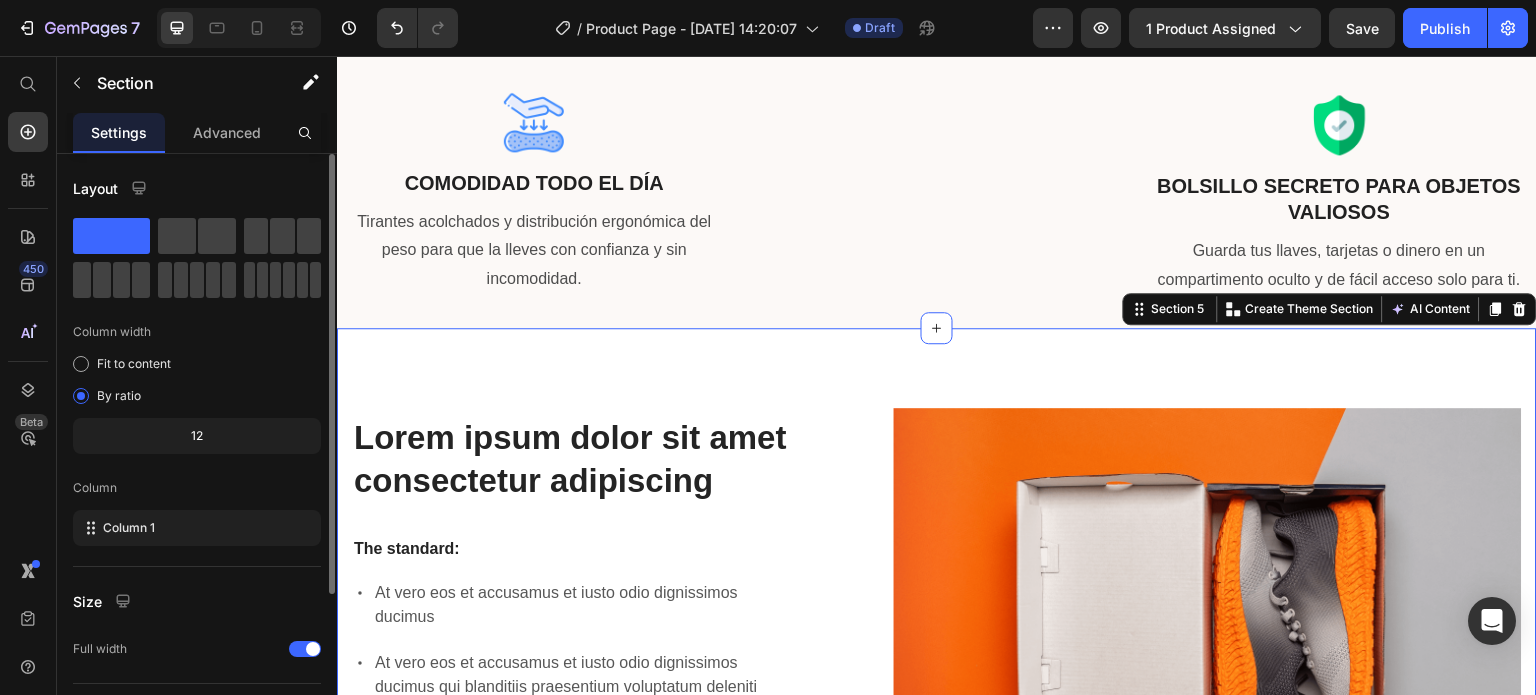 click on "Lorem ipsum dolor sit amet consectetur adipiscing Heading The standard: Text Block
At vero eos et accusamus et iusto odio dignissimos ducimus
At vero eos et accusamus et iusto odio dignissimos ducimus qui blanditiis praesentium voluptatum deleniti atque
At vero eos et accusamus et iusto odio dignissimos ducimus qui blanditiis praesentium voluptatum deleniti atque corrupti quos [PERSON_NAME] similique sunt Item List Image Row Lorem ipsum dolor sit amet consectetur adipiscing Heading Image Lorem ipsum dolor sit amet, consectetur Heading At vero eos et accusamus et iusto odio dignissimos ducimus qui blanditiis praesentium voluptatum deleniti atque corrupti quos [PERSON_NAME] similique sunt Text Block At vero eos et accusamus et iusto odio dignissimos ducimus qui blanditiis praesentium voluptatum Text Block Image Row Row Section 5   You can create reusable sections Create Theme Section AI Content Write with GemAI What would you like to describe here? Tone and Voice Persuasive" at bounding box center (937, 940) 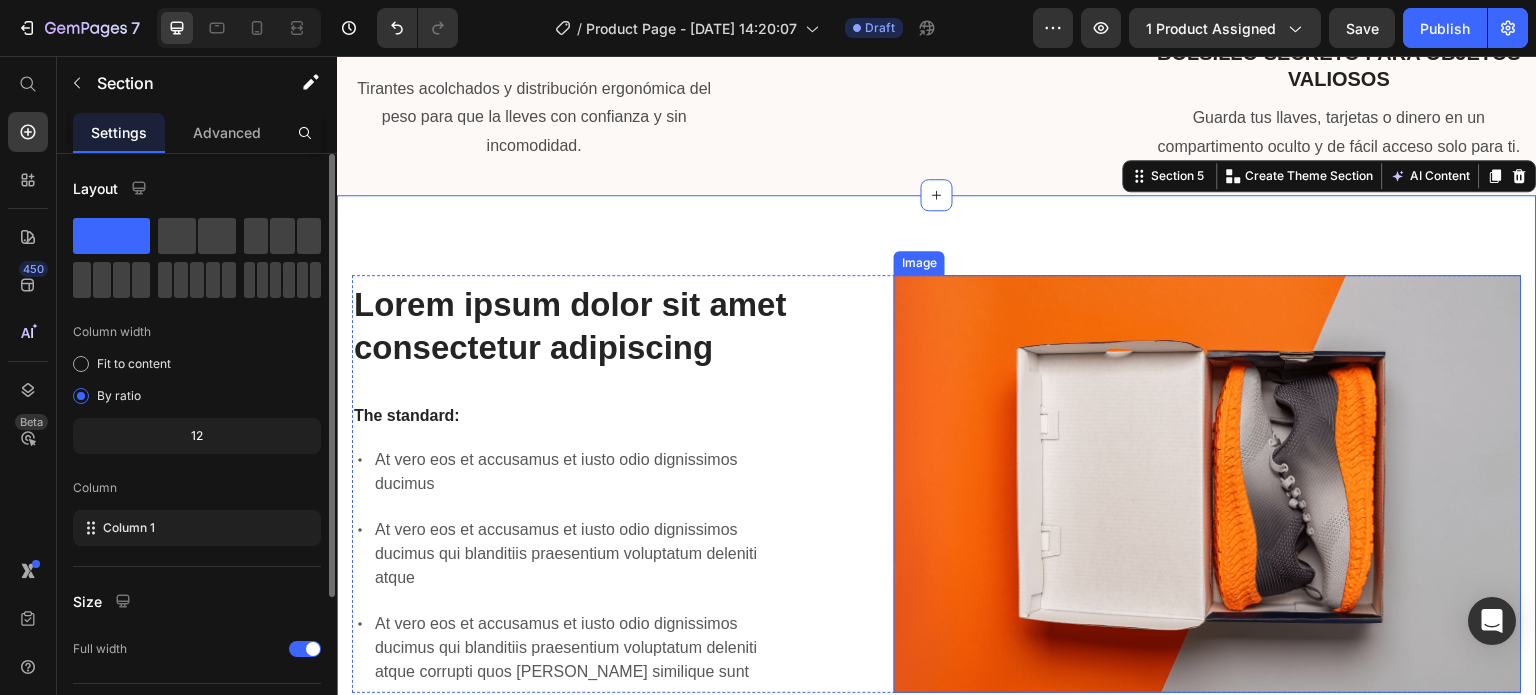 scroll, scrollTop: 1988, scrollLeft: 0, axis: vertical 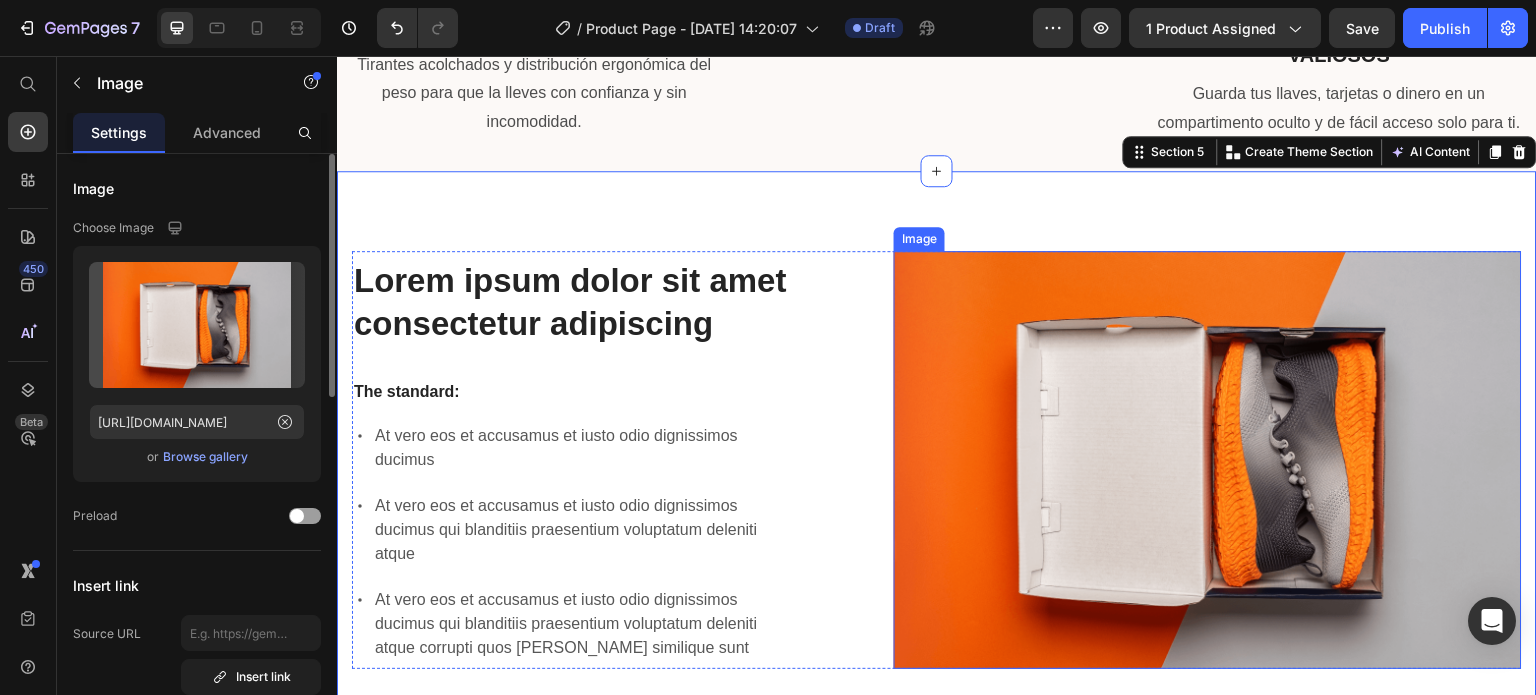 click at bounding box center (1208, 460) 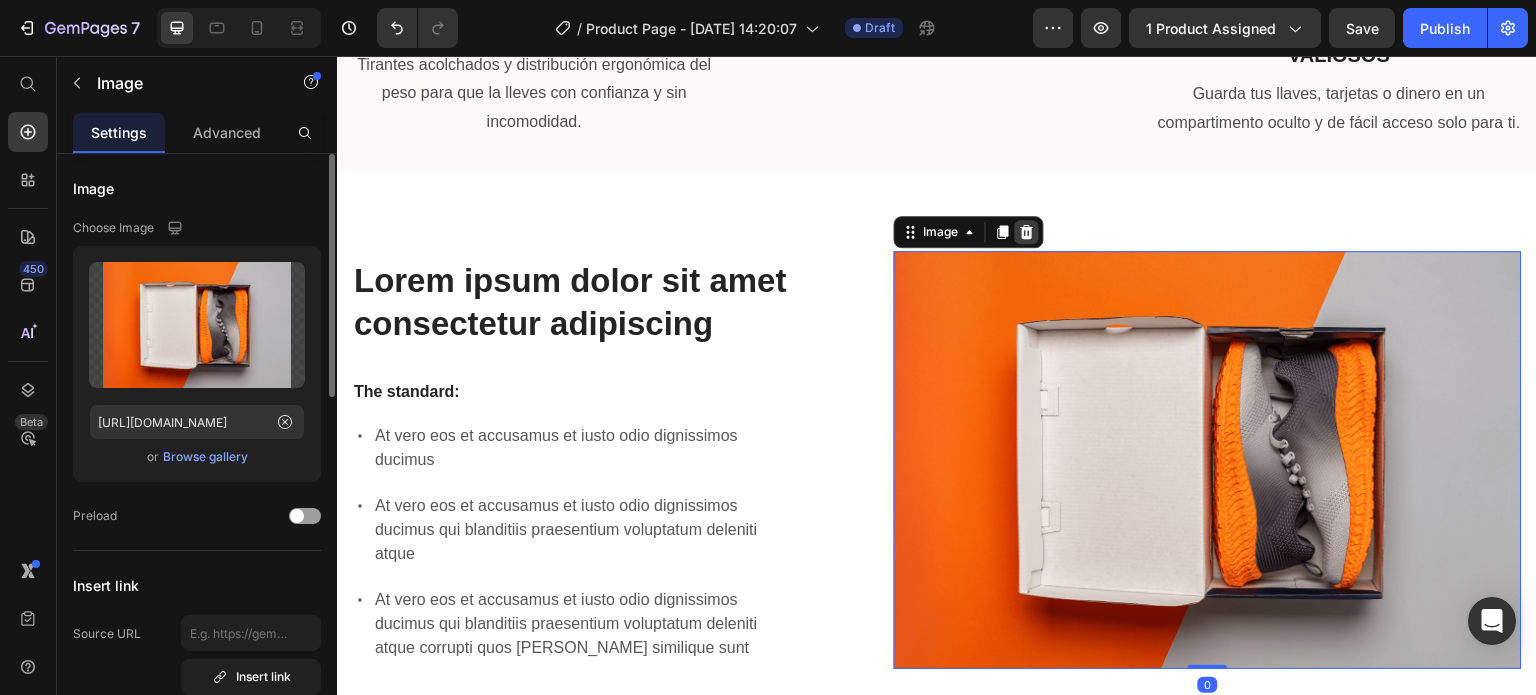 click 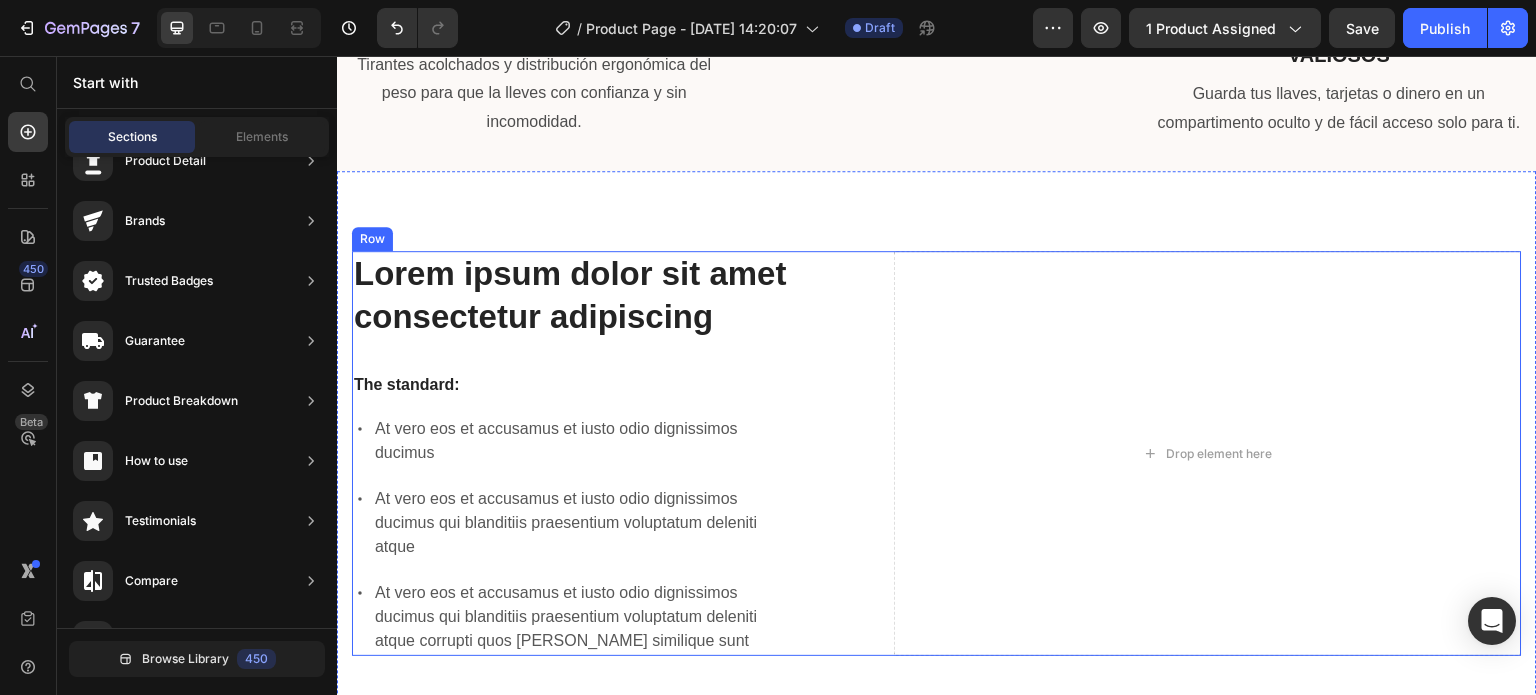 click on "Lorem ipsum dolor sit amet consectetur adipiscing Heading The standard: Text Block
At vero eos et accusamus et iusto odio dignissimos ducimus
At vero eos et accusamus et iusto odio dignissimos ducimus qui blanditiis praesentium voluptatum deleniti atque
At vero eos et accusamus et iusto odio dignissimos ducimus qui blanditiis praesentium voluptatum deleniti atque corrupti quos [PERSON_NAME] similique sunt Item List
Drop element here Row" at bounding box center [937, 453] 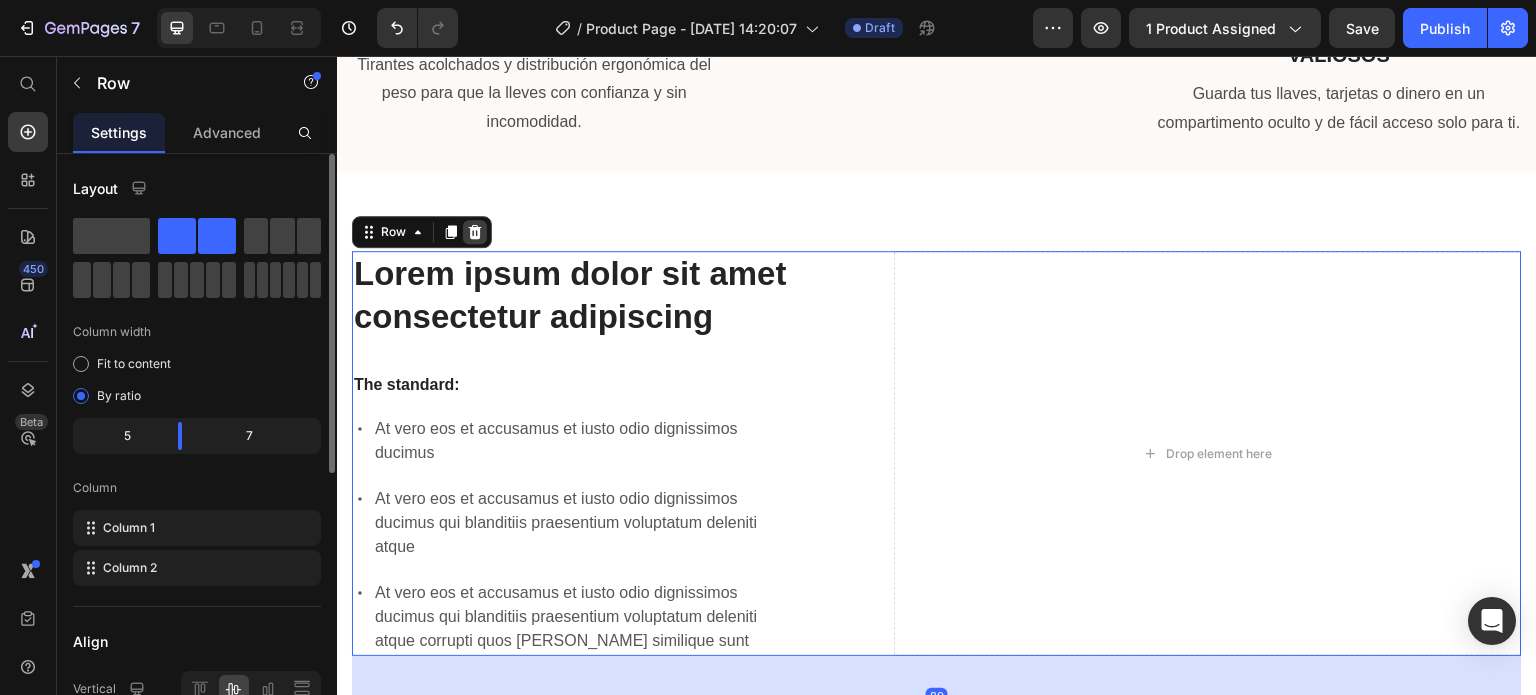 click 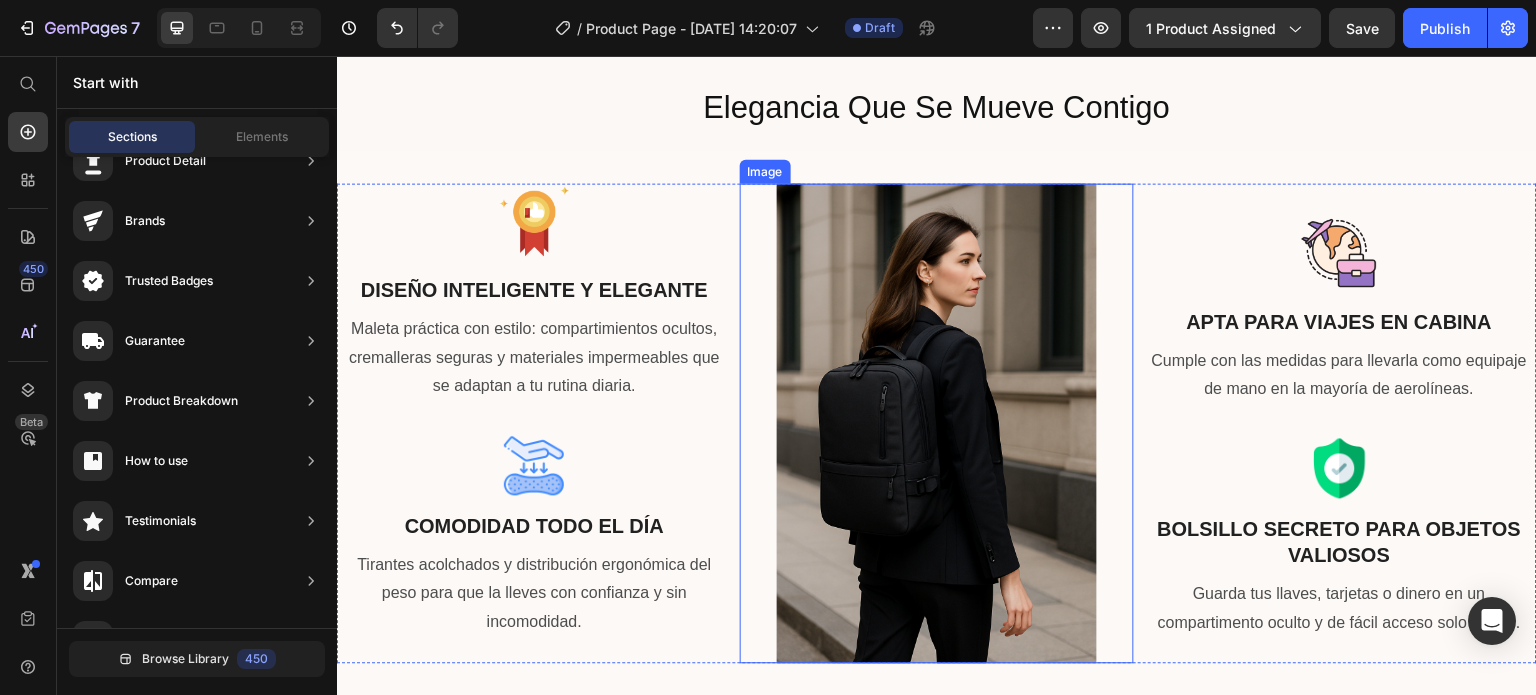 scroll, scrollTop: 1988, scrollLeft: 0, axis: vertical 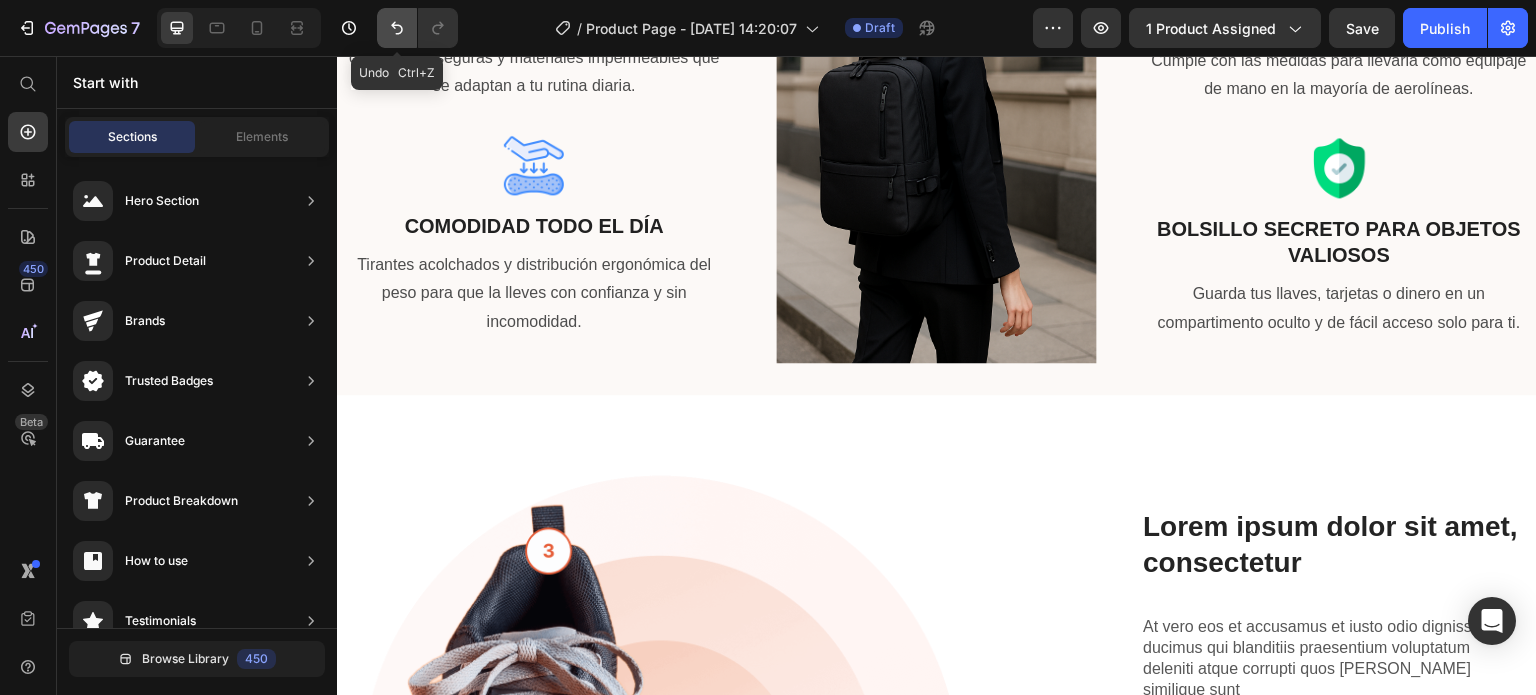 click 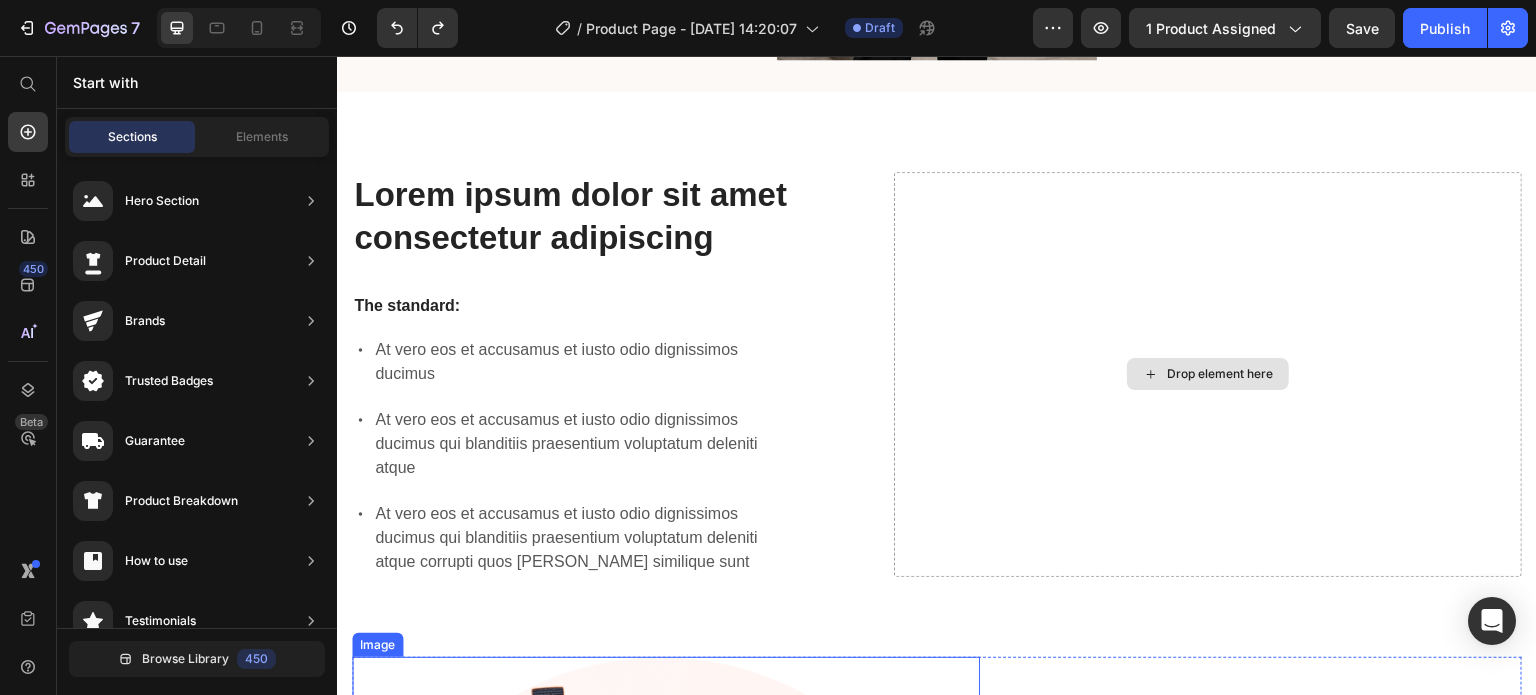 scroll, scrollTop: 2088, scrollLeft: 0, axis: vertical 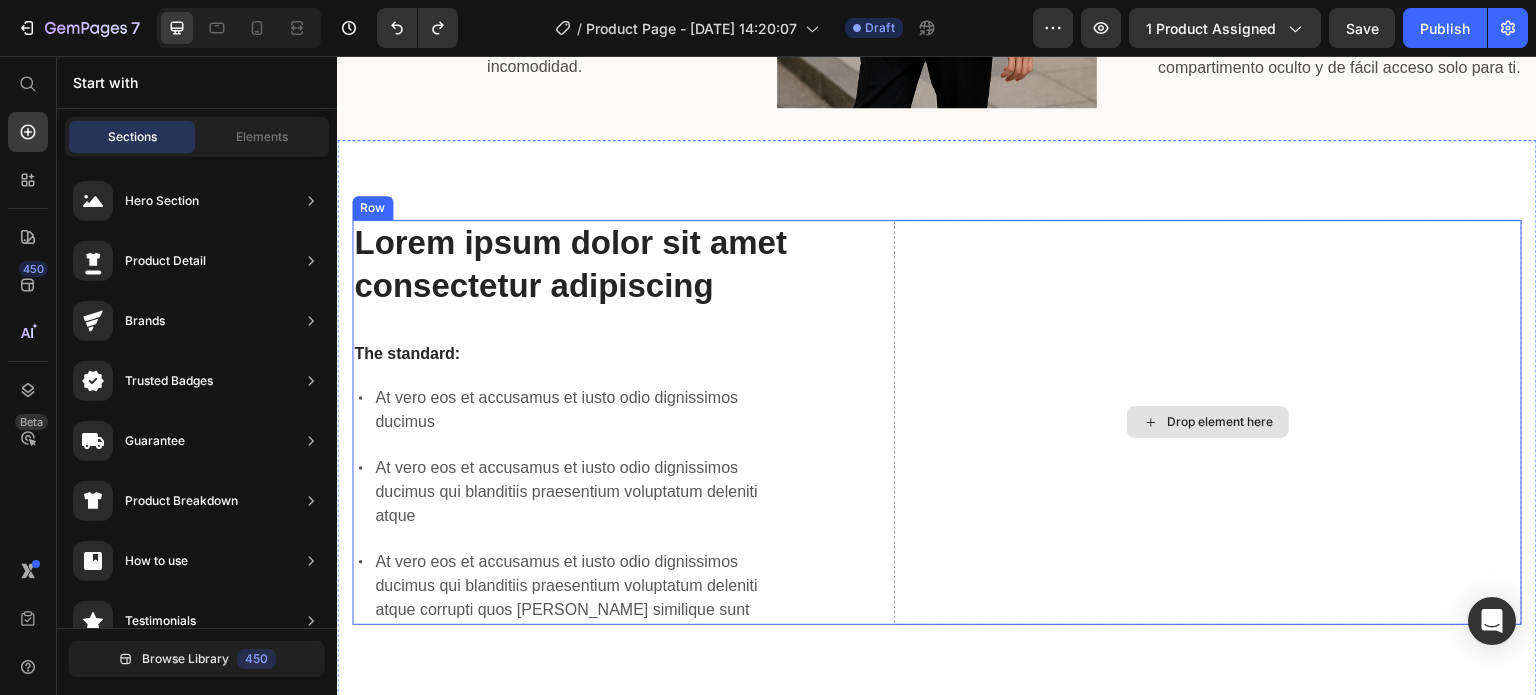 click on "Drop element here" at bounding box center [1220, 422] 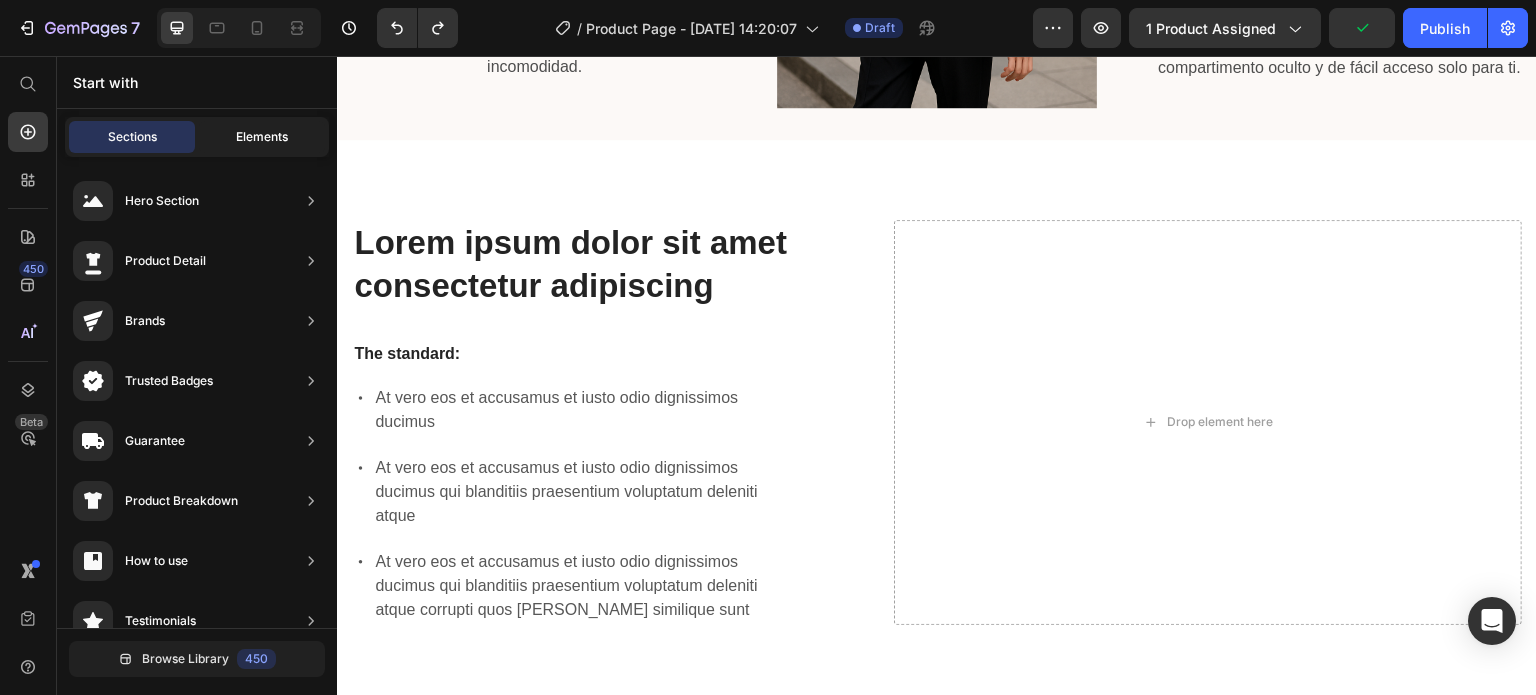 click on "Elements" 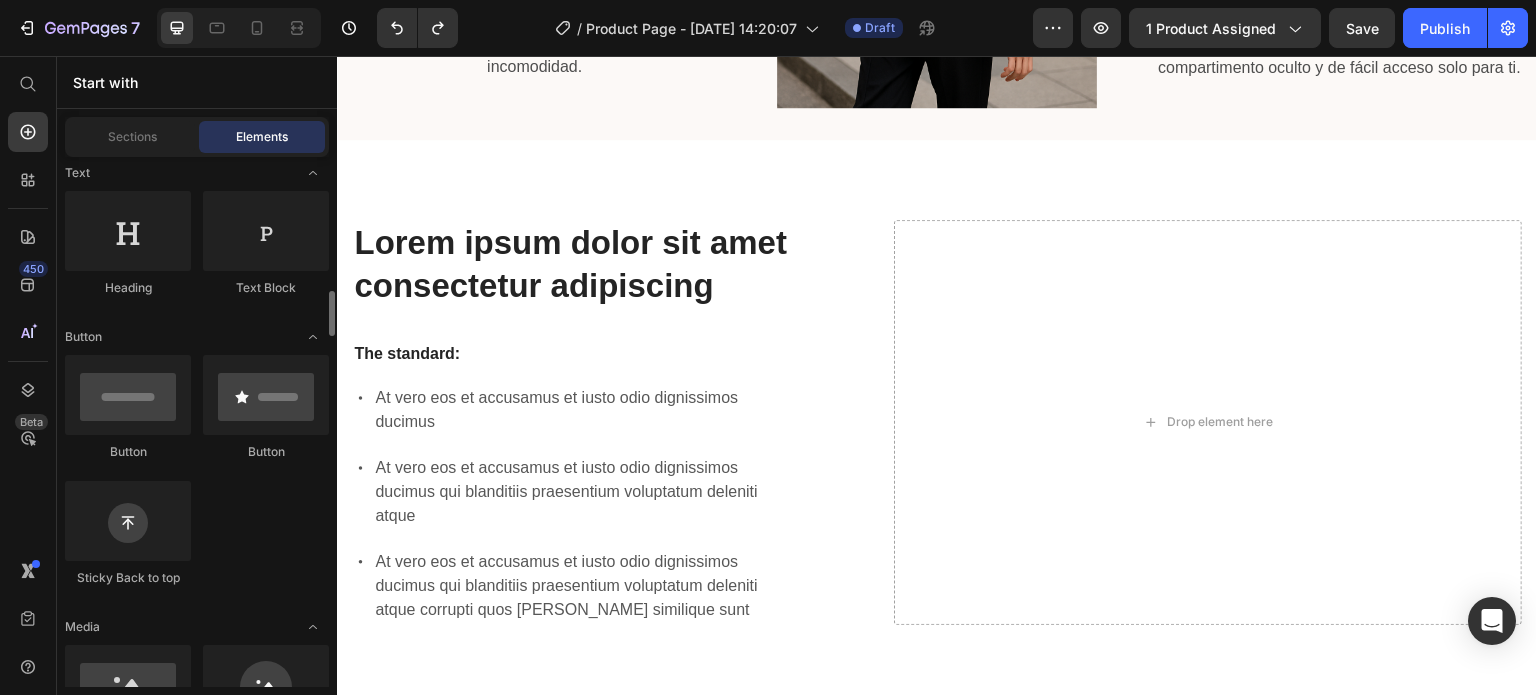 scroll, scrollTop: 500, scrollLeft: 0, axis: vertical 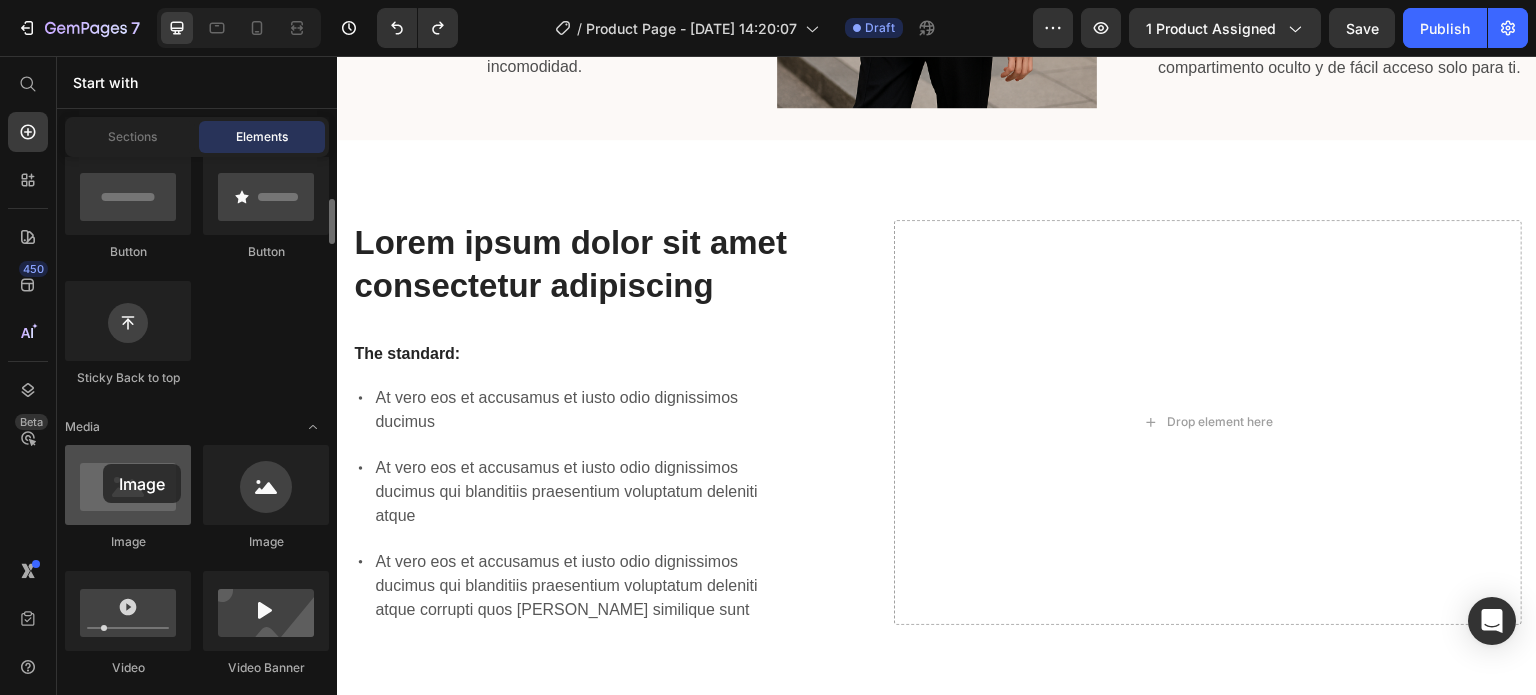 click at bounding box center [128, 485] 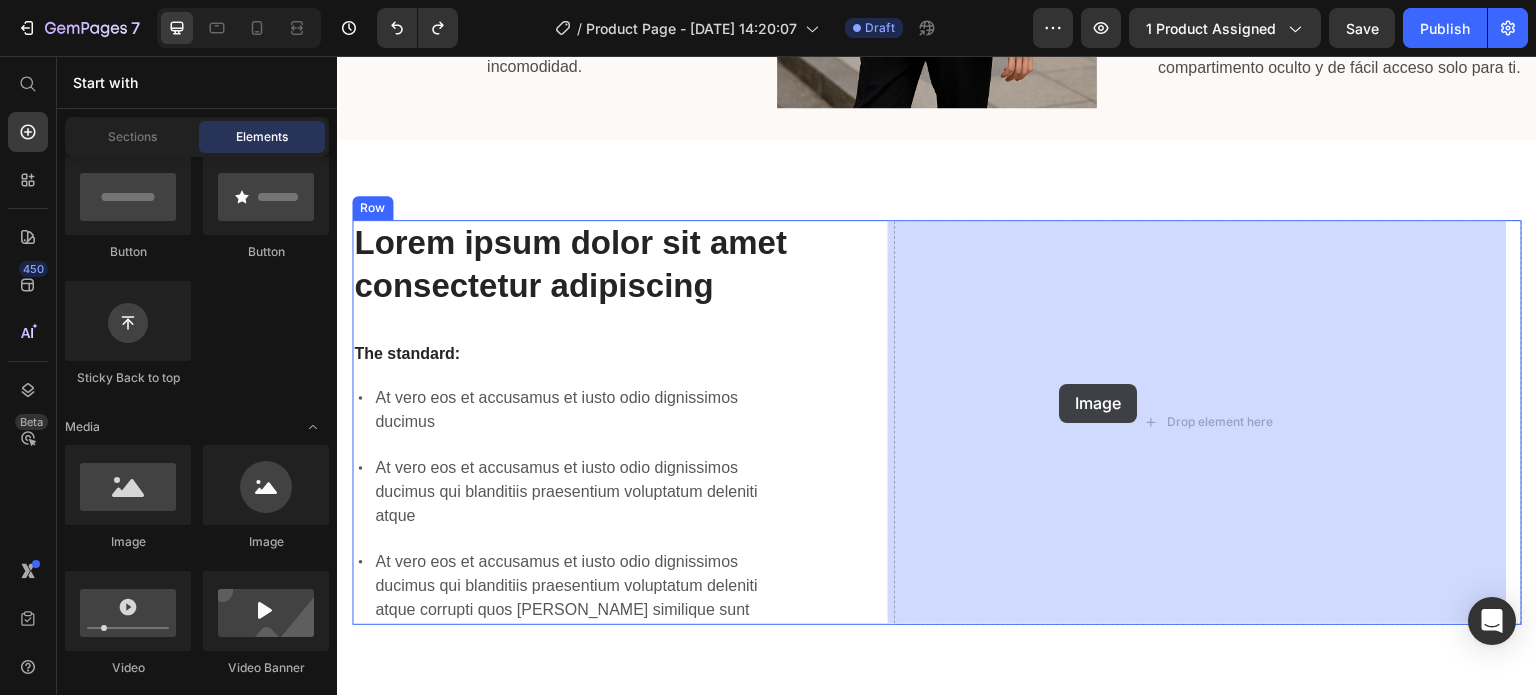 drag, startPoint x: 456, startPoint y: 553, endPoint x: 1060, endPoint y: 384, distance: 627.19775 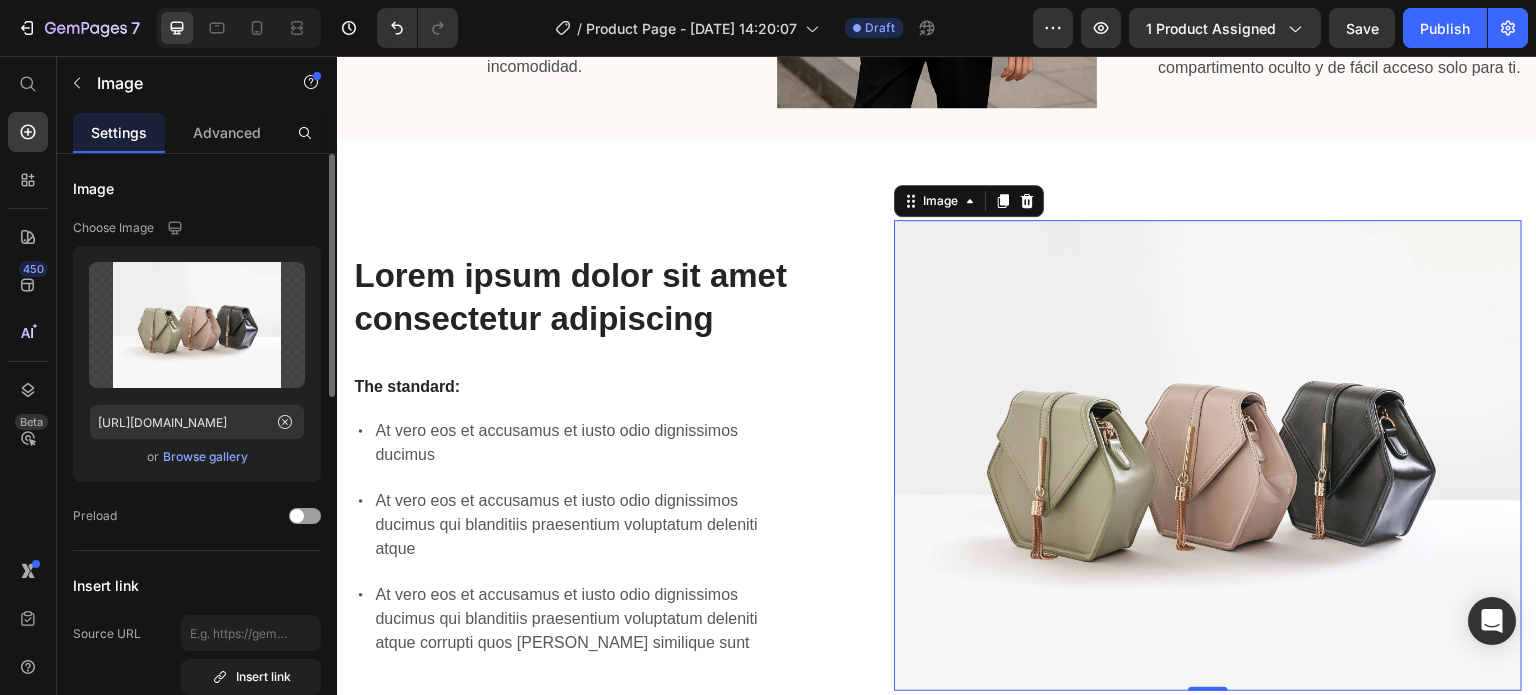 click at bounding box center [1208, 455] 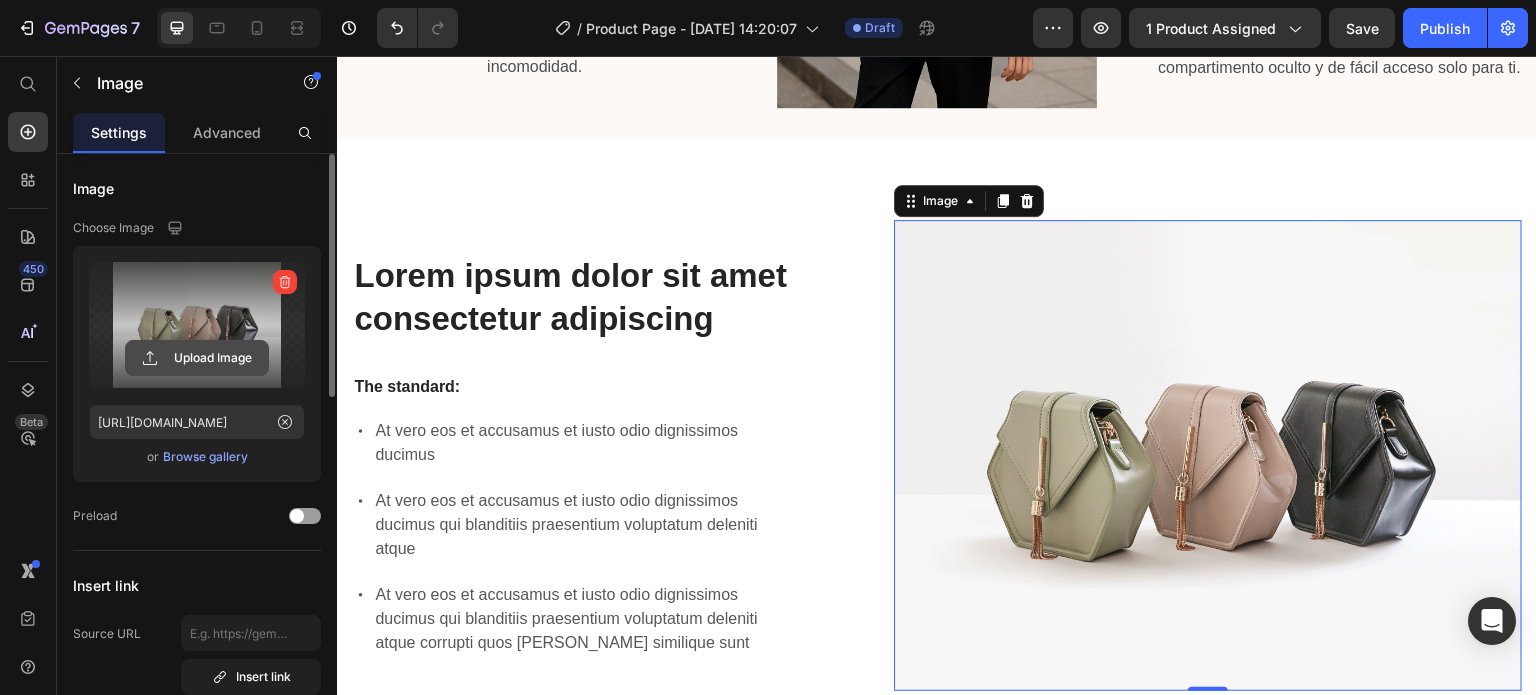 click 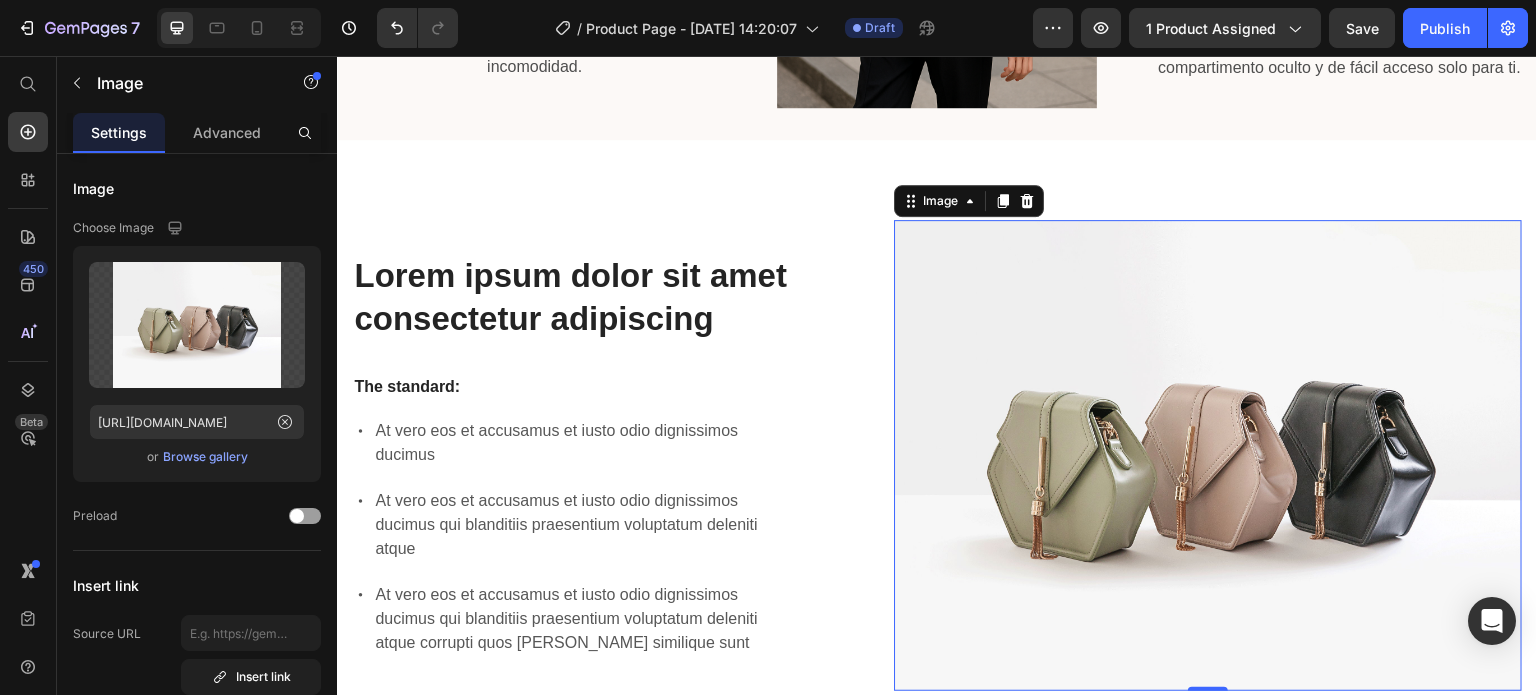 click at bounding box center [1208, 455] 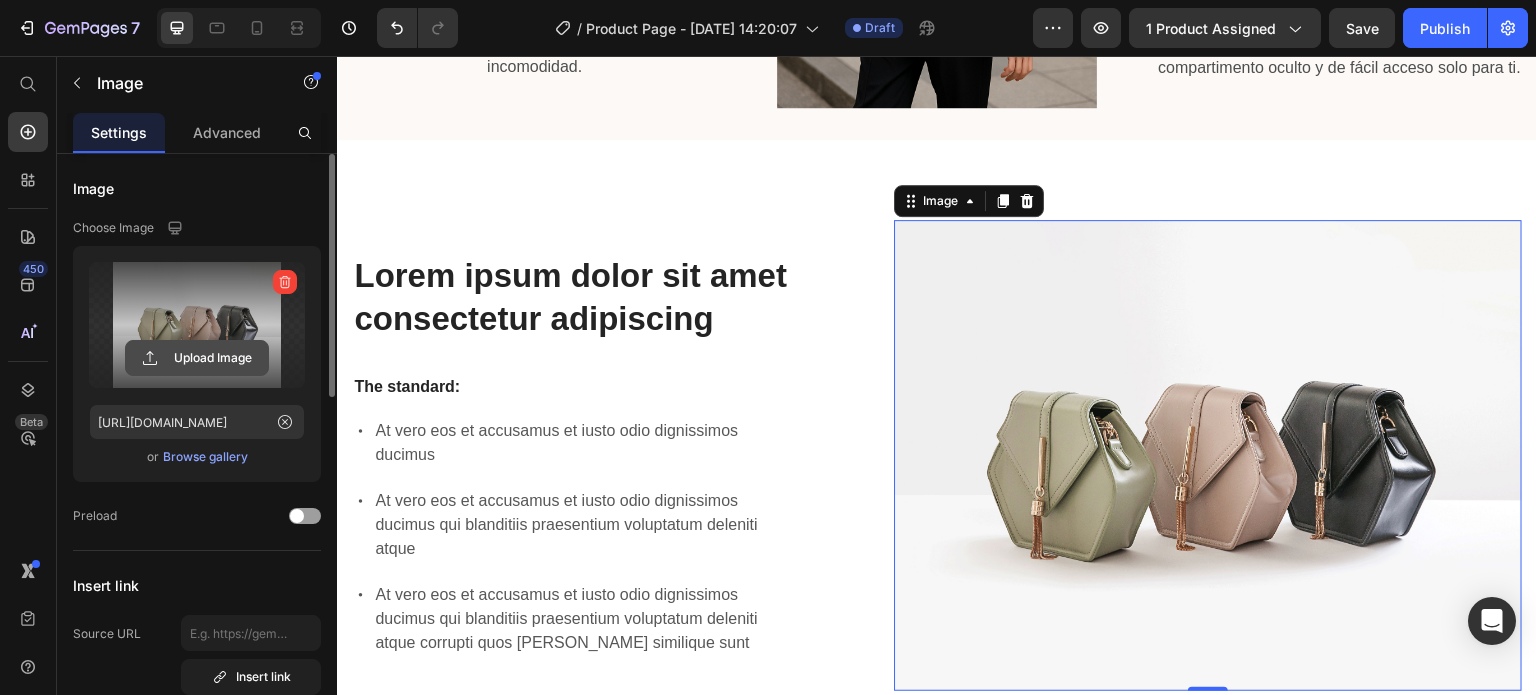 click 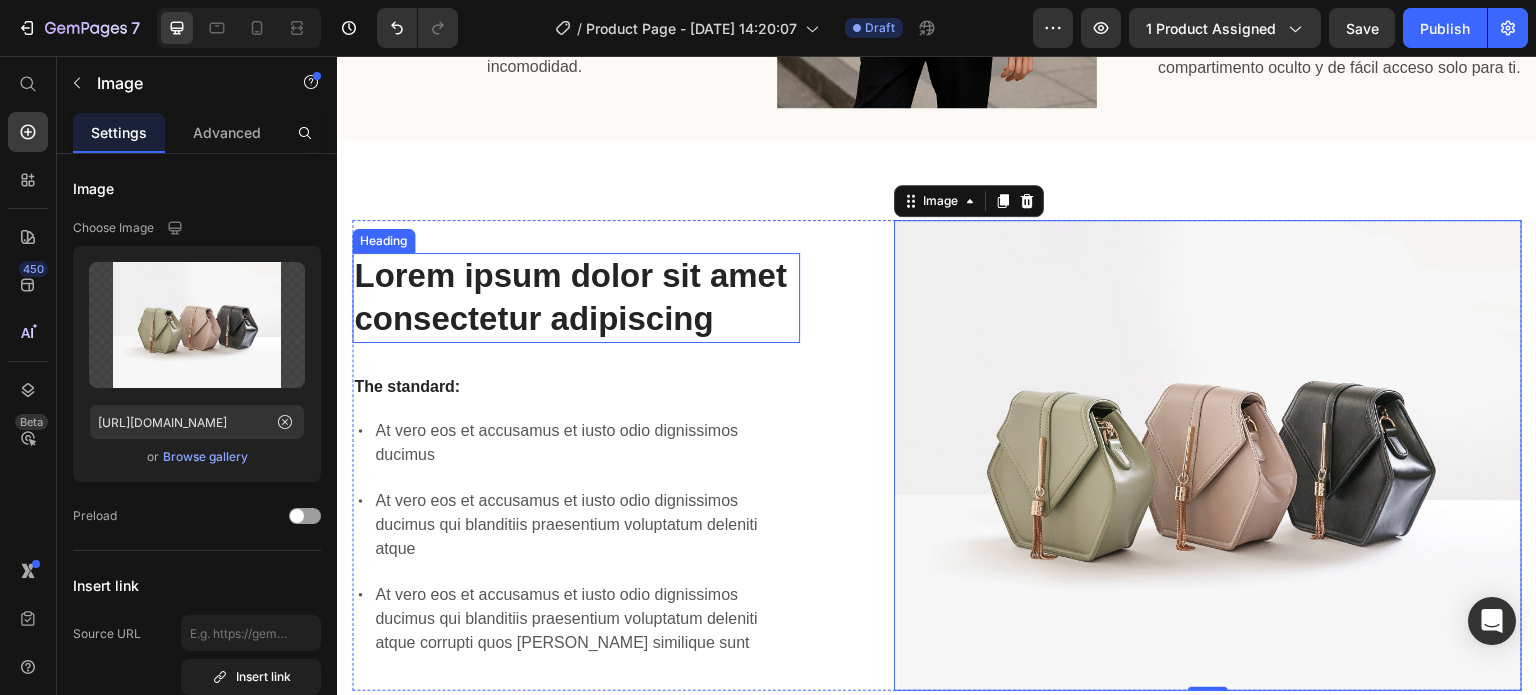 click on "Lorem ipsum dolor sit amet consectetur adipiscing" at bounding box center (576, 298) 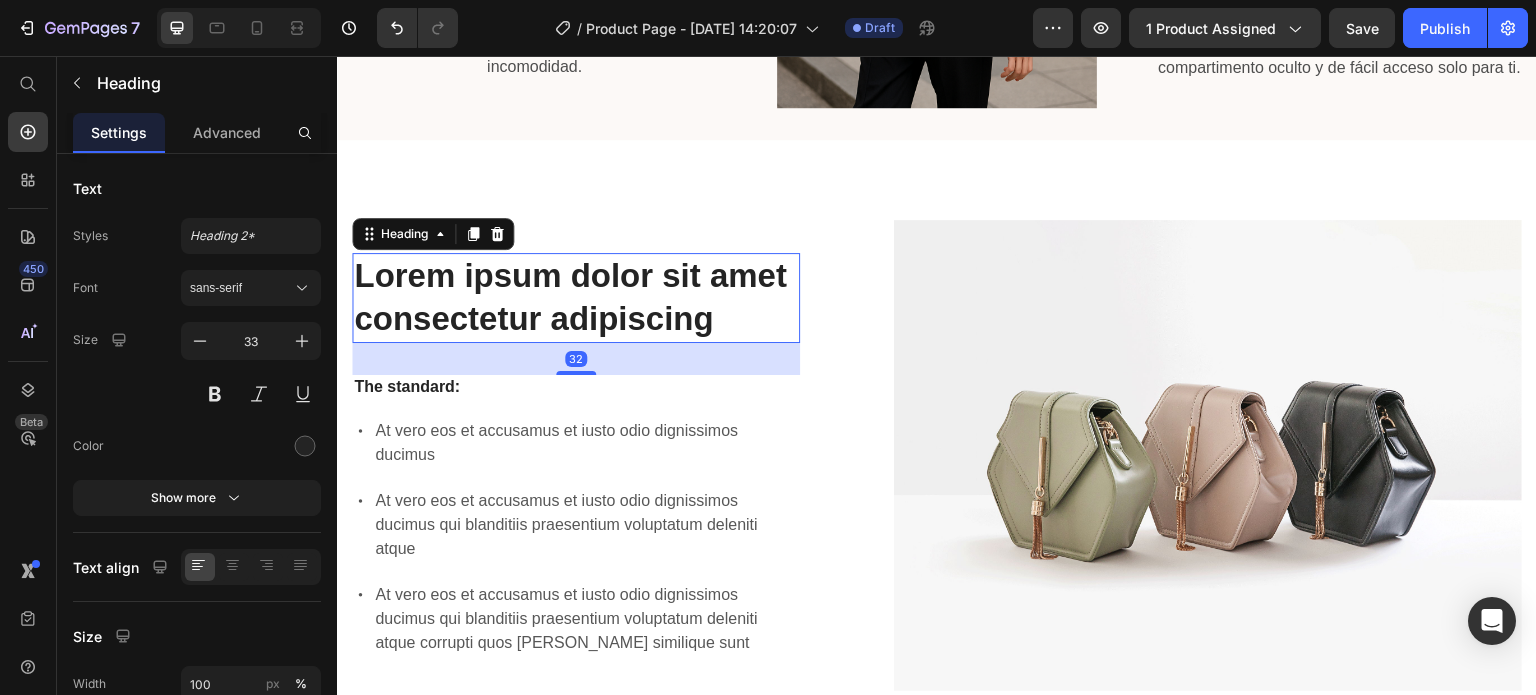 click on "Lorem ipsum dolor sit amet consectetur adipiscing" at bounding box center (576, 298) 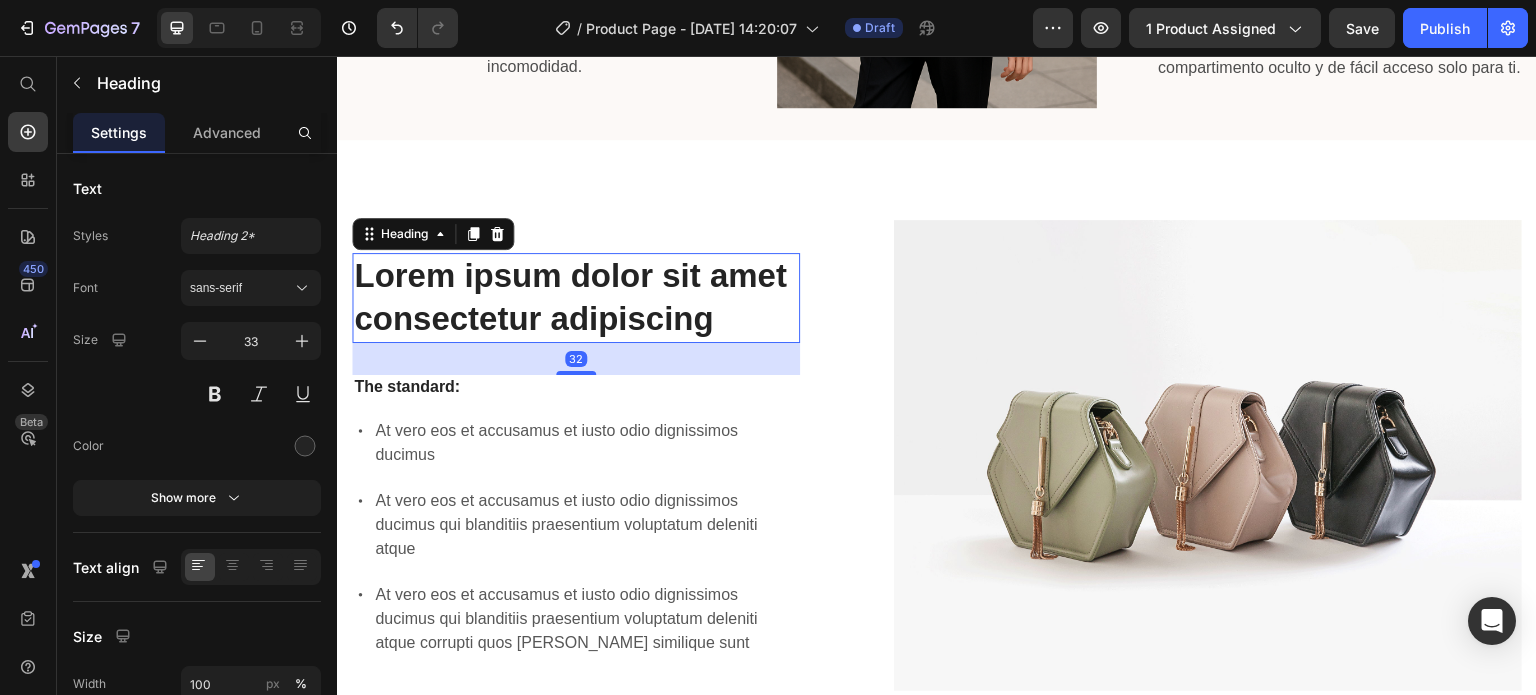 click on "Lorem ipsum dolor sit amet consectetur adipiscing" at bounding box center (576, 298) 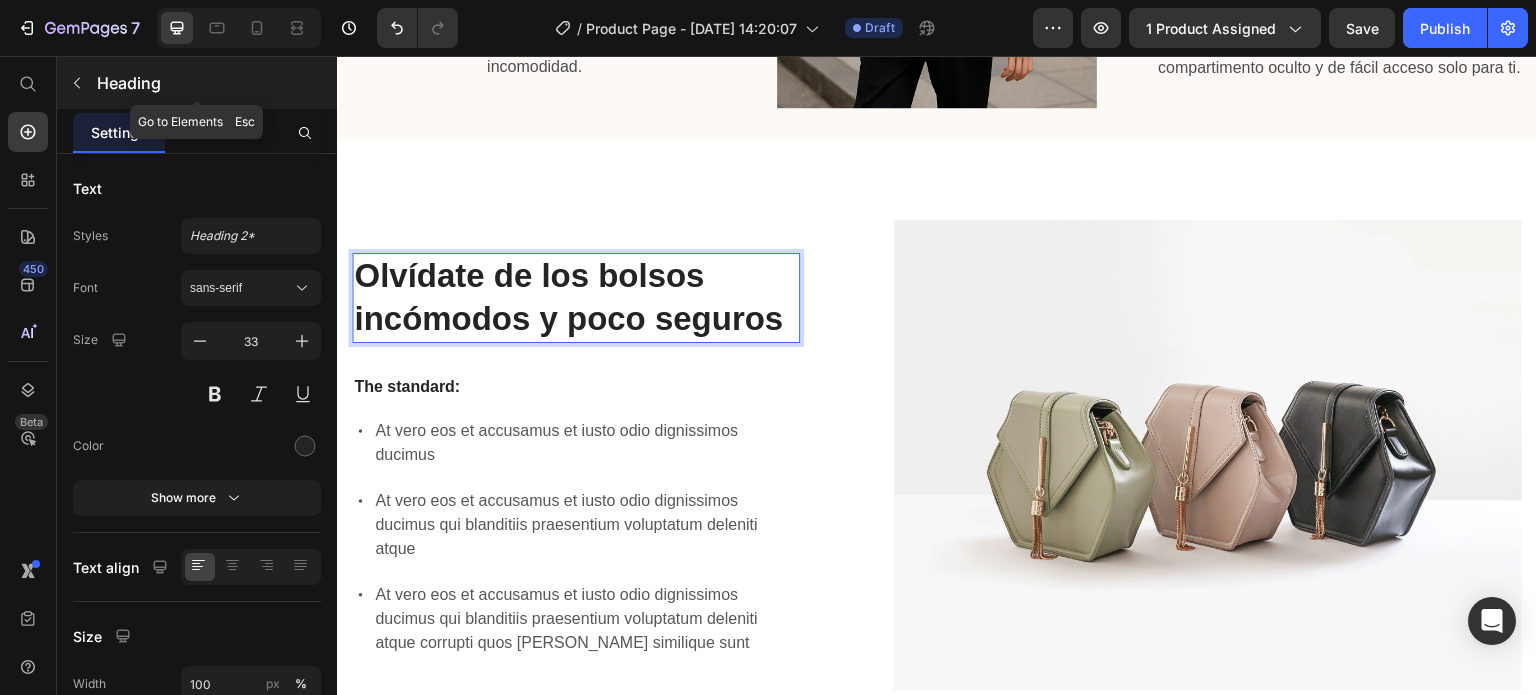 click 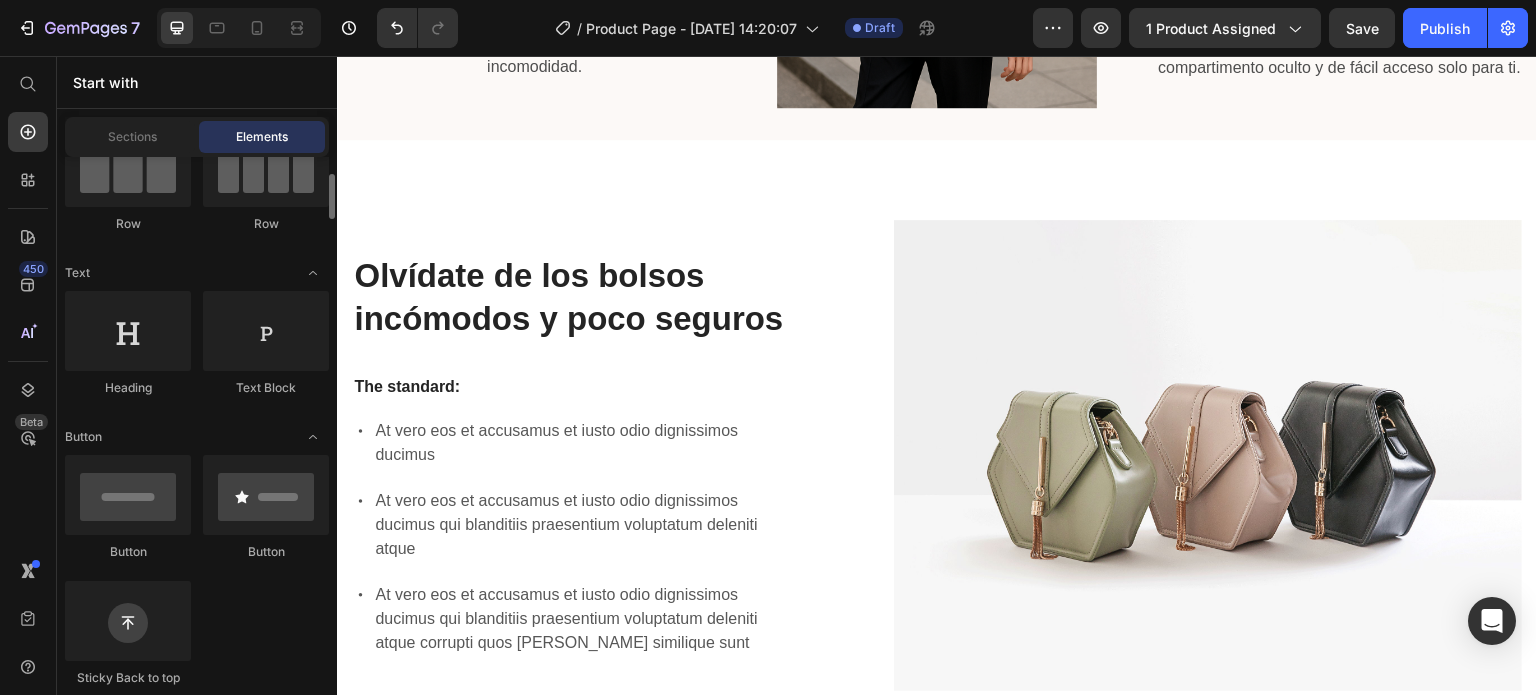 scroll, scrollTop: 100, scrollLeft: 0, axis: vertical 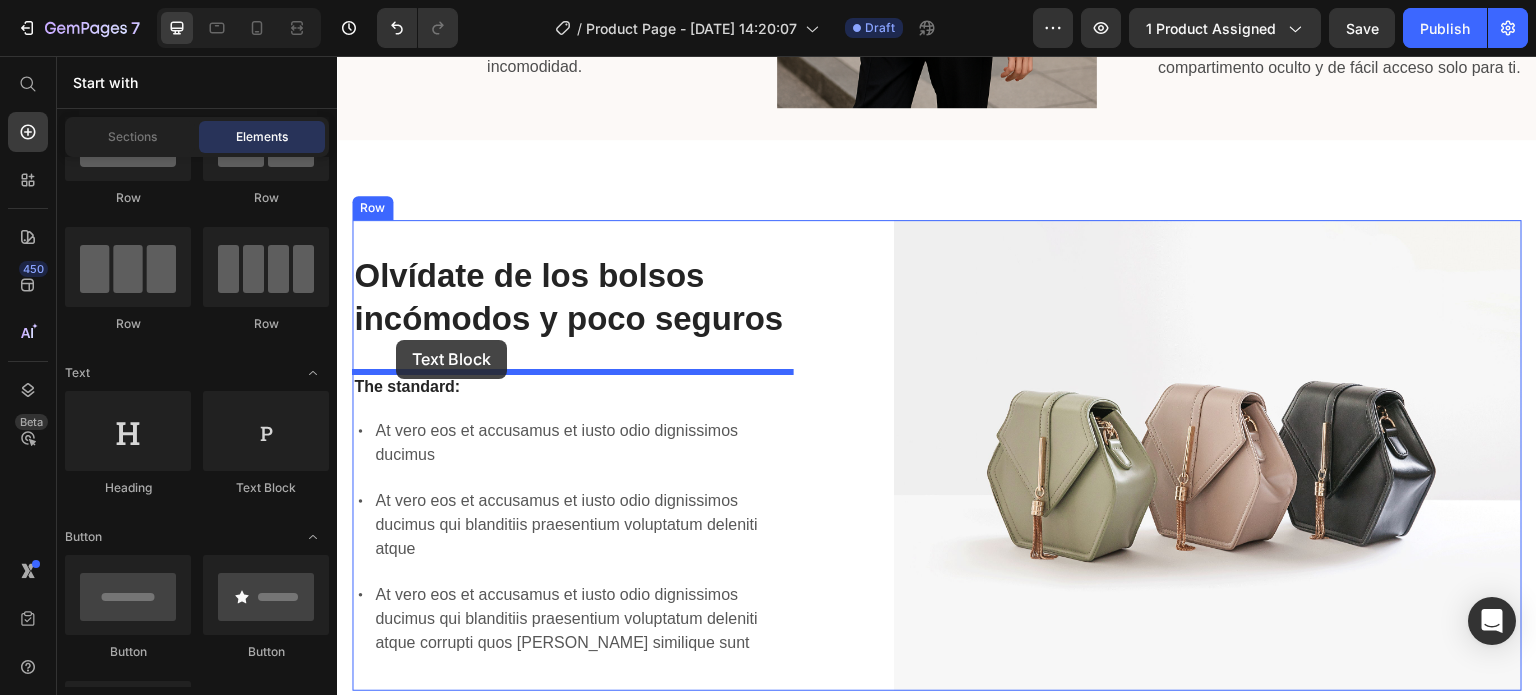 drag, startPoint x: 608, startPoint y: 472, endPoint x: 396, endPoint y: 340, distance: 249.73586 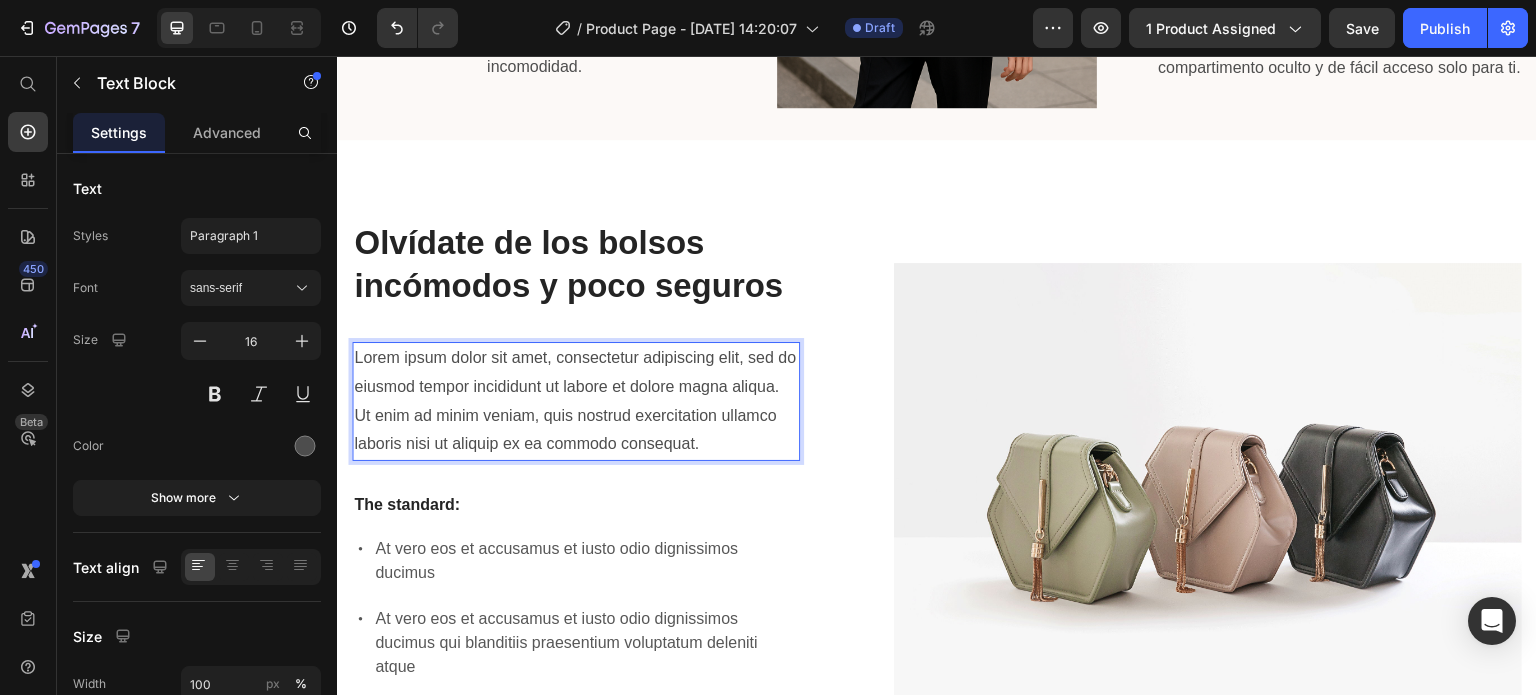 click on "Lorem ipsum dolor sit amet, consectetur adipiscing elit, sed do eiusmod tempor incididunt ut labore et dolore magna aliqua. Ut enim ad minim veniam, quis nostrud exercitation ullamco laboris nisi ut aliquip ex ea commodo consequat." at bounding box center [576, 401] 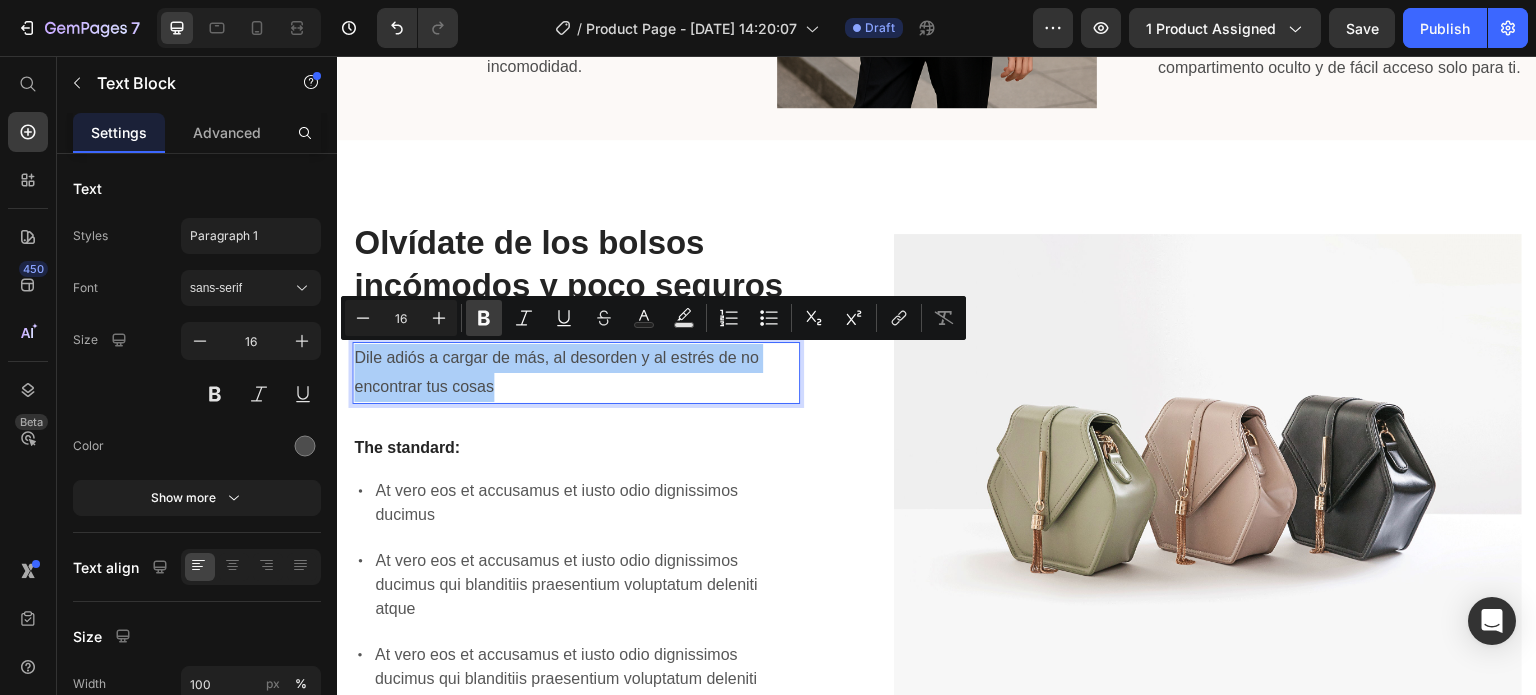 click 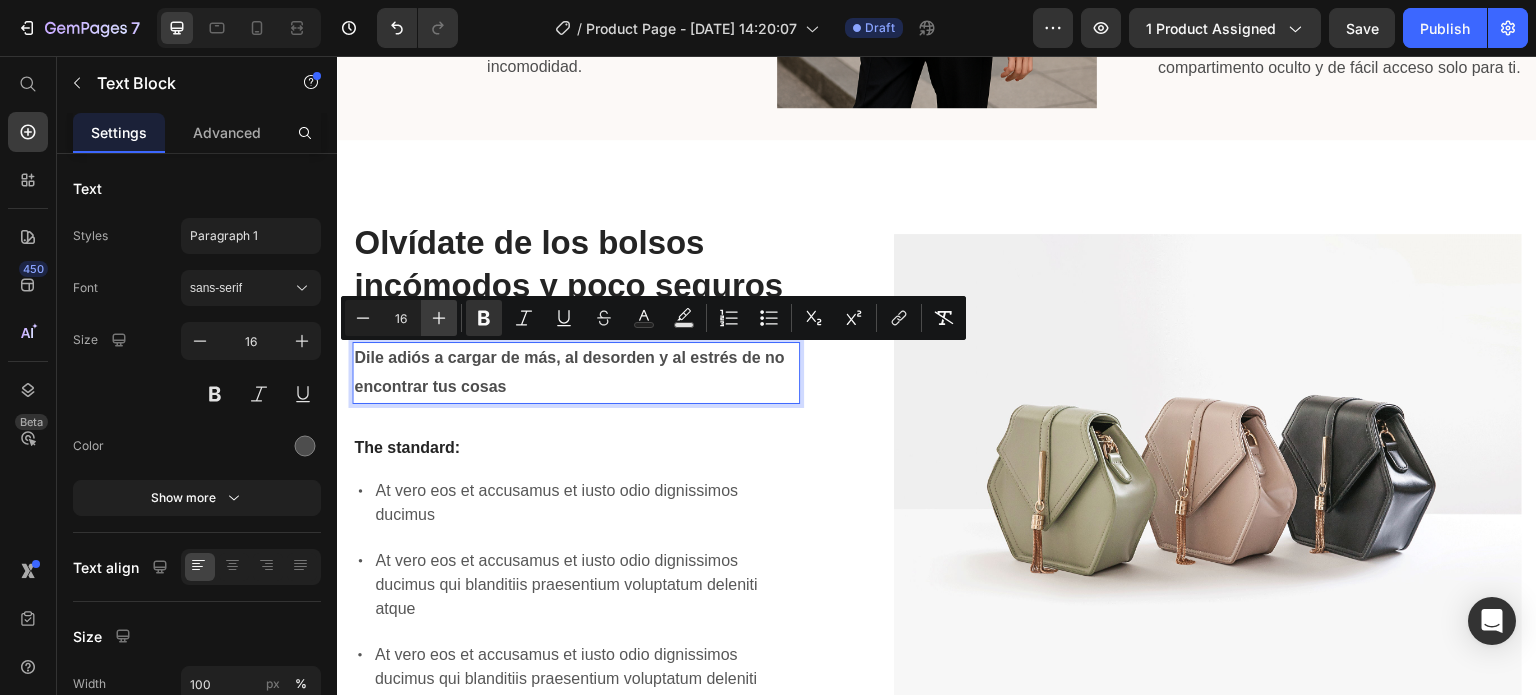 click on "Plus" at bounding box center (439, 318) 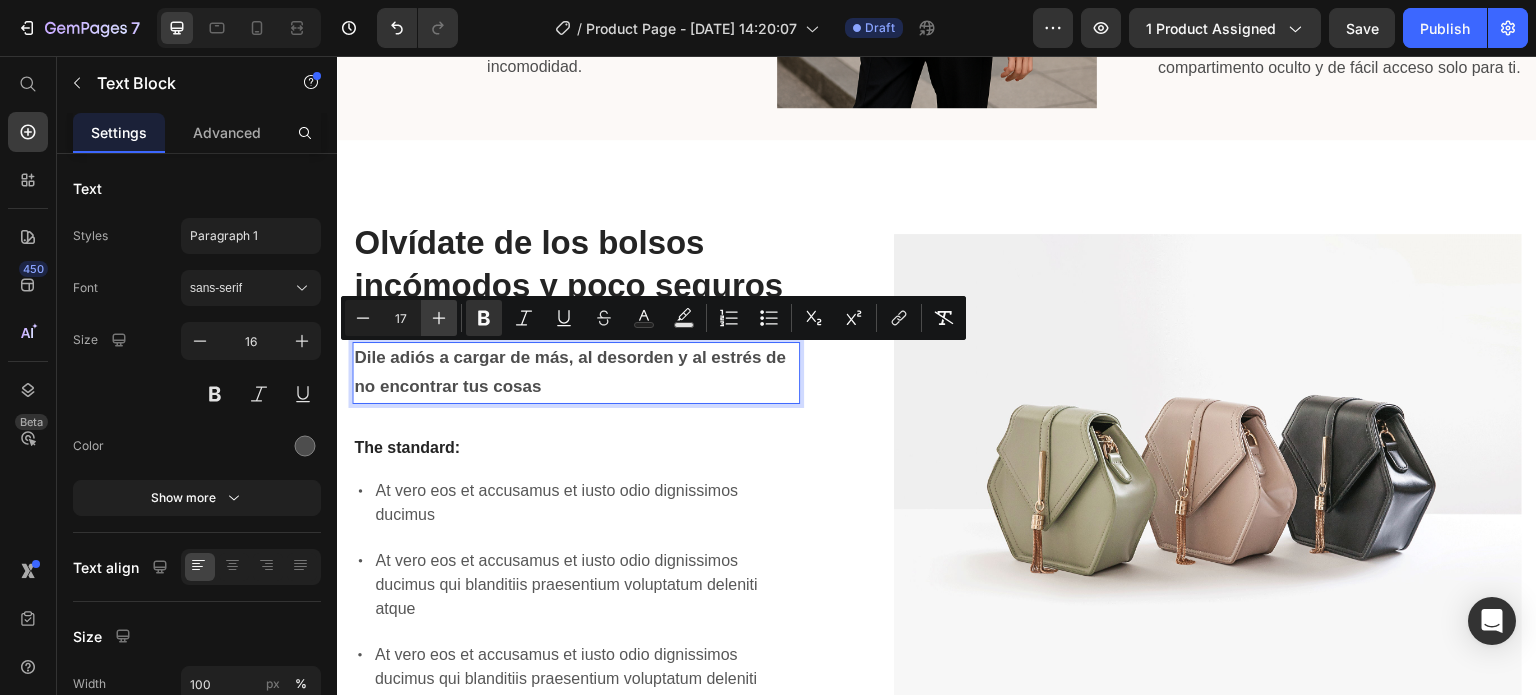 click on "Plus" at bounding box center (439, 318) 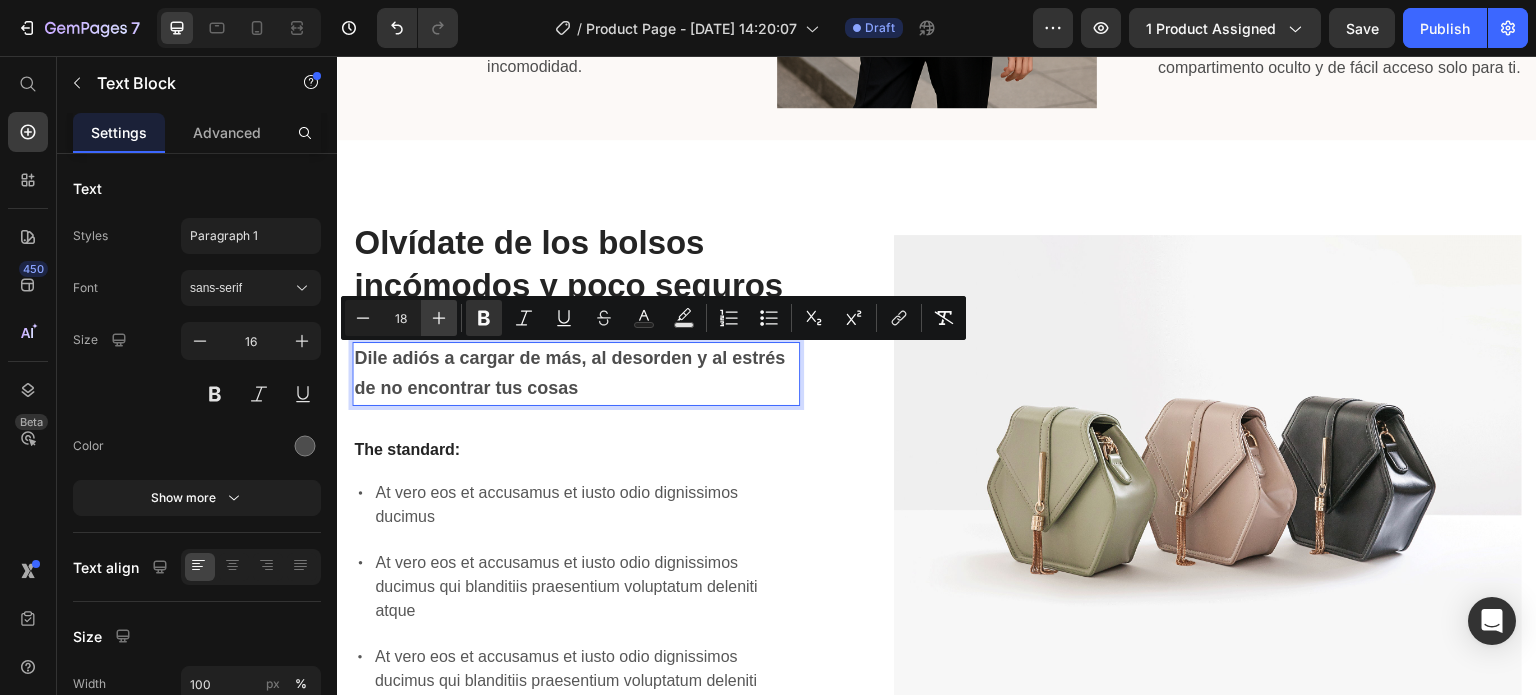 click on "Plus" at bounding box center [439, 318] 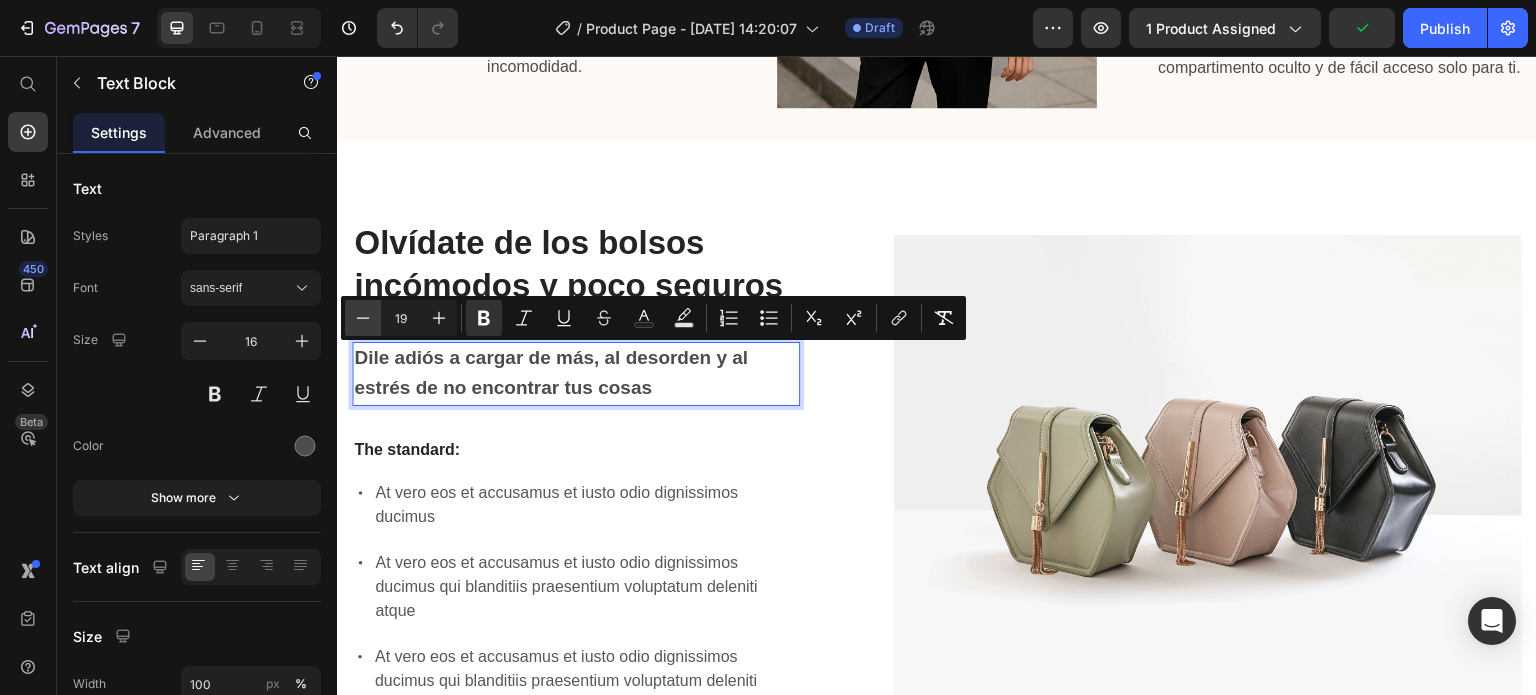 click on "Minus" at bounding box center (363, 318) 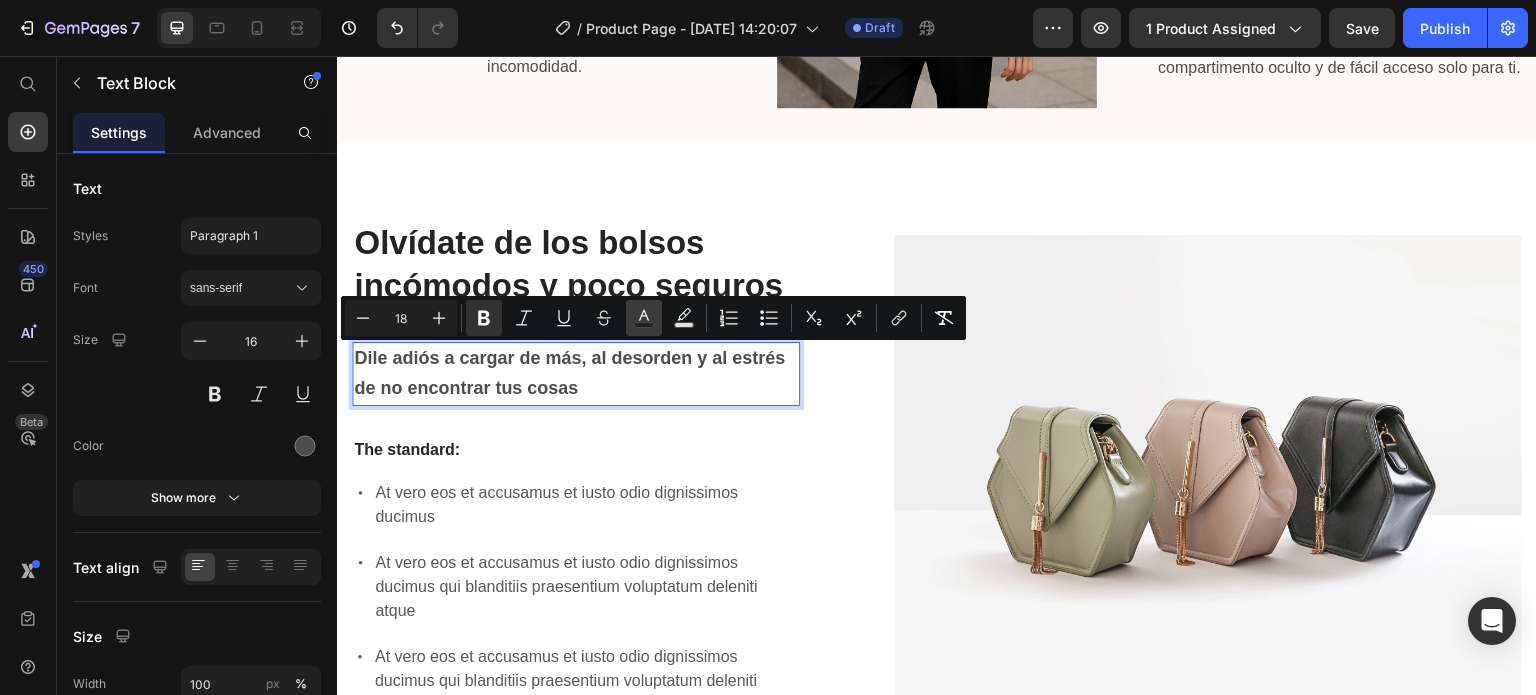 click 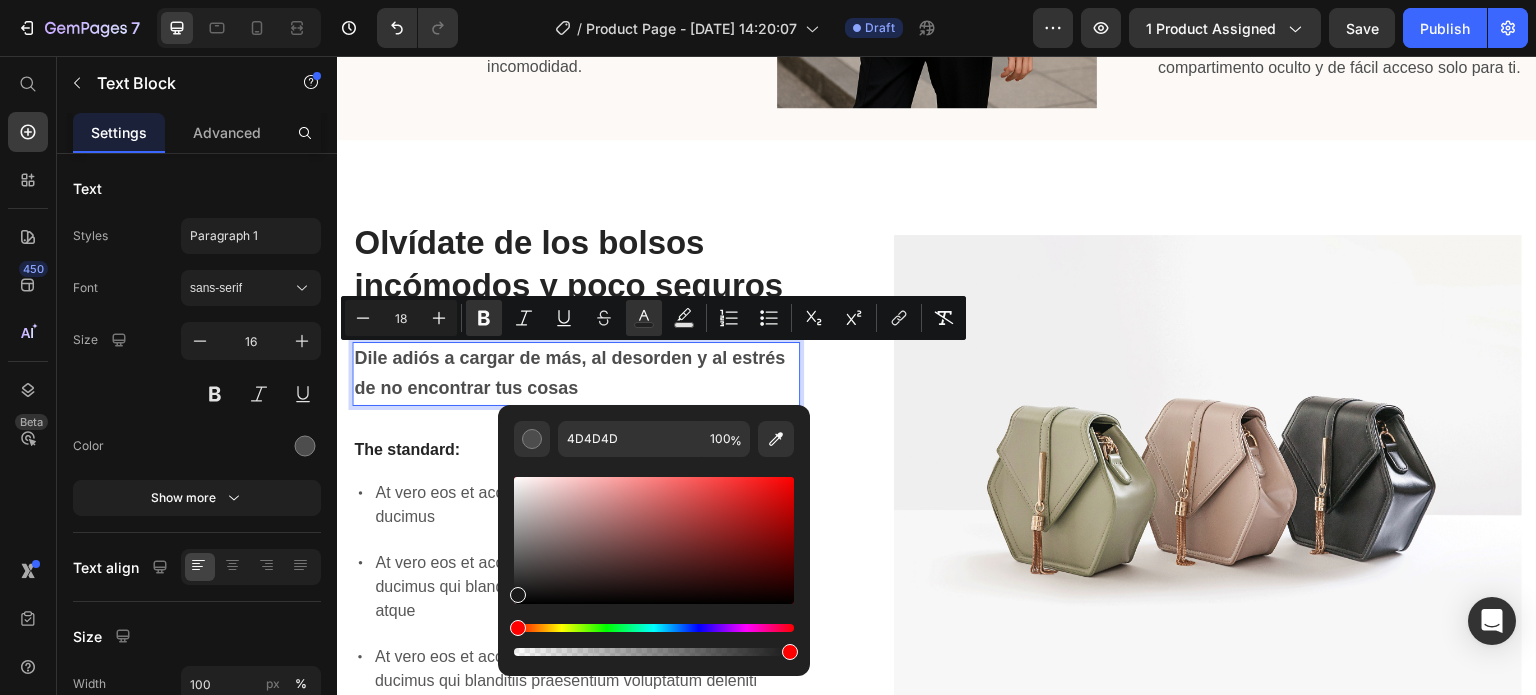 type on "191919" 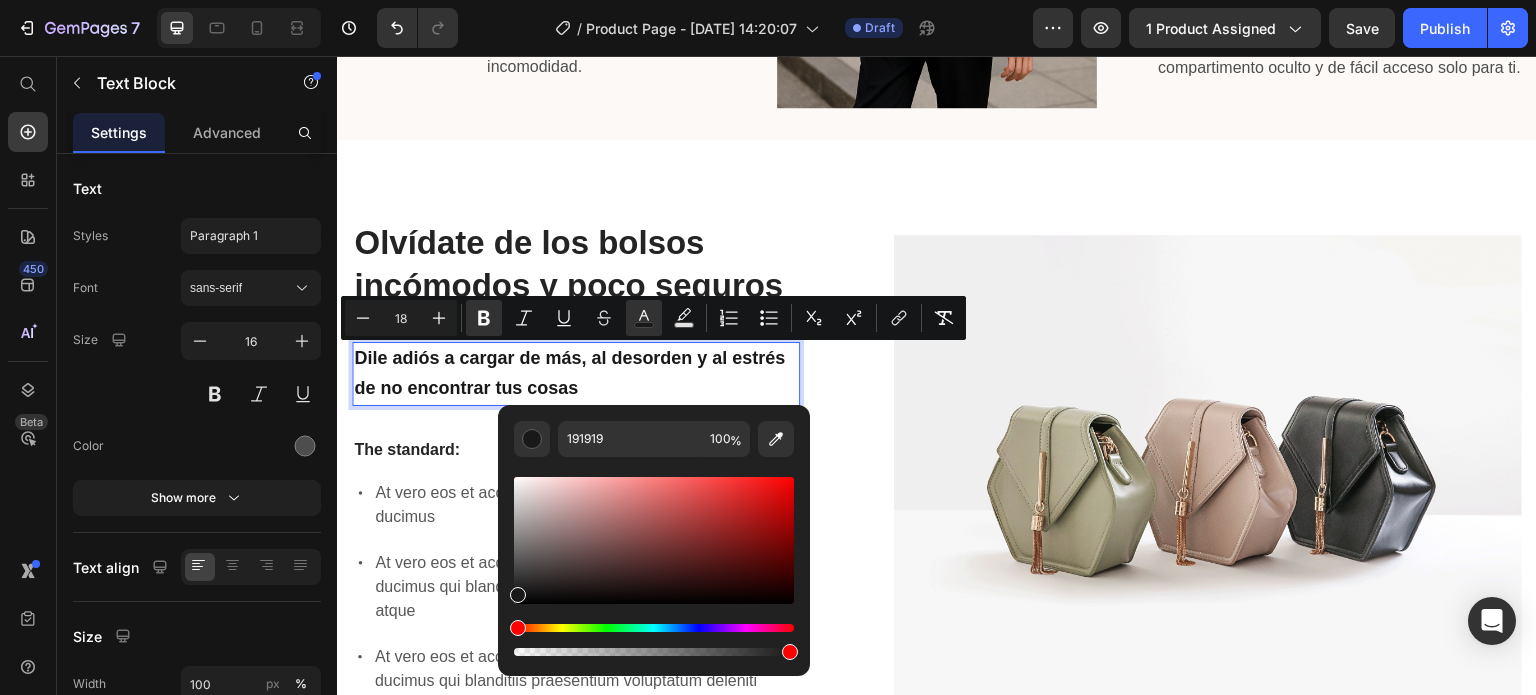 drag, startPoint x: 520, startPoint y: 567, endPoint x: 512, endPoint y: 591, distance: 25.298222 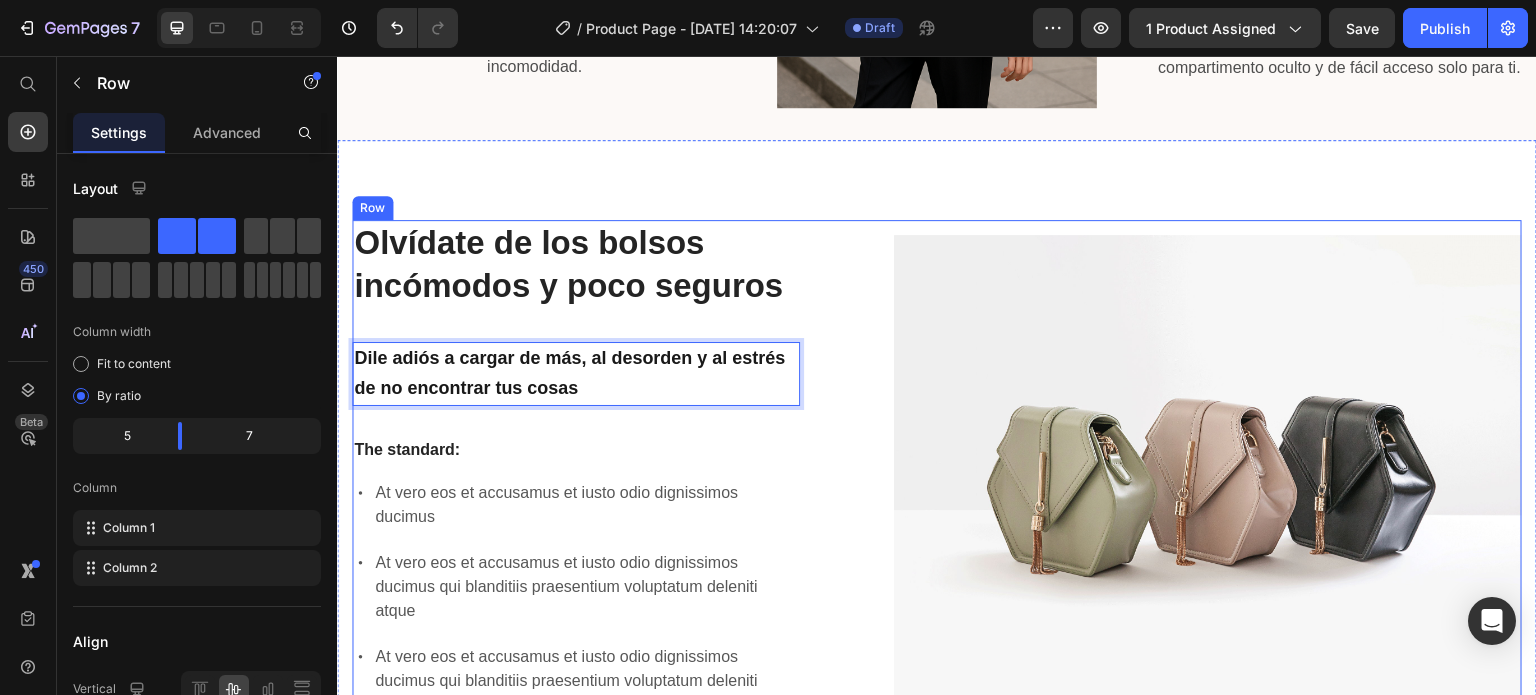 click on "Olvídate de los bolsos incómodos y poco seguros Heading Dile adiós a cargar de más, al desorden y al estrés de no encontrar tus cosas Text Block   32 The standard: Text Block
At vero eos et accusamus et iusto odio dignissimos ducimus
At vero eos et accusamus et iusto odio dignissimos ducimus qui blanditiis praesentium voluptatum deleniti atque
At vero eos et accusamus et iusto odio dignissimos ducimus qui blanditiis praesentium voluptatum deleniti atque corrupti quos [PERSON_NAME] similique sunt Item List Image Row" at bounding box center (937, 470) 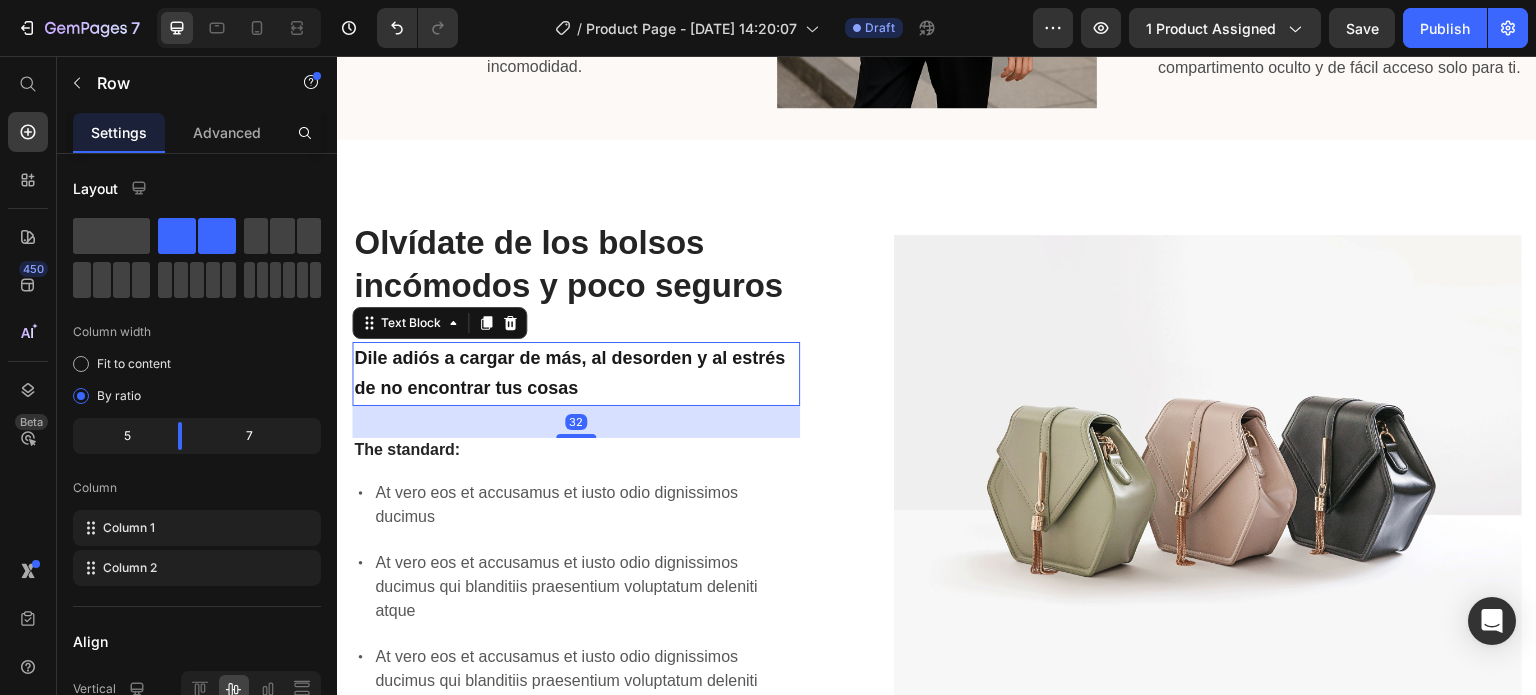 click on "Dile adiós a cargar de más, al desorden y al estrés de no encontrar tus cosas" at bounding box center [569, 373] 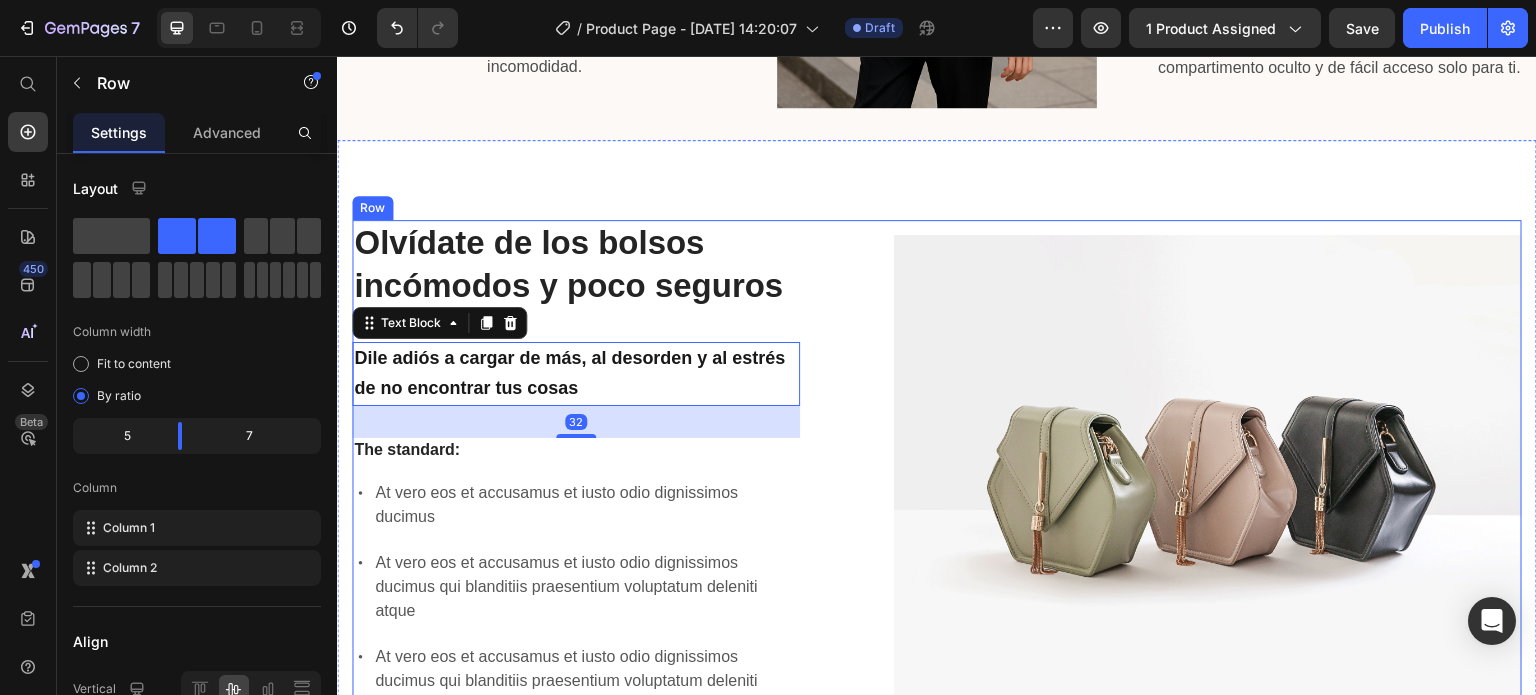 click on "Olvídate de los bolsos incómodos y poco seguros Heading Dile adiós a cargar de más, al desorden y al estrés de no encontrar tus cosas Text Block   32 The standard: Text Block
At vero eos et accusamus et iusto odio dignissimos ducimus
At vero eos et accusamus et iusto odio dignissimos ducimus qui blanditiis praesentium voluptatum deleniti atque
At vero eos et accusamus et iusto odio dignissimos ducimus qui blanditiis praesentium voluptatum deleniti atque corrupti quos [PERSON_NAME] similique sunt Item List" at bounding box center (576, 470) 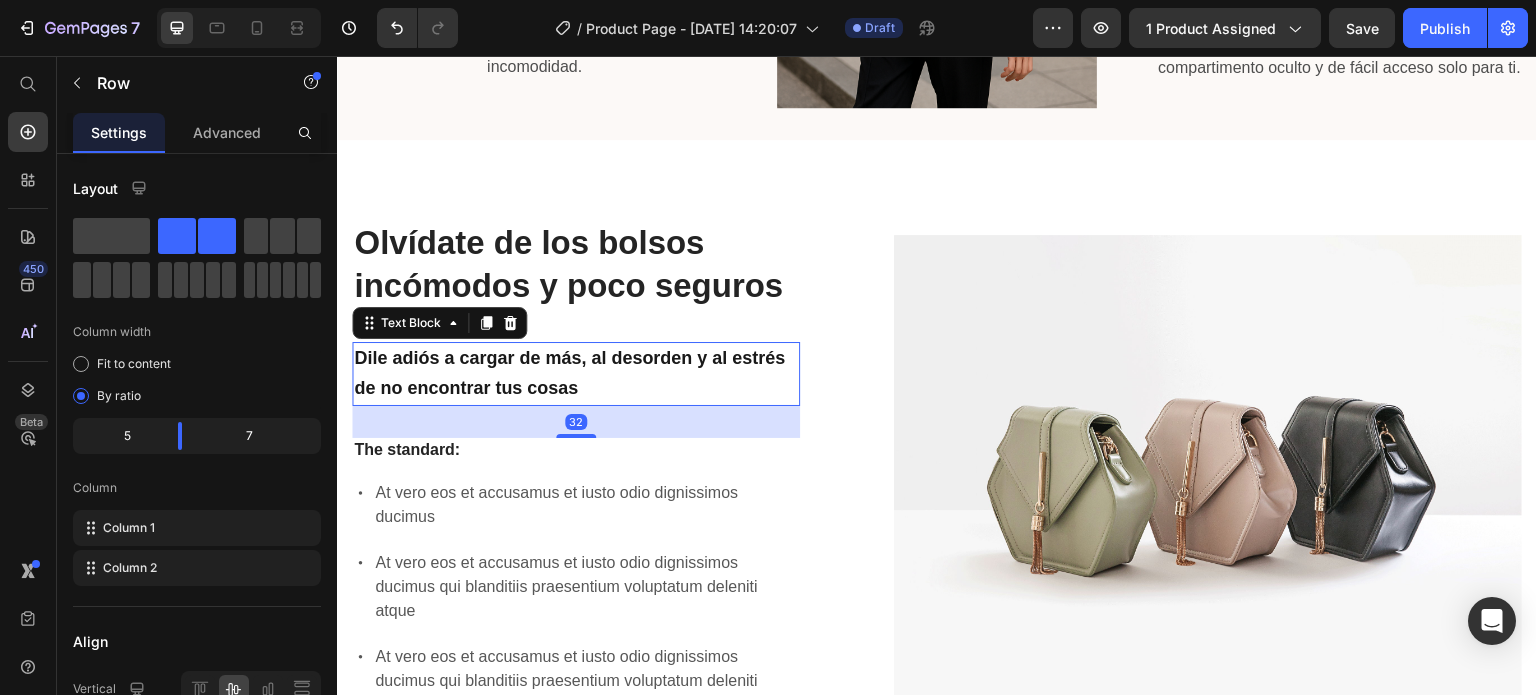 click on "Dile adiós a cargar de más, al desorden y al estrés de no encontrar tus cosas" at bounding box center (569, 373) 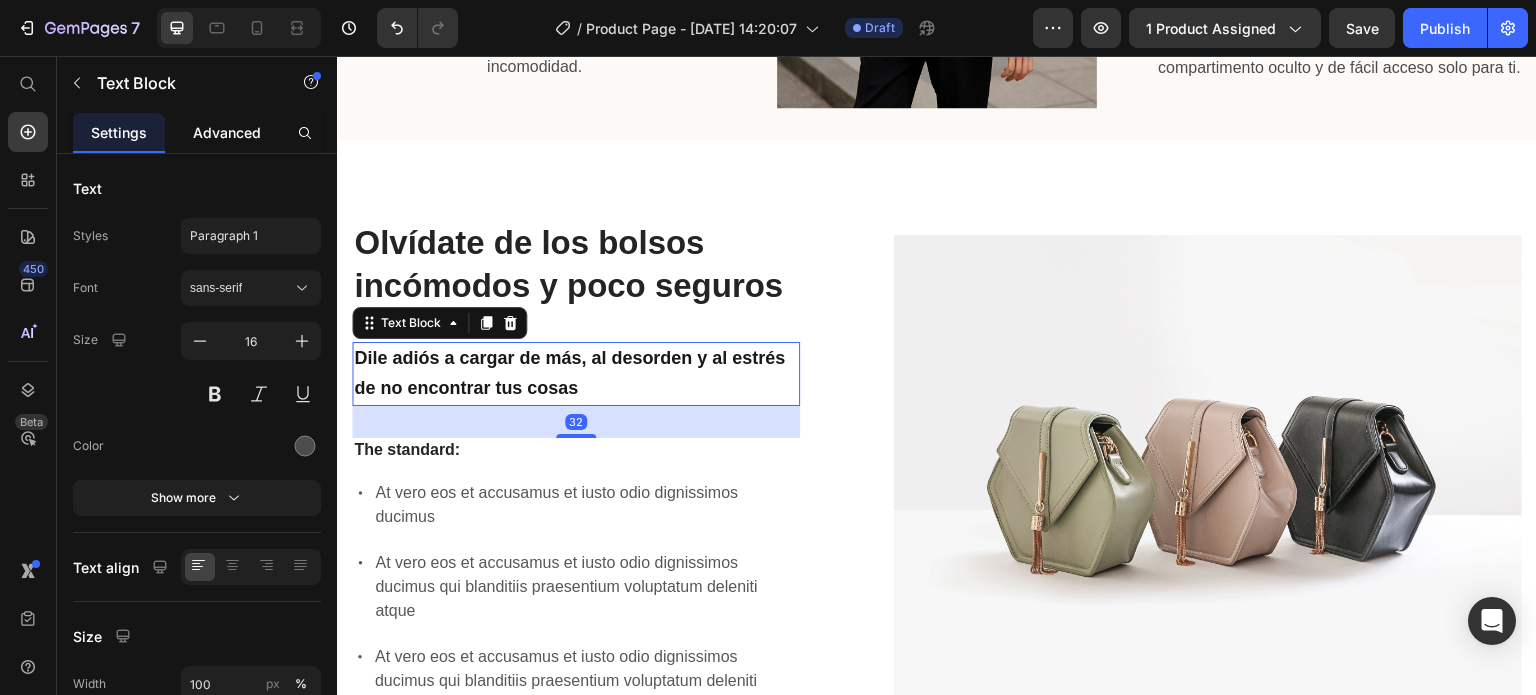click on "Advanced" at bounding box center [227, 132] 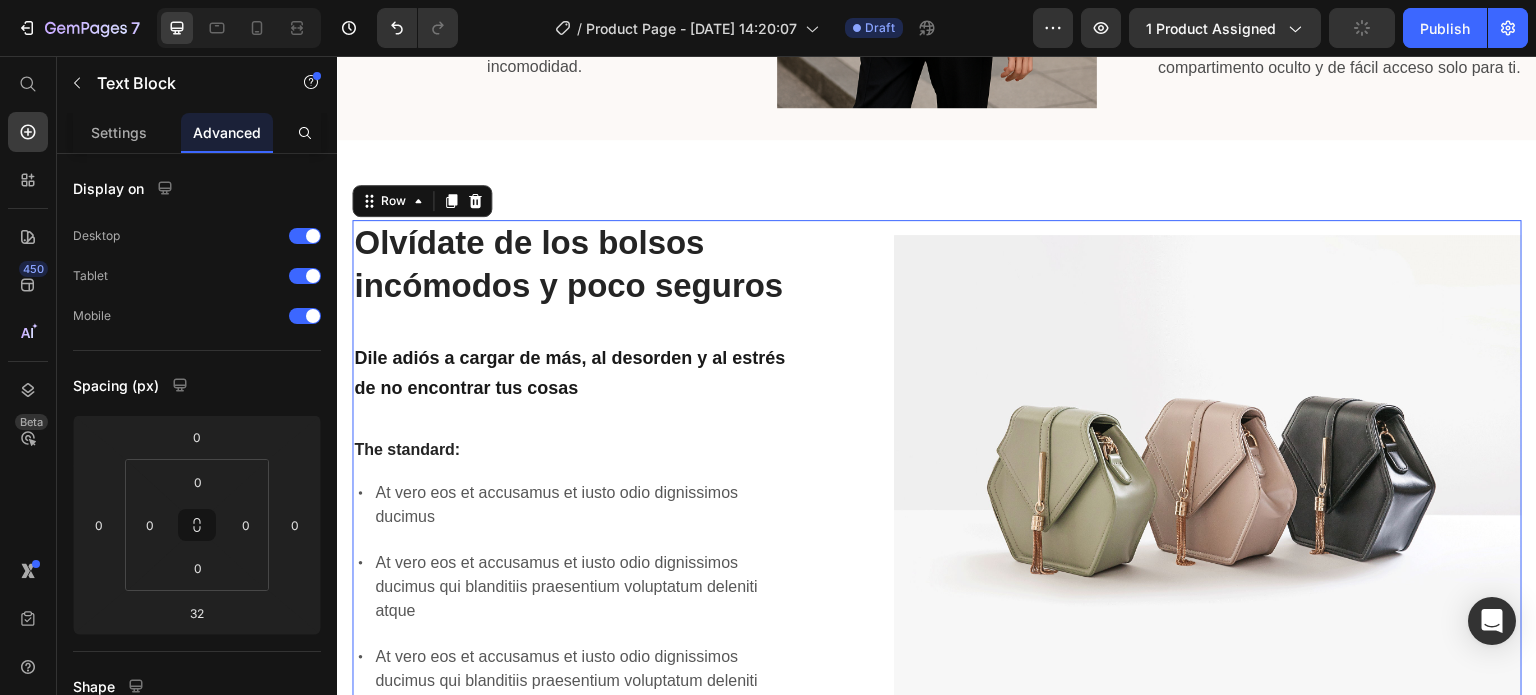 click on "Olvídate de los bolsos incómodos y poco seguros Heading Dile adiós a cargar de más, al desorden y al estrés de no encontrar tus cosas Text Block The standard: Text Block
At vero eos et accusamus et iusto odio dignissimos ducimus
At vero eos et accusamus et iusto odio dignissimos ducimus qui blanditiis praesentium voluptatum deleniti atque
At vero eos et accusamus et iusto odio dignissimos ducimus qui blanditiis praesentium voluptatum deleniti atque corrupti quos [PERSON_NAME] similique sunt Item List" at bounding box center [576, 470] 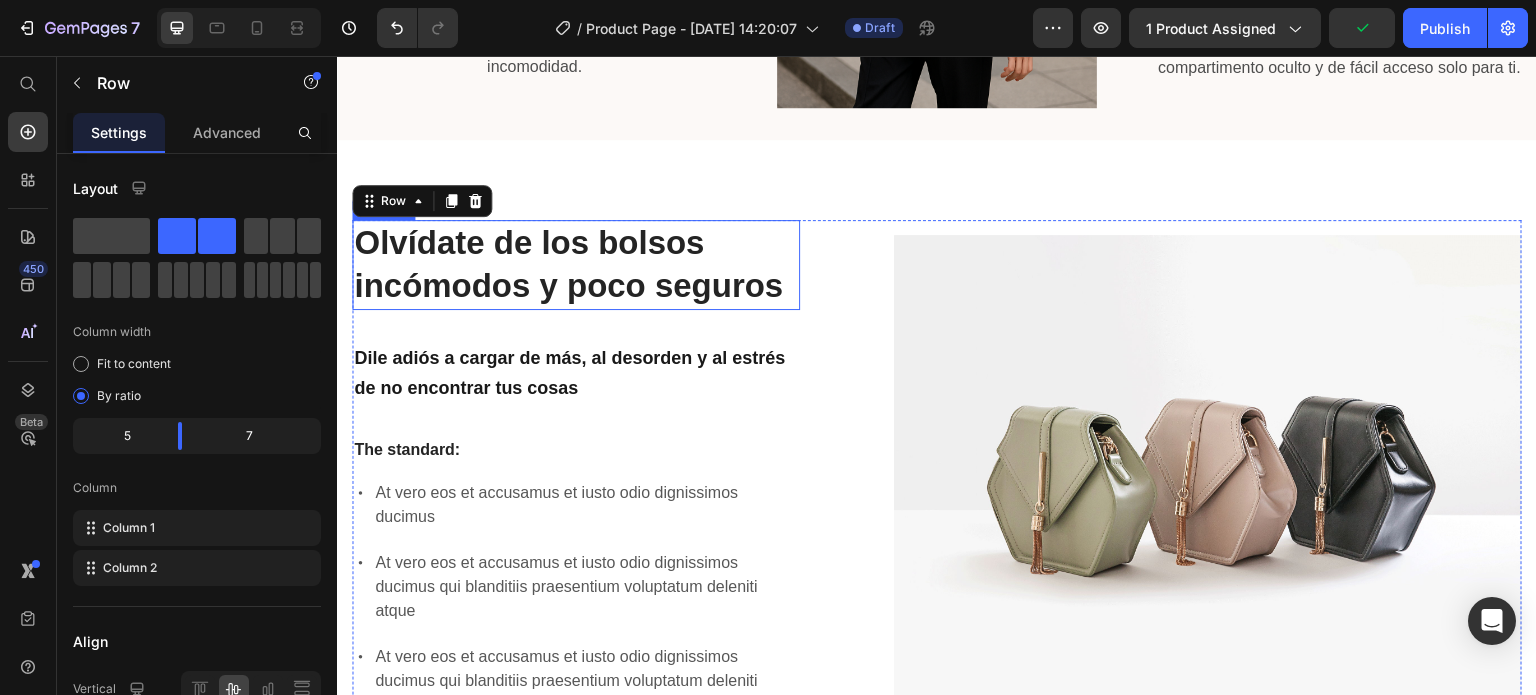 click on "Olvídate de los bolsos incómodos y poco seguros" at bounding box center (576, 265) 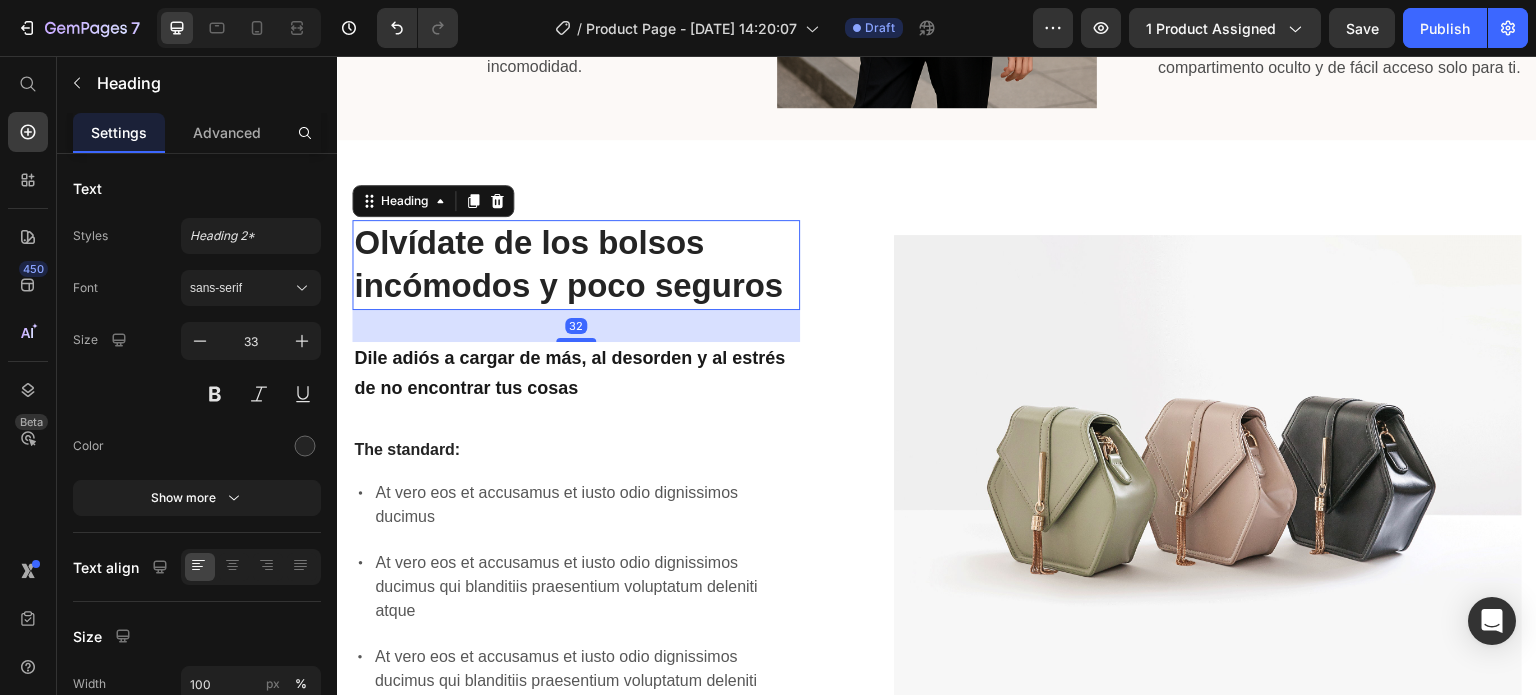 click on "32" at bounding box center [576, 326] 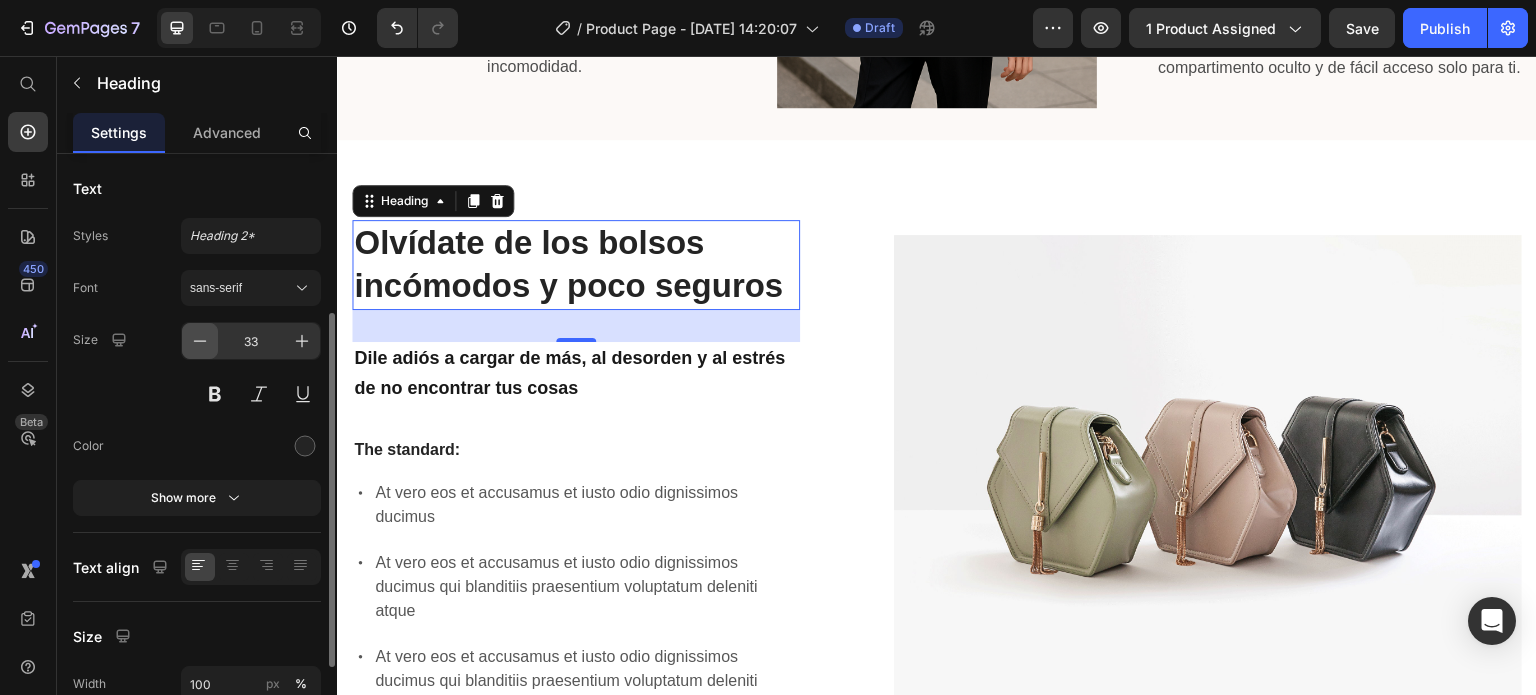scroll, scrollTop: 100, scrollLeft: 0, axis: vertical 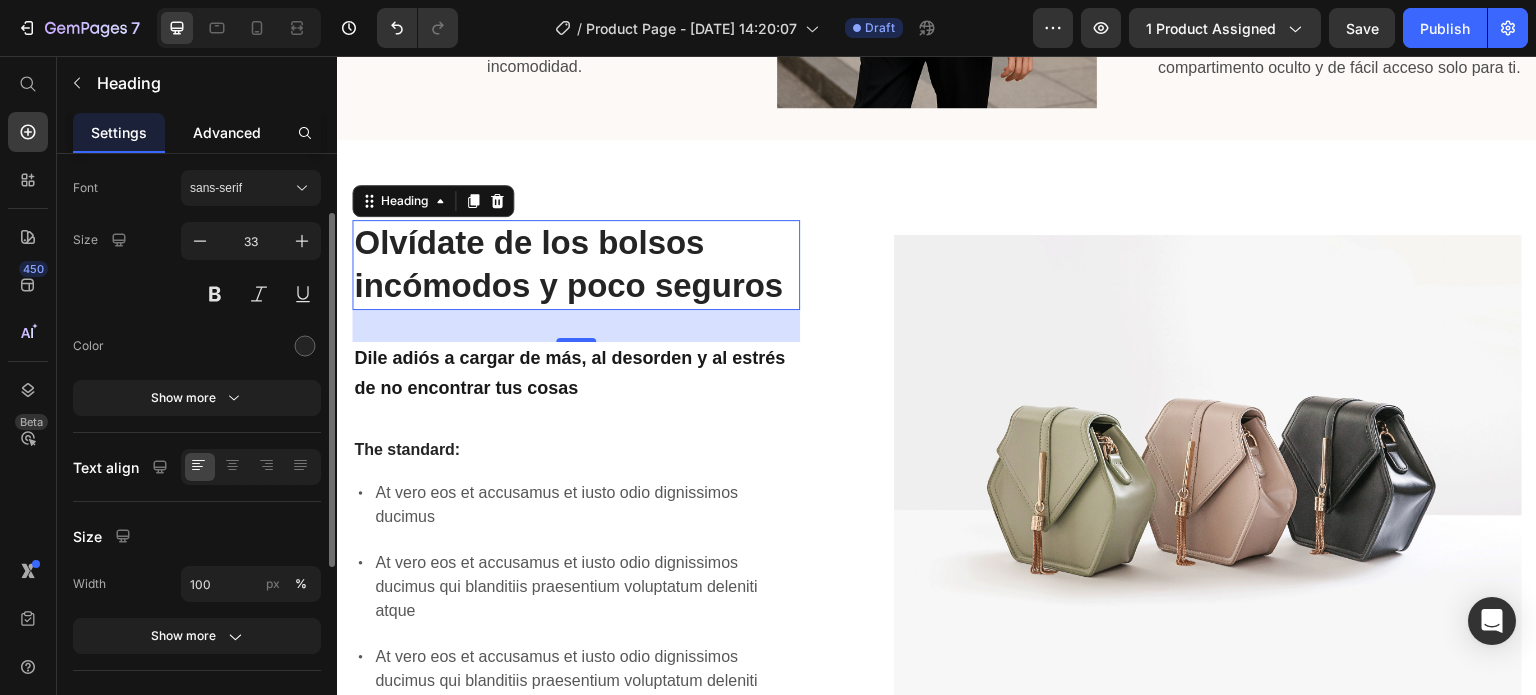 click on "Advanced" at bounding box center [227, 132] 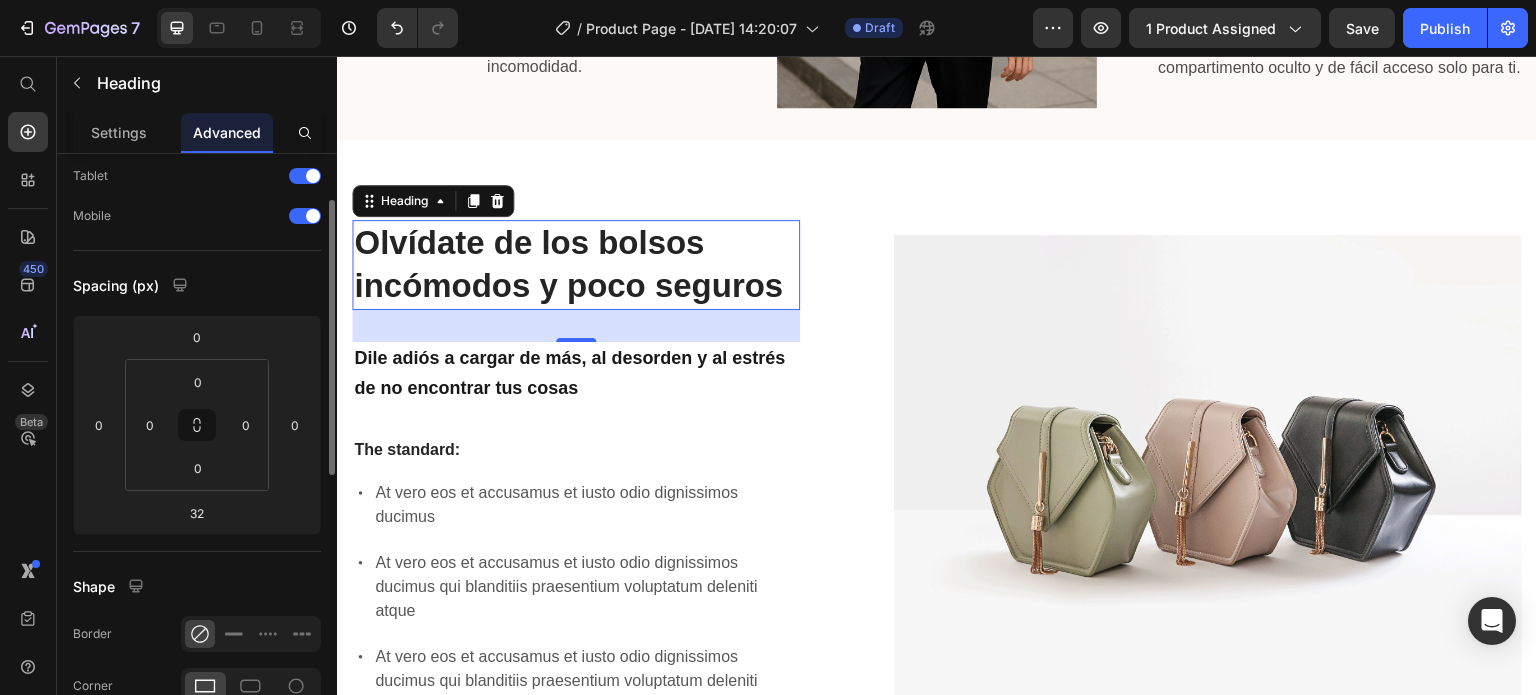 scroll, scrollTop: 0, scrollLeft: 0, axis: both 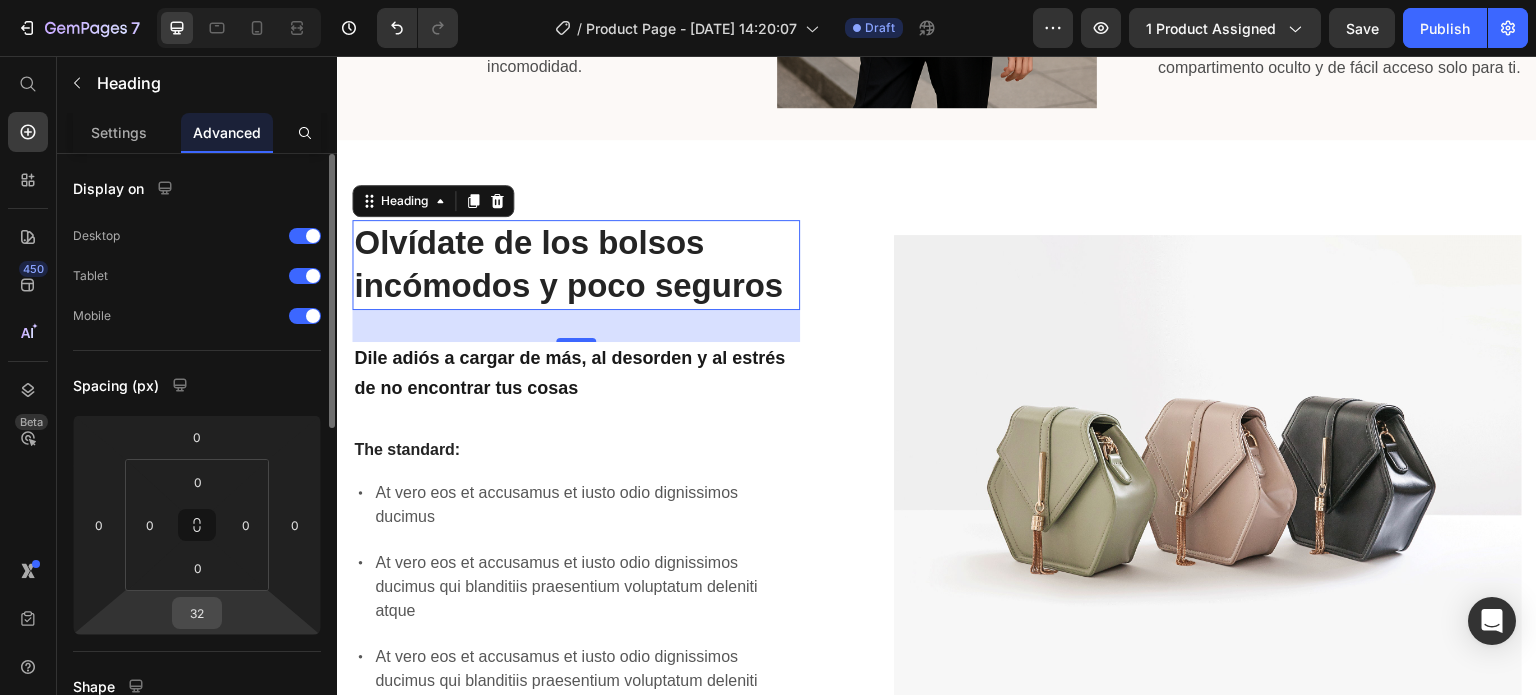 click on "32" at bounding box center (197, 613) 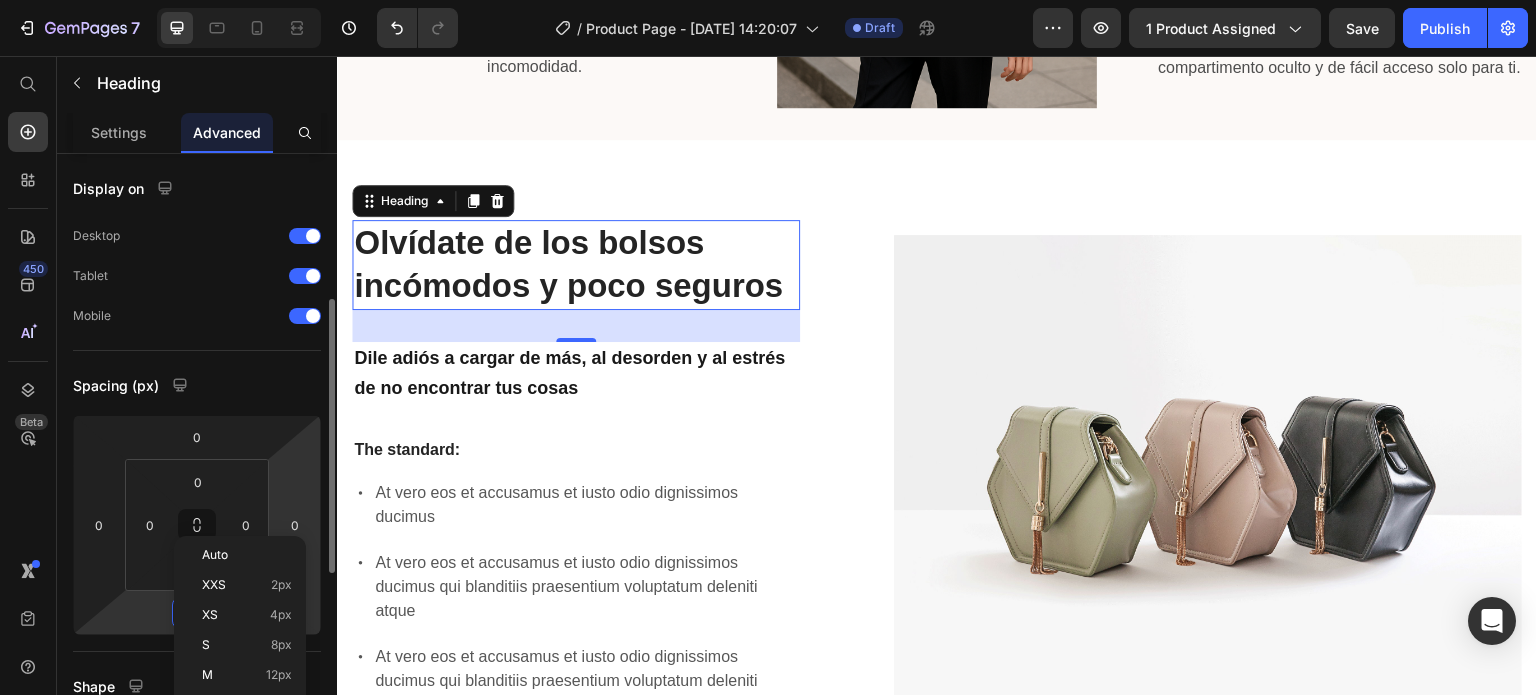 scroll, scrollTop: 100, scrollLeft: 0, axis: vertical 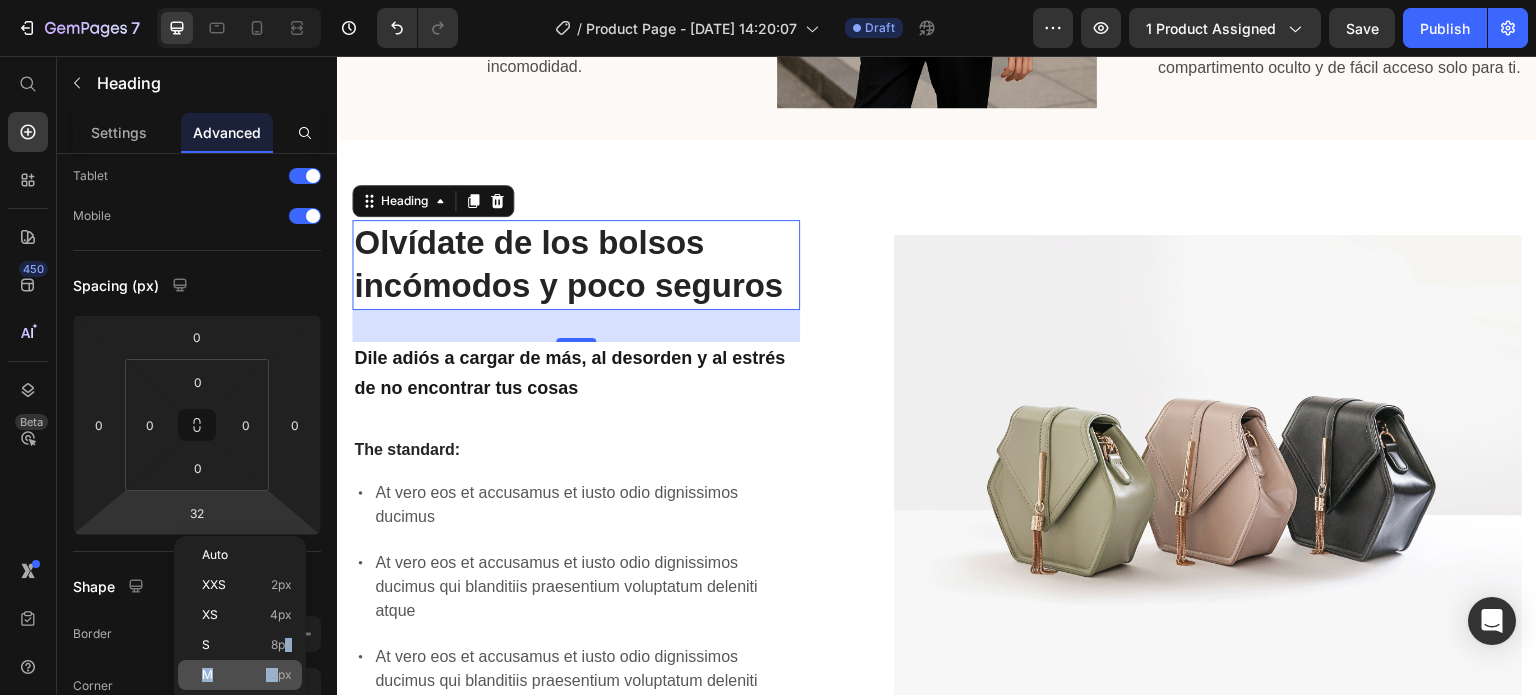 click on "Auto XXS 2px XS 4px S 8px M 12px L 16px XL 24px 2XL 32px 3XL 48px 4XL 80px 5XL 112px  Edit global style" at bounding box center [240, 720] 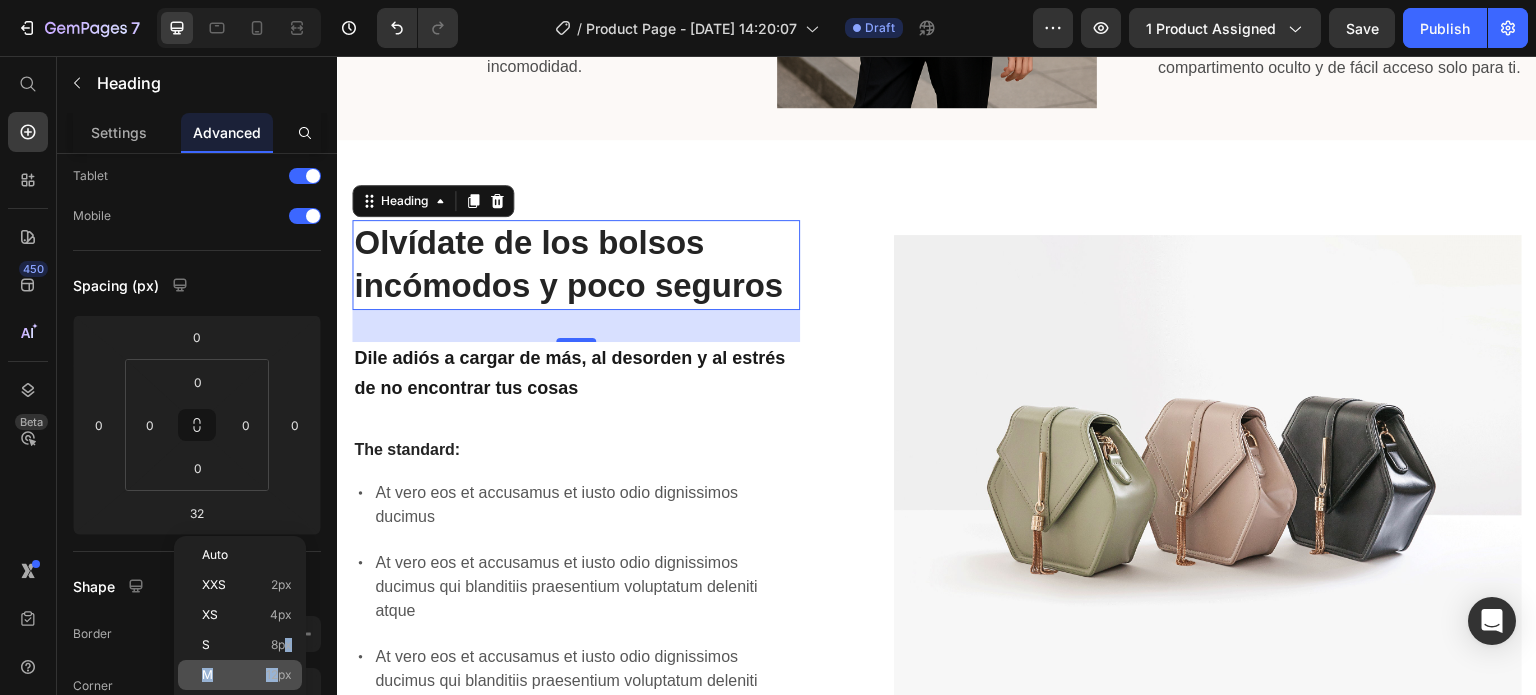 click on "M 12px" 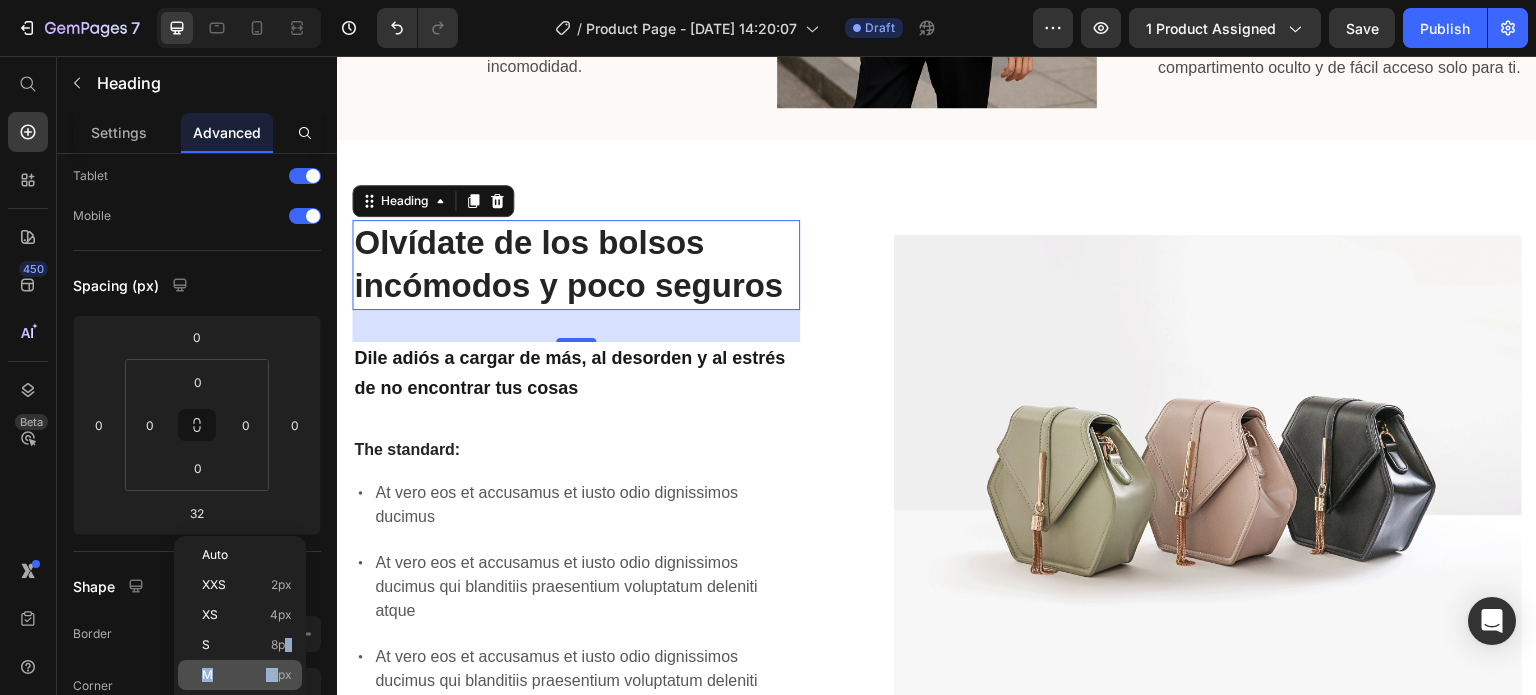type on "12" 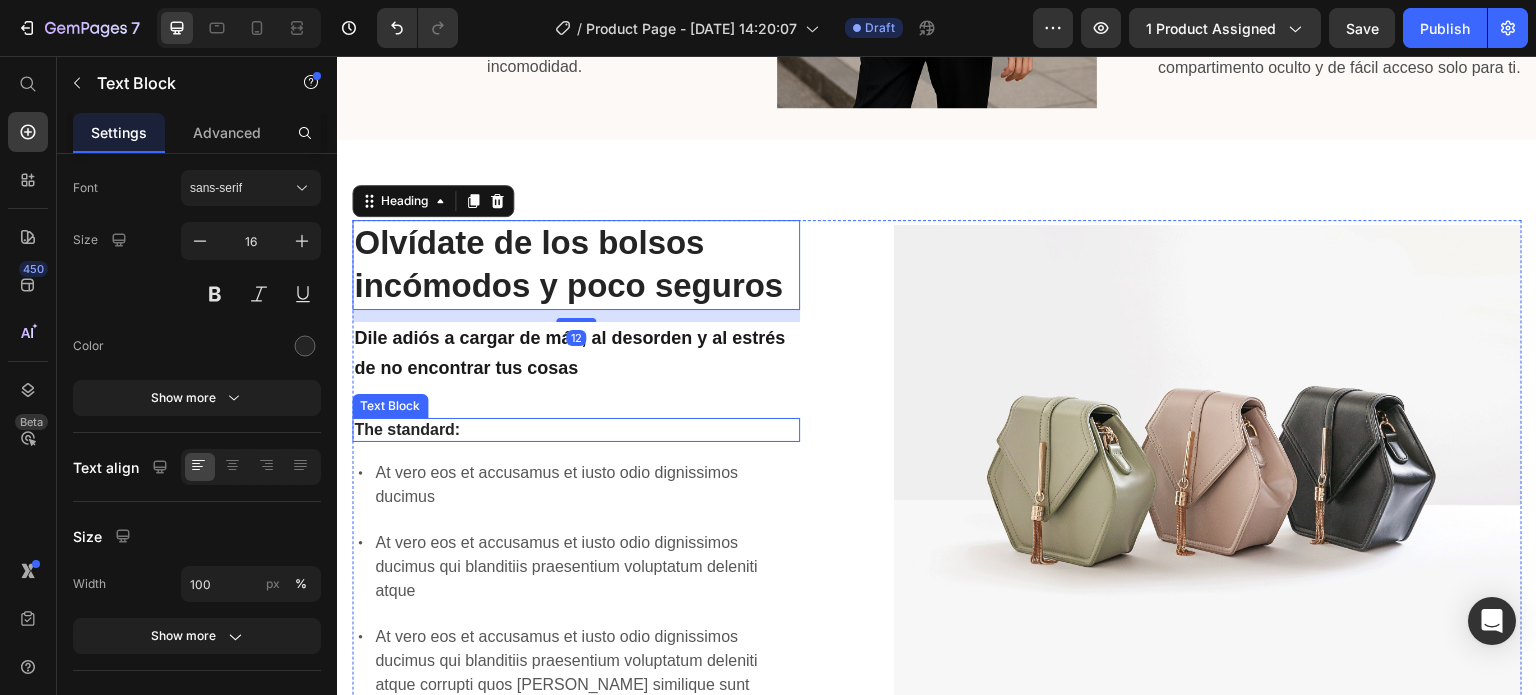 click on "The standard:" at bounding box center [576, 430] 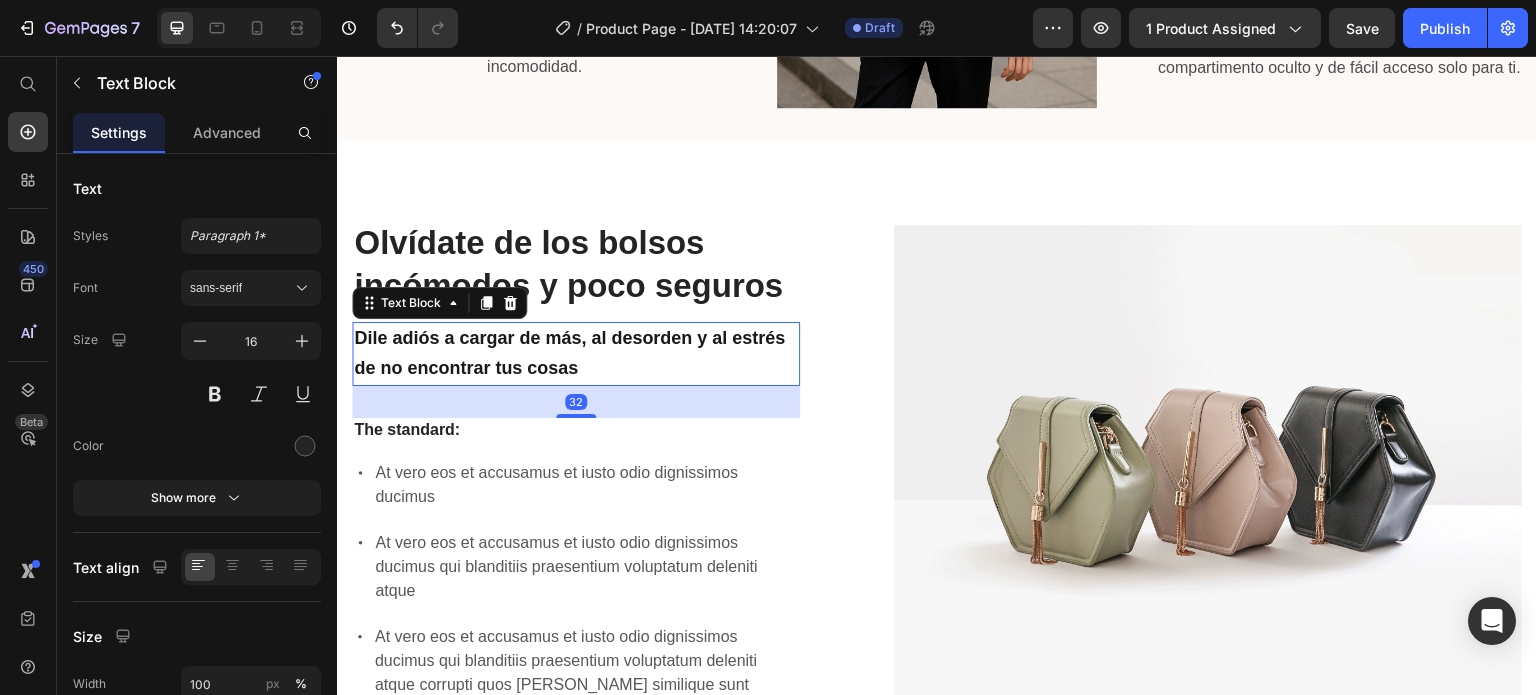 click on "Dile adiós a cargar de más, al desorden y al estrés de no encontrar tus cosas" at bounding box center (569, 353) 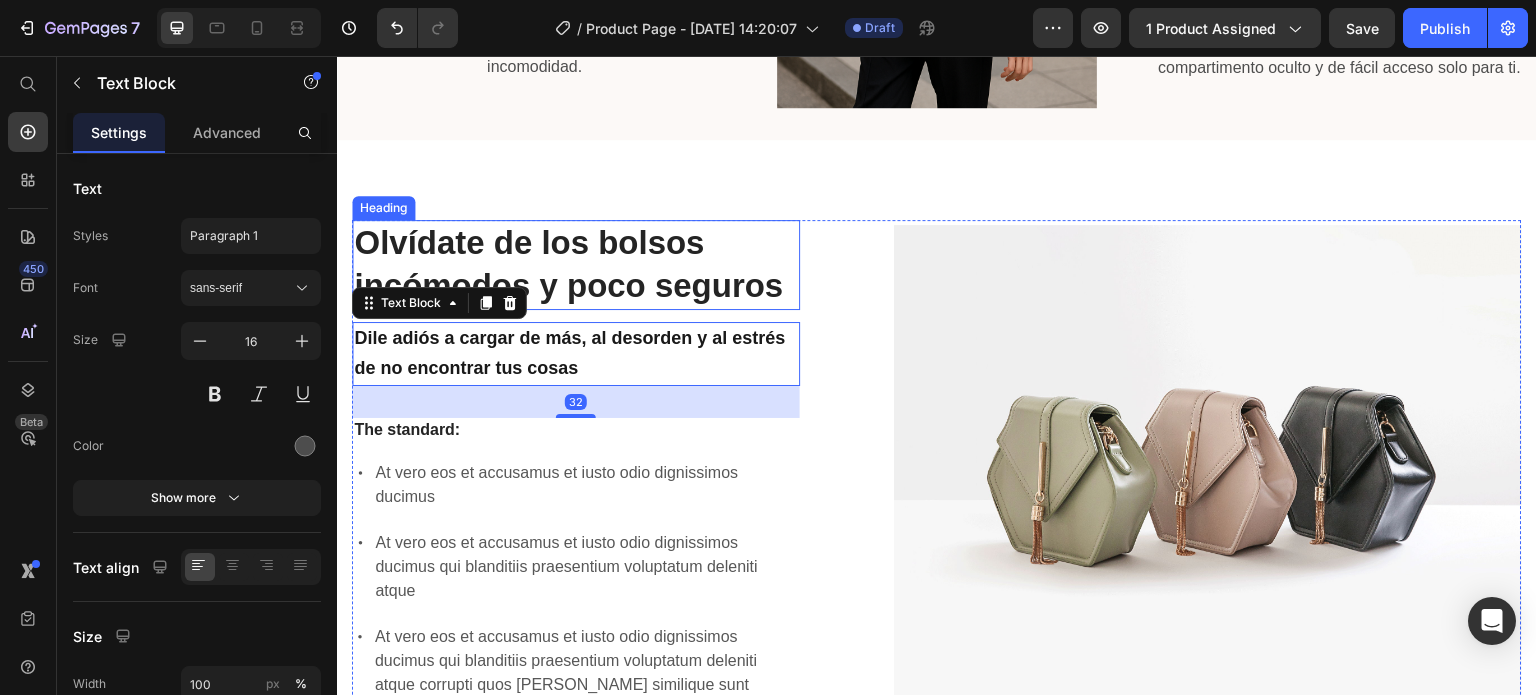 click on "Olvídate de los bolsos incómodos y poco seguros" at bounding box center (576, 265) 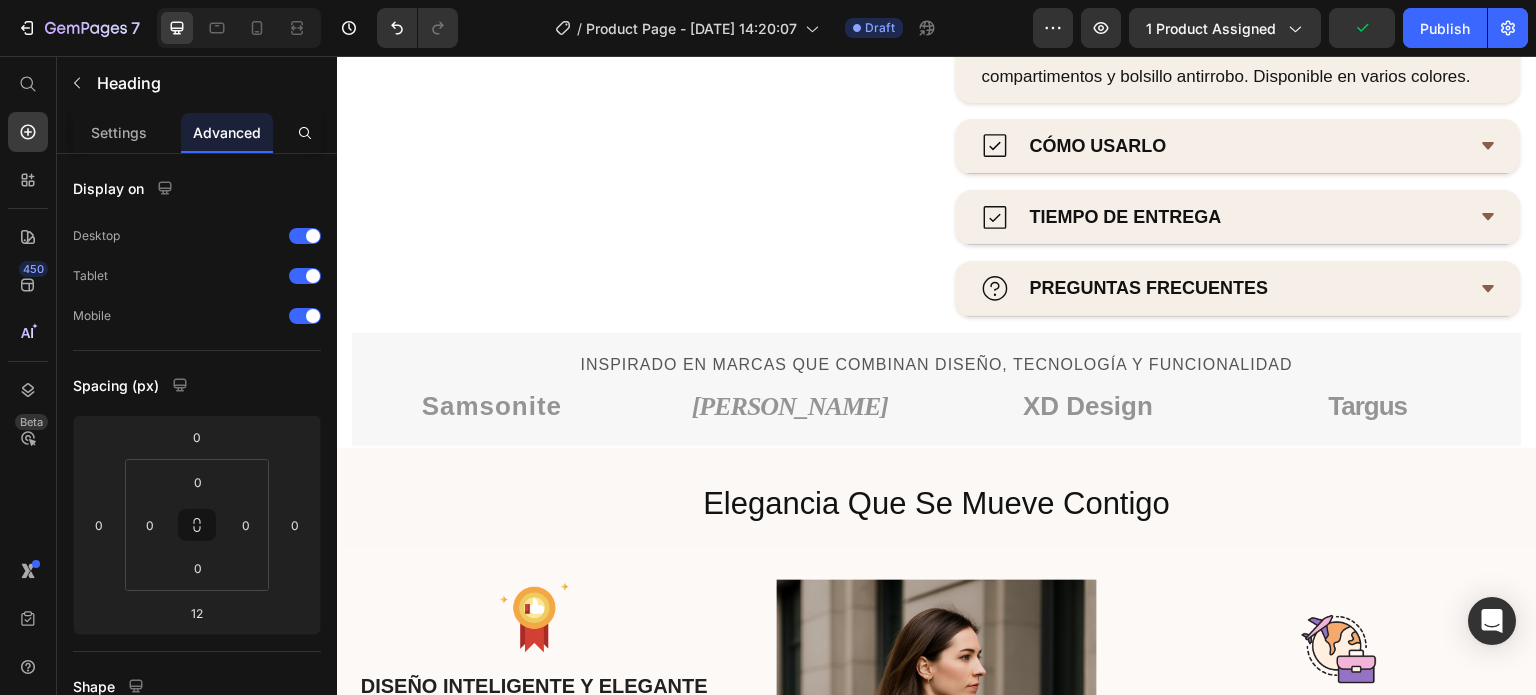 type on "16" 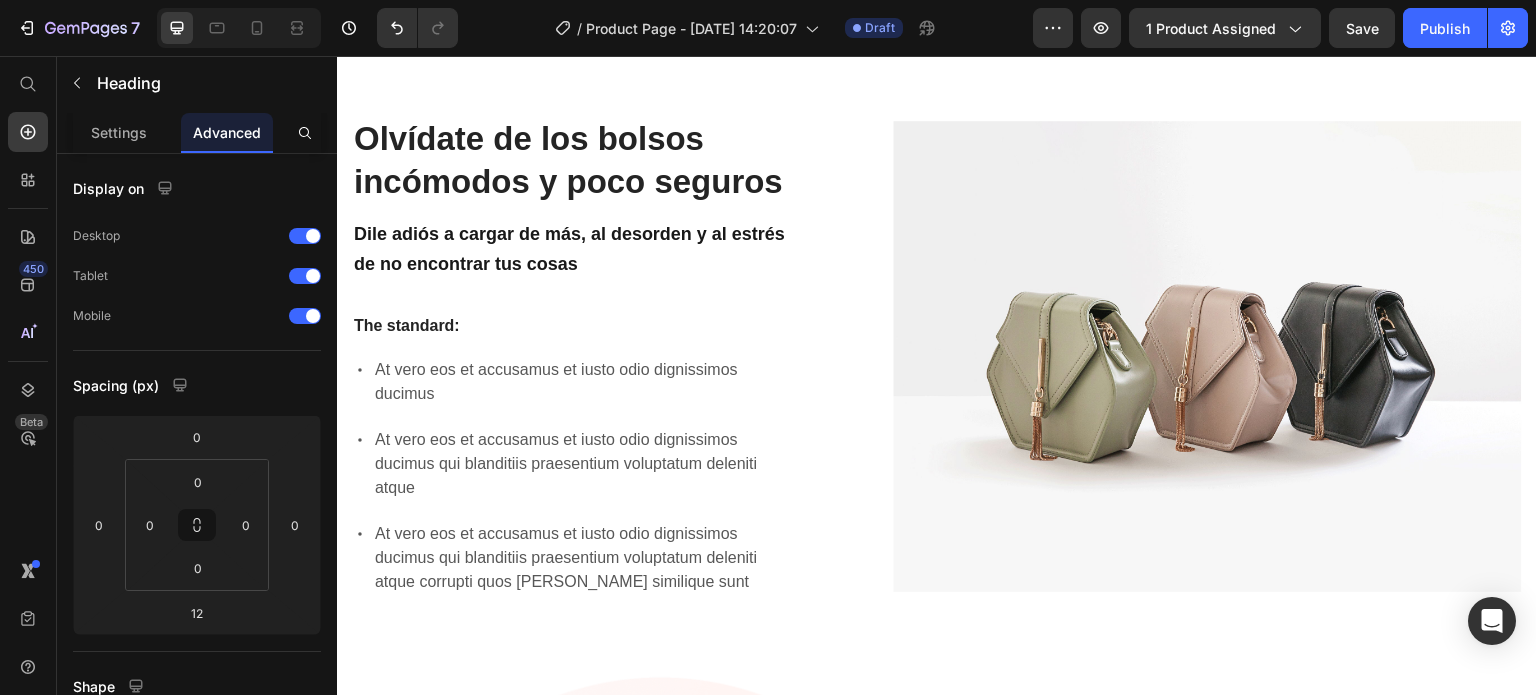 scroll, scrollTop: 2000, scrollLeft: 0, axis: vertical 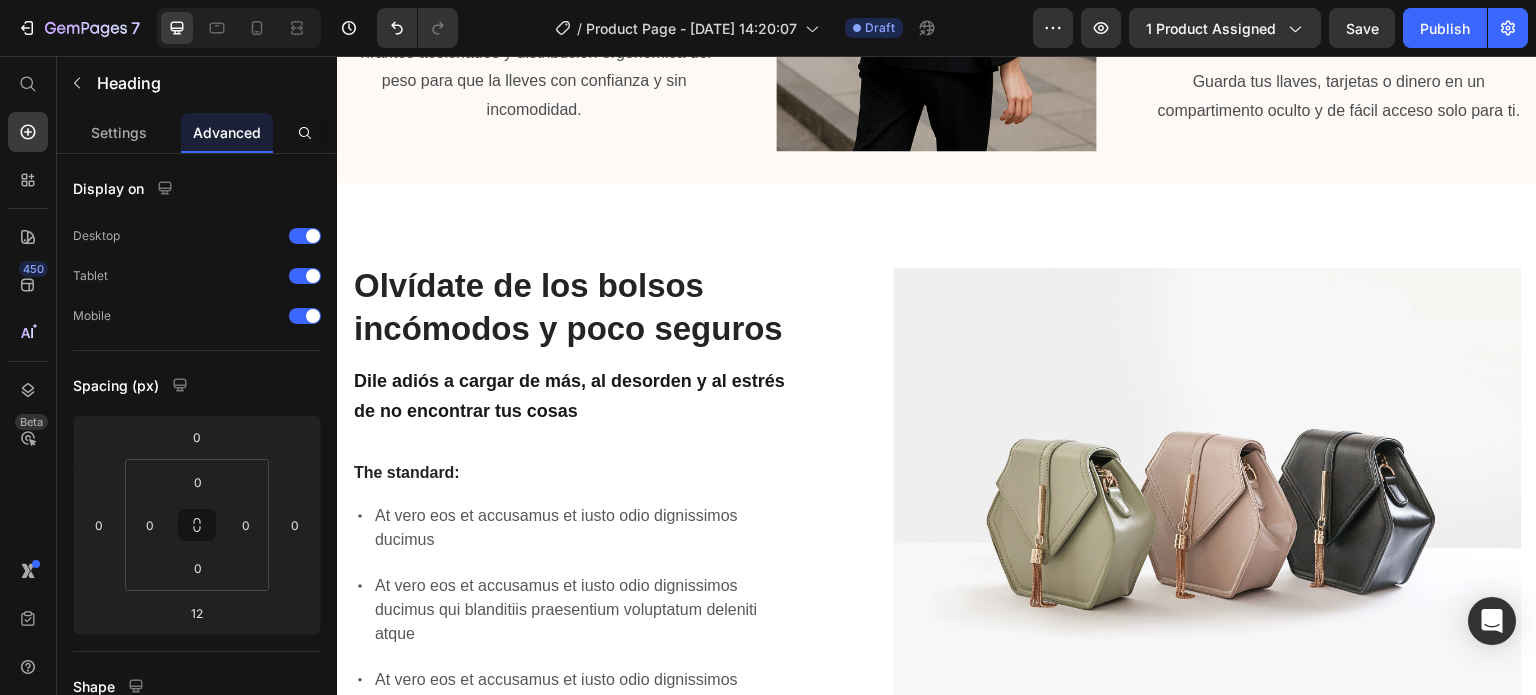 click on "Olvídate de los bolsos incómodos y poco seguros" at bounding box center [576, 308] 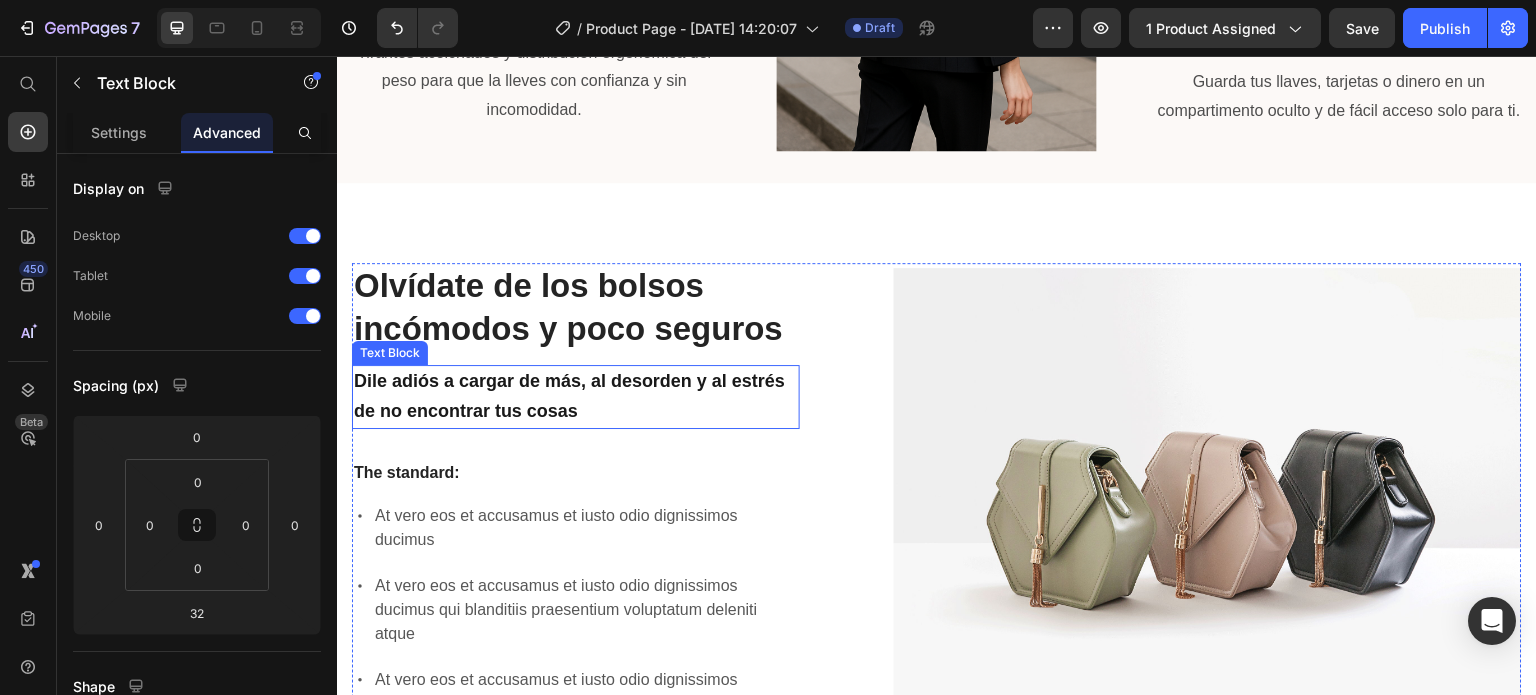 click on "Dile adiós a cargar de más, al desorden y al estrés de no encontrar tus cosas" at bounding box center [569, 396] 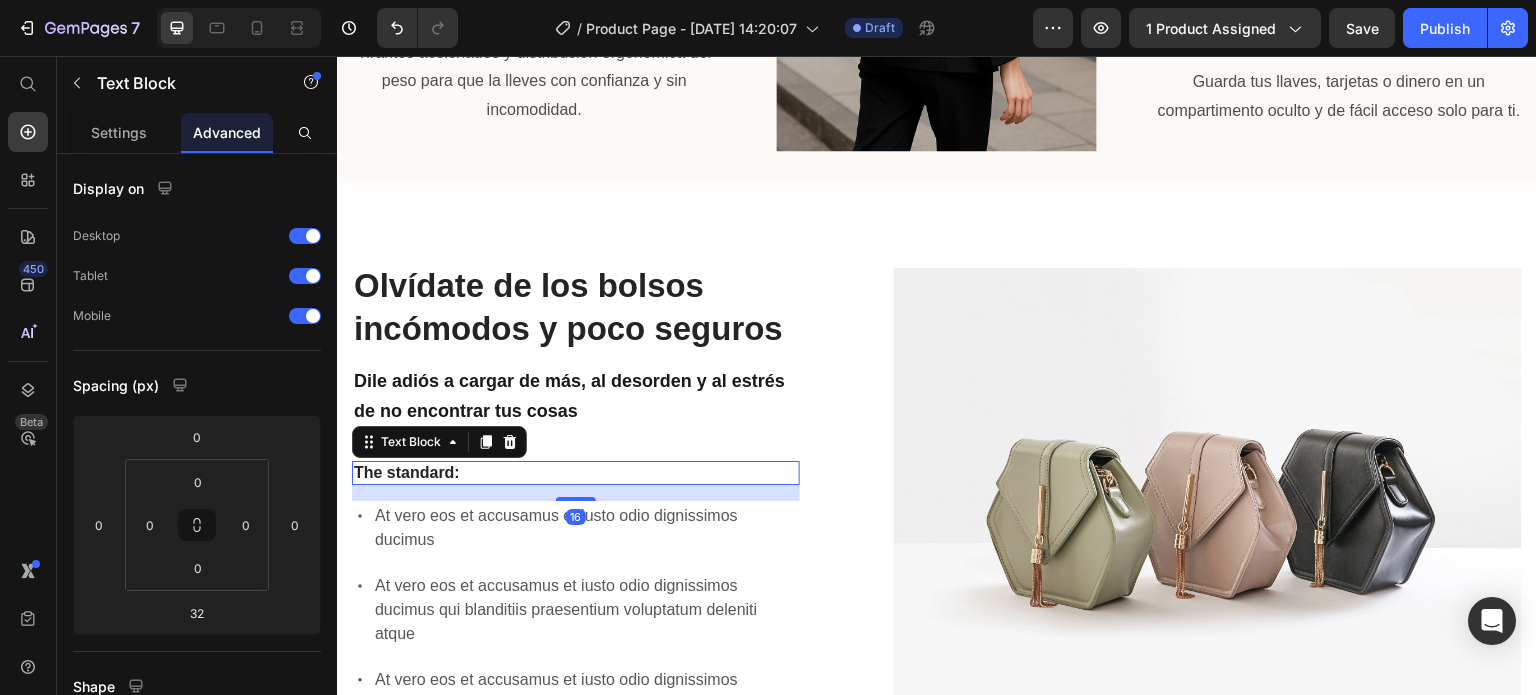 click on "The standard:" at bounding box center (576, 473) 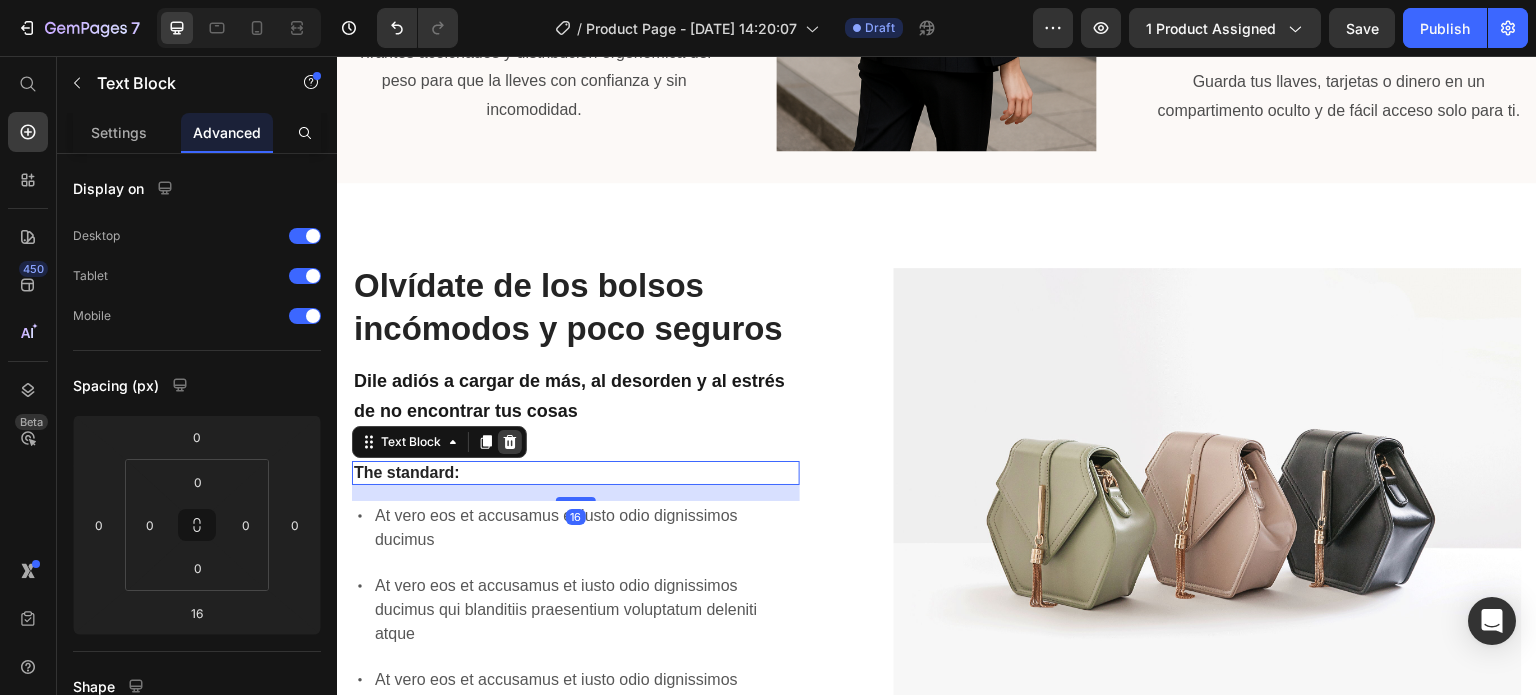 click 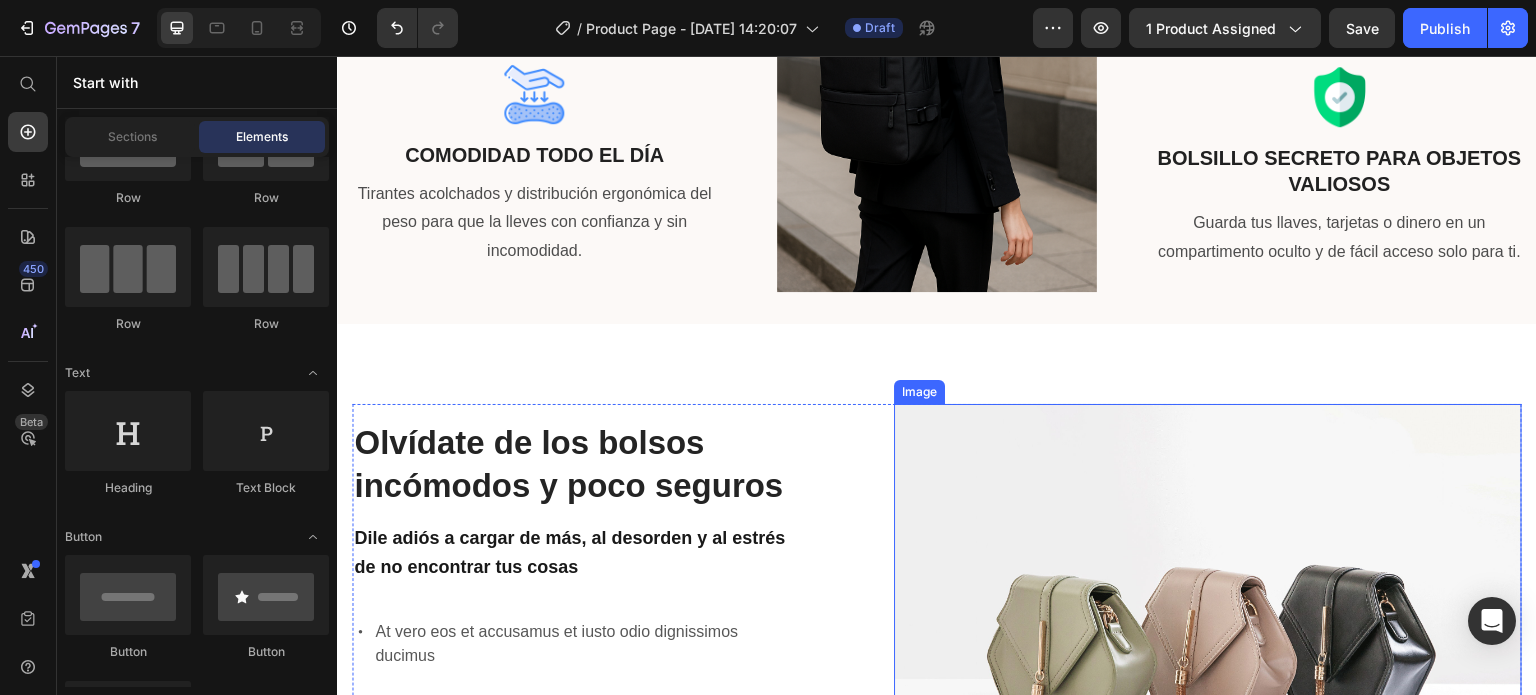 scroll, scrollTop: 2098, scrollLeft: 0, axis: vertical 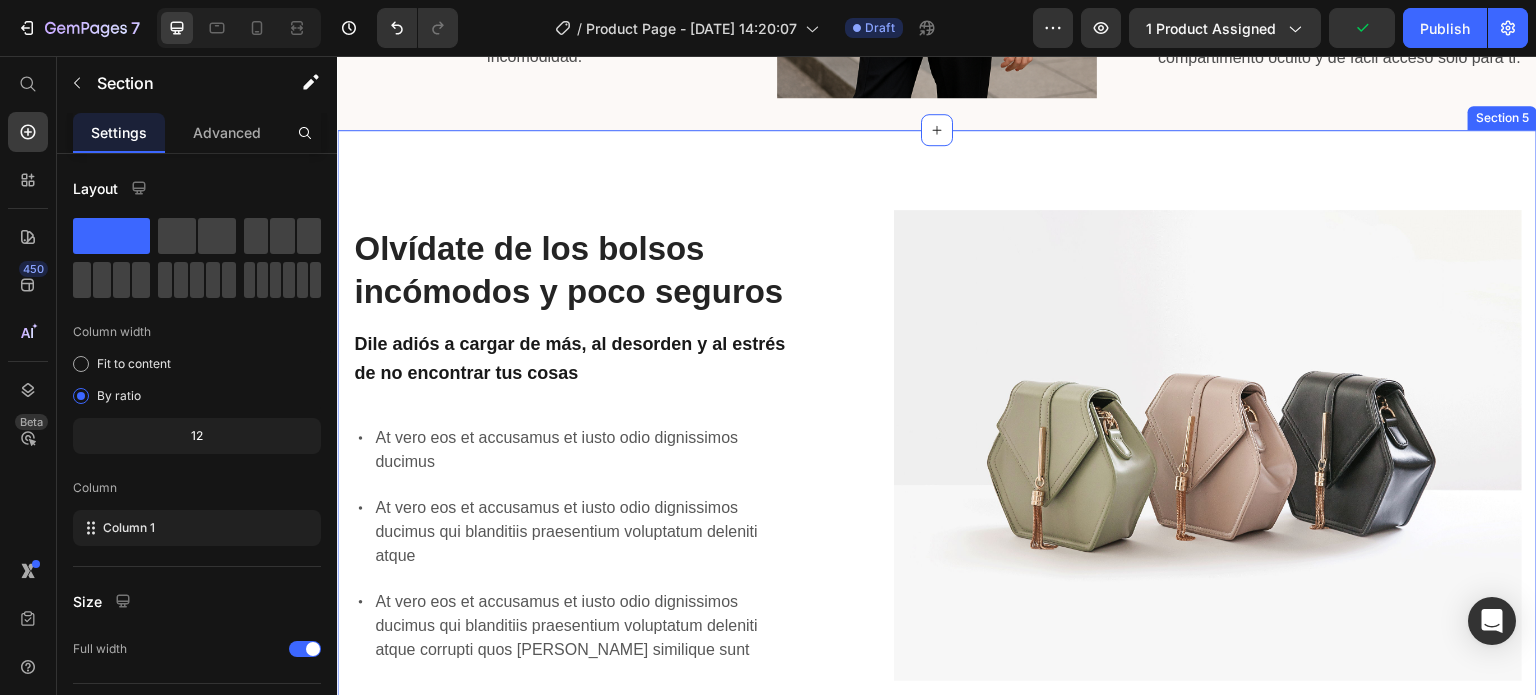 click on "Olvídate de los bolsos incómodos y poco seguros Heading Dile adiós a cargar de más, al desorden y al estrés de no encontrar tus cosas Text Block
At vero eos et accusamus et iusto odio dignissimos ducimus
At vero eos et accusamus et iusto odio dignissimos ducimus qui blanditiis praesentium voluptatum deleniti atque
At vero eos et accusamus et iusto odio dignissimos ducimus qui blanditiis praesentium voluptatum deleniti atque corrupti quos [PERSON_NAME] similique sunt Item List Image Row Lorem ipsum dolor sit amet consectetur adipiscing Heading Image Lorem ipsum dolor sit amet, consectetur Heading At vero eos et accusamus et iusto odio dignissimos ducimus qui blanditiis praesentium voluptatum deleniti atque corrupti quos [PERSON_NAME] similique sunt Text Block At vero eos et accusamus et iusto odio dignissimos ducimus qui blanditiis praesentium voluptatum Text Block Image Row Row Section 5" at bounding box center (937, 768) 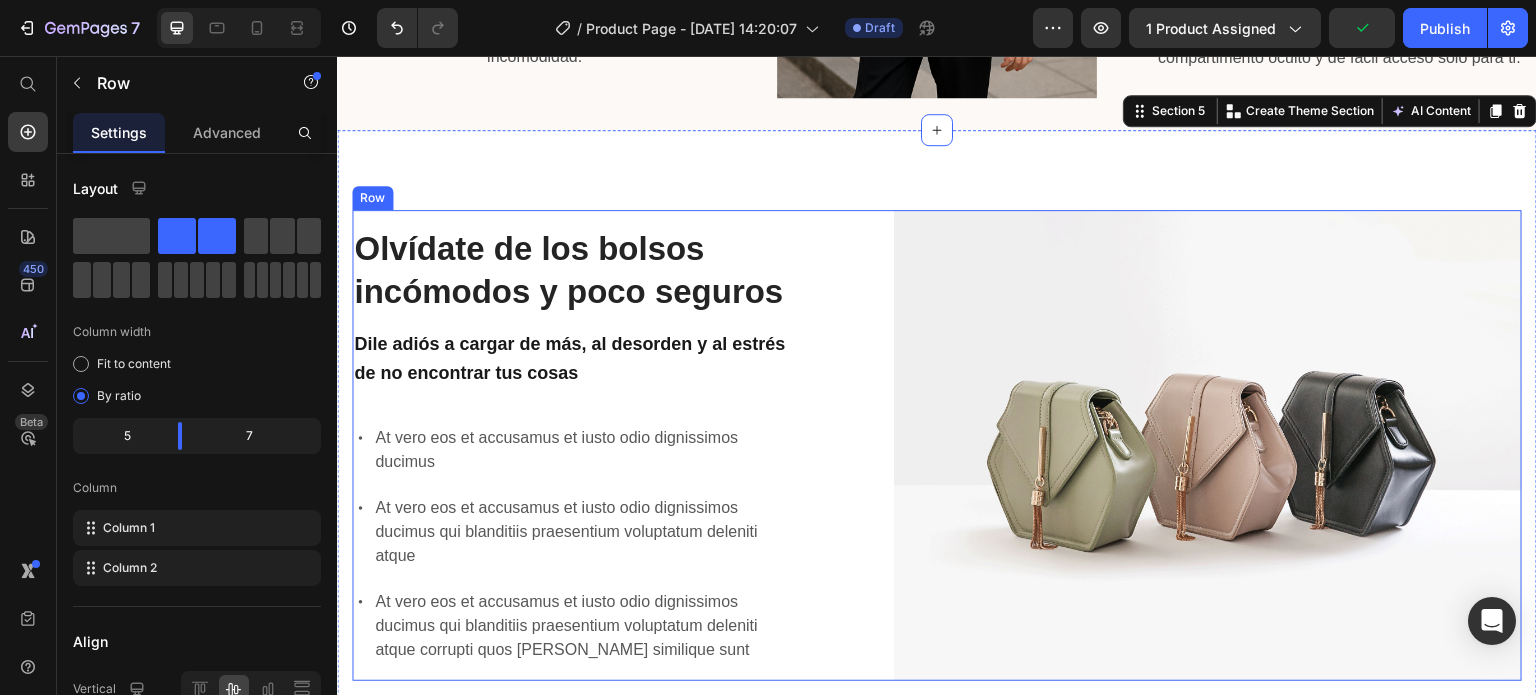 click on "Olvídate de los bolsos incómodos y poco seguros Heading [PERSON_NAME] adiós a cargar de más, al desorden y al estrés de no encontrar tus cosas Text Block
At vero eos et accusamus et iusto odio dignissimos ducimus
At vero eos et accusamus et iusto odio dignissimos ducimus qui blanditiis praesentium voluptatum deleniti atque
At vero eos et accusamus et iusto odio dignissimos ducimus qui blanditiis praesentium voluptatum deleniti atque corrupti quos [PERSON_NAME] similique sunt Item List" at bounding box center [576, 445] 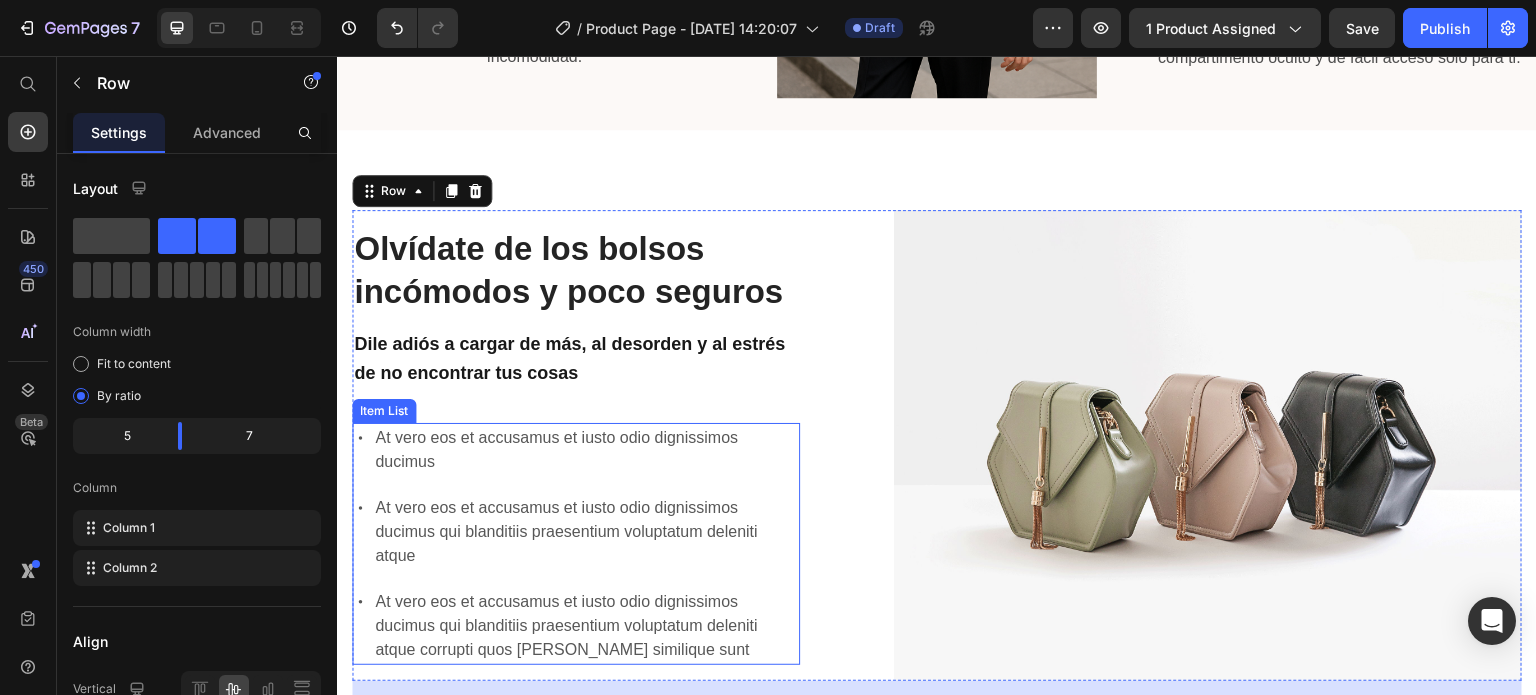 click on "At vero eos et accusamus et iusto odio dignissimos ducimus" at bounding box center (586, 450) 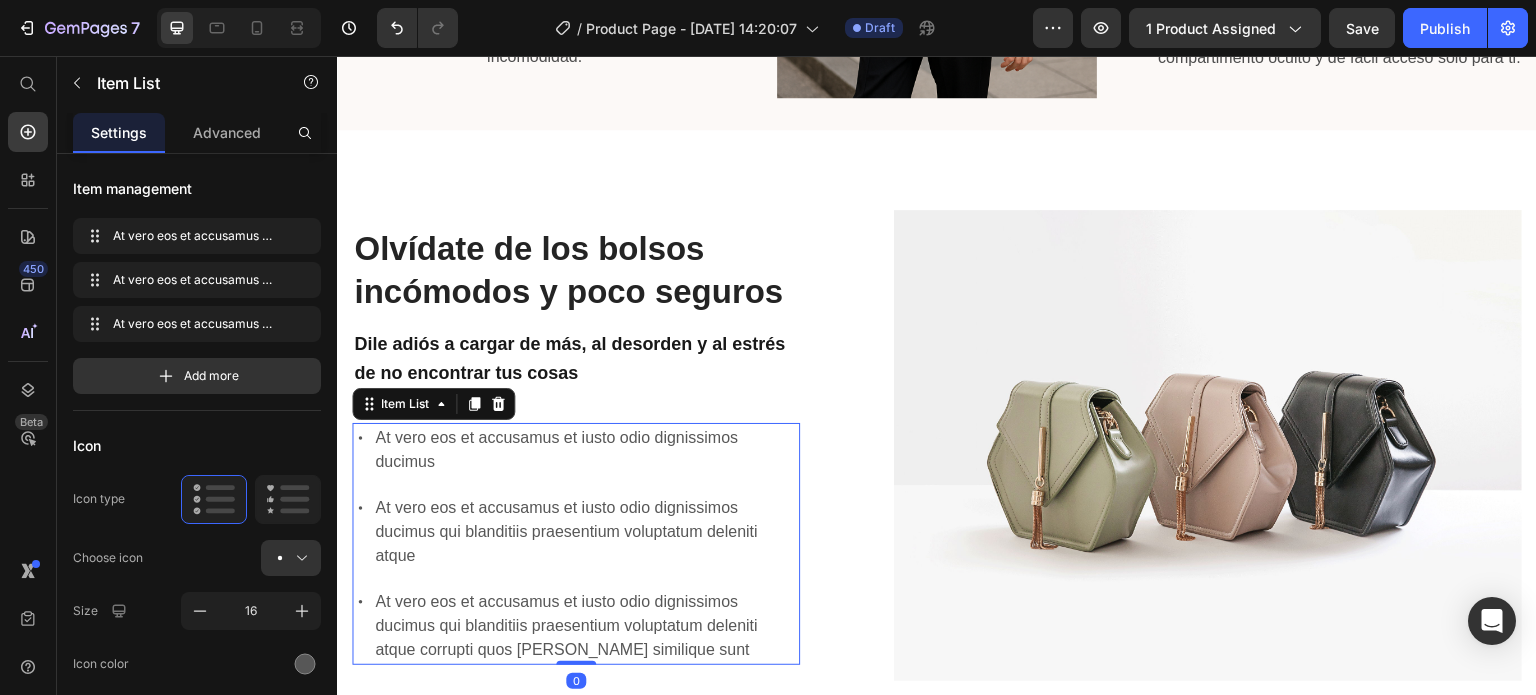 click on "Item List" at bounding box center (433, 404) 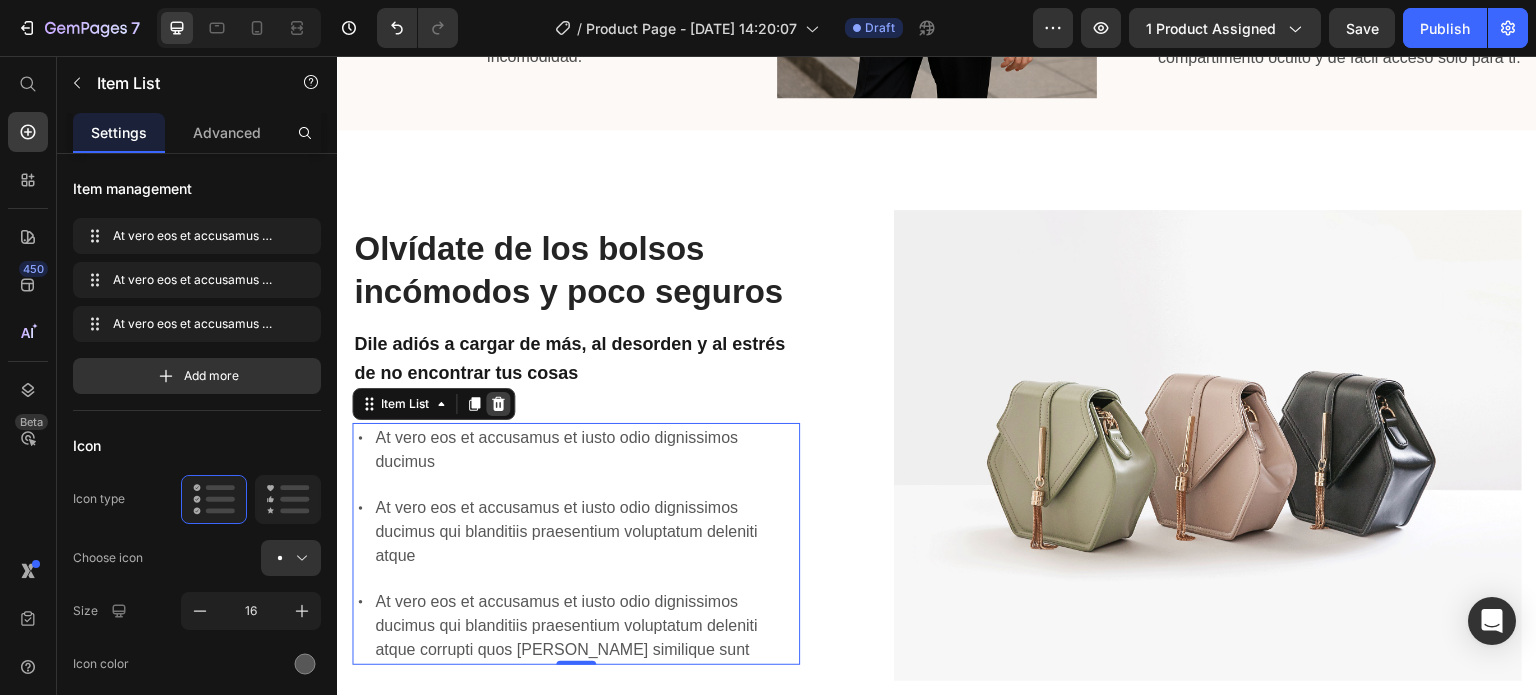 click 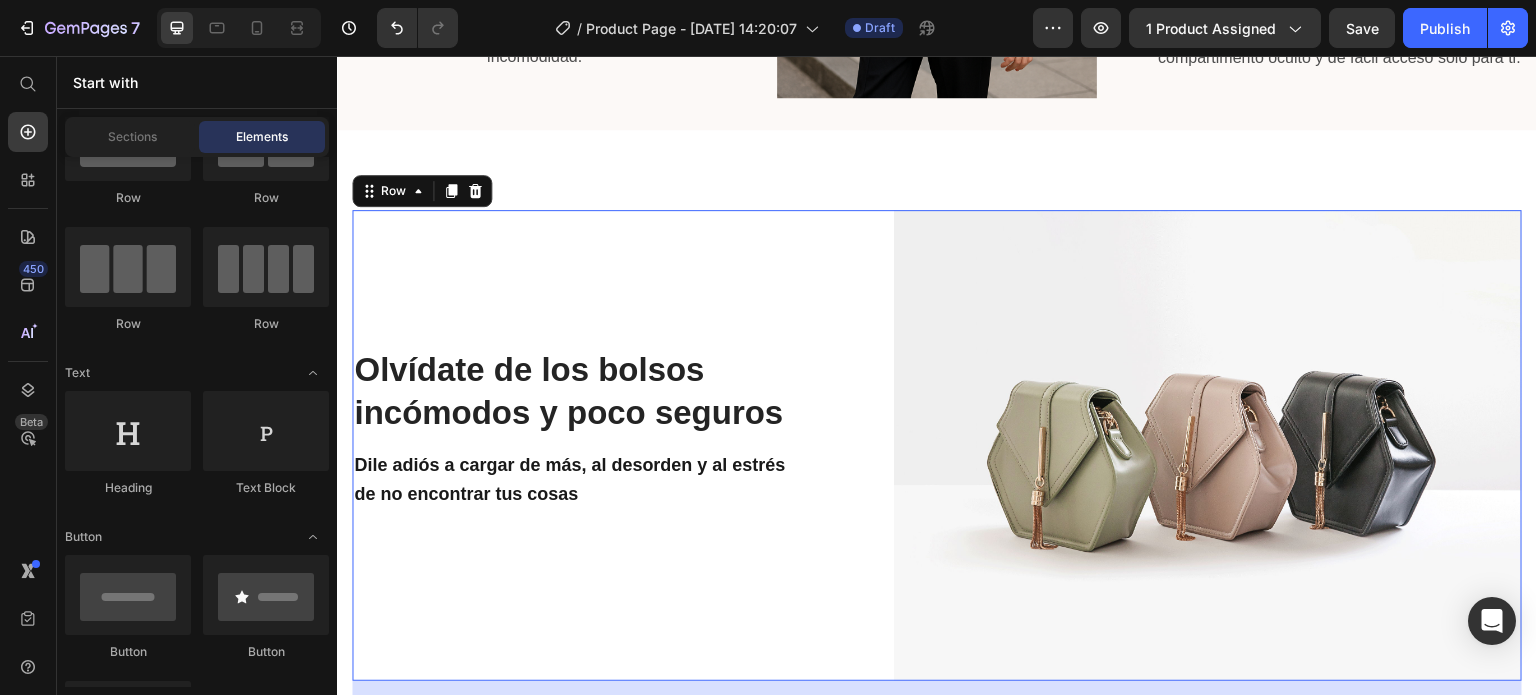 click on "Olvídate de los bolsos incómodos y poco seguros Heading Dile adiós a cargar de más, al desorden y al estrés de no encontrar tus cosas Text Block" at bounding box center (576, 445) 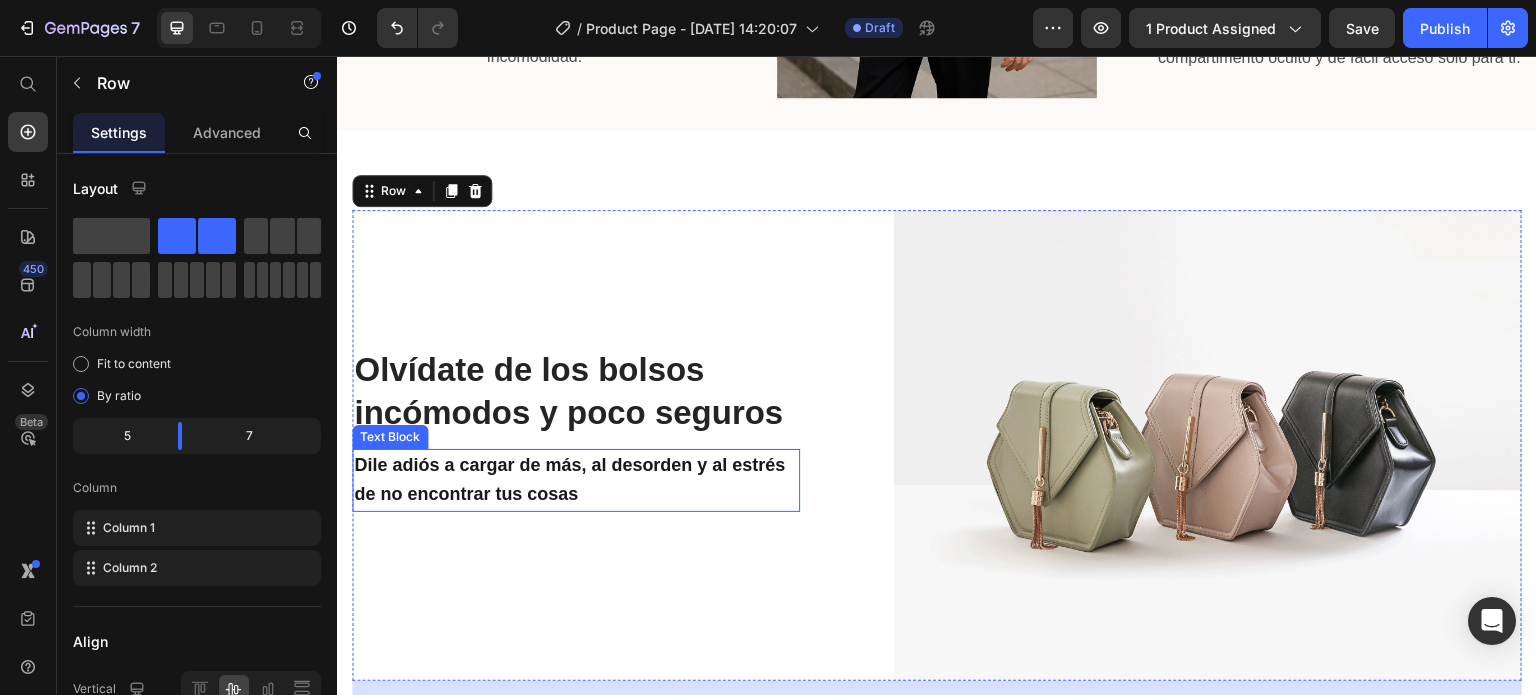 click on "Dile adiós a cargar de más, al desorden y al estrés de no encontrar tus cosas" at bounding box center [576, 481] 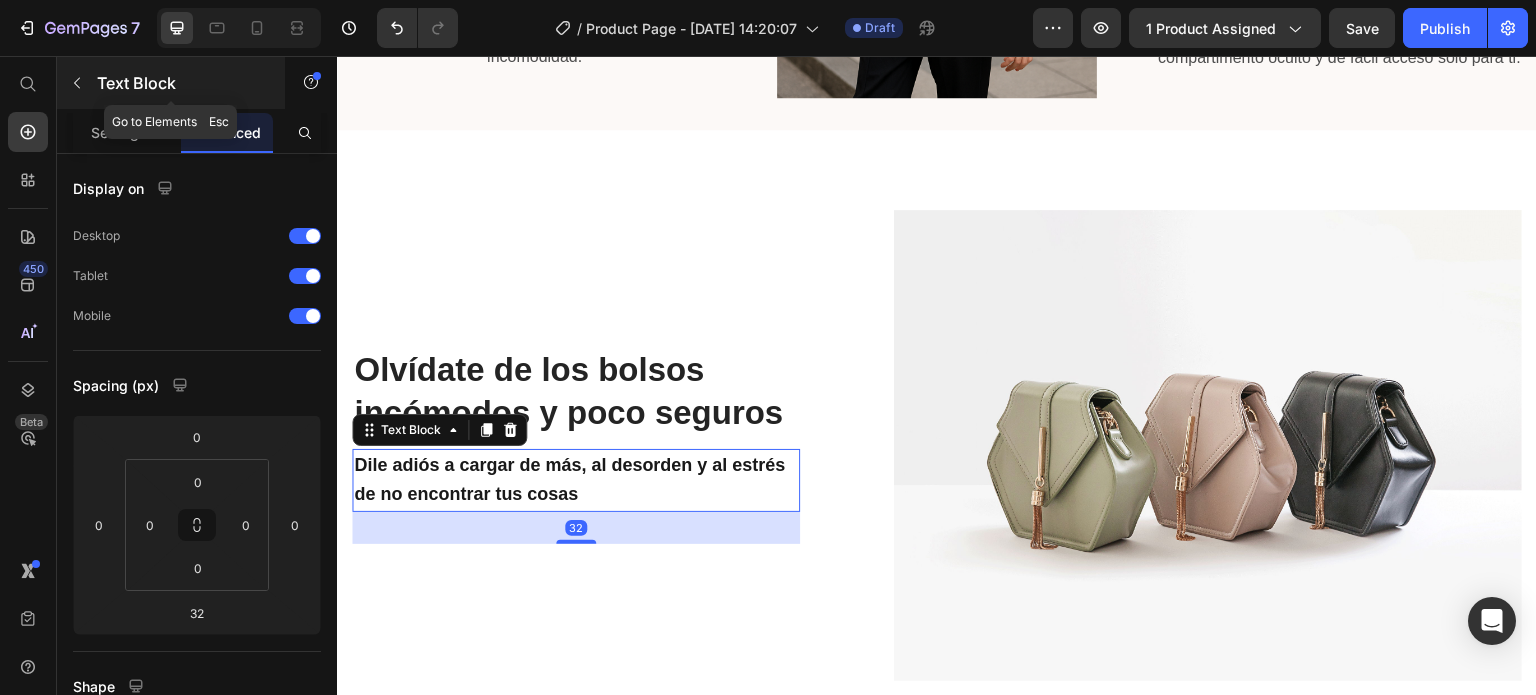 click at bounding box center (77, 83) 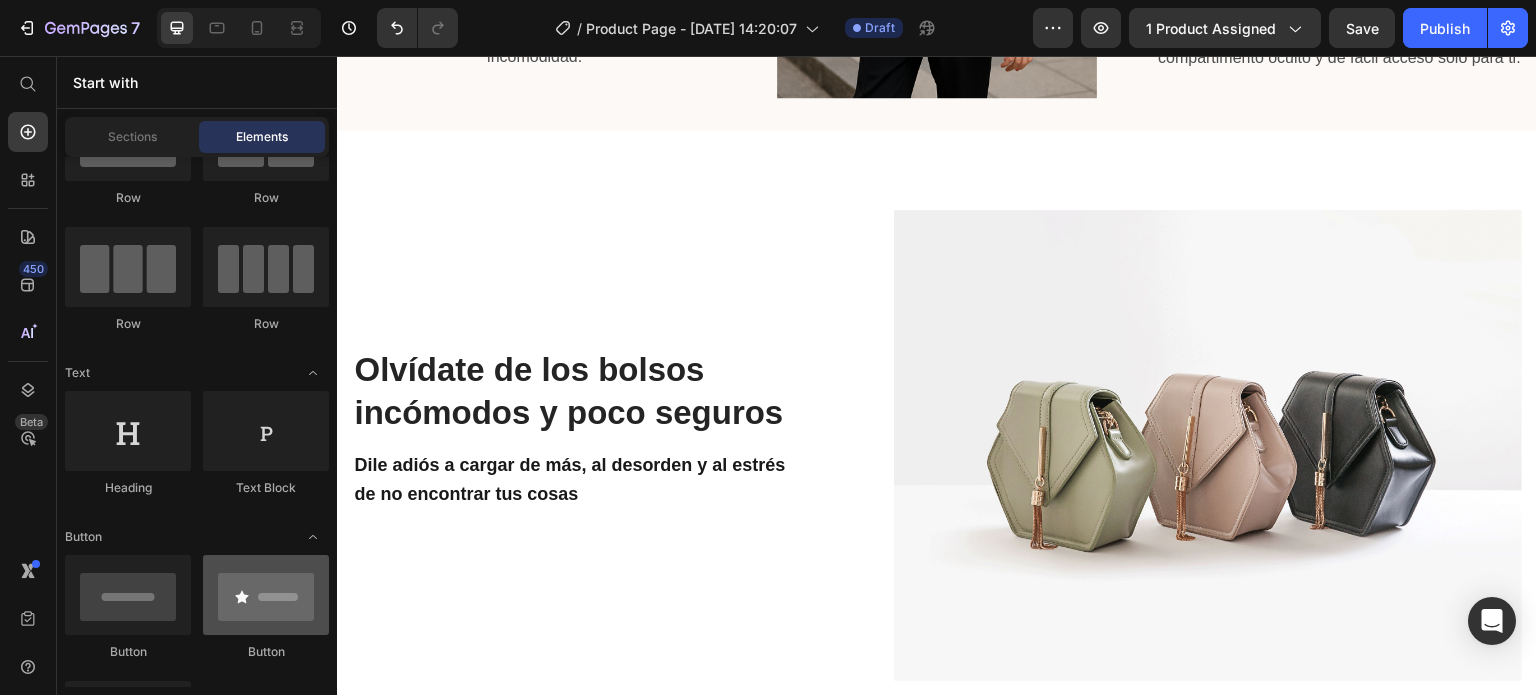 scroll, scrollTop: 0, scrollLeft: 0, axis: both 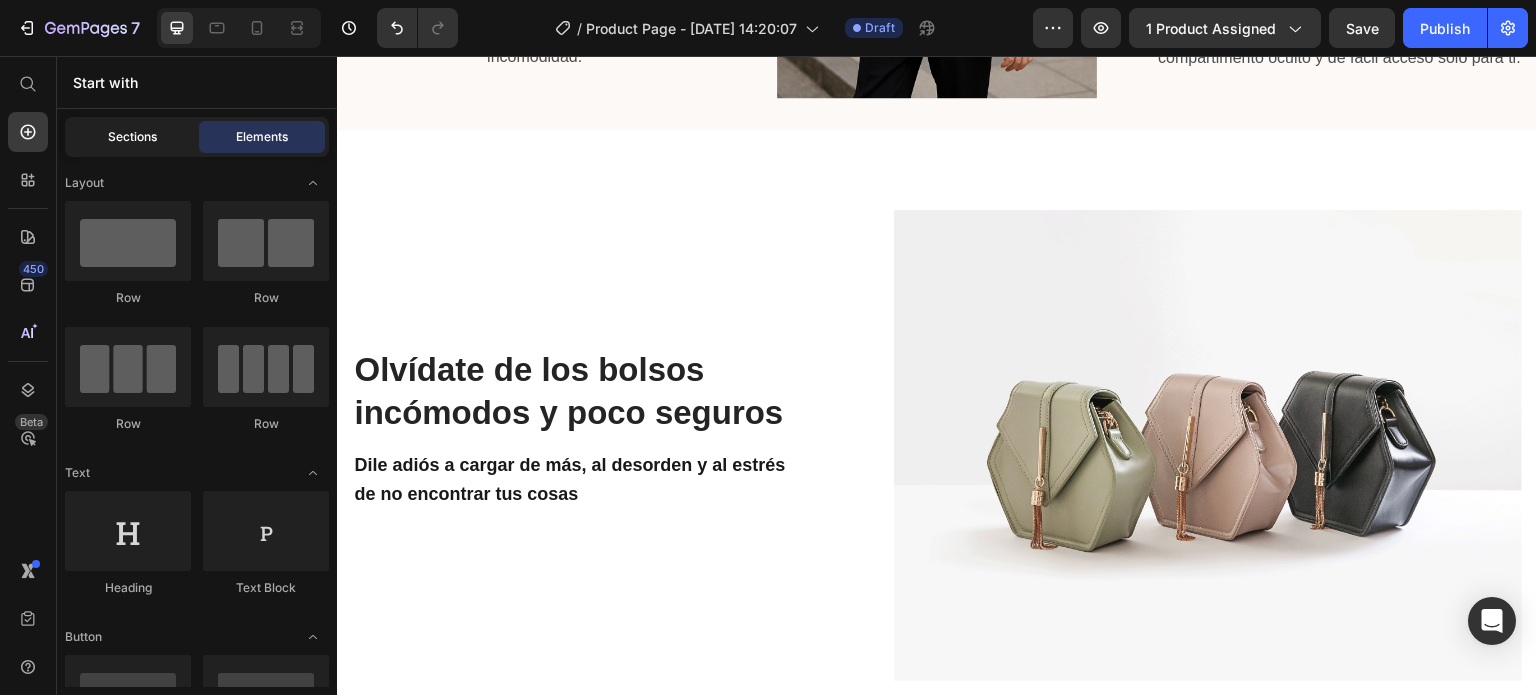 click on "Sections" 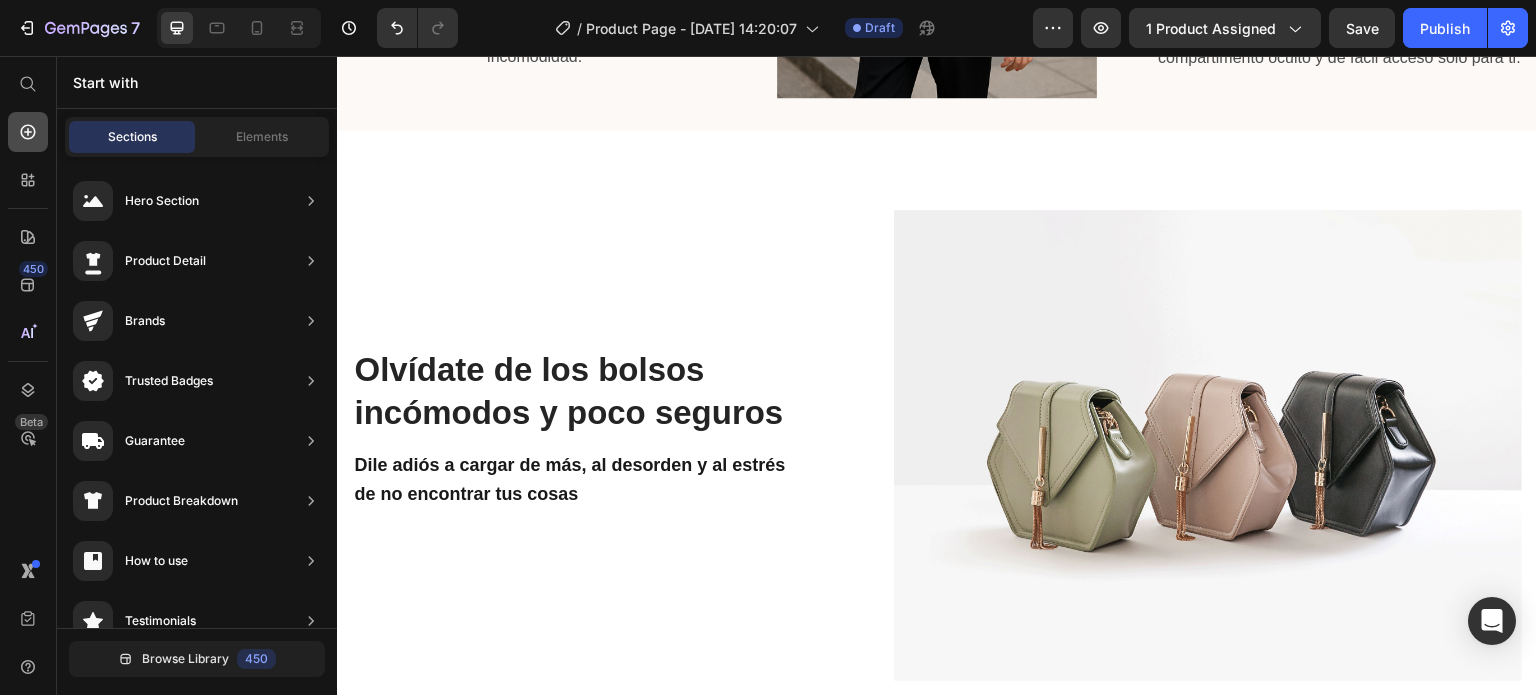 click 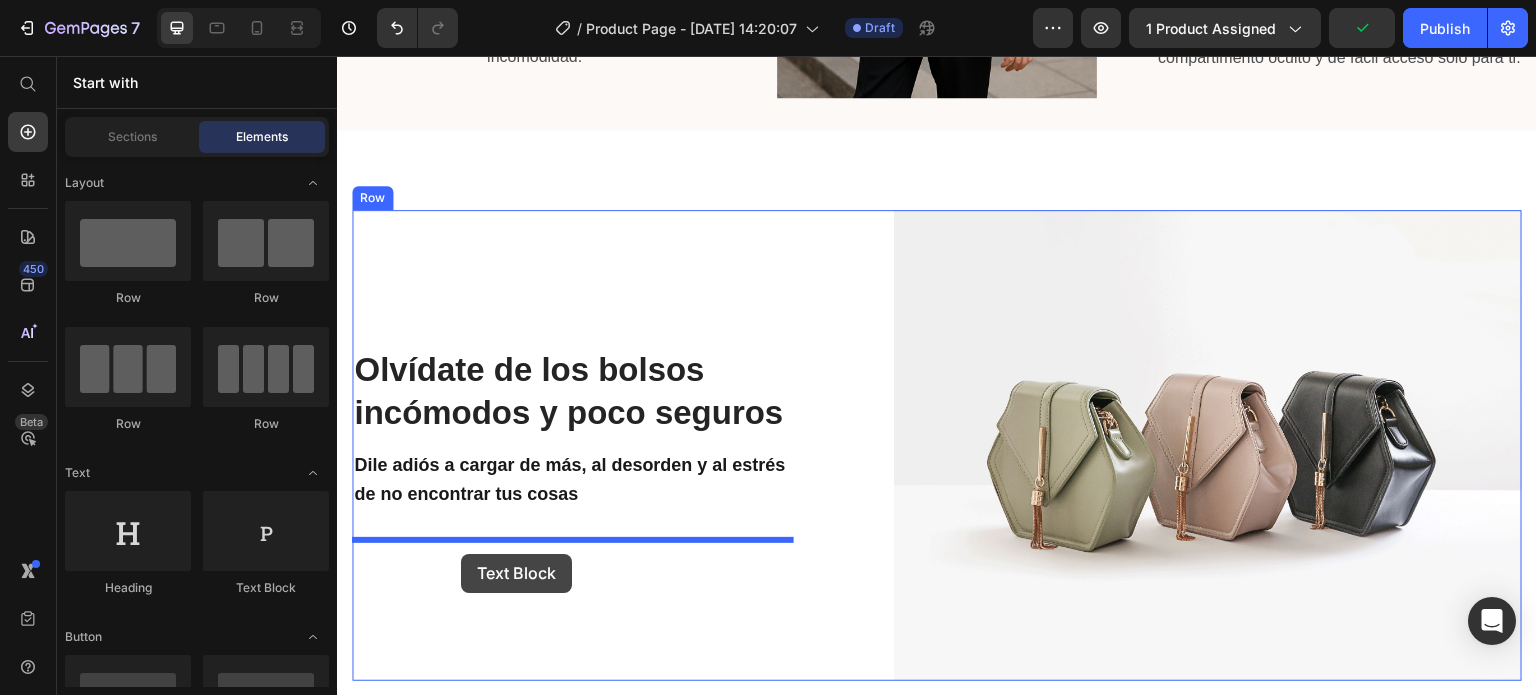 drag, startPoint x: 596, startPoint y: 606, endPoint x: 468, endPoint y: 552, distance: 138.92444 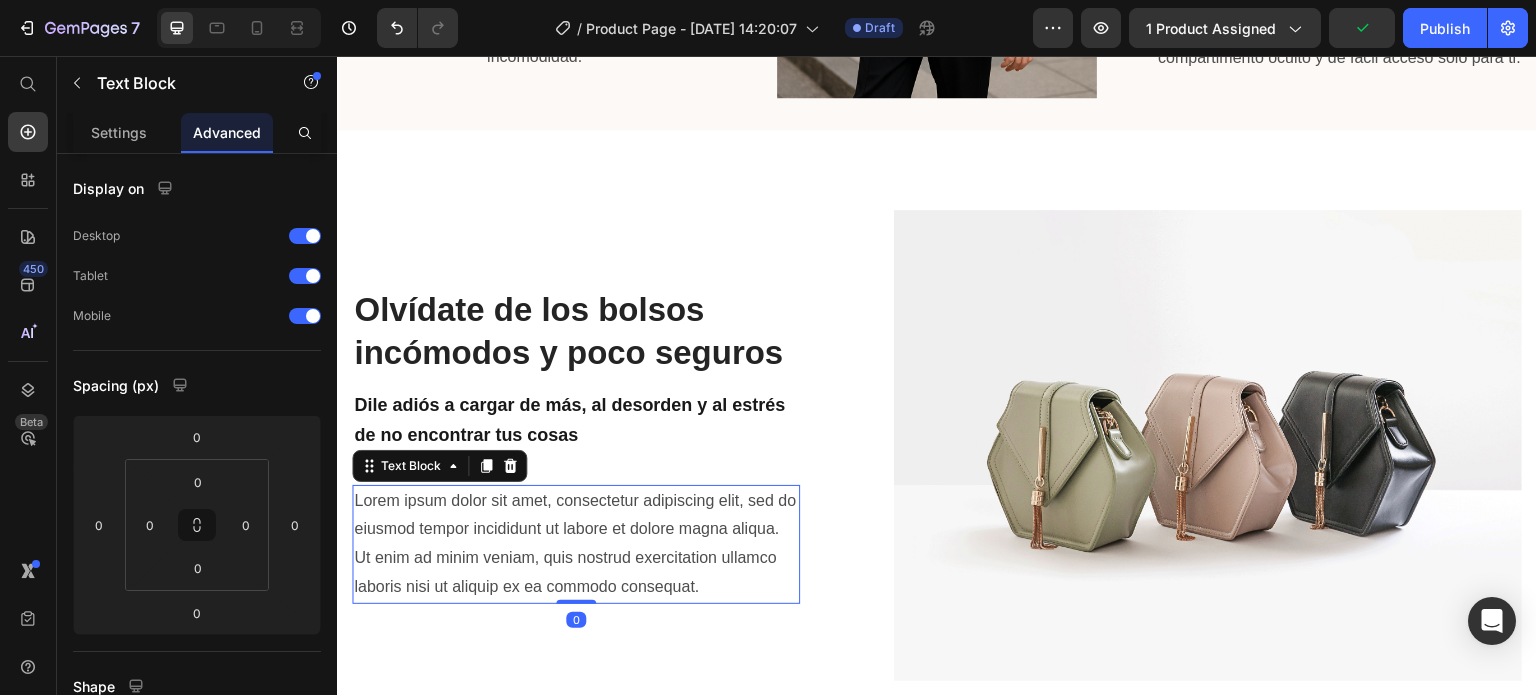 click on "Lorem ipsum dolor sit amet, consectetur adipiscing elit, sed do eiusmod tempor incididunt ut labore et dolore magna aliqua. Ut enim ad minim veniam, quis nostrud exercitation ullamco laboris nisi ut aliquip ex ea commodo consequat." at bounding box center [576, 544] 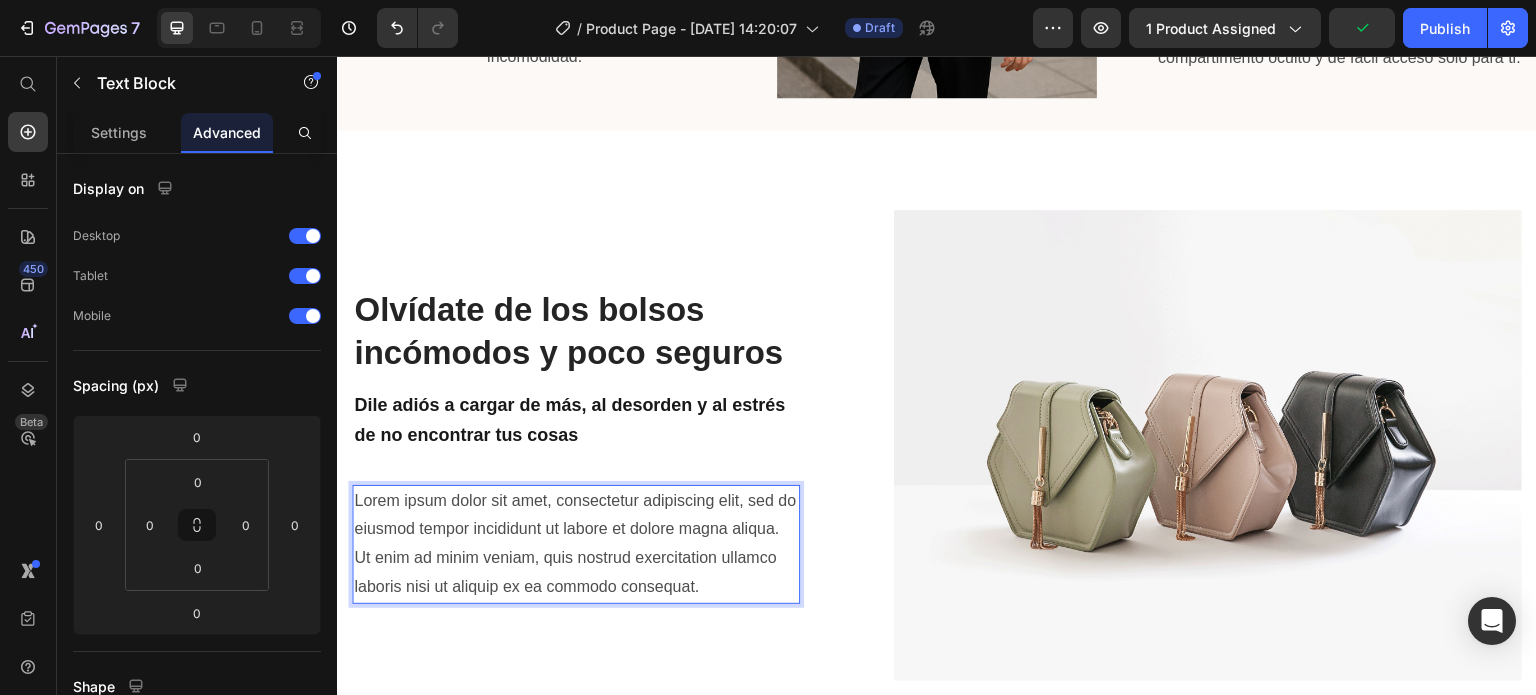 click on "Lorem ipsum dolor sit amet, consectetur adipiscing elit, sed do eiusmod tempor incididunt ut labore et dolore magna aliqua. Ut enim ad minim veniam, quis nostrud exercitation ullamco laboris nisi ut aliquip ex ea commodo consequat." at bounding box center [576, 544] 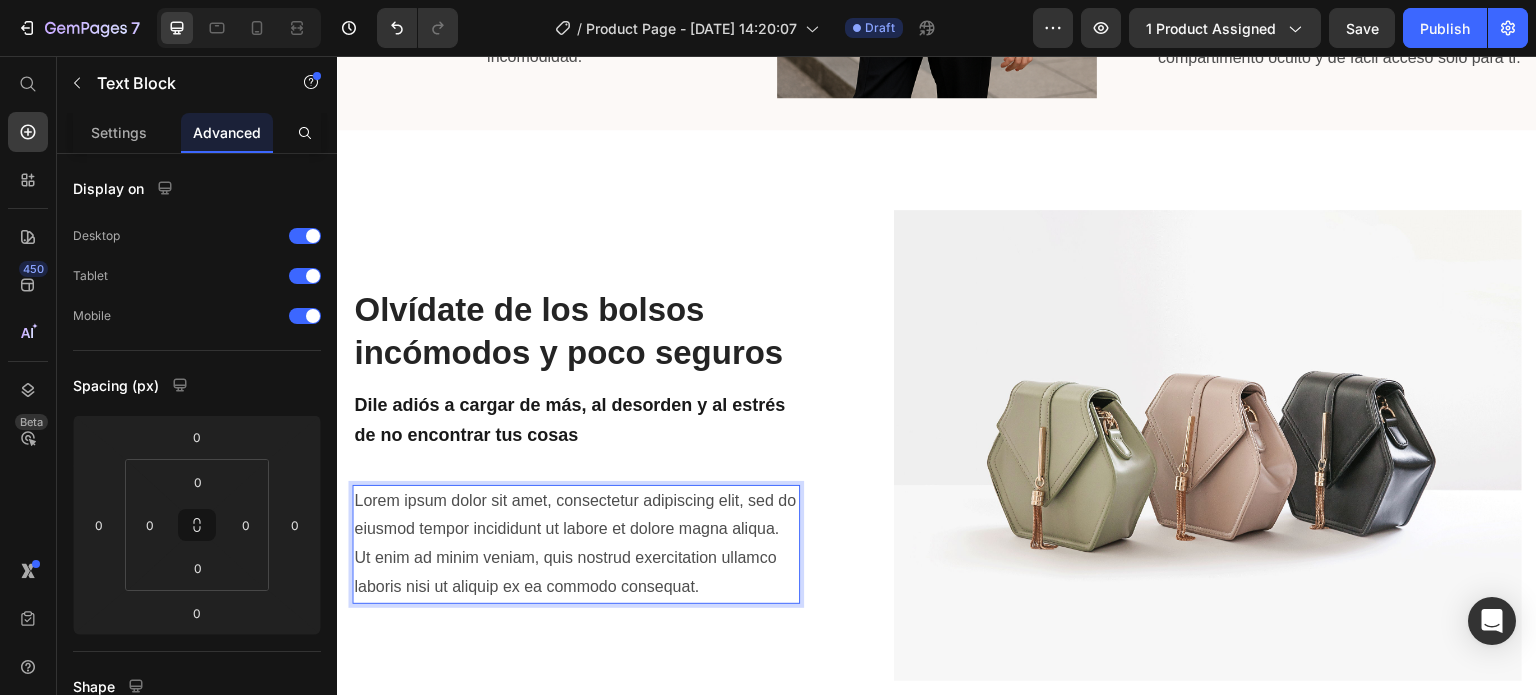 scroll, scrollTop: 2069, scrollLeft: 0, axis: vertical 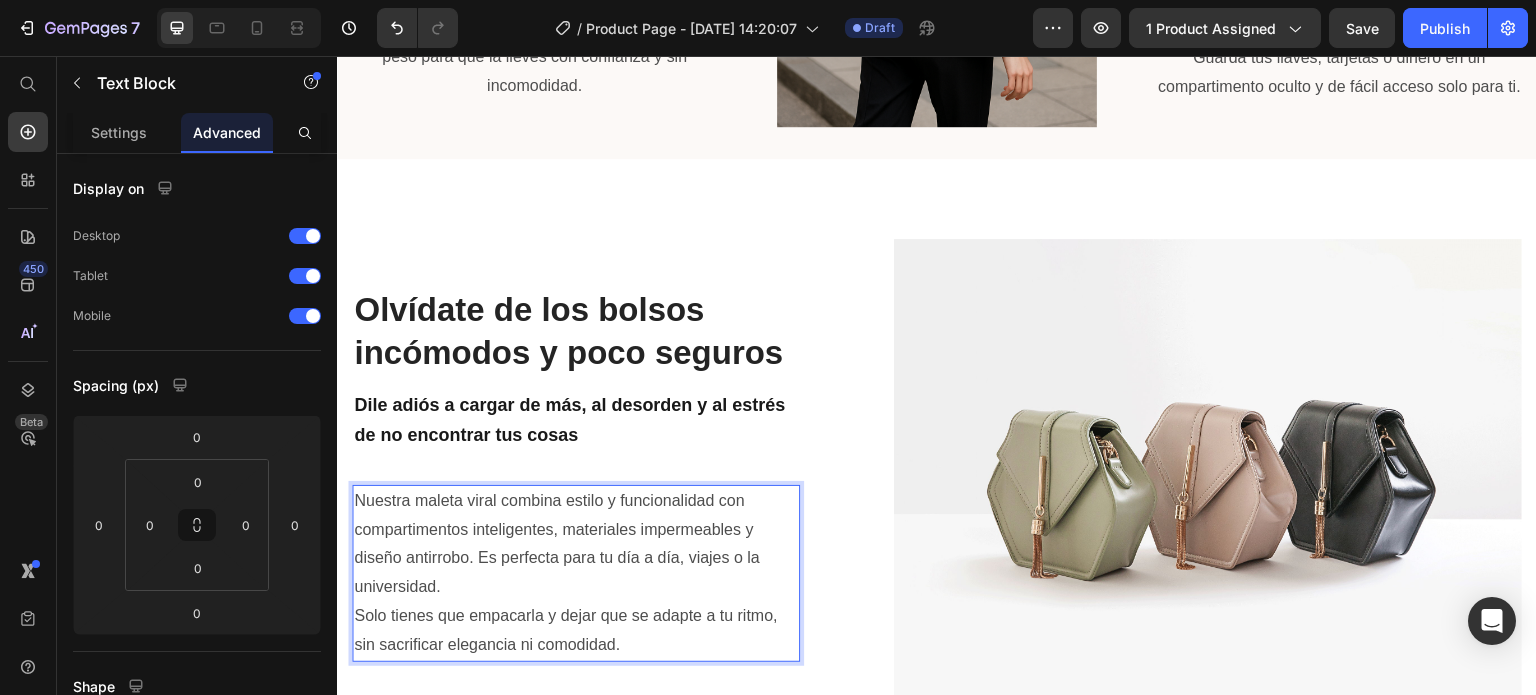click on "Nuestra maleta viral combina estilo y funcionalidad con compartimentos inteligentes, materiales impermeables y diseño antirrobo. Es perfecta para tu día a día, viajes o la universidad. Solo tienes que empacarla y dejar que se adapte a tu ritmo, sin sacrificar elegancia ni comodidad." at bounding box center (576, 573) 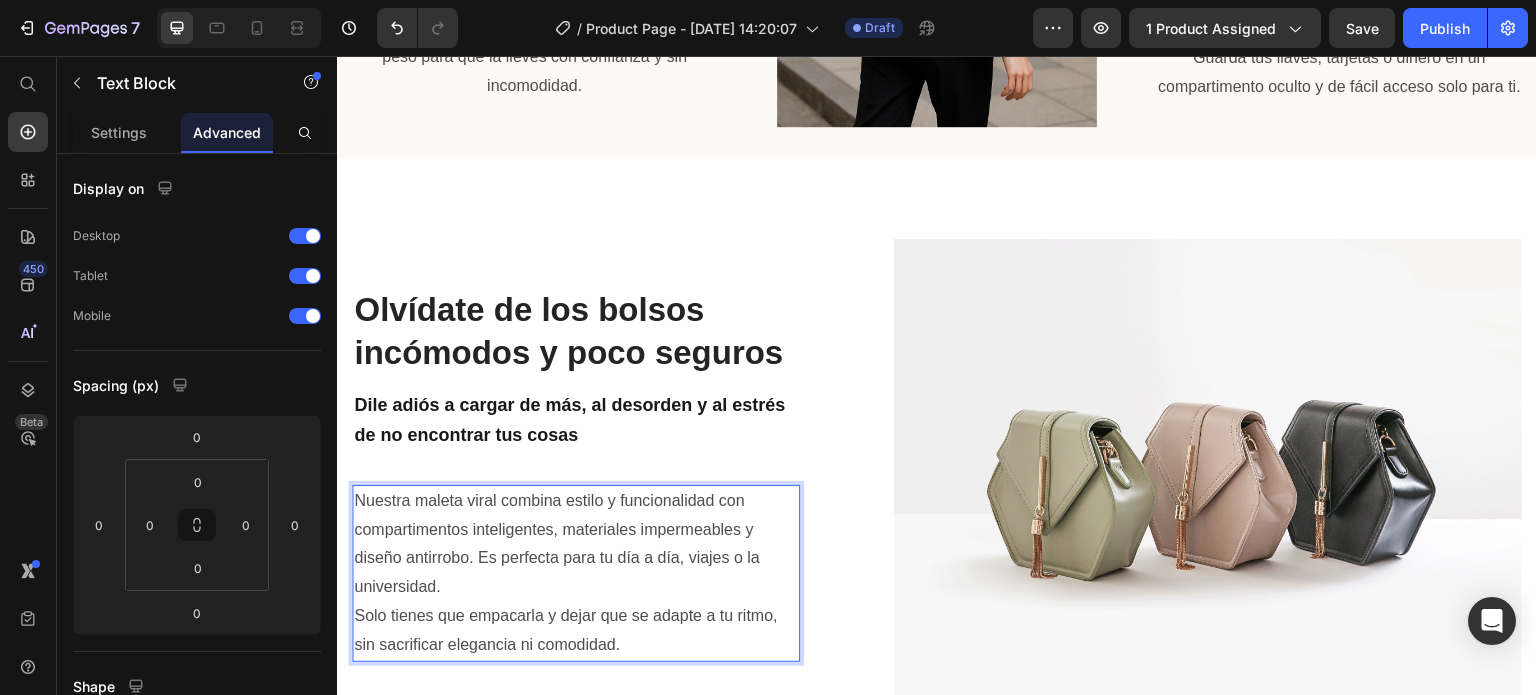 click on "Nuestra maleta viral combina estilo y funcionalidad con compartimentos inteligentes, materiales impermeables y diseño antirrobo. Es perfecta para tu día a día, viajes o la universidad. Solo tienes que empacarla y dejar que se adapte a tu ritmo, sin sacrificar elegancia ni comodidad." at bounding box center (576, 573) 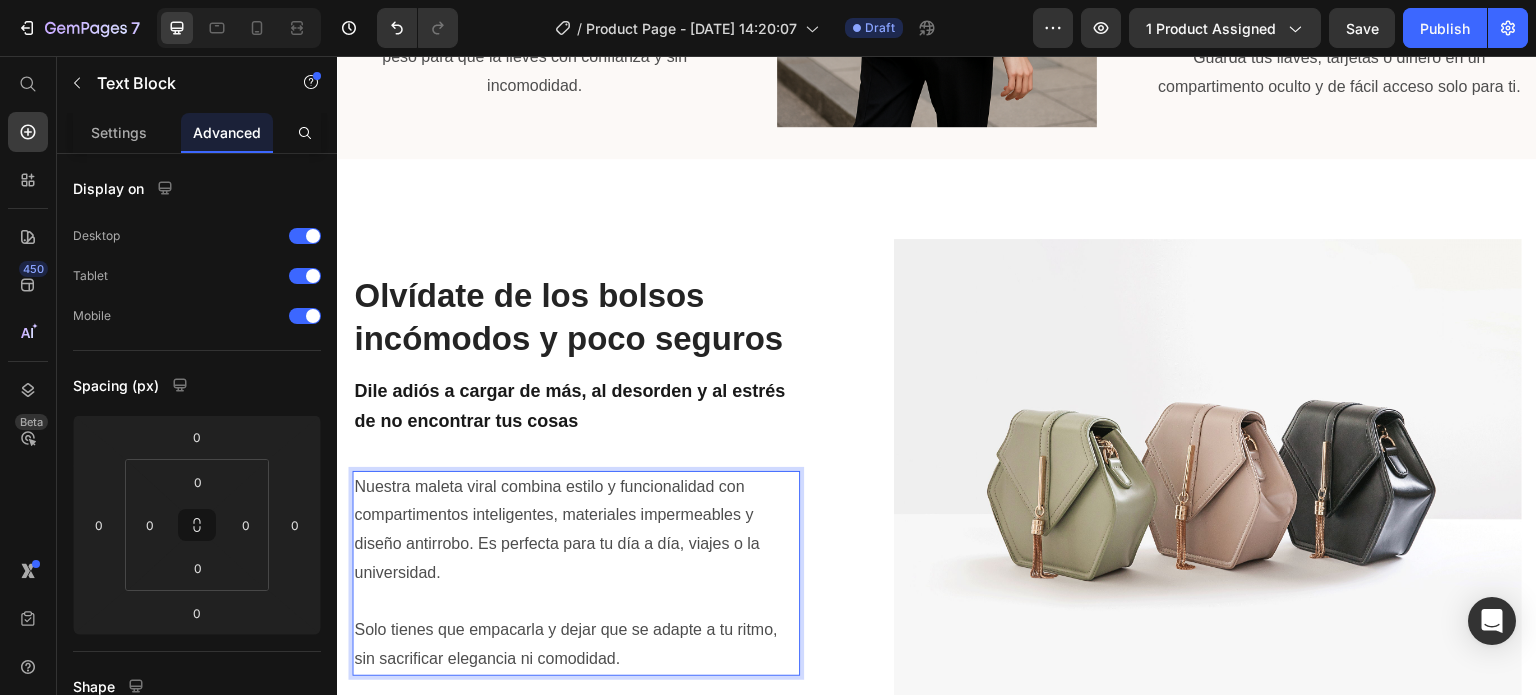 scroll, scrollTop: 2055, scrollLeft: 0, axis: vertical 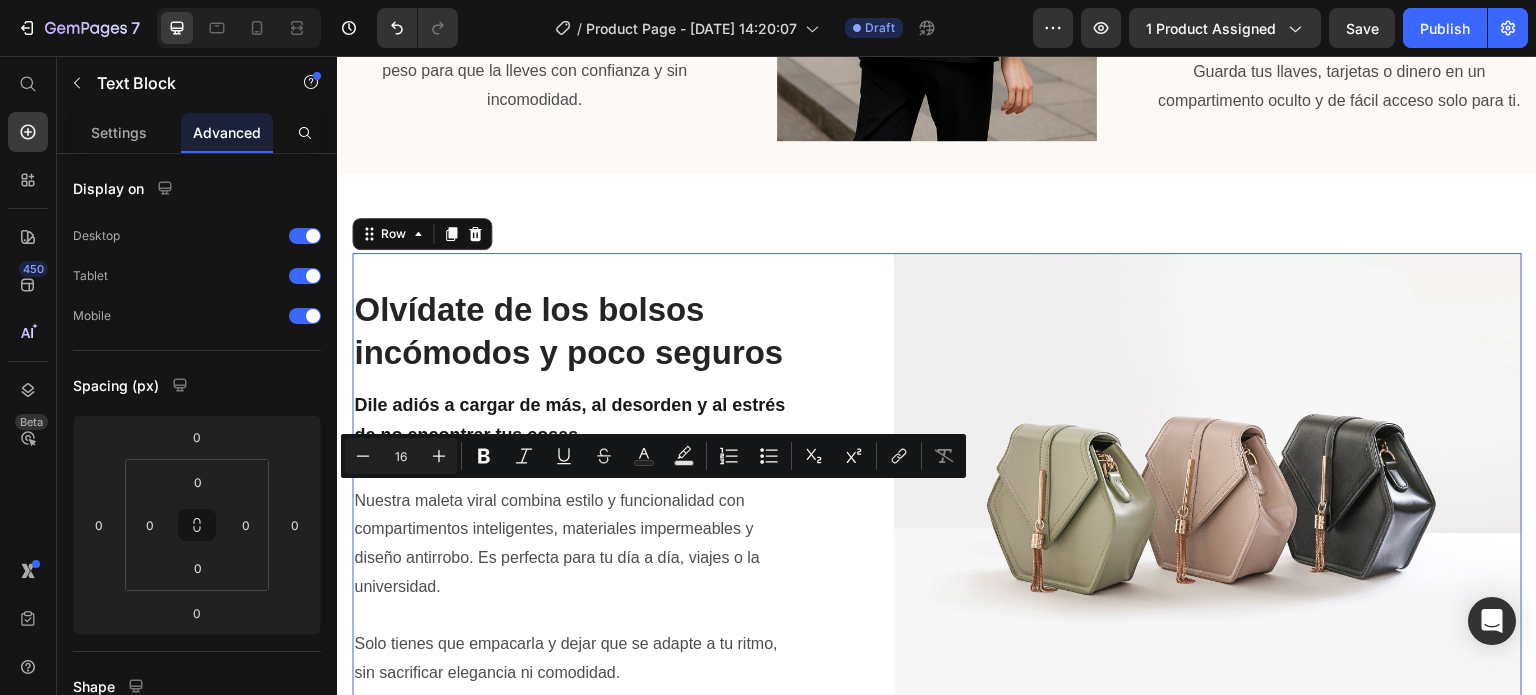 click on "Olvídate de los bolsos incómodos y poco seguros Heading Dile adiós a cargar de más, al desorden y al estrés de no encontrar tus cosas Text Block Nuestra maleta viral combina estilo y funcionalidad con compartimentos inteligentes, materiales impermeables y diseño antirrobo. Es perfecta para tu día a día, viajes o la universidad. Solo tienes que empacarla y dejar que se adapte a tu ritmo, sin sacrificar elegancia ni comodidad. Text Block" at bounding box center [576, 488] 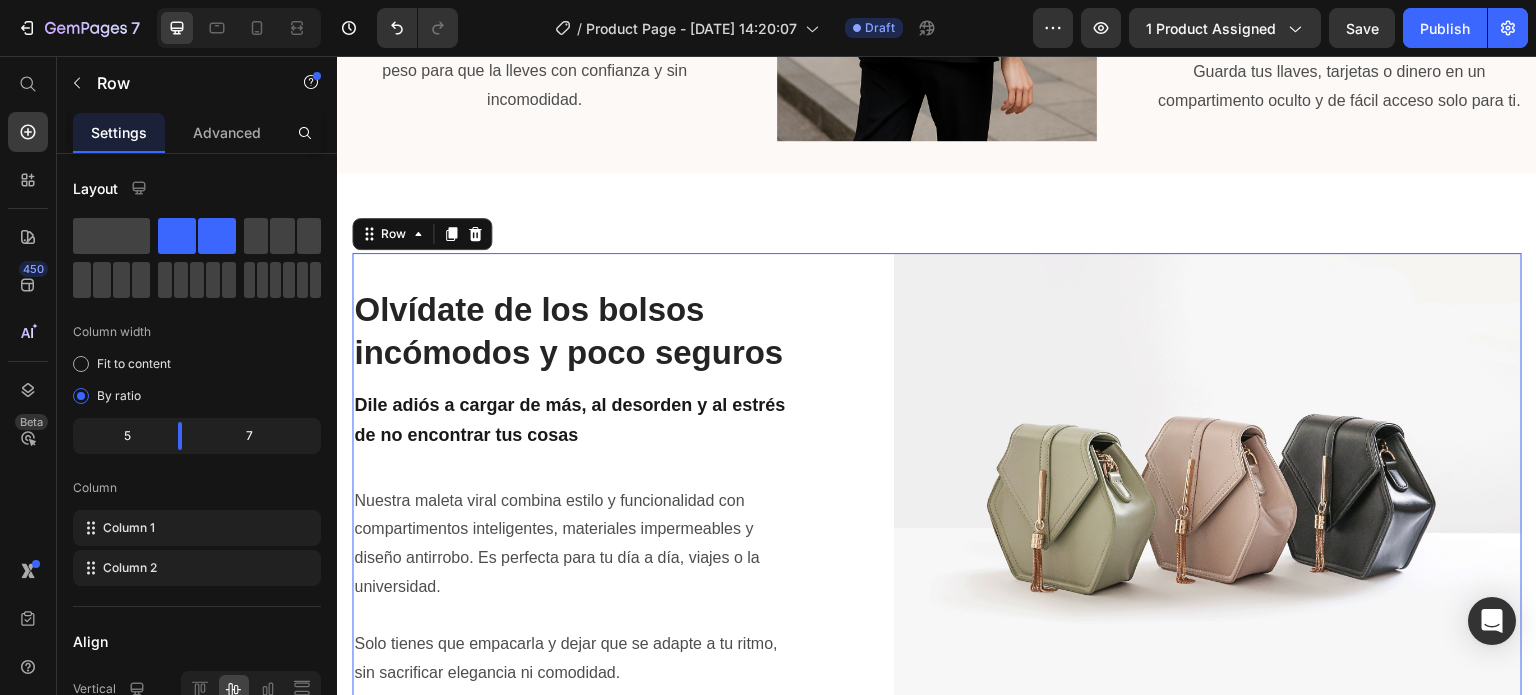 click on "Olvídate de los bolsos incómodos y poco seguros Heading Dile adiós a cargar de más, al desorden y al estrés de no encontrar tus cosas Text Block Nuestra maleta viral combina estilo y funcionalidad con compartimentos inteligentes, materiales impermeables y diseño antirrobo. Es perfecta para tu día a día, viajes o la universidad. Solo tienes que empacarla y dejar que se adapte a tu ritmo, sin sacrificar elegancia ni comodidad. Text Block" at bounding box center [576, 488] 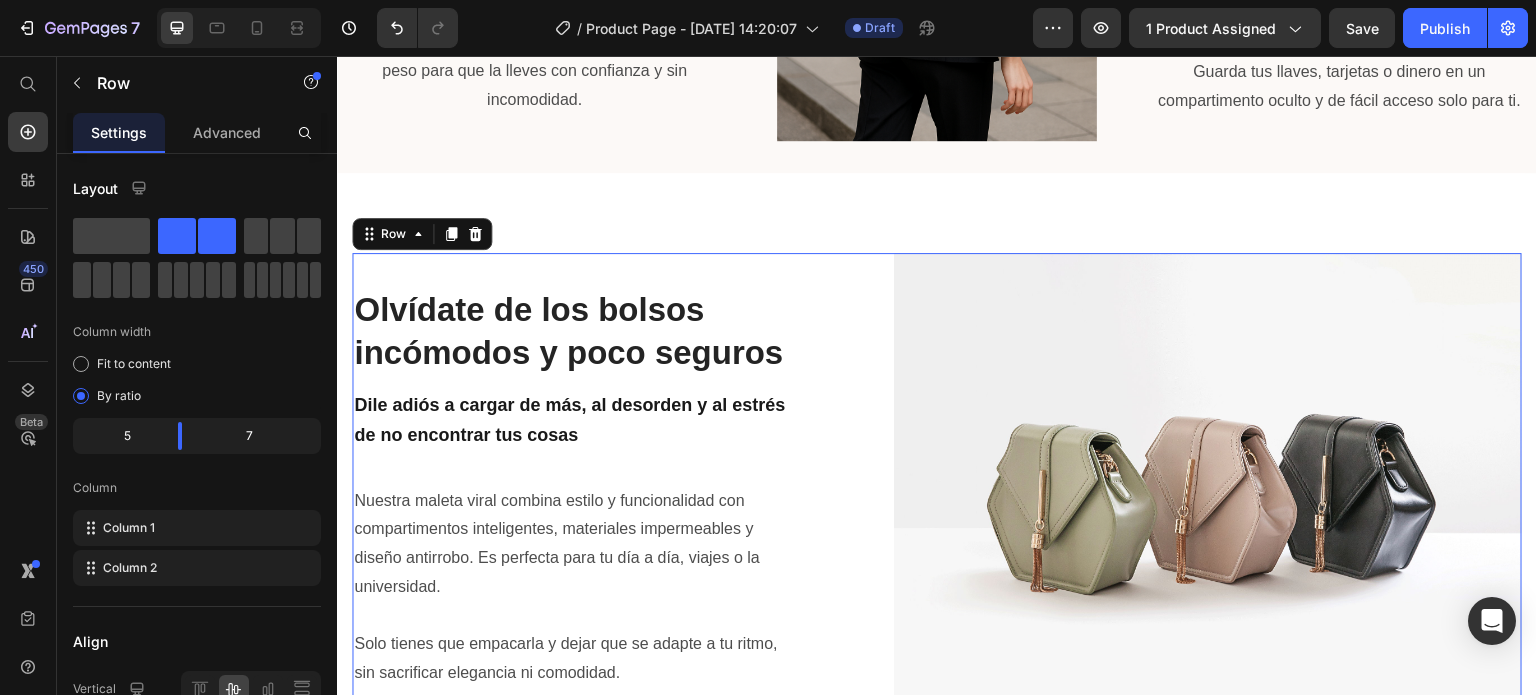 click on "Olvídate de los bolsos incómodos y poco seguros Heading Dile adiós a cargar de más, al desorden y al estrés de no encontrar tus cosas Text Block Nuestra maleta viral combina estilo y funcionalidad con compartimentos inteligentes, materiales impermeables y diseño antirrobo. Es perfecta para tu día a día, viajes o la universidad. Solo tienes que empacarla y dejar que se adapte a tu ritmo, sin sacrificar elegancia ni comodidad. Text Block Image Row   80" at bounding box center (937, 488) 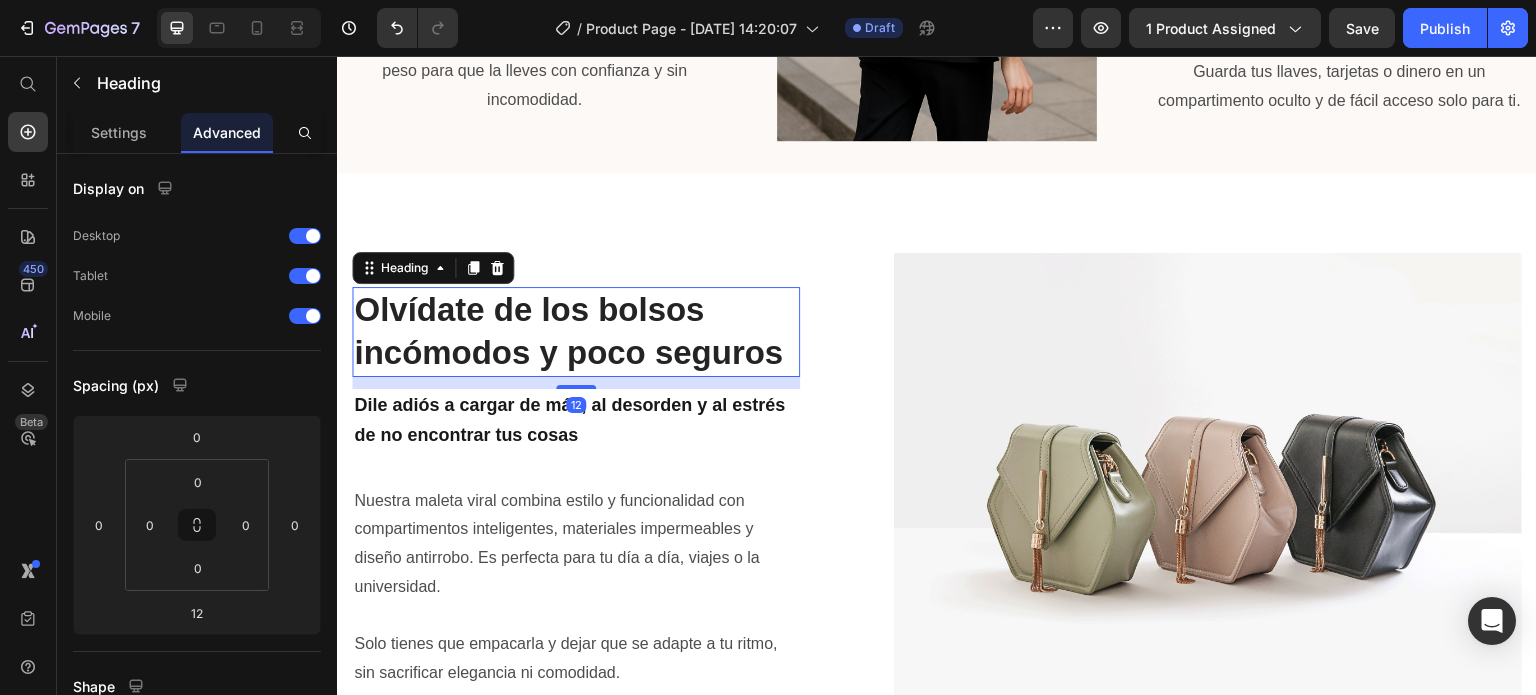 click on "Olvídate de los bolsos incómodos y poco seguros" at bounding box center (576, 332) 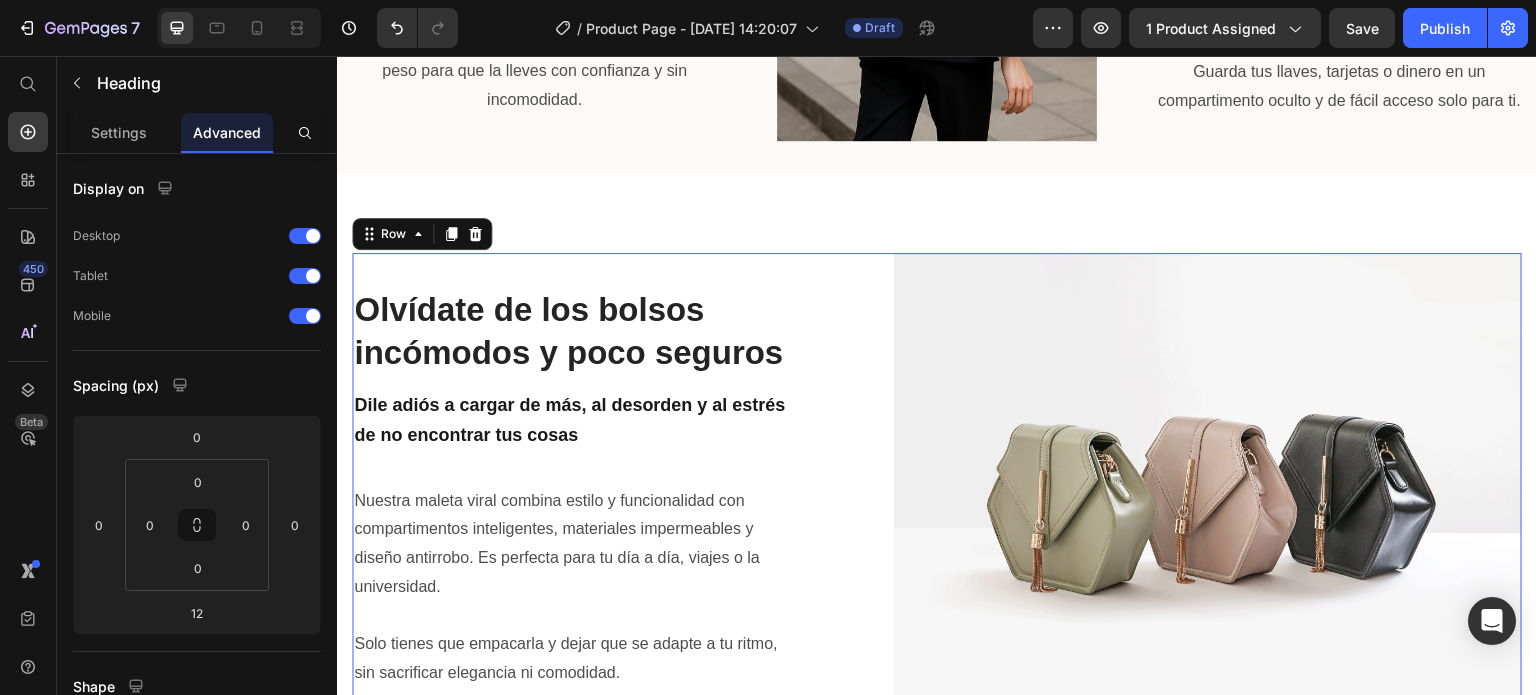 click on "Olvídate de los bolsos incómodos y poco seguros Heading Dile adiós a cargar de más, al desorden y al estrés de no encontrar tus cosas Text Block Nuestra maleta viral combina estilo y funcionalidad con compartimentos inteligentes, materiales impermeables y diseño antirrobo. Es perfecta para tu día a día, viajes o la universidad. Solo tienes que empacarla y dejar que se adapte a tu ritmo, sin sacrificar elegancia ni comodidad. Text Block" at bounding box center (576, 488) 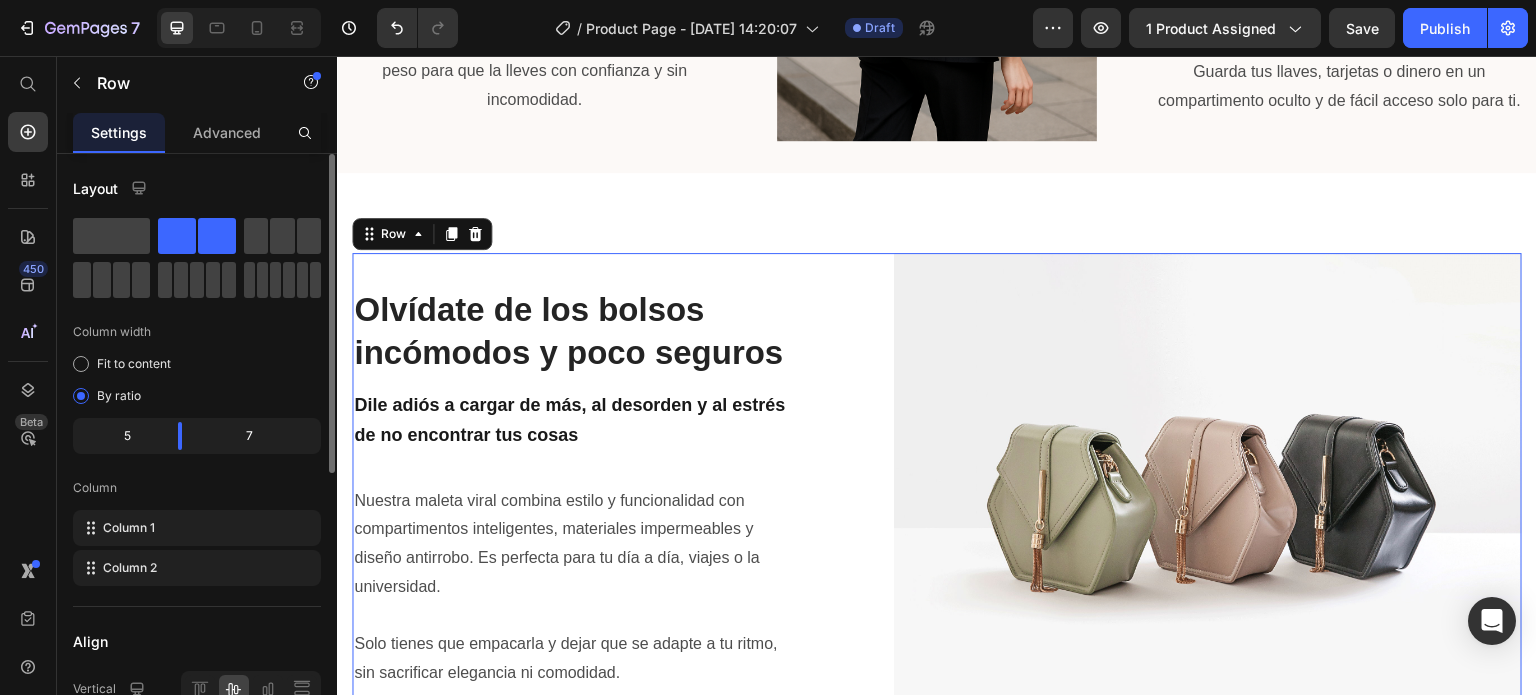 click 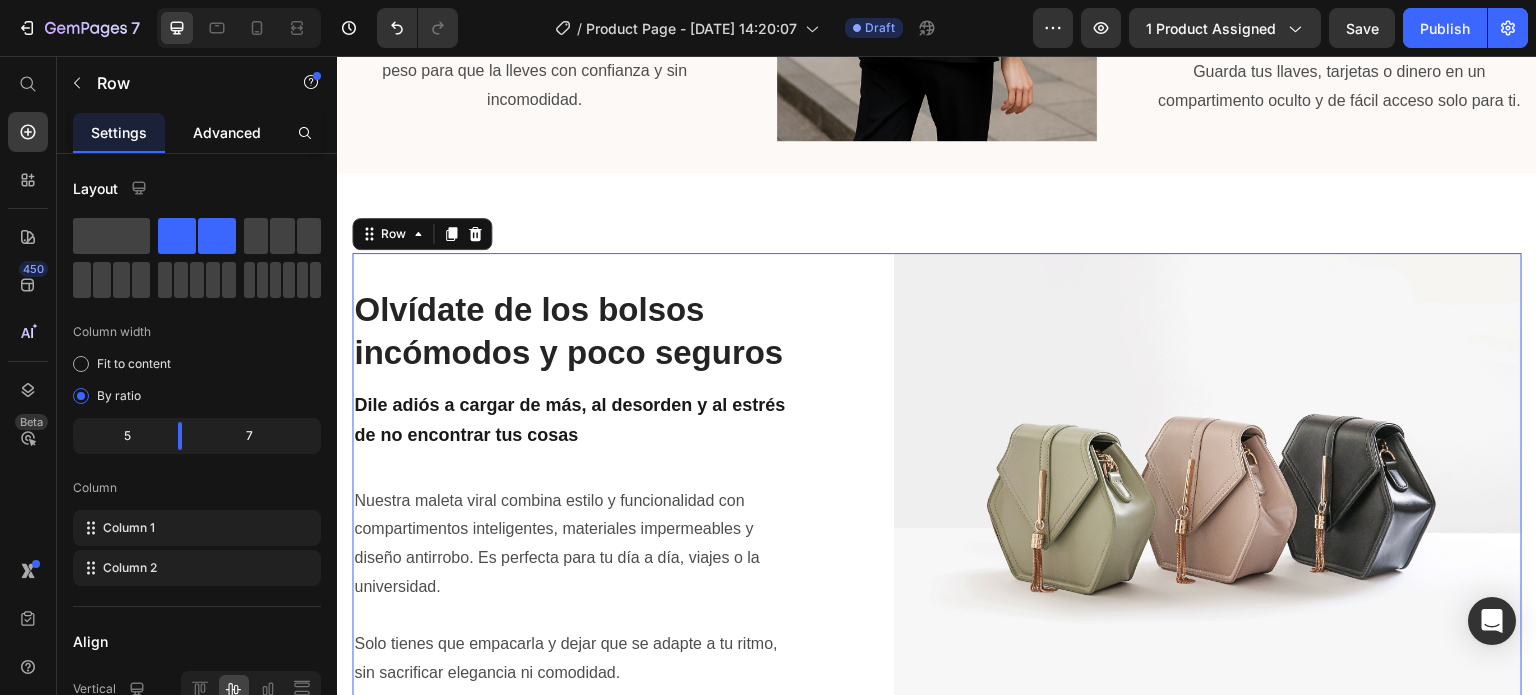 click on "Advanced" 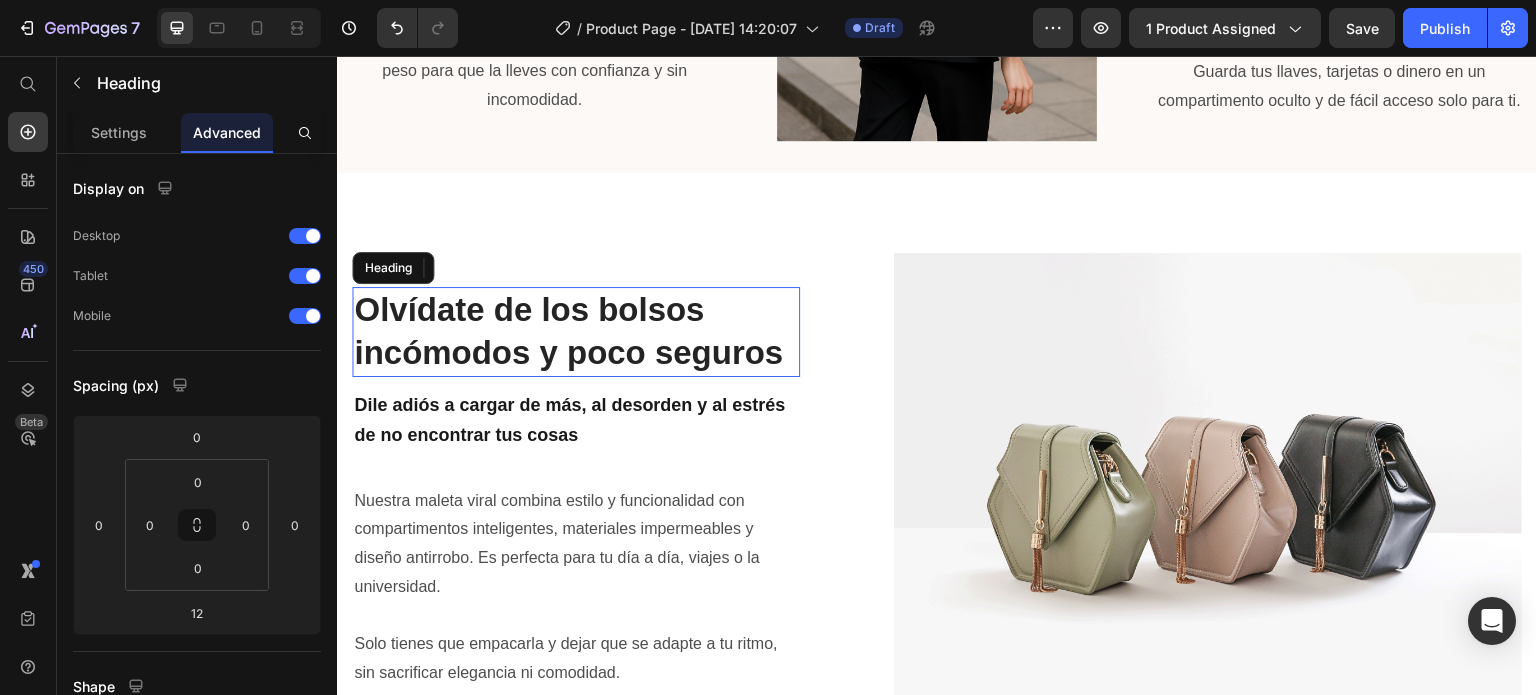 click on "Olvídate de los bolsos incómodos y poco seguros" at bounding box center [576, 332] 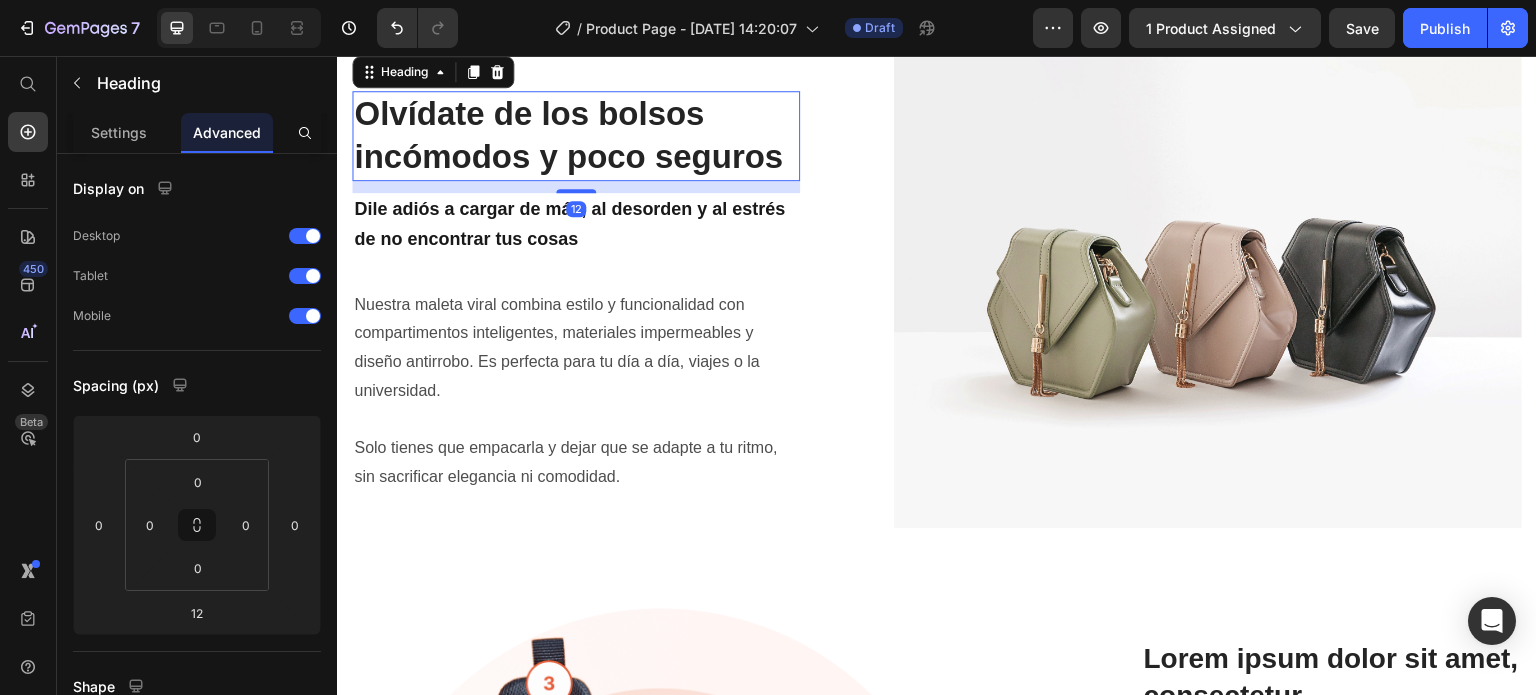 scroll, scrollTop: 2255, scrollLeft: 0, axis: vertical 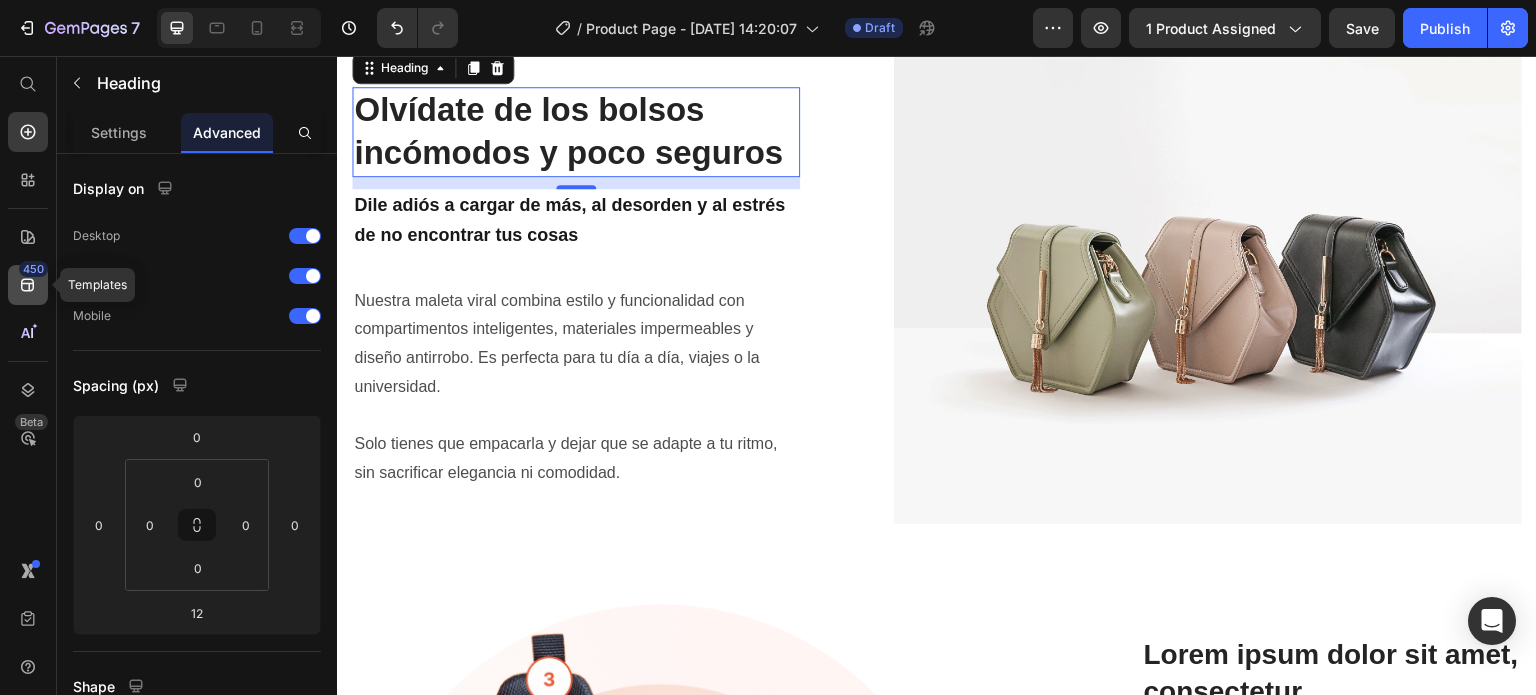 click on "450" at bounding box center (33, 269) 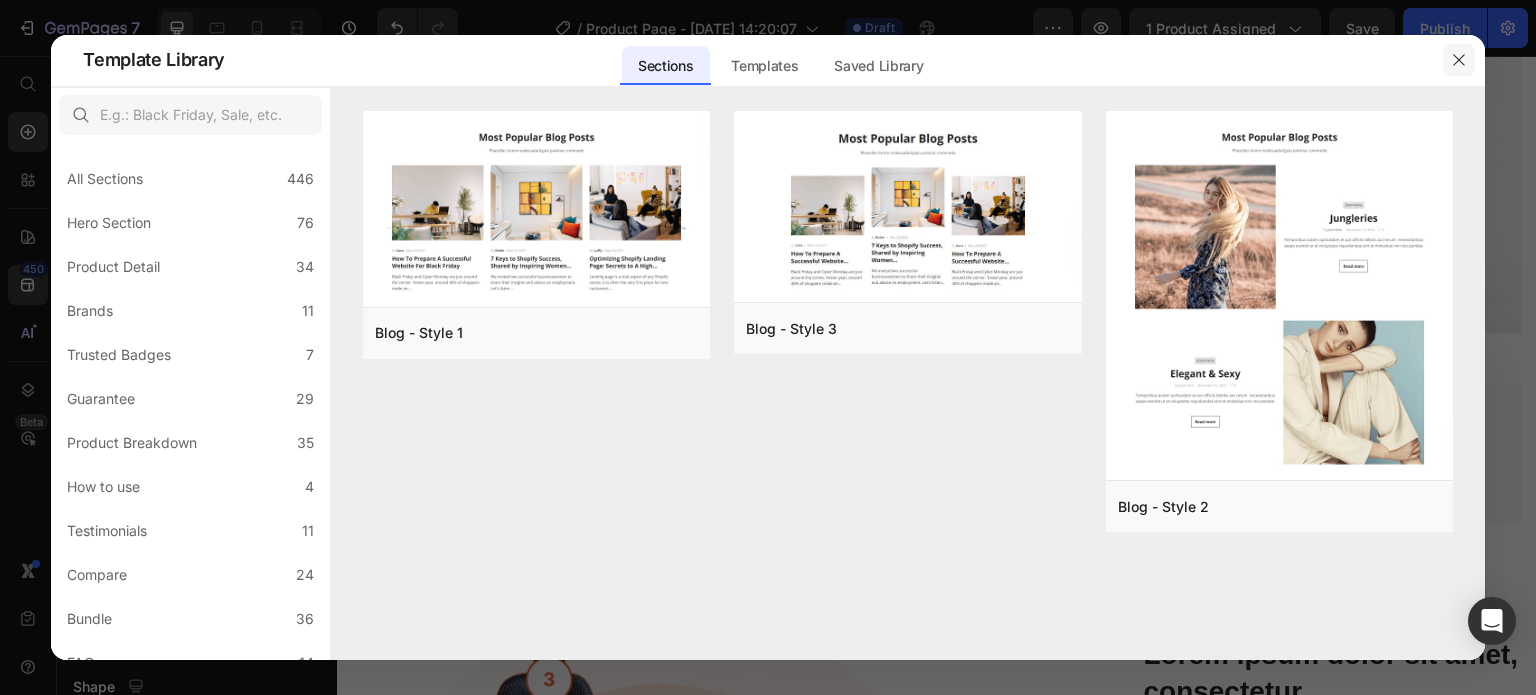 click 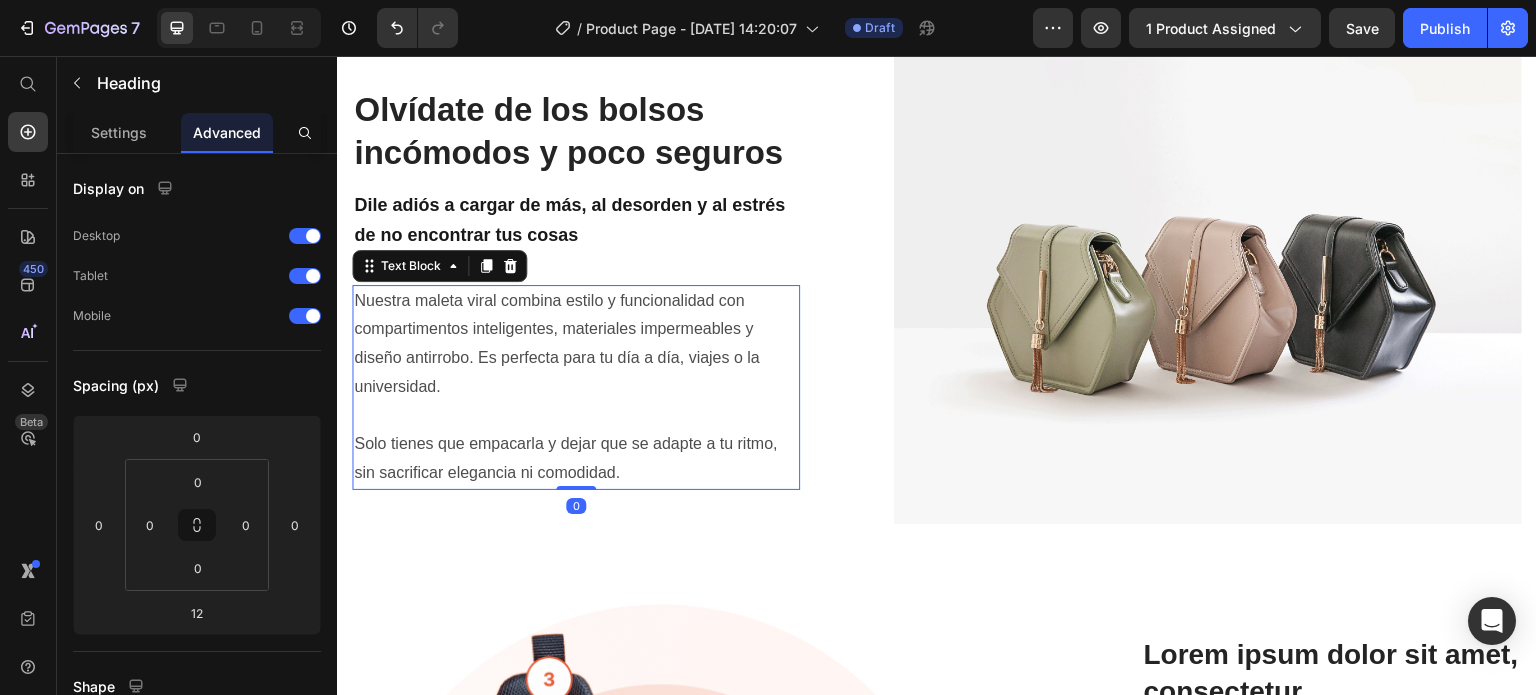 click on "Nuestra maleta viral combina estilo y funcionalidad con compartimentos inteligentes, materiales impermeables y diseño antirrobo. Es perfecta para tu día a día, viajes o la universidad." at bounding box center (576, 344) 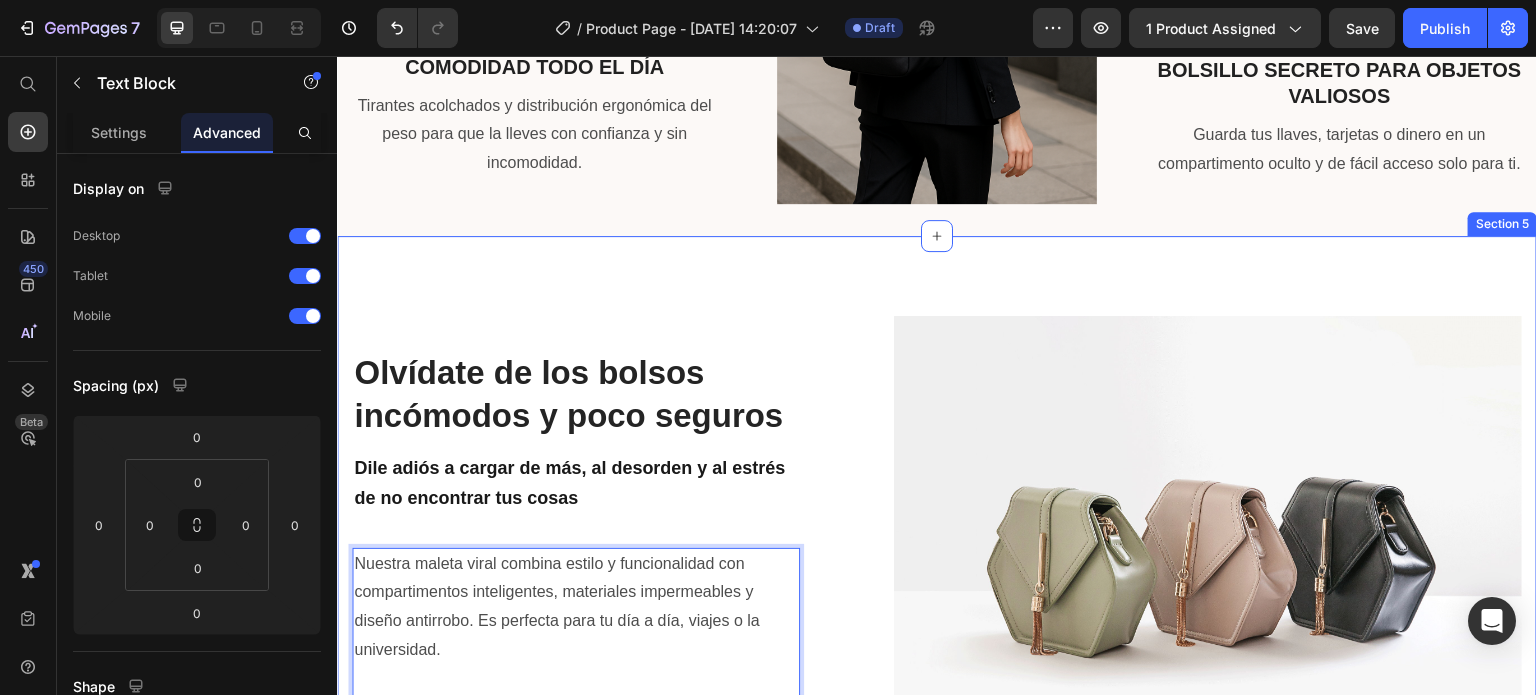scroll, scrollTop: 2255, scrollLeft: 0, axis: vertical 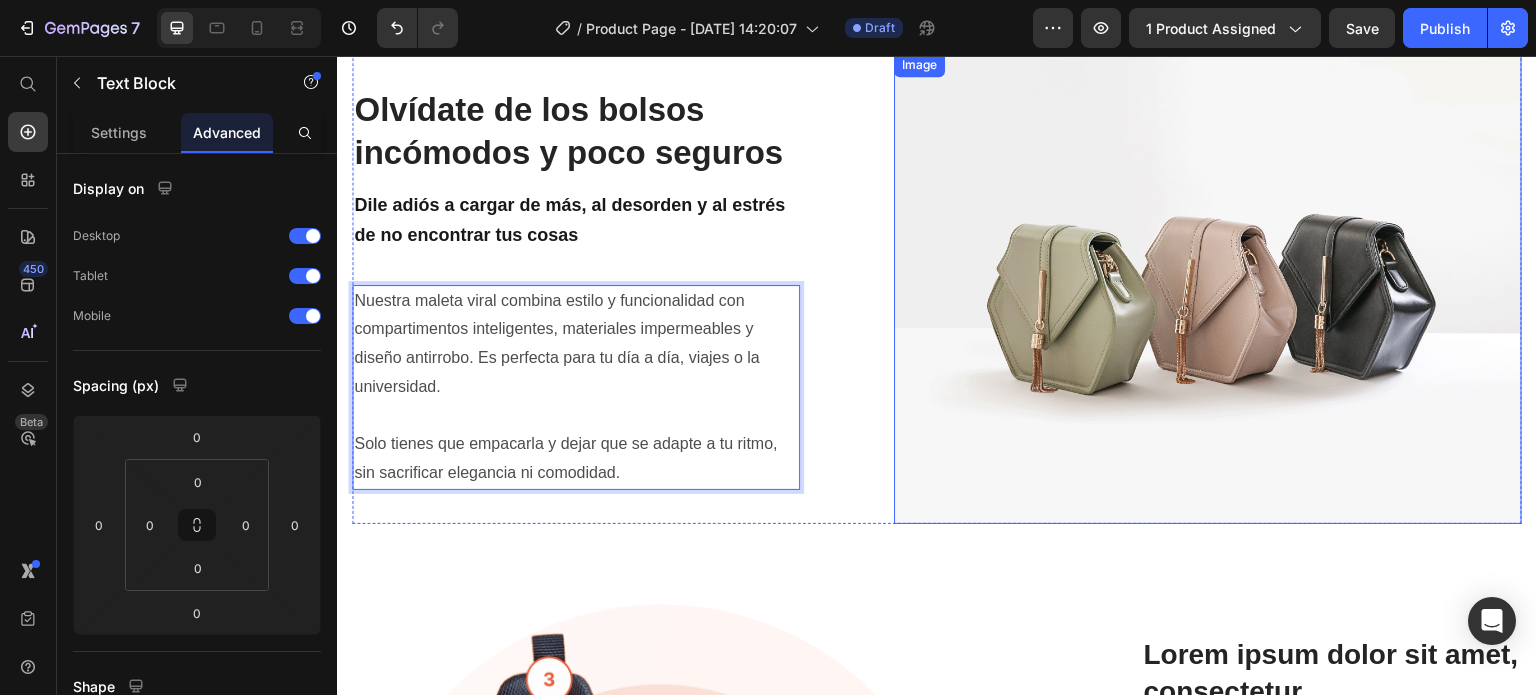 click at bounding box center (1208, 288) 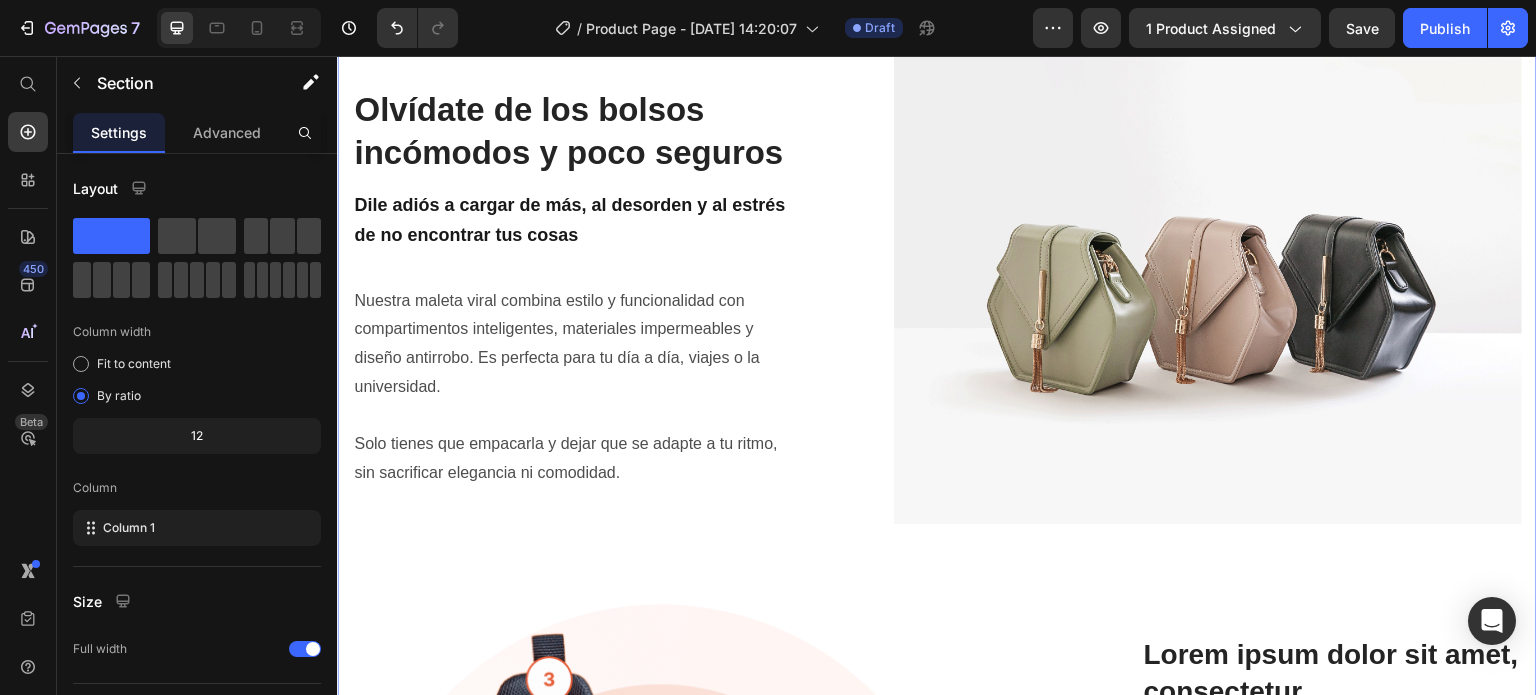 click on "Olvídate de los bolsos incómodos y poco seguros Heading Dile adiós a cargar de más, al desorden y al estrés de no encontrar tus cosas Text Block Nuestra maleta viral combina estilo y funcionalidad con compartimentos inteligentes, materiales impermeables y diseño antirrobo. Es perfecta para tu día a día, viajes o la universidad. Solo tienes que empacarla y dejar que se adapte a tu ritmo, sin sacrificar elegancia ni comodidad. Text Block Image Row Lorem ipsum dolor sit amet consectetur adipiscing Heading Image Lorem ipsum dolor sit amet, consectetur Heading At vero eos et accusamus et iusto odio dignissimos ducimus qui blanditiis praesentium voluptatum deleniti atque corrupti quos [PERSON_NAME] similique sunt Text Block At vero eos et accusamus et iusto odio dignissimos ducimus qui blanditiis praesentium voluptatum Text Block Image Row Row" at bounding box center [937, 619] 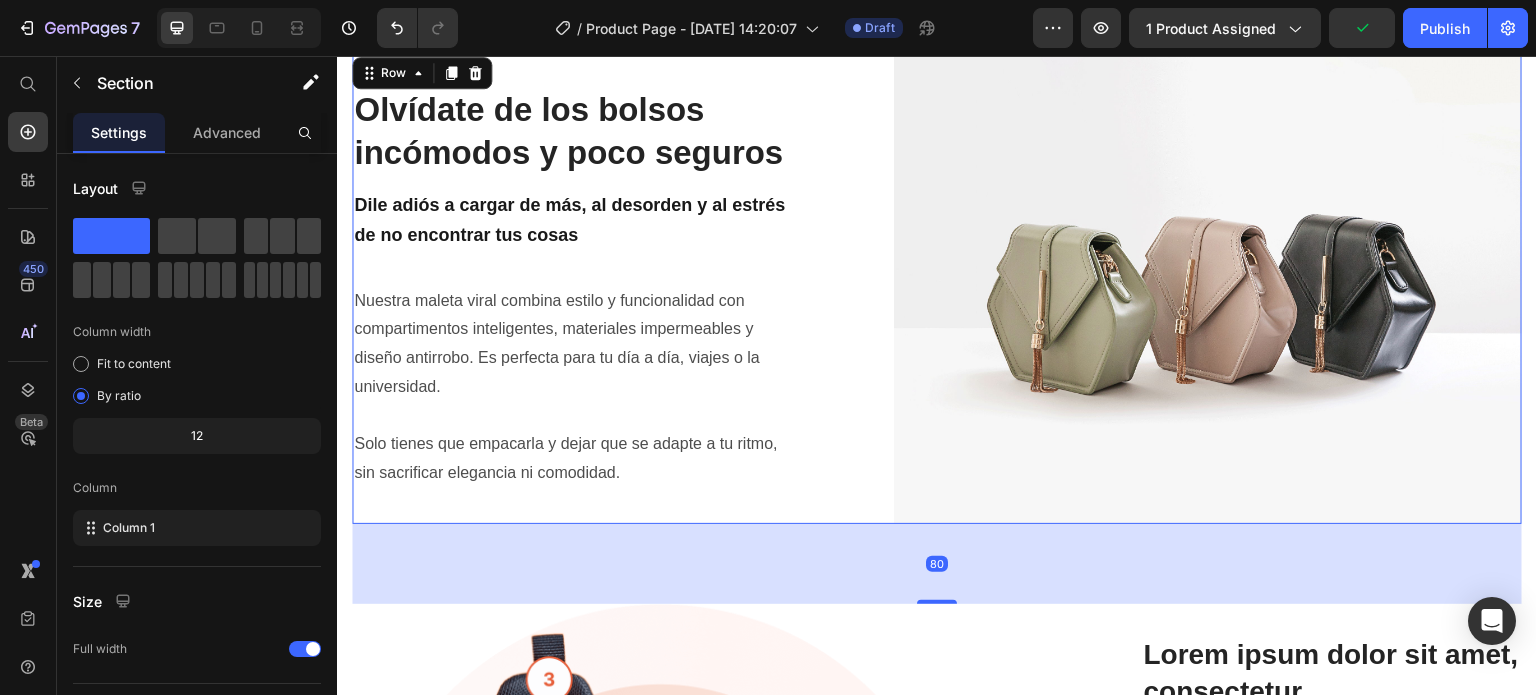 click on "Olvídate de los bolsos incómodos y poco seguros Heading Dile adiós a cargar de más, al desorden y al estrés de no encontrar tus cosas Text Block Nuestra maleta viral combina estilo y funcionalidad con compartimentos inteligentes, materiales impermeables y diseño antirrobo. Es perfecta para tu día a día, viajes o la universidad. Solo tienes que empacarla y dejar que se adapte a tu ritmo, sin sacrificar elegancia ni comodidad. Text Block" at bounding box center [576, 288] 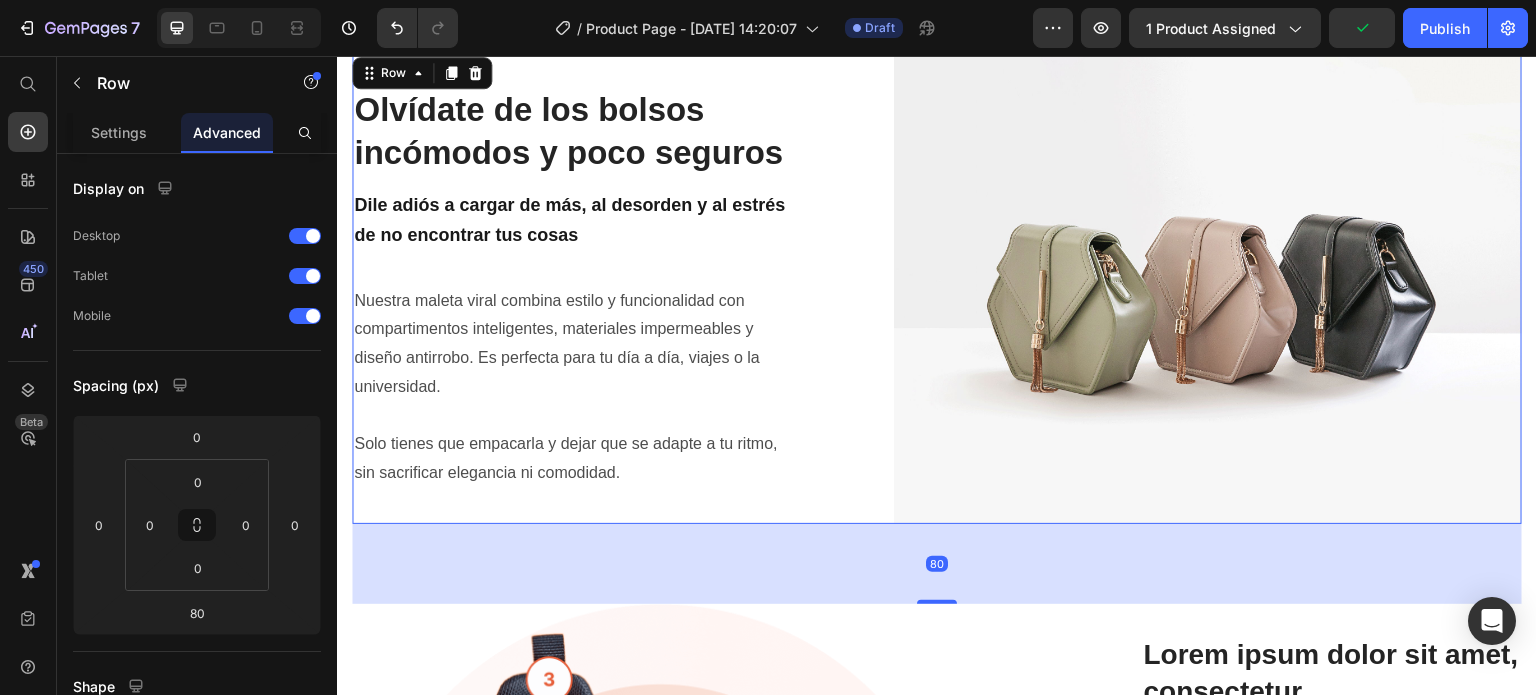 click on "Olvídate de los bolsos incómodos y poco seguros Heading Dile adiós a cargar de más, al desorden y al estrés de no encontrar tus cosas Text Block Nuestra maleta viral combina estilo y funcionalidad con compartimentos inteligentes, materiales impermeables y diseño antirrobo. Es perfecta para tu día a día, viajes o la universidad. Solo tienes que empacarla y dejar que se adapte a tu ritmo, sin sacrificar elegancia ni comodidad. Text Block" at bounding box center (576, 288) 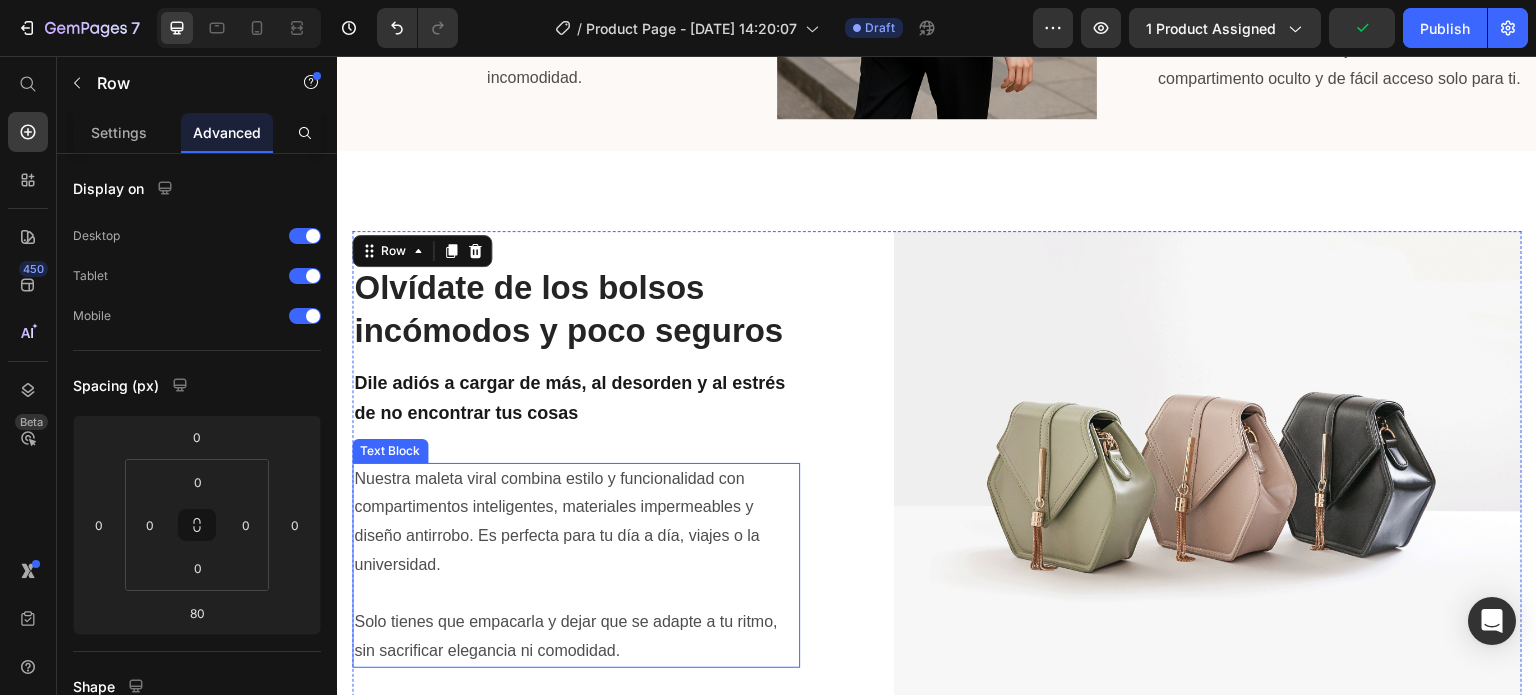 scroll, scrollTop: 2055, scrollLeft: 0, axis: vertical 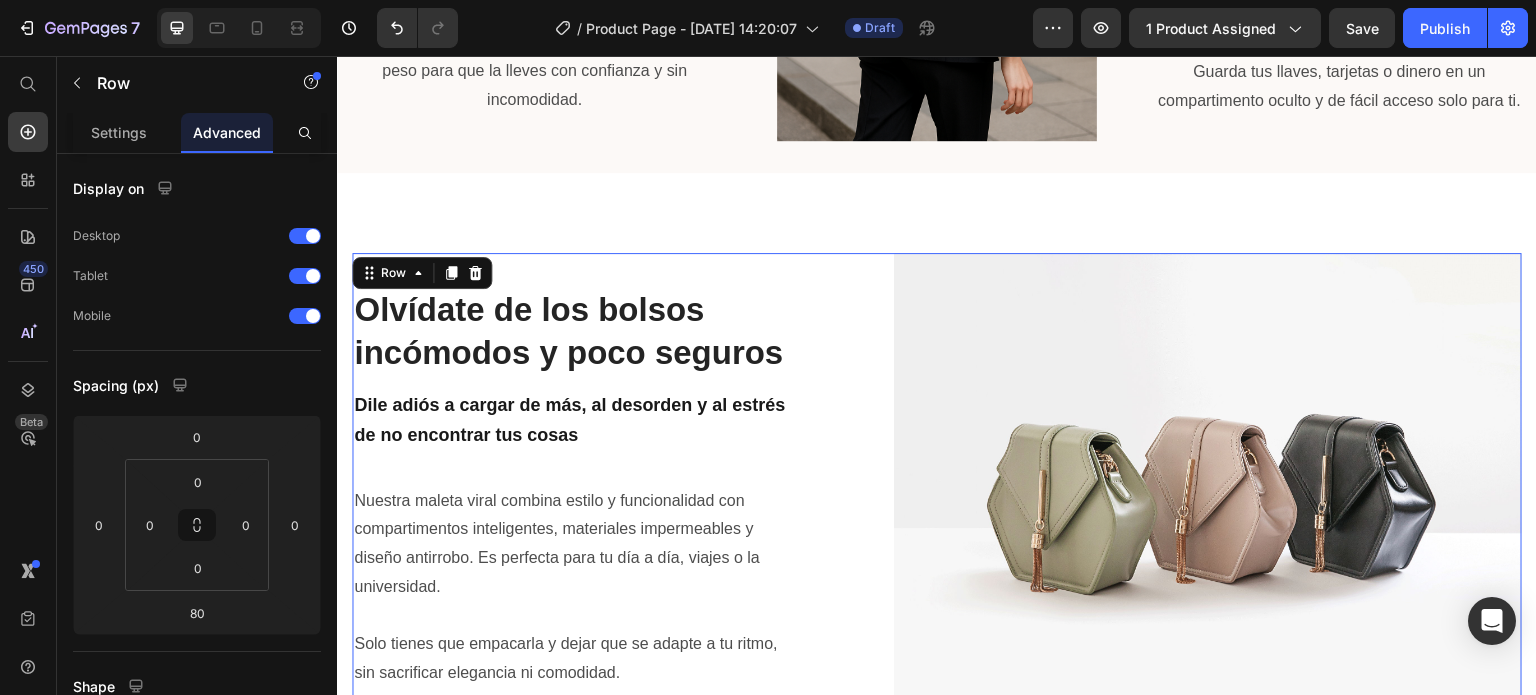 click on "Olvídate de los bolsos incómodos y poco seguros Heading Dile adiós a cargar de más, al desorden y al estrés de no encontrar tus cosas Text Block Nuestra maleta viral combina estilo y funcionalidad con compartimentos inteligentes, materiales impermeables y diseño antirrobo. Es perfecta para tu día a día, viajes o la universidad. Solo tienes que empacarla y dejar que se adapte a tu ritmo, sin sacrificar elegancia ni comodidad. Text Block" at bounding box center (576, 488) 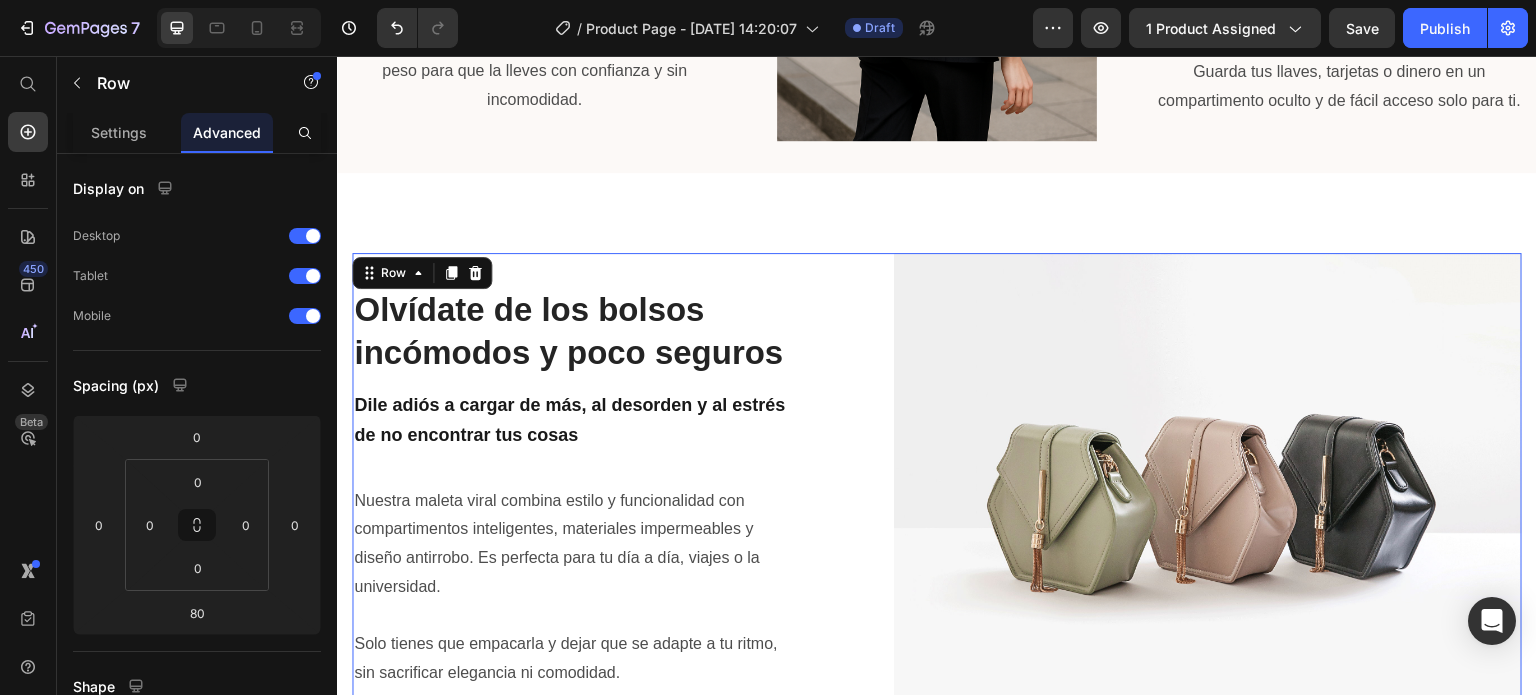 click on "Olvídate de los bolsos incómodos y poco seguros Heading Dile adiós a cargar de más, al desorden y al estrés de no encontrar tus cosas Text Block Nuestra maleta viral combina estilo y funcionalidad con compartimentos inteligentes, materiales impermeables y diseño antirrobo. Es perfecta para tu día a día, viajes o la universidad. Solo tienes que empacarla y dejar que se adapte a tu ritmo, sin sacrificar elegancia ni comodidad. Text Block" at bounding box center (576, 488) 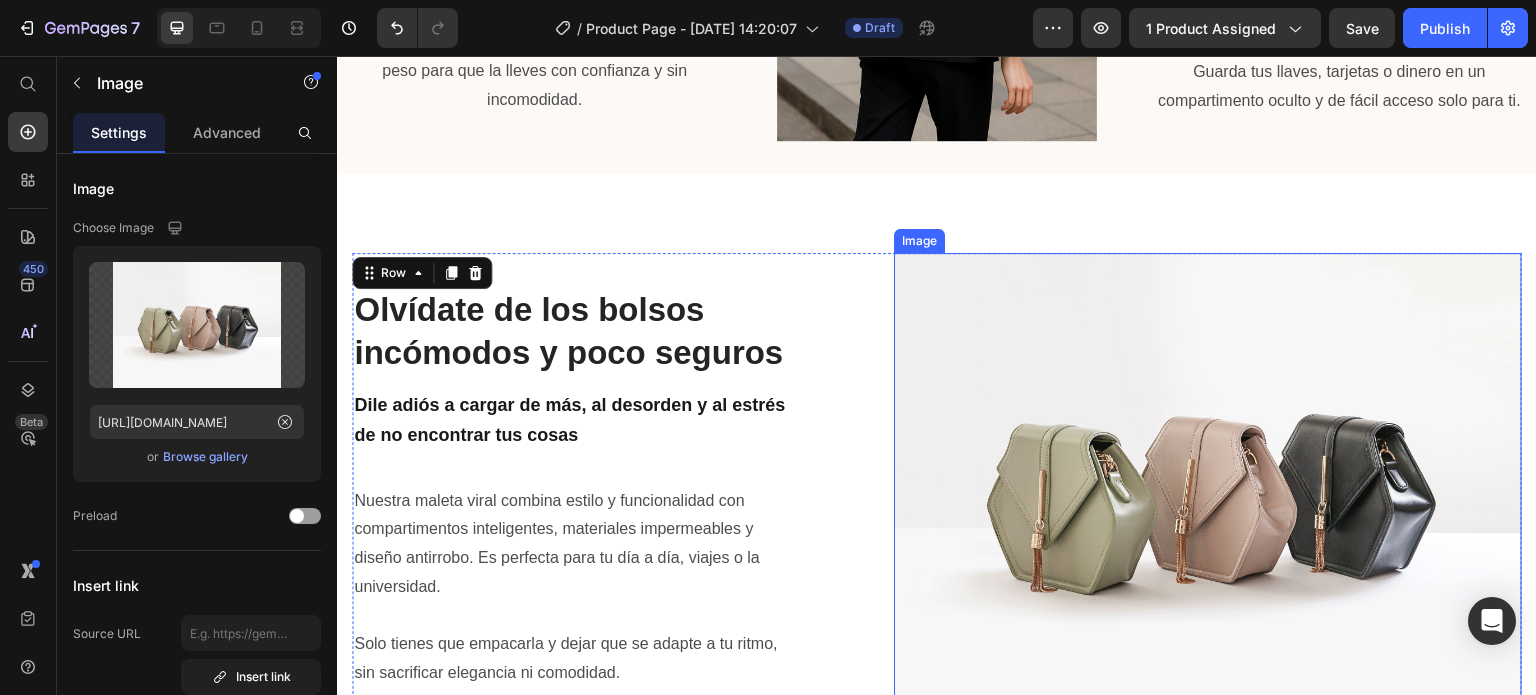 click at bounding box center (1208, 488) 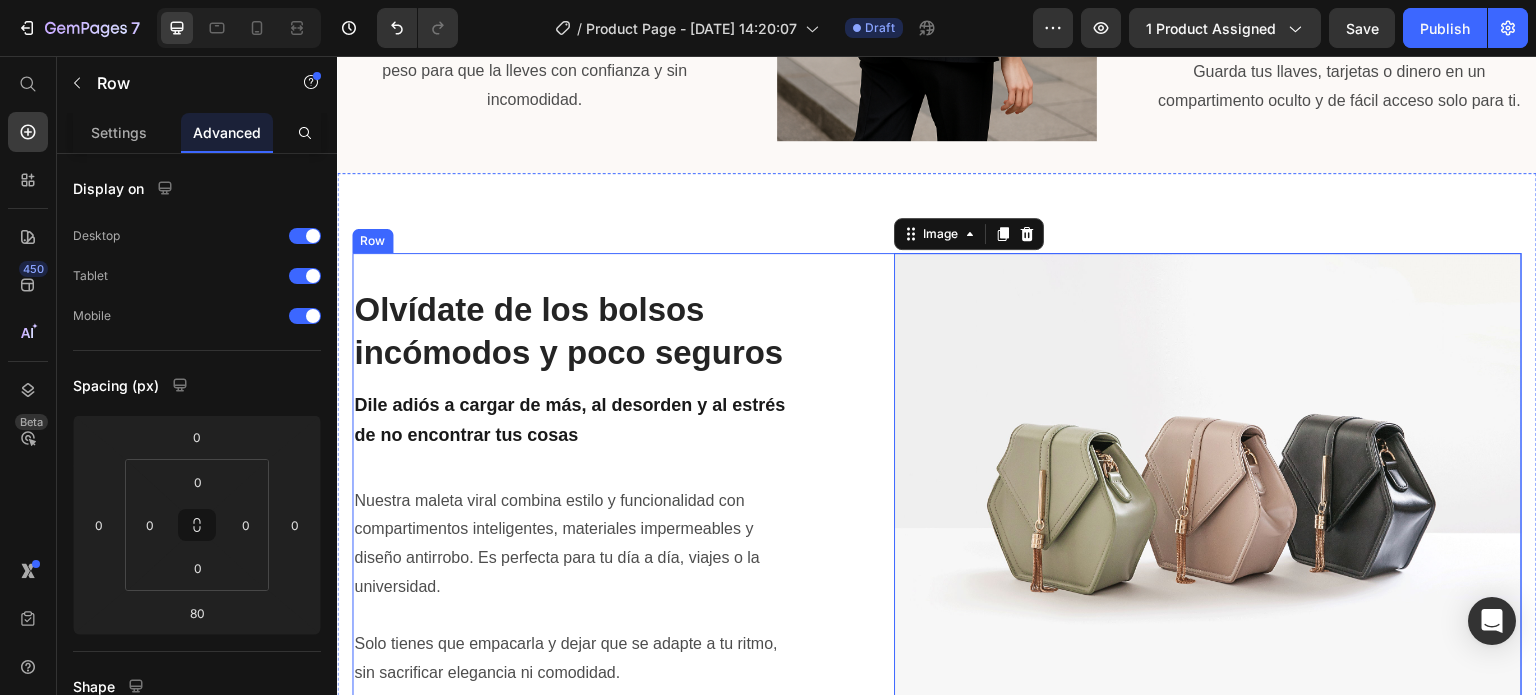 click on "Olvídate de los bolsos incómodos y poco seguros Heading Dile adiós a cargar de más, al desorden y al estrés de no encontrar tus cosas Text Block Nuestra maleta viral combina estilo y funcionalidad con compartimentos inteligentes, materiales impermeables y diseño antirrobo. Es perfecta para tu día a día, viajes o la universidad. Solo tienes que empacarla y dejar que se adapte a tu ritmo, sin sacrificar elegancia ni comodidad. Text Block Image   0 Row" at bounding box center [937, 488] 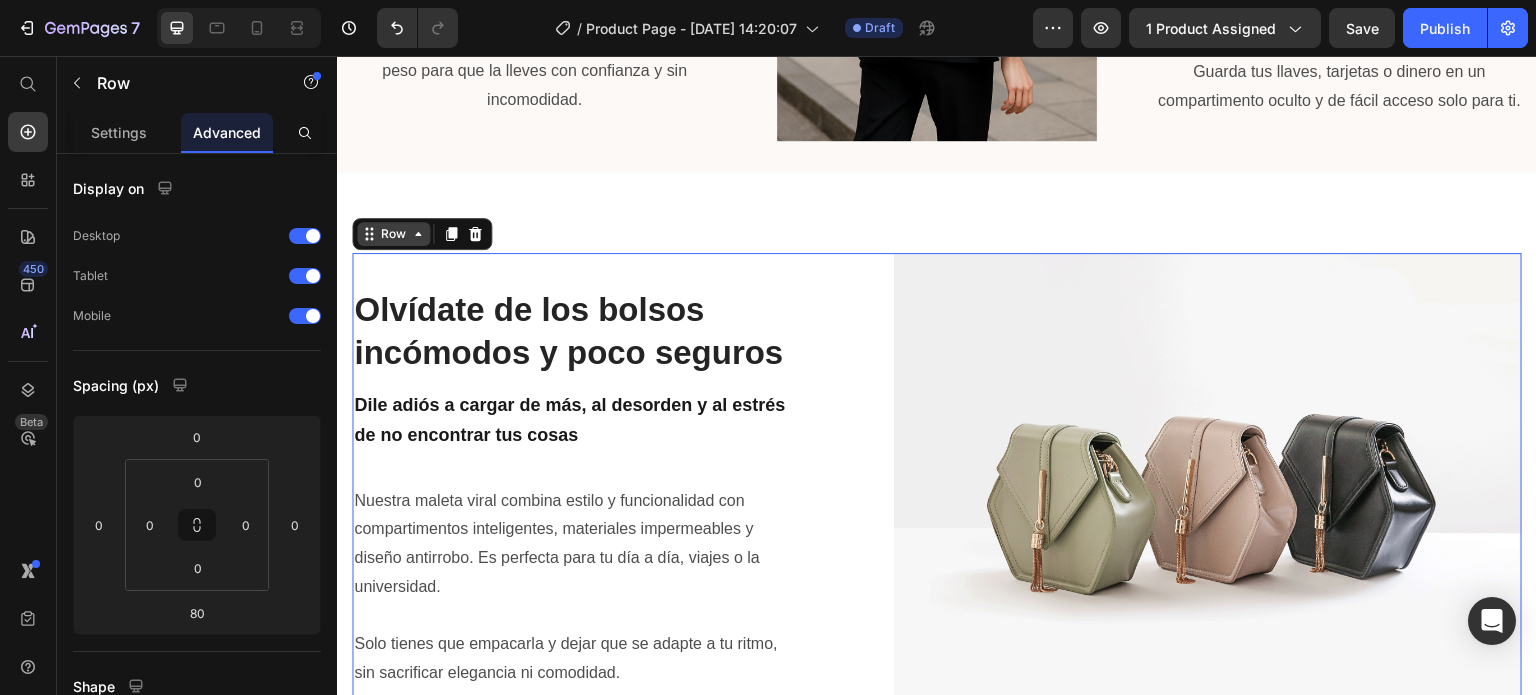 click 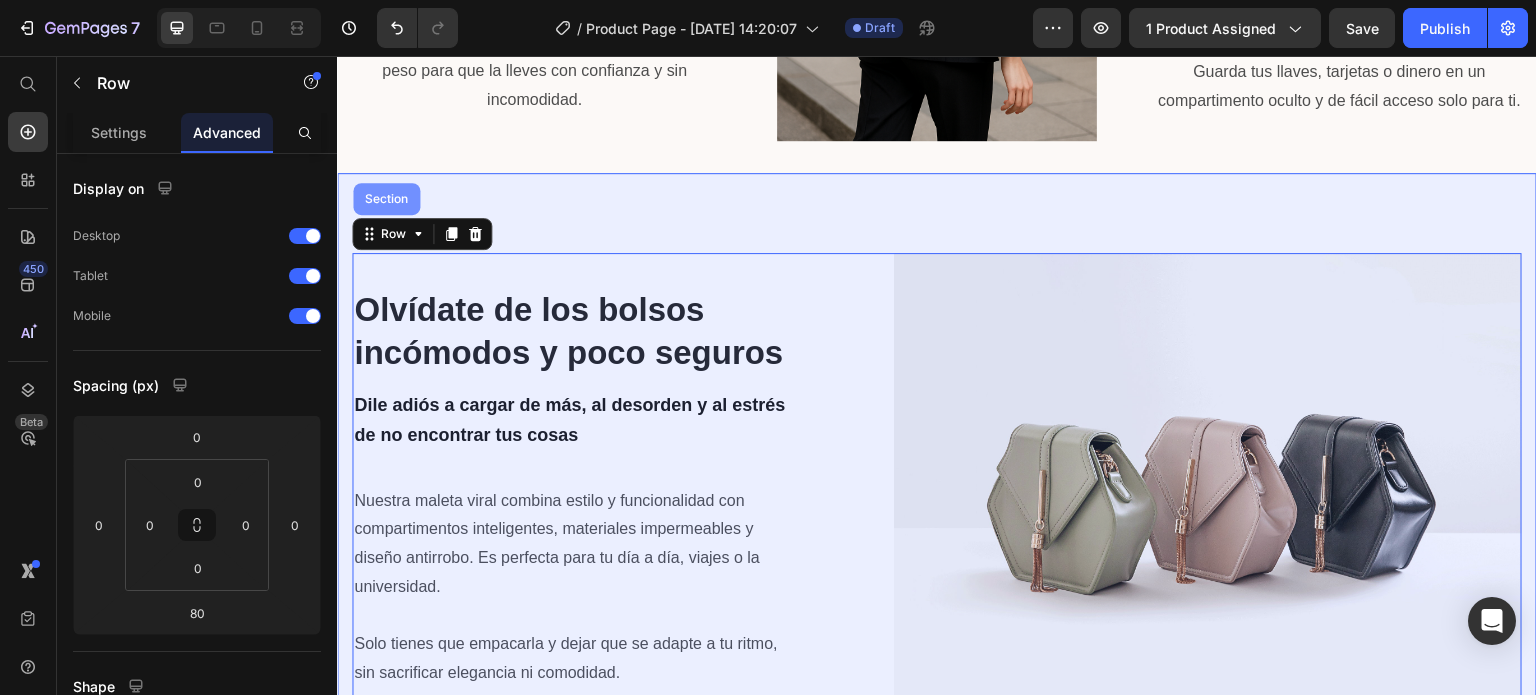 click on "Section" at bounding box center [386, 199] 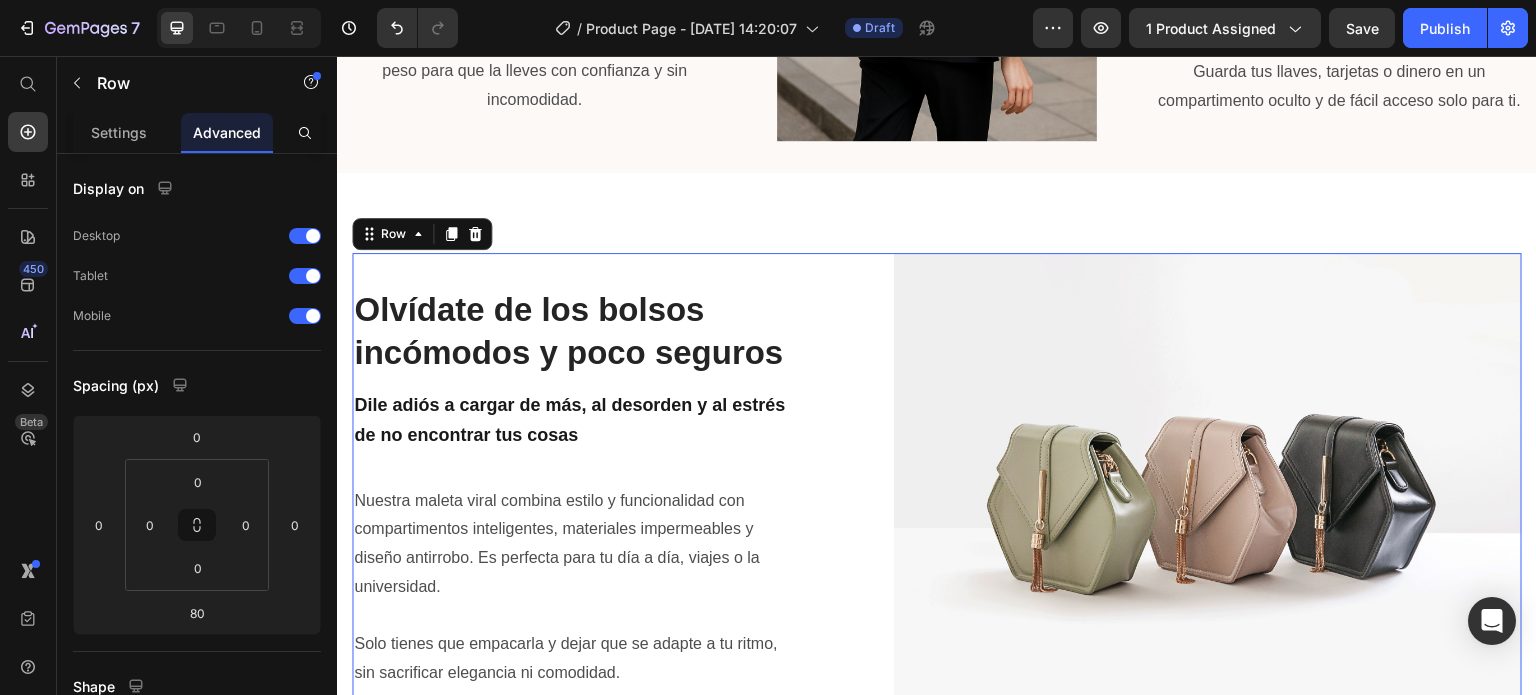 click on "Olvídate de los bolsos incómodos y poco seguros Heading Dile adiós a cargar de más, al desorden y al estrés de no encontrar tus cosas Text Block Nuestra maleta viral combina estilo y funcionalidad con compartimentos inteligentes, materiales impermeables y diseño antirrobo. Es perfecta para tu día a día, viajes o la universidad. Solo tienes que empacarla y dejar que se adapte a tu ritmo, sin sacrificar elegancia ni comodidad. Text Block" at bounding box center [576, 488] 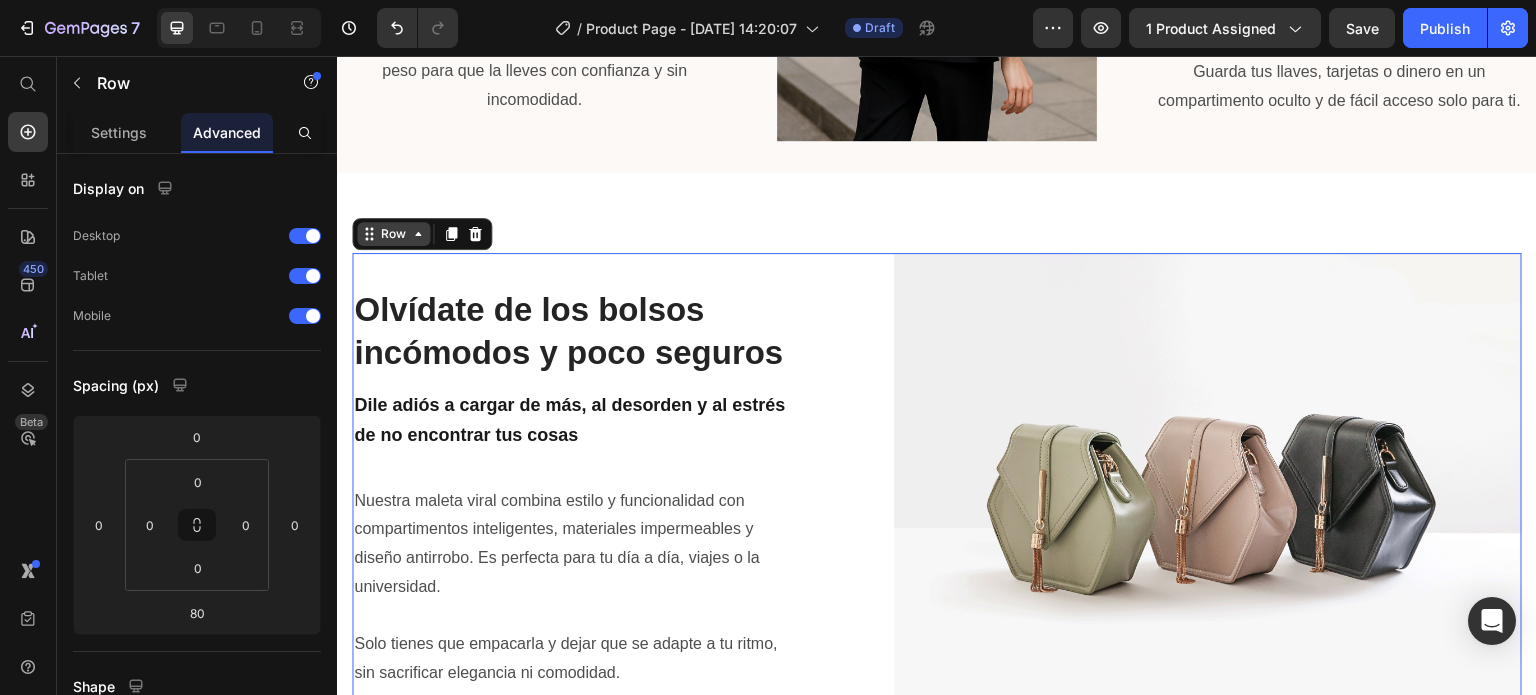 click 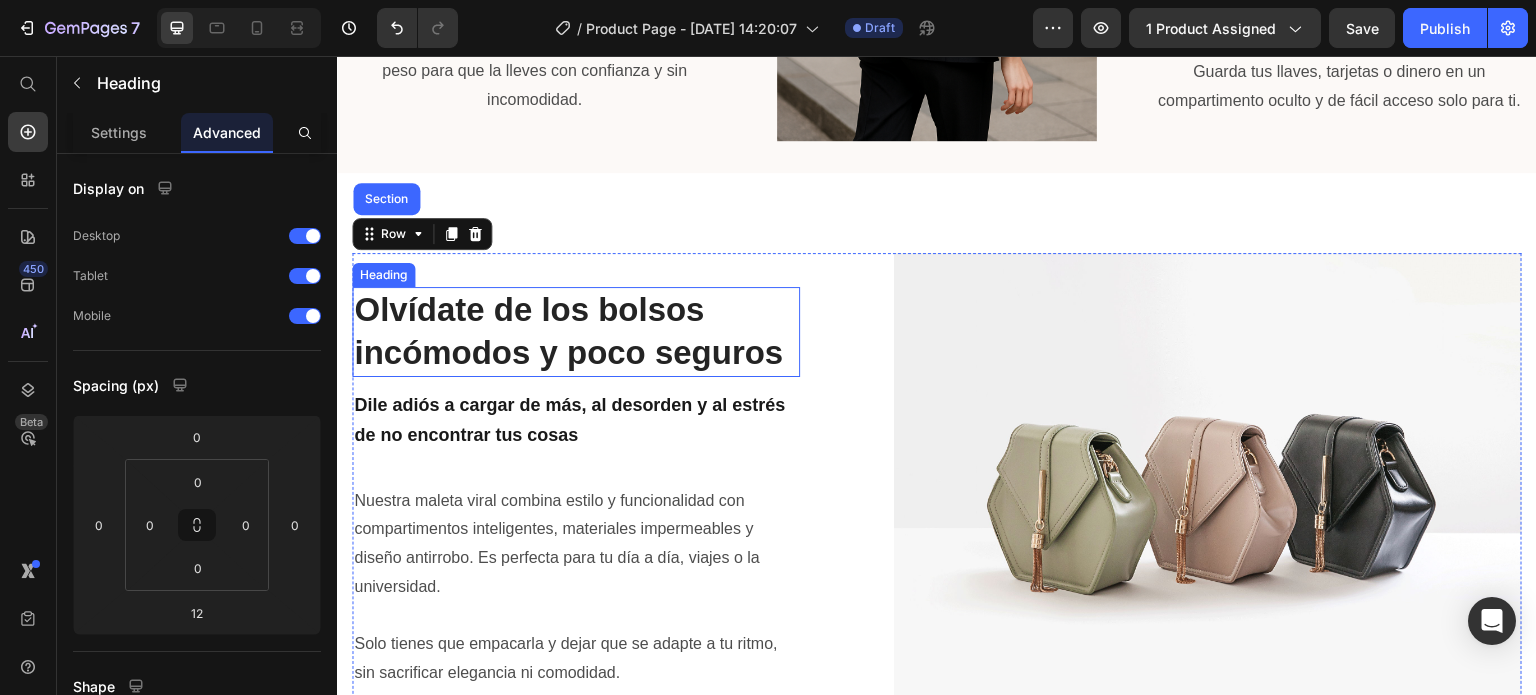 click on "Olvídate de los bolsos incómodos y poco seguros" at bounding box center [576, 332] 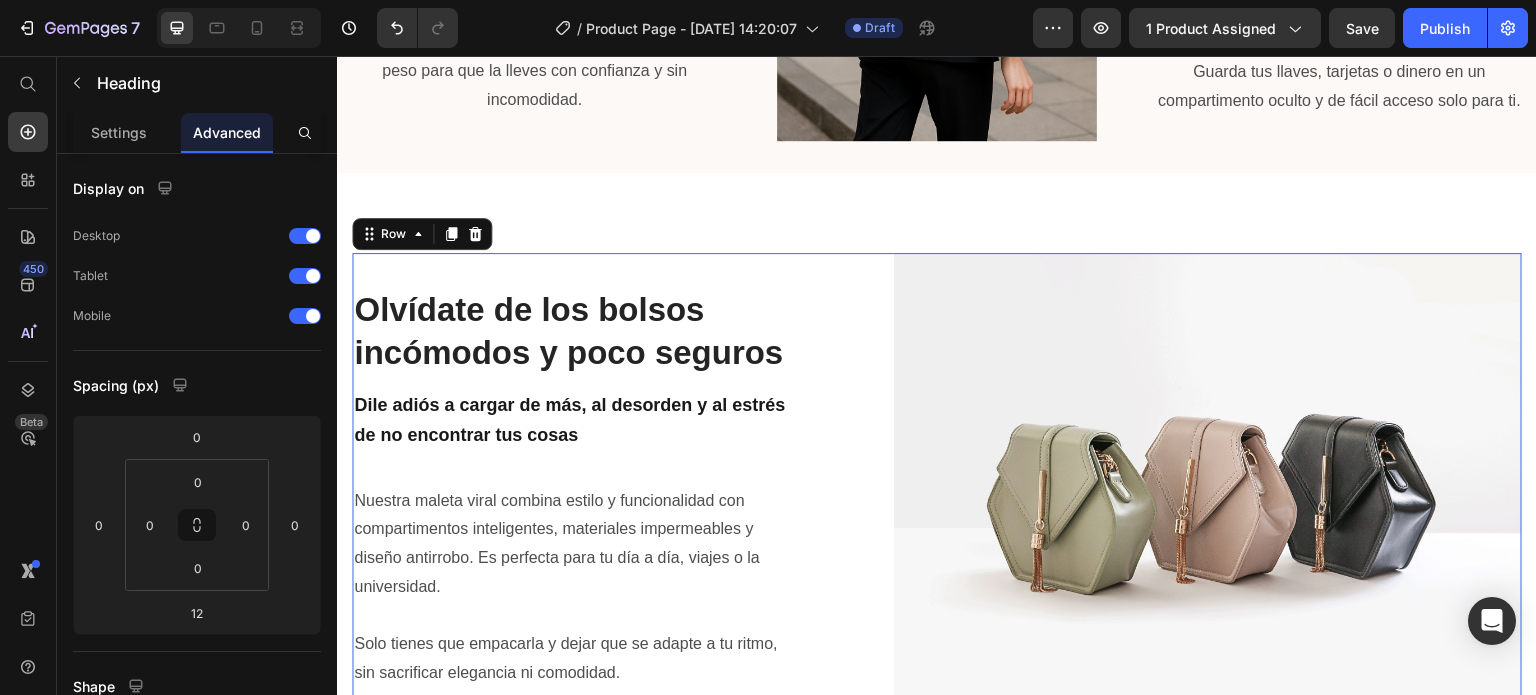 click on "Olvídate de los bolsos incómodos y poco seguros Heading Dile adiós a cargar de más, al desorden y al estrés de no encontrar tus cosas Text Block Nuestra maleta viral combina estilo y funcionalidad con compartimentos inteligentes, materiales impermeables y diseño antirrobo. Es perfecta para tu día a día, viajes o la universidad. Solo tienes que empacarla y dejar que se adapte a tu ritmo, sin sacrificar elegancia ni comodidad. Text Block Image Row   80" at bounding box center [937, 488] 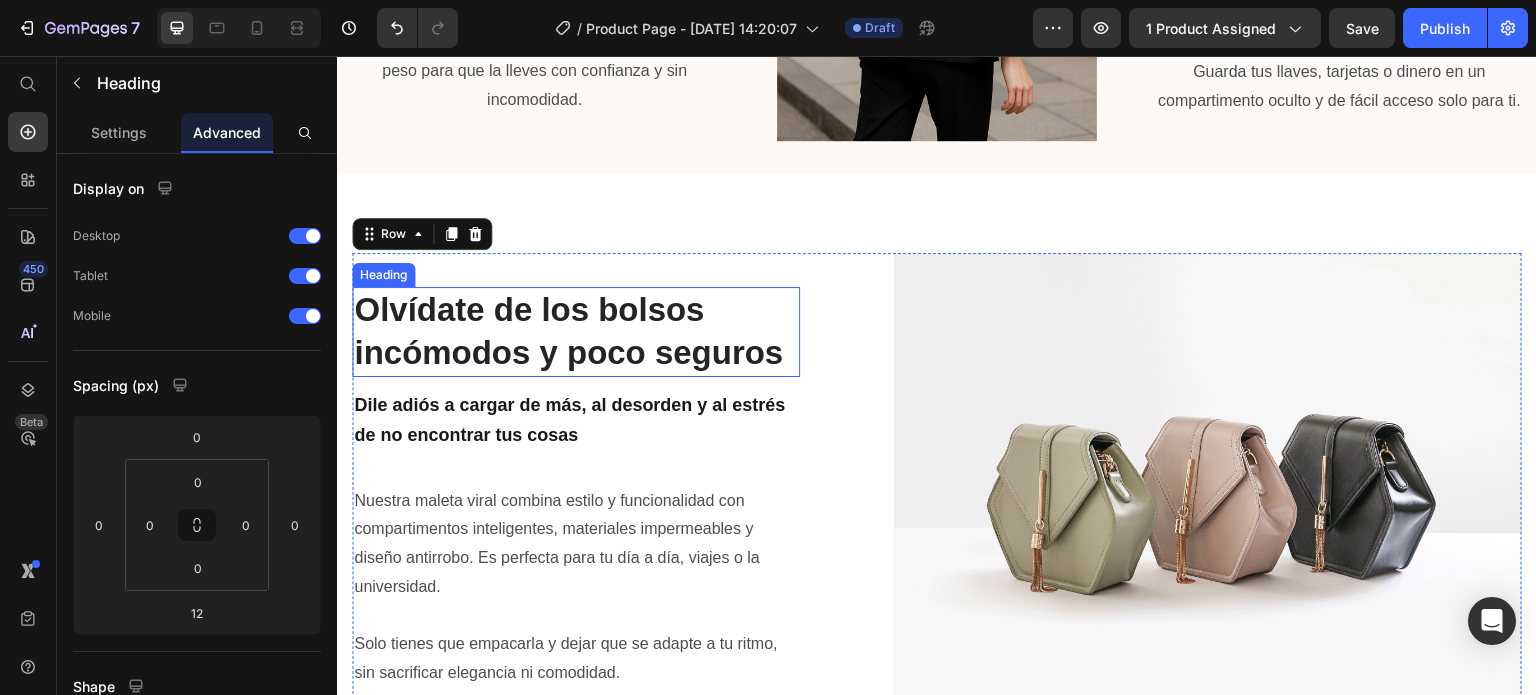 click on "Olvídate de los bolsos incómodos y poco seguros" at bounding box center [576, 332] 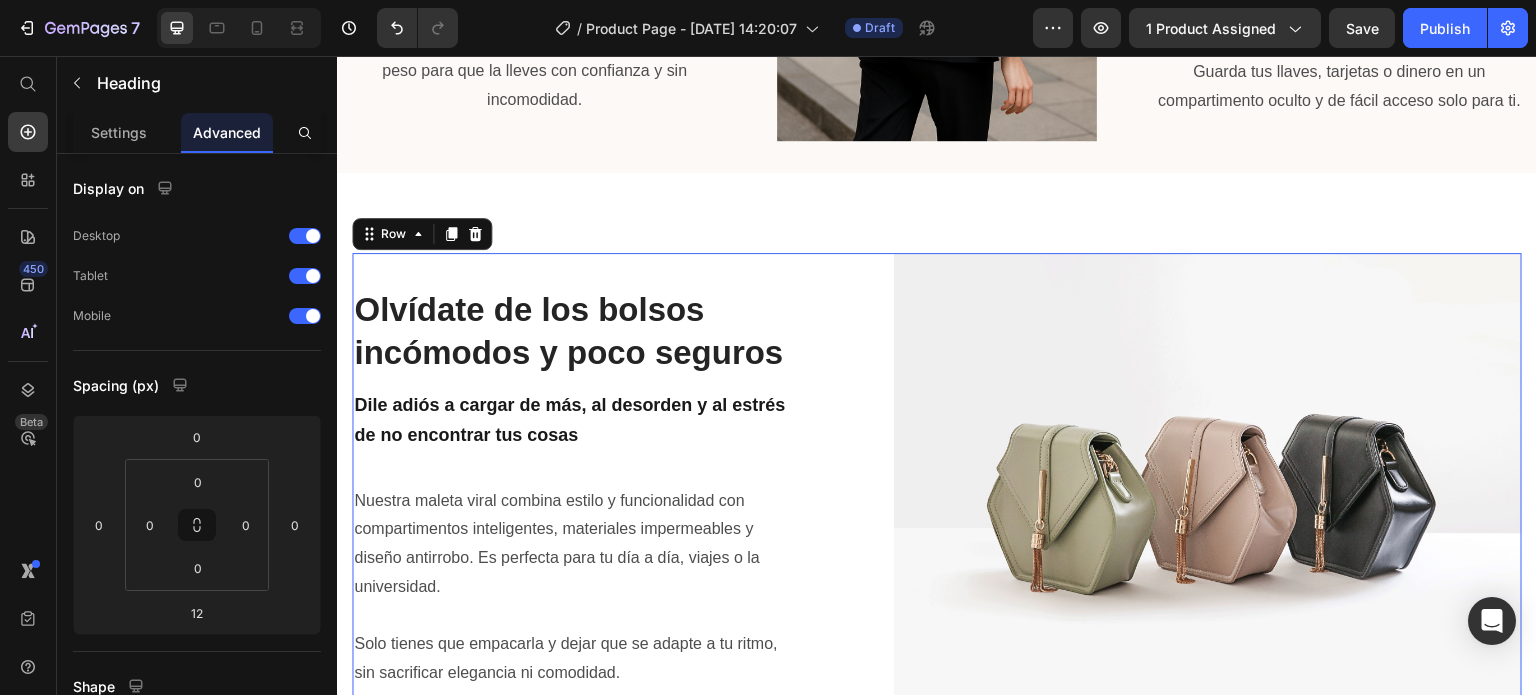 click on "Olvídate de los bolsos incómodos y poco seguros Heading Dile adiós a cargar de más, al desorden y al estrés de no encontrar tus cosas Text Block Nuestra maleta viral combina estilo y funcionalidad con compartimentos inteligentes, materiales impermeables y diseño antirrobo. Es perfecta para tu día a día, viajes o la universidad. Solo tienes que empacarla y dejar que se adapte a tu ritmo, sin sacrificar elegancia ni comodidad. Text Block" at bounding box center (576, 488) 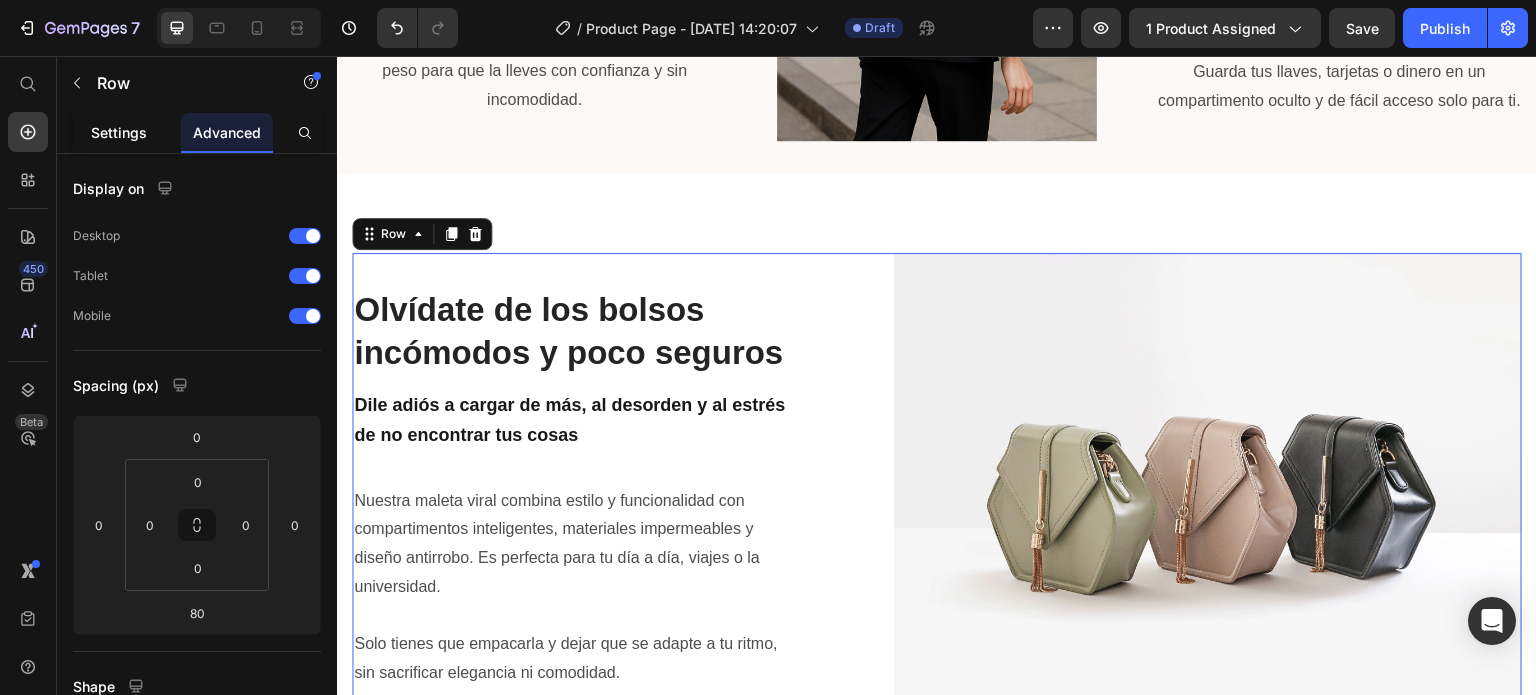 click on "Settings" 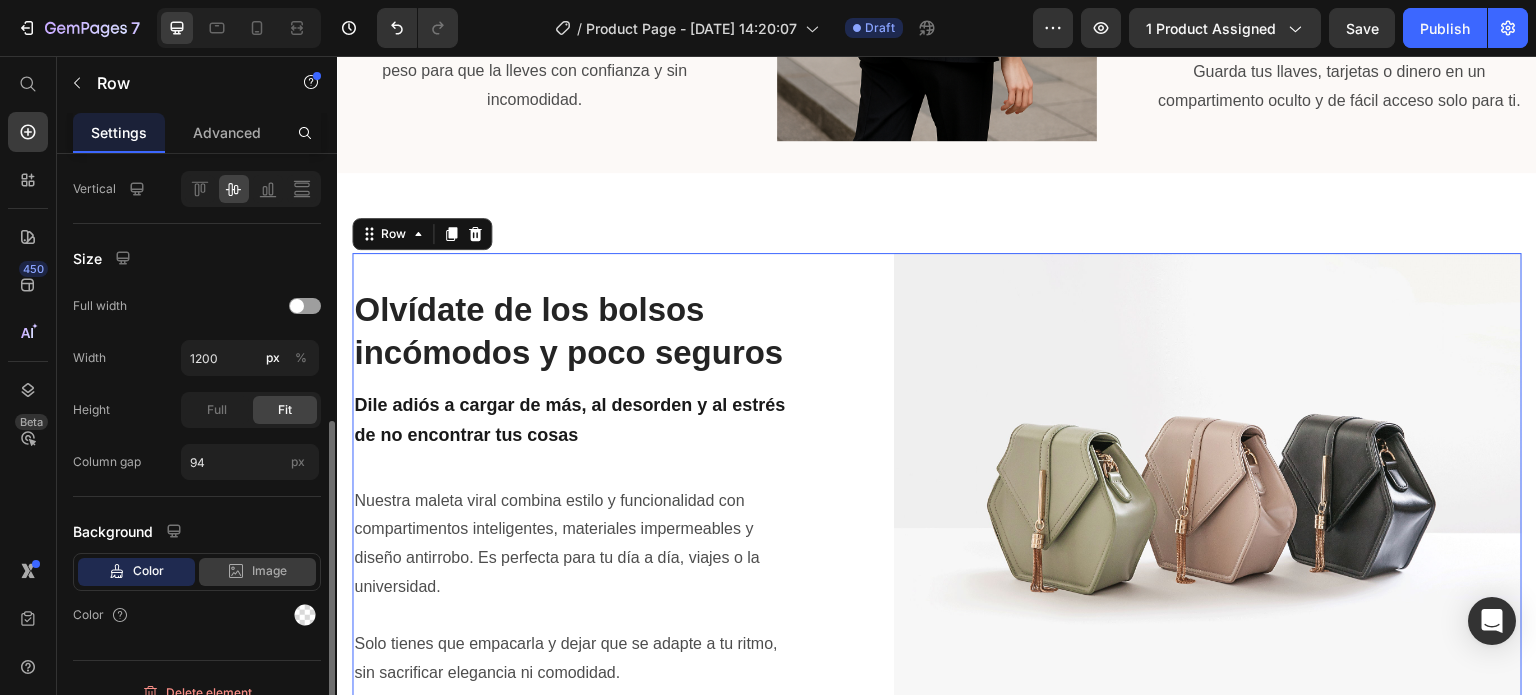 scroll, scrollTop: 520, scrollLeft: 0, axis: vertical 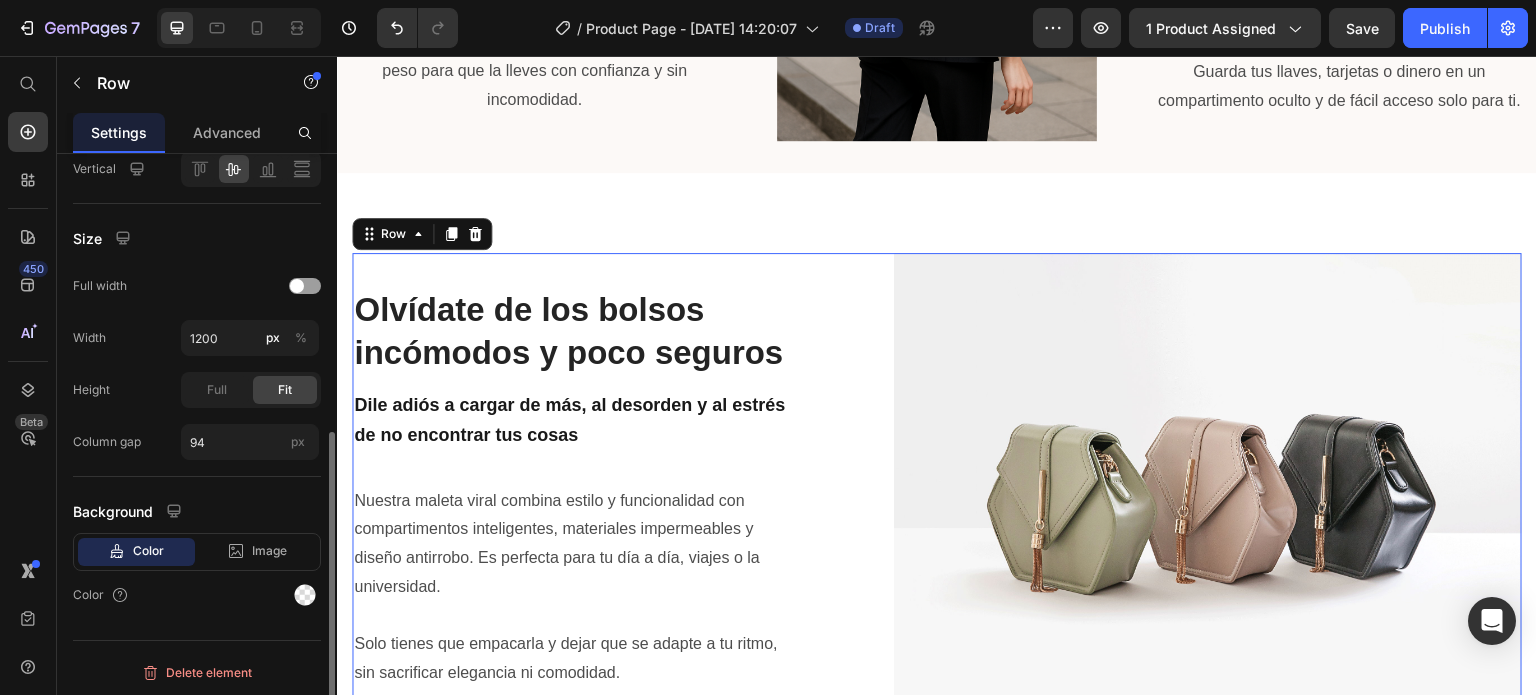 click on "Background Color Image Video  Color" 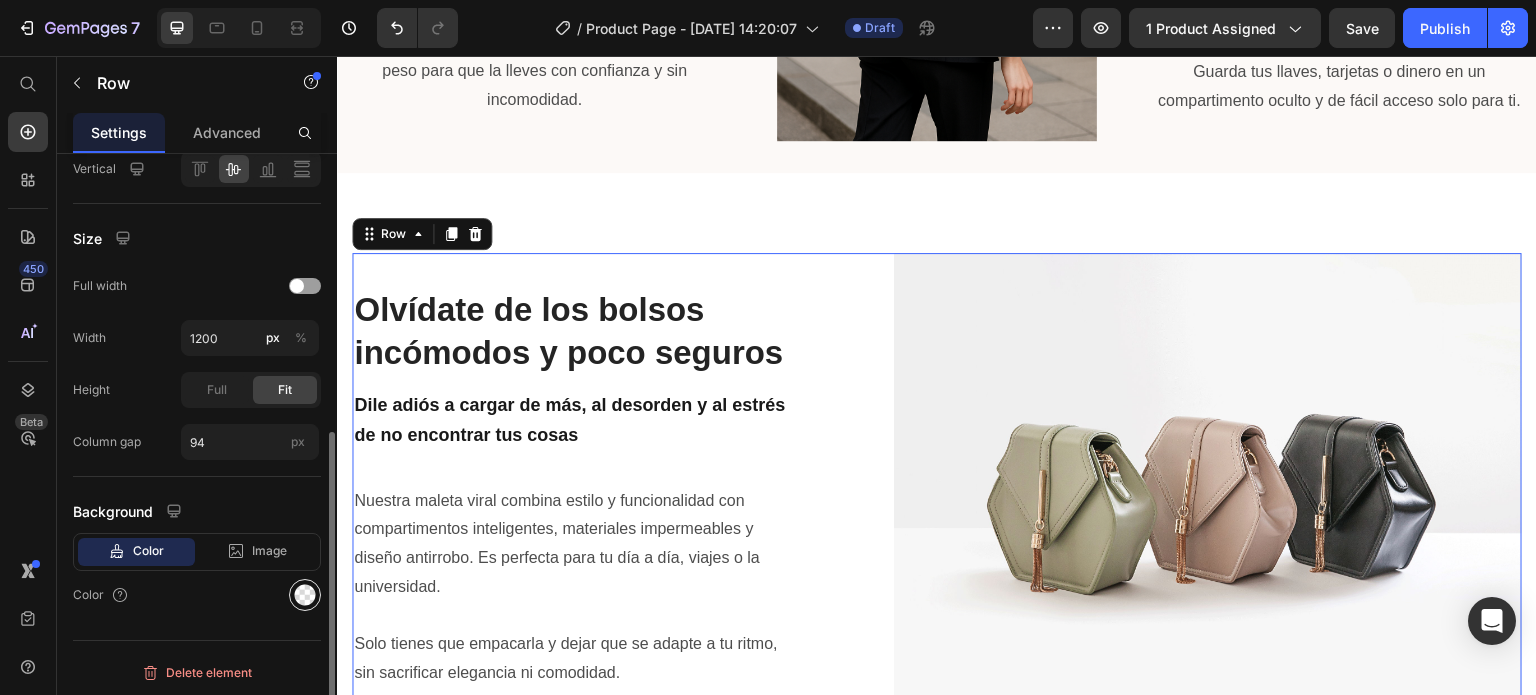 click at bounding box center (305, 595) 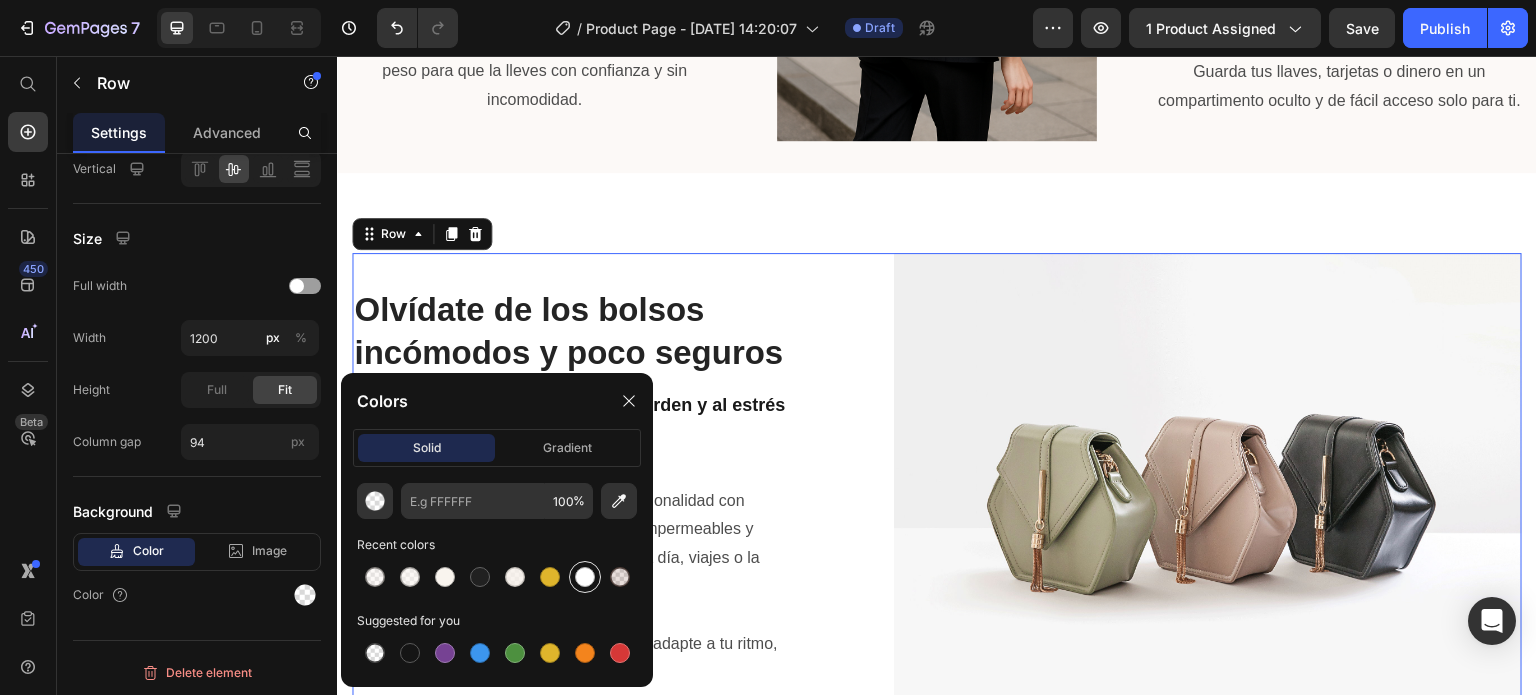 click at bounding box center (585, 577) 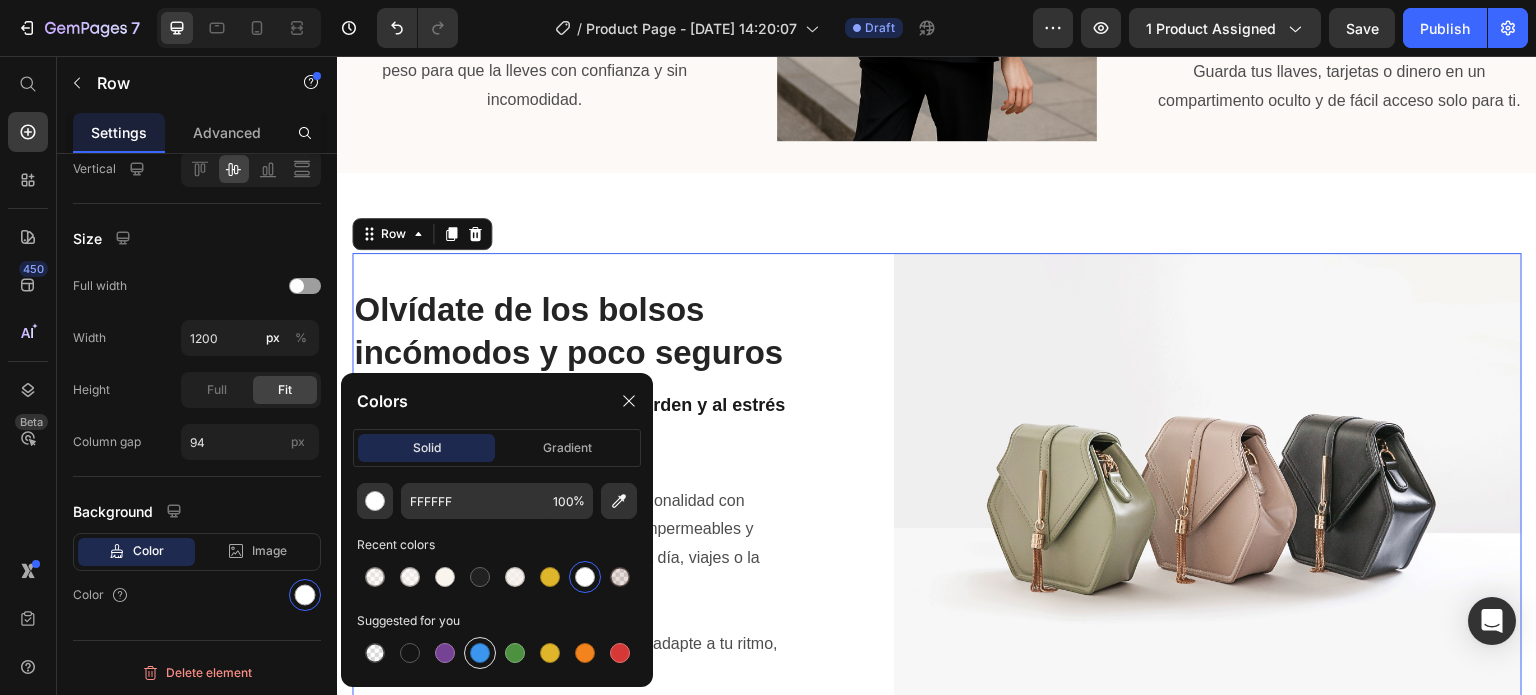 click at bounding box center [480, 653] 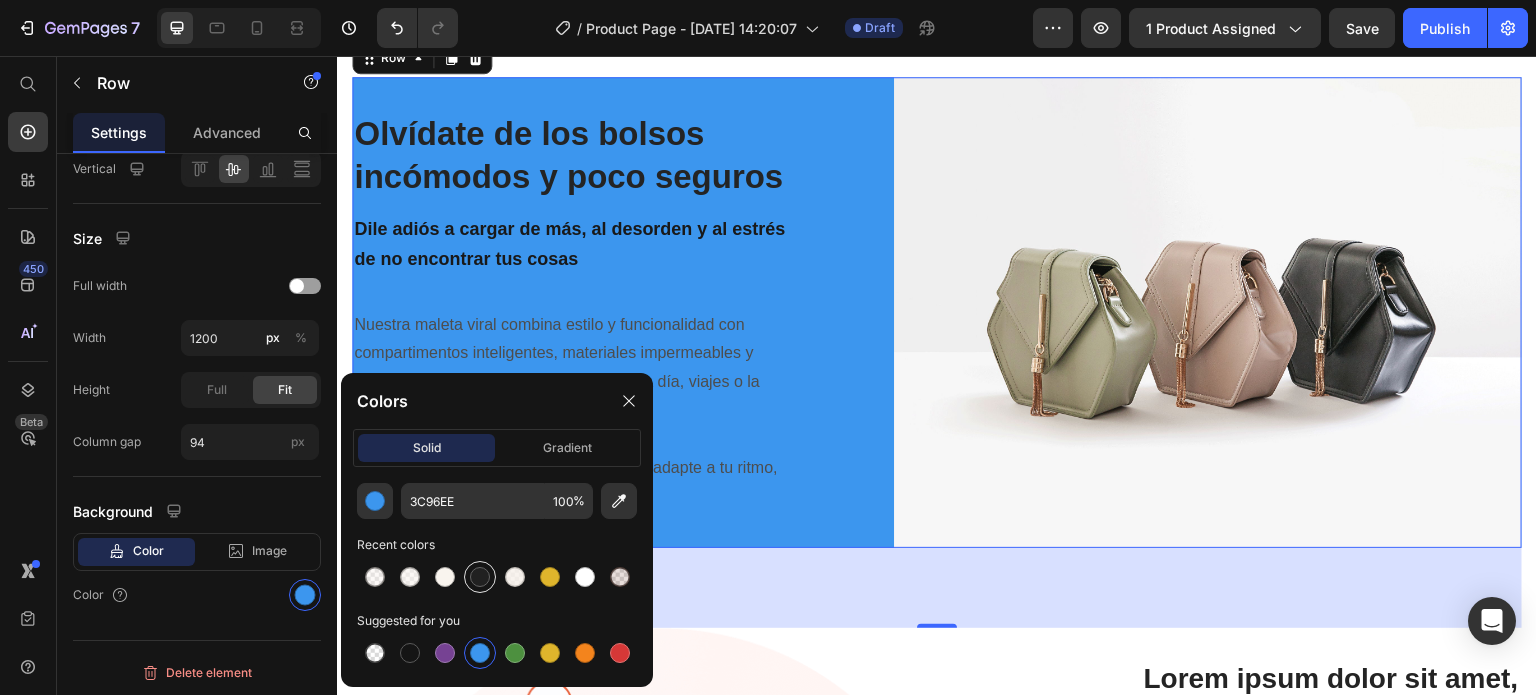 scroll, scrollTop: 2255, scrollLeft: 0, axis: vertical 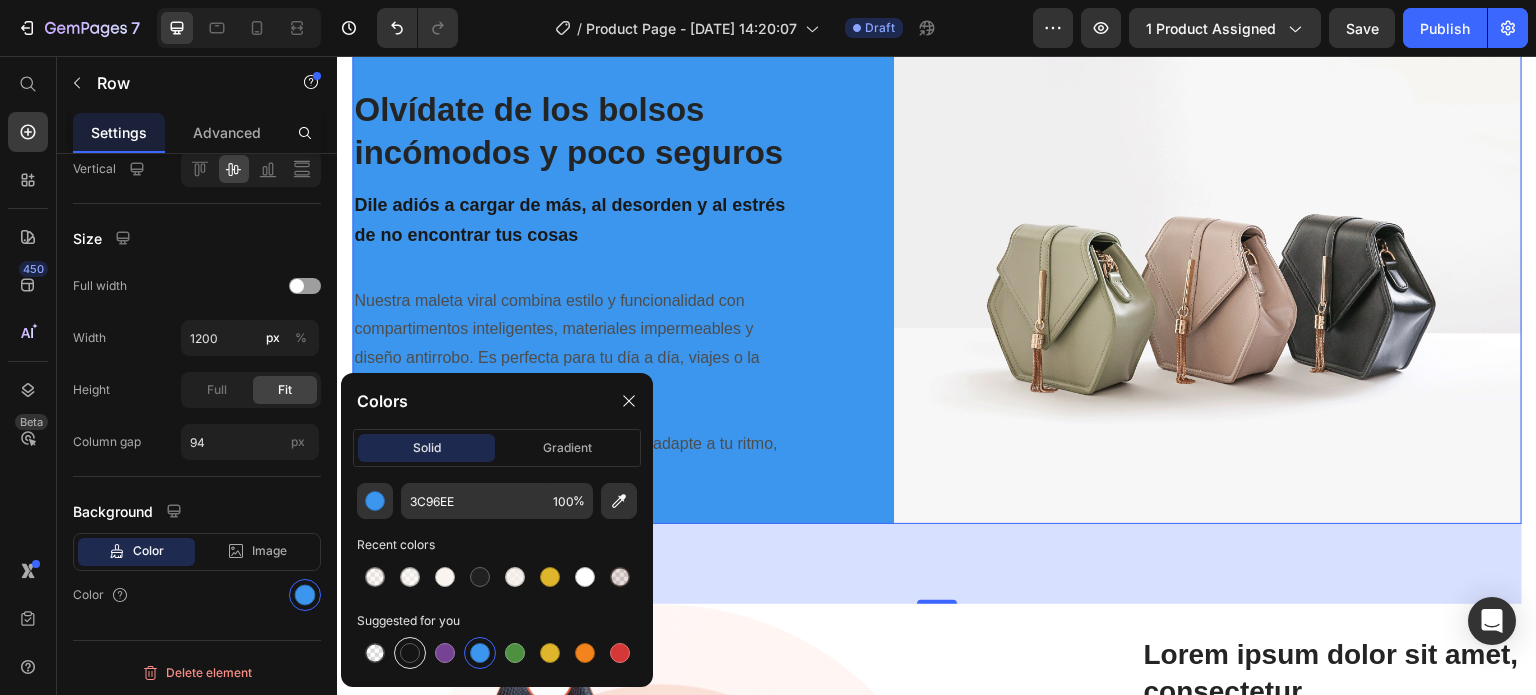 click at bounding box center (410, 653) 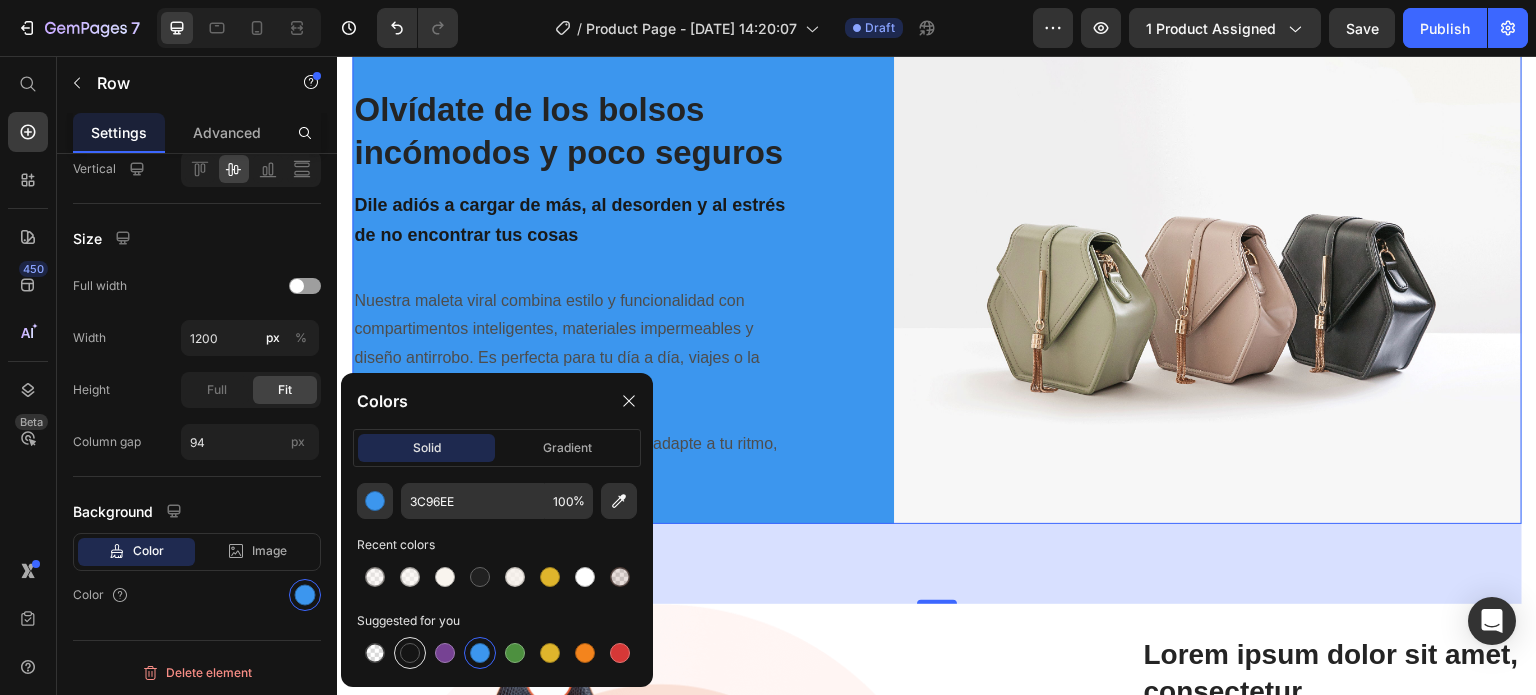 click at bounding box center [410, 653] 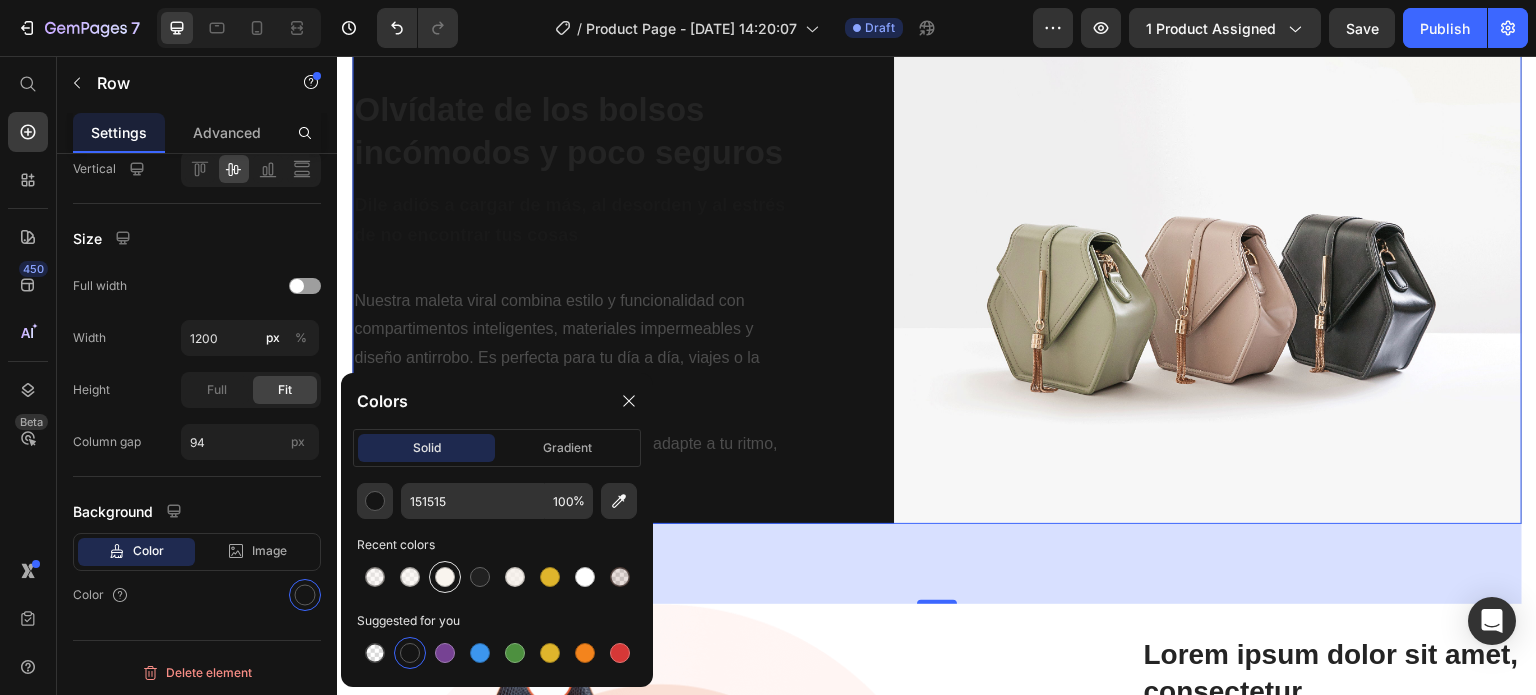 click at bounding box center [445, 577] 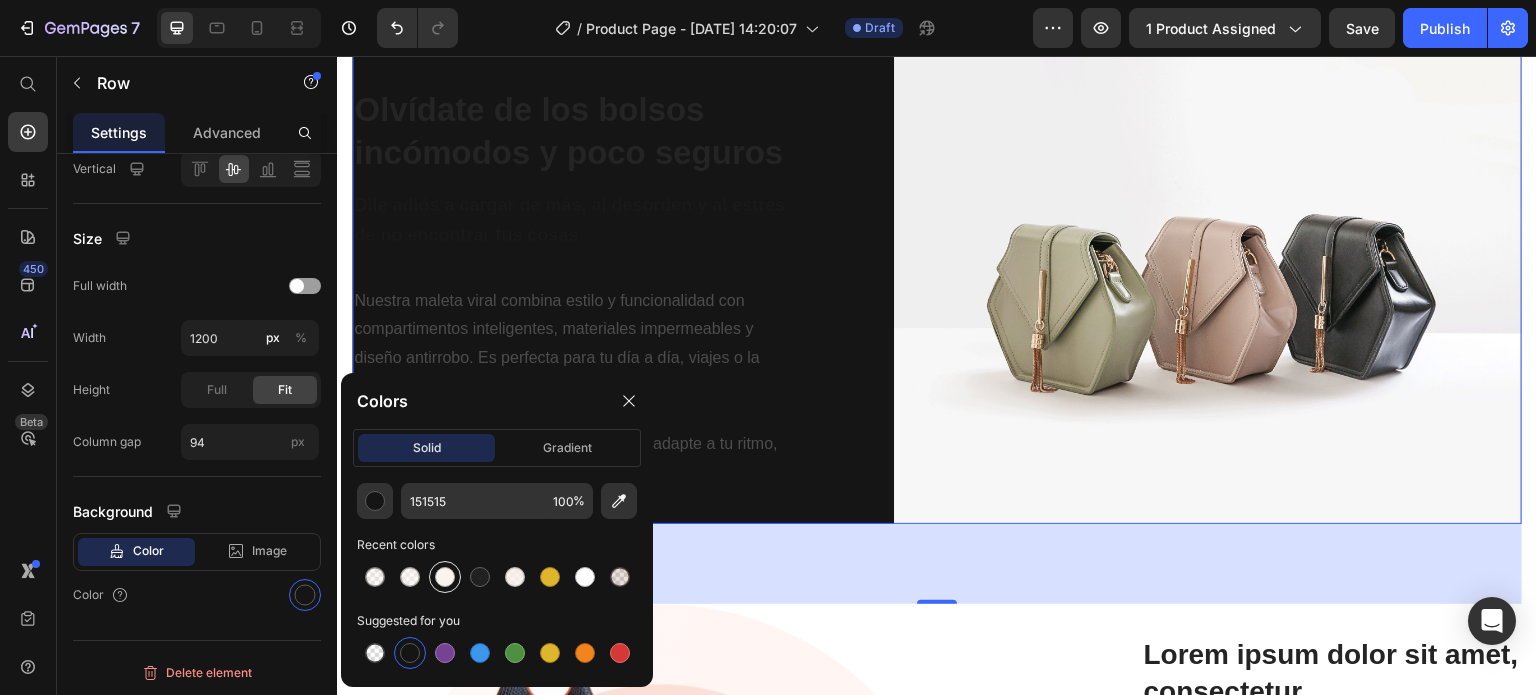 type on "F9F4EE" 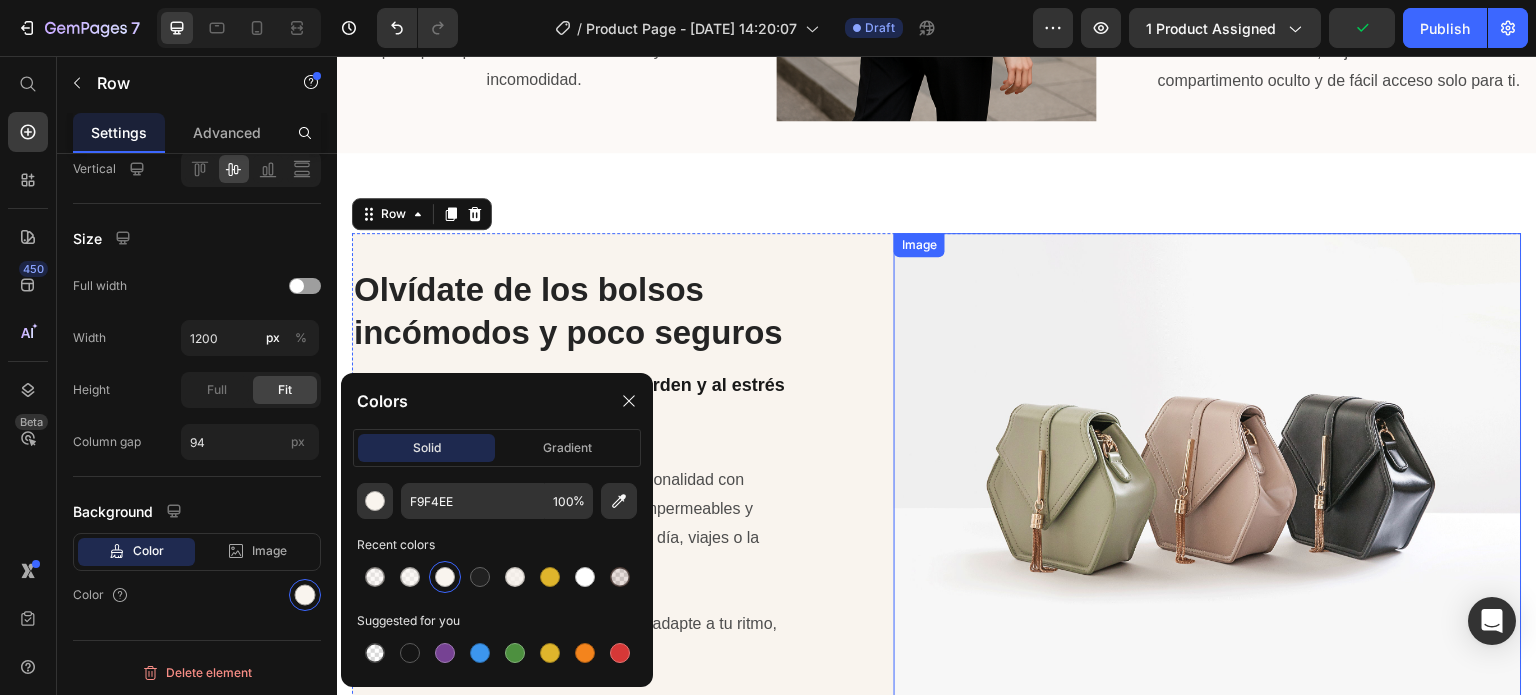 scroll, scrollTop: 2055, scrollLeft: 0, axis: vertical 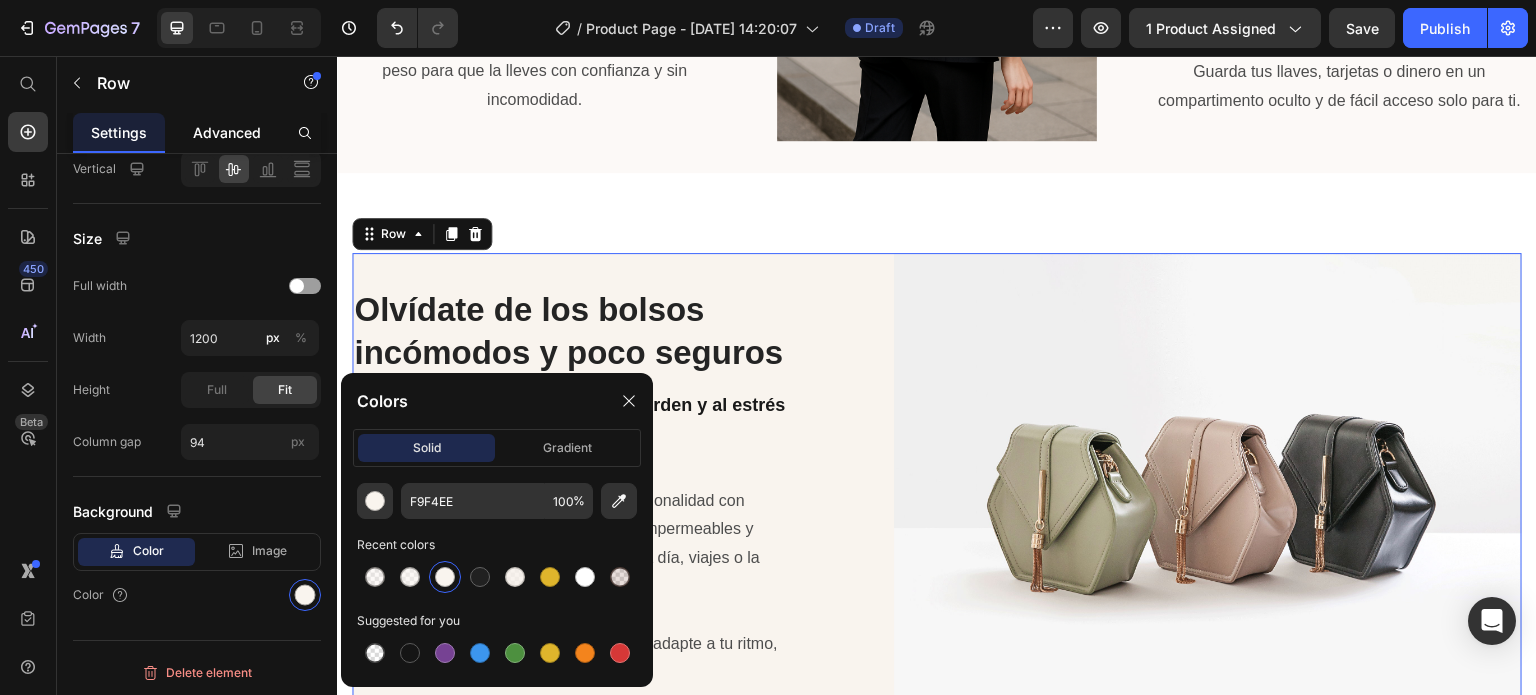 click on "Advanced" at bounding box center (227, 132) 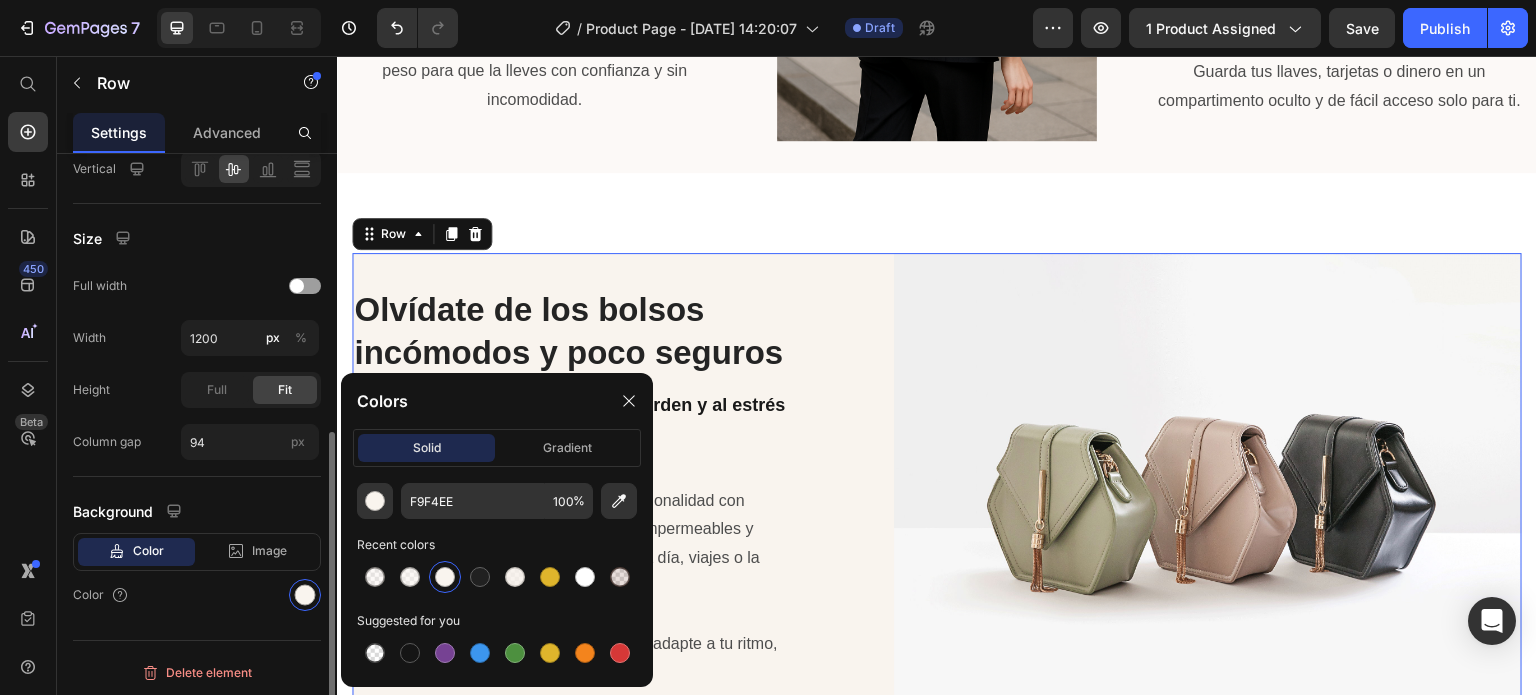 scroll, scrollTop: 0, scrollLeft: 0, axis: both 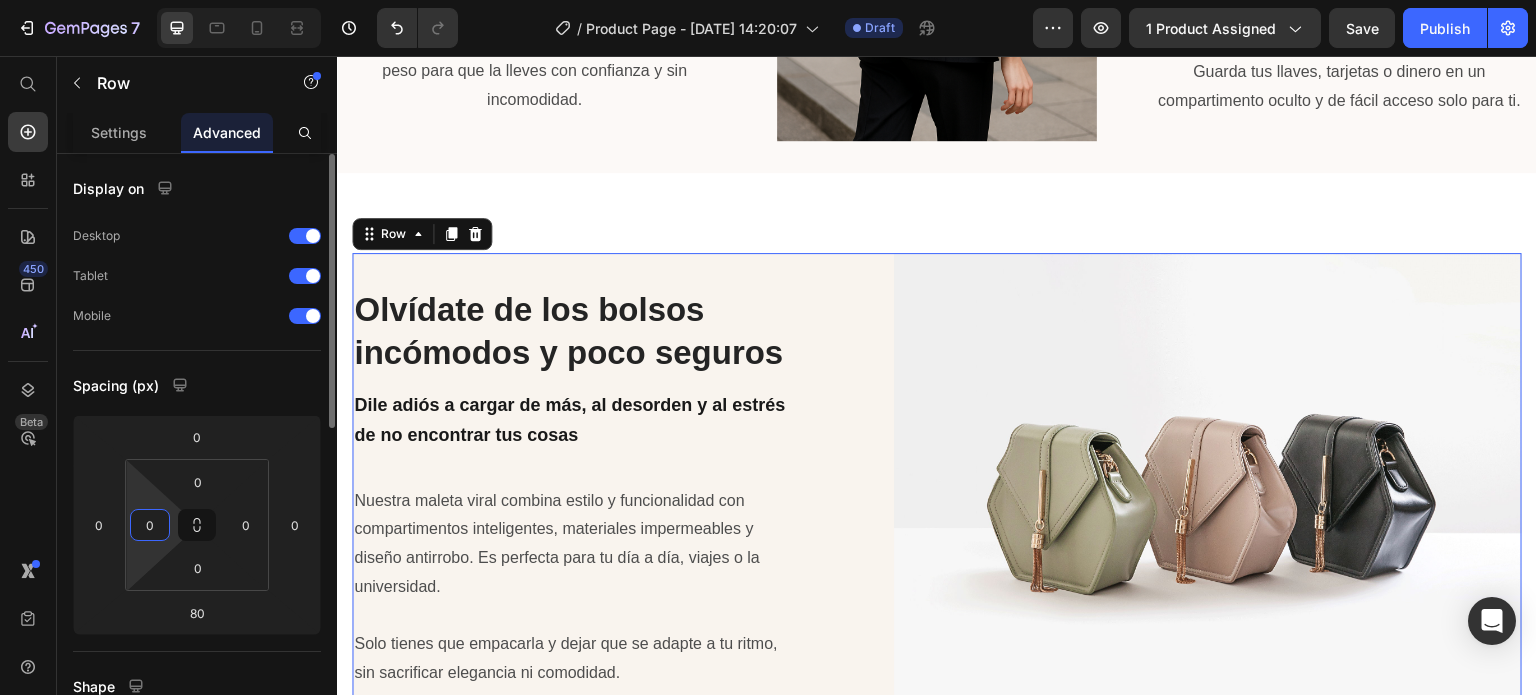click on "0" at bounding box center [150, 525] 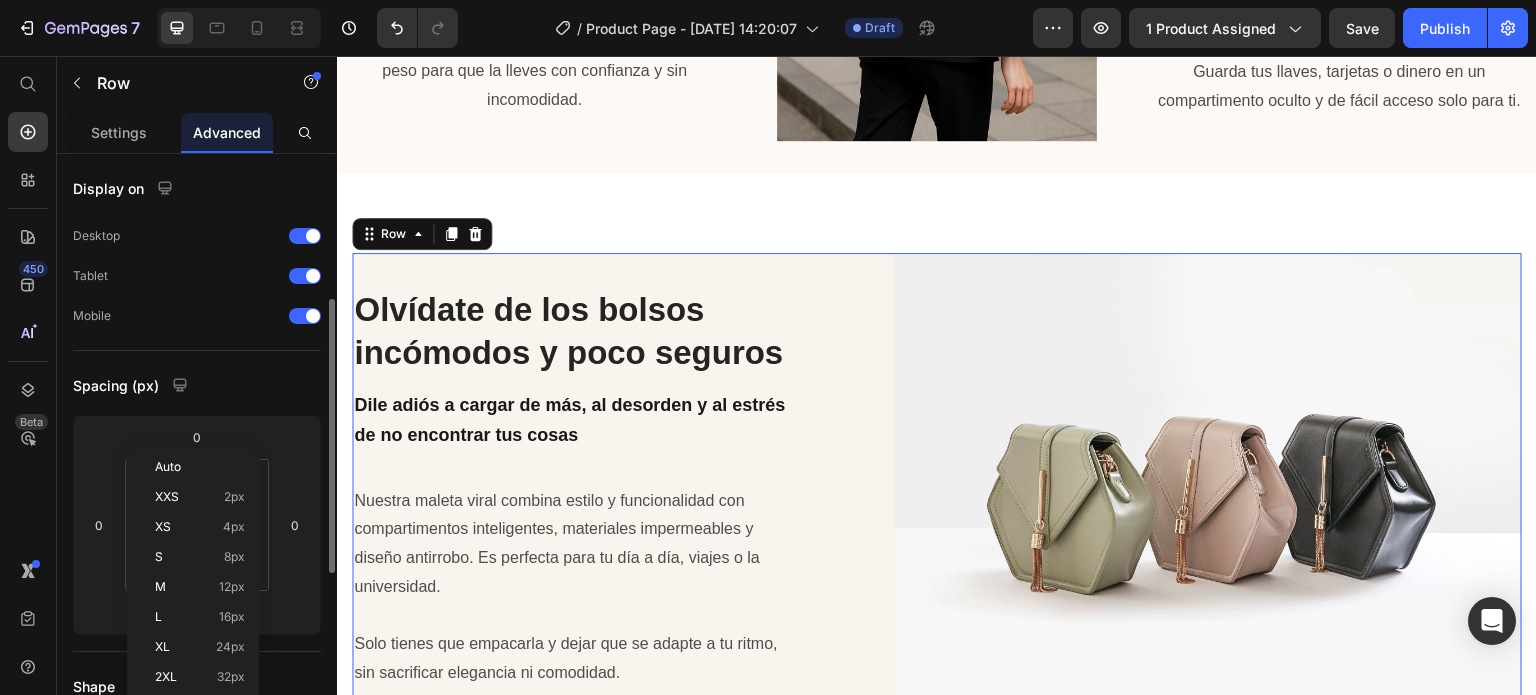 scroll, scrollTop: 100, scrollLeft: 0, axis: vertical 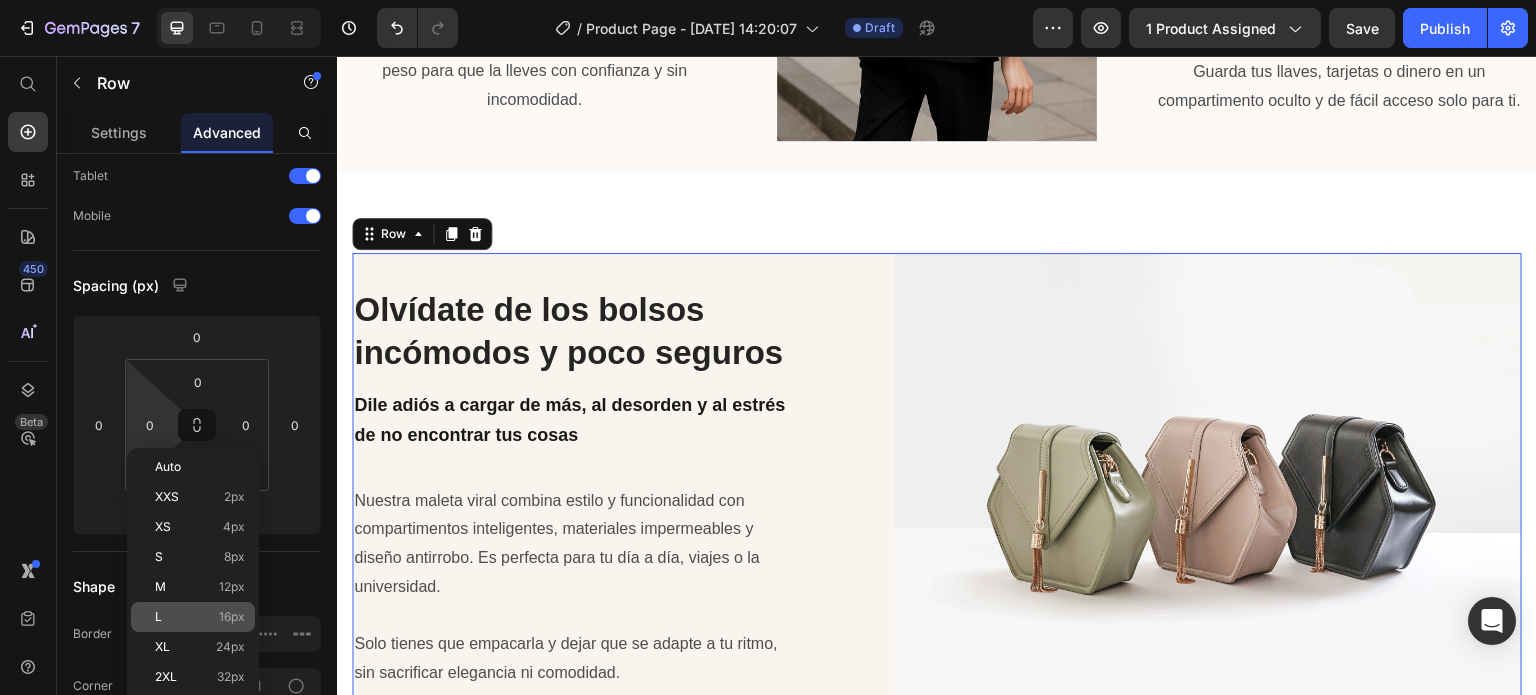 click on "16px" at bounding box center [232, 617] 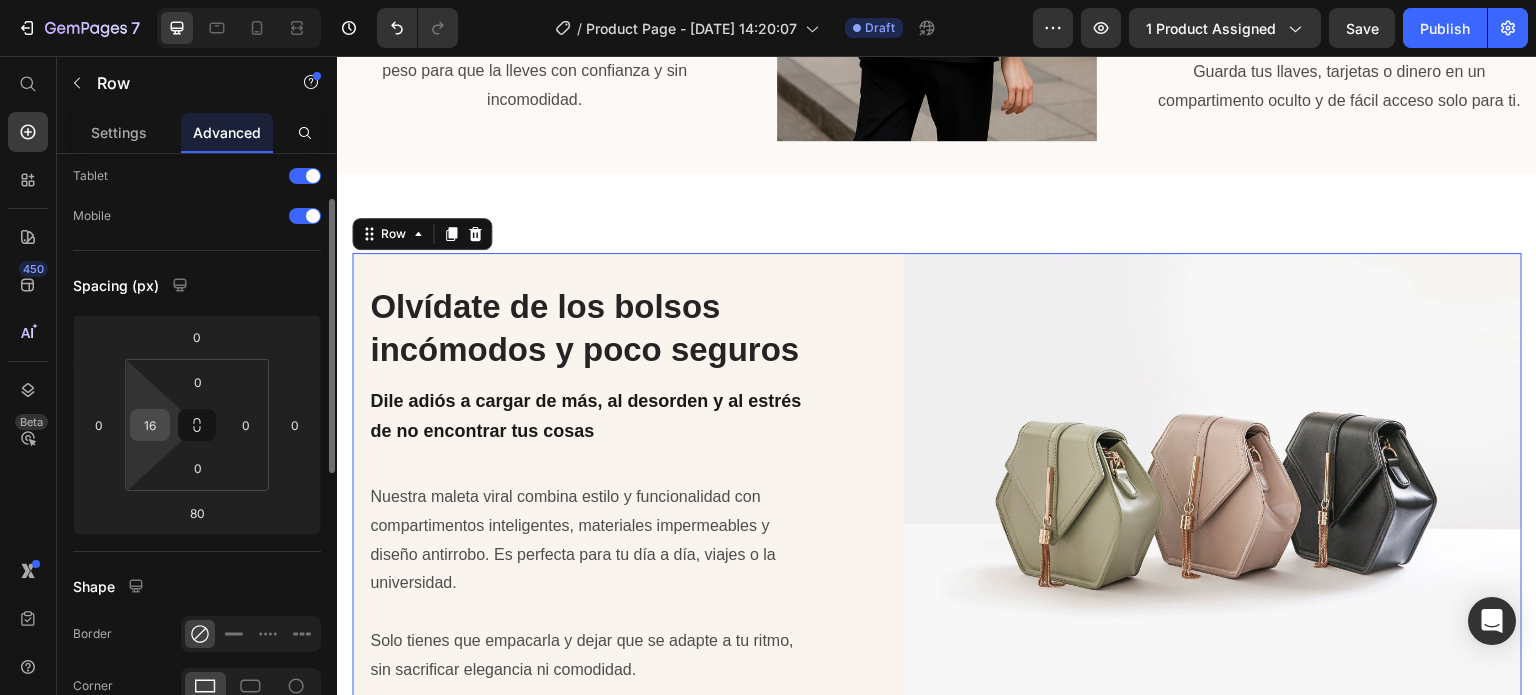 click on "16" at bounding box center [150, 425] 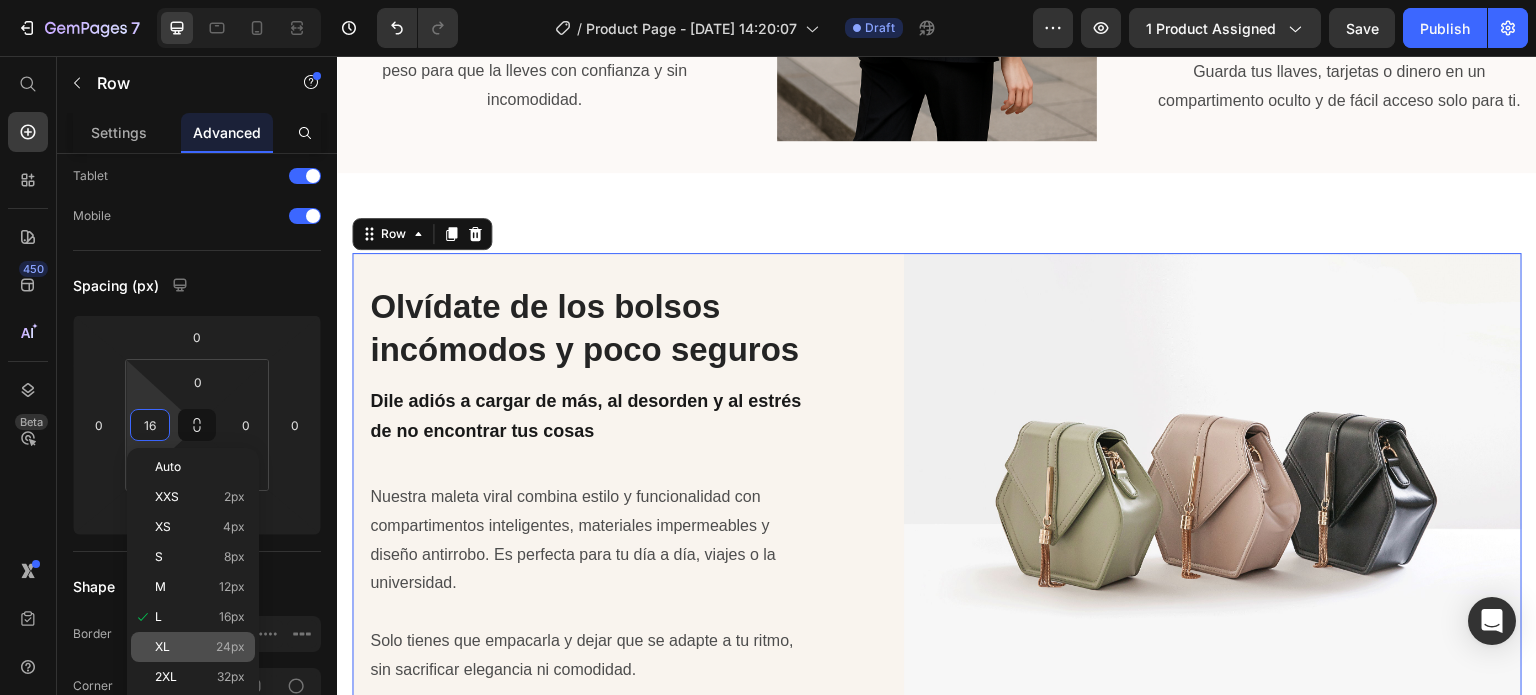 click on "24px" at bounding box center [230, 647] 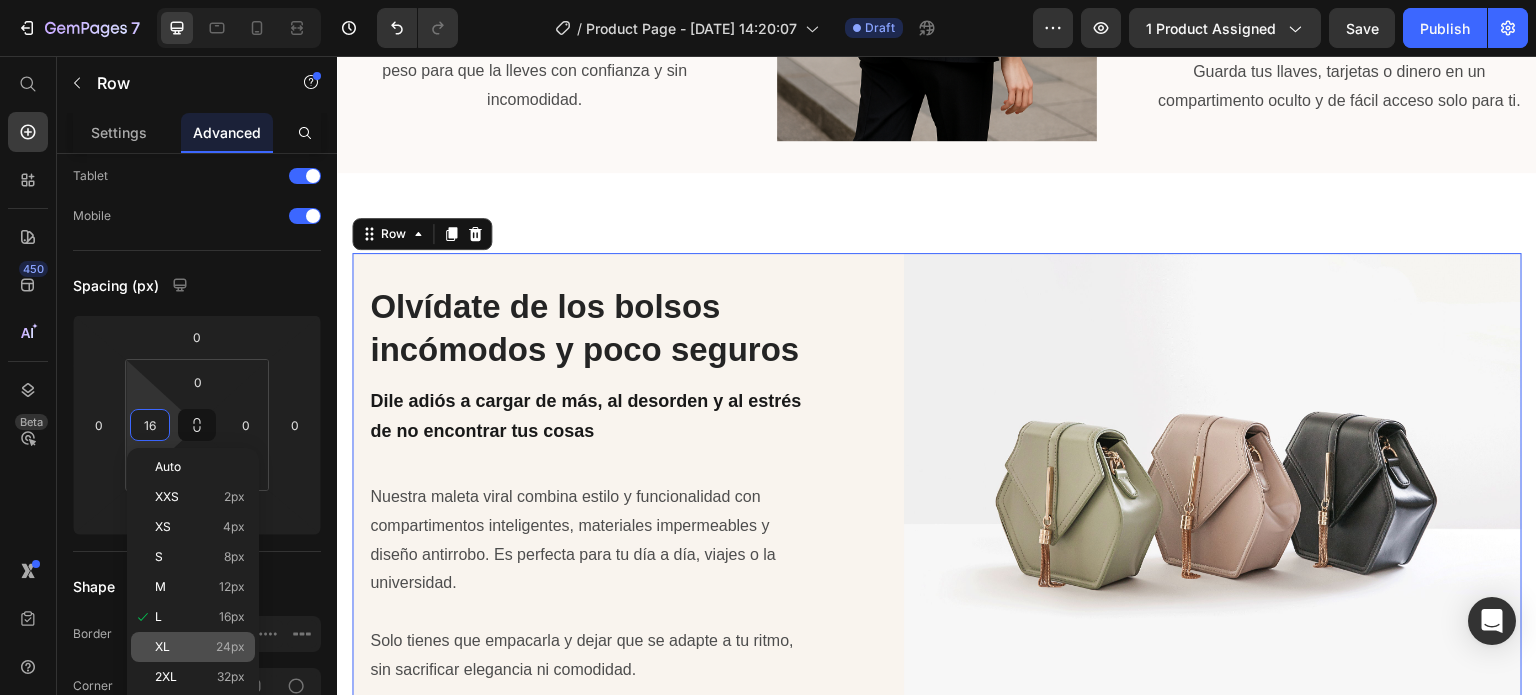 type on "24" 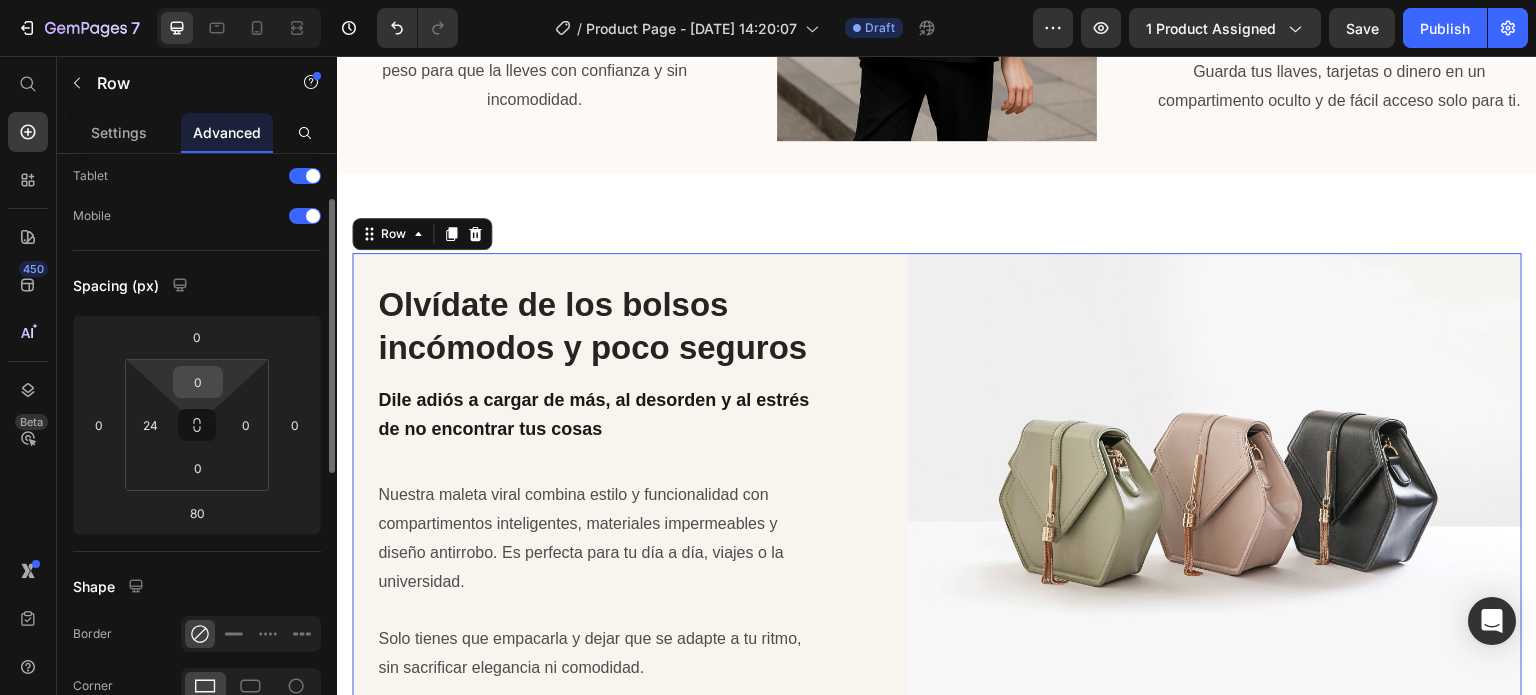 click on "0" at bounding box center (198, 382) 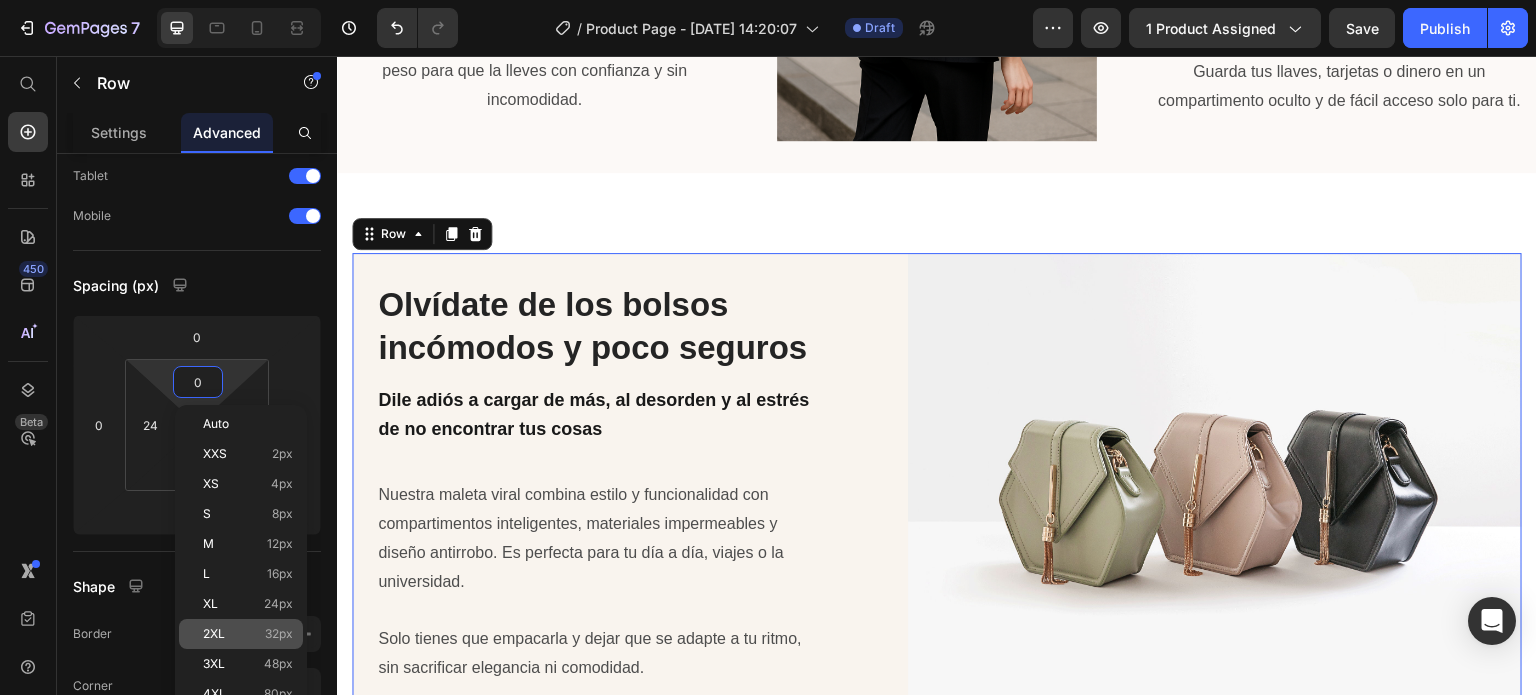 click on "2XL 32px" at bounding box center [248, 634] 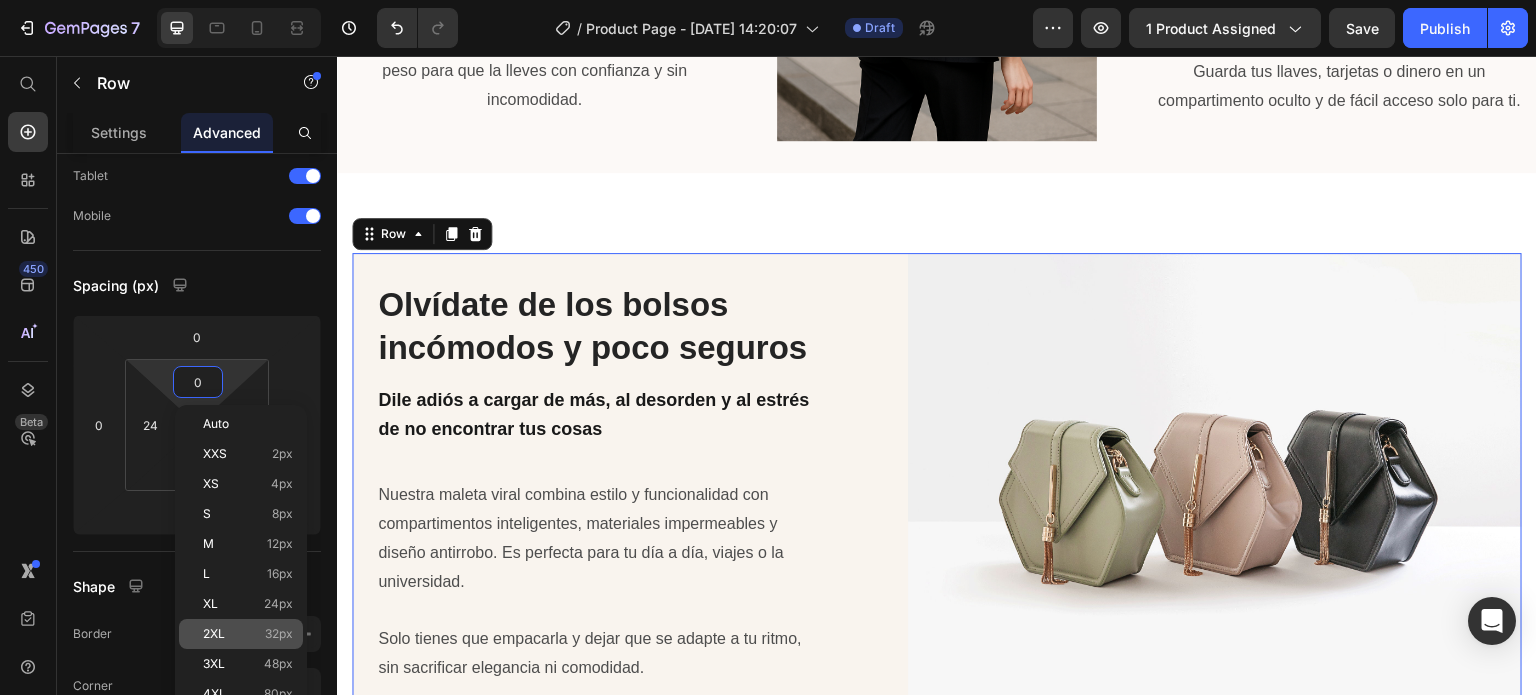 type on "32" 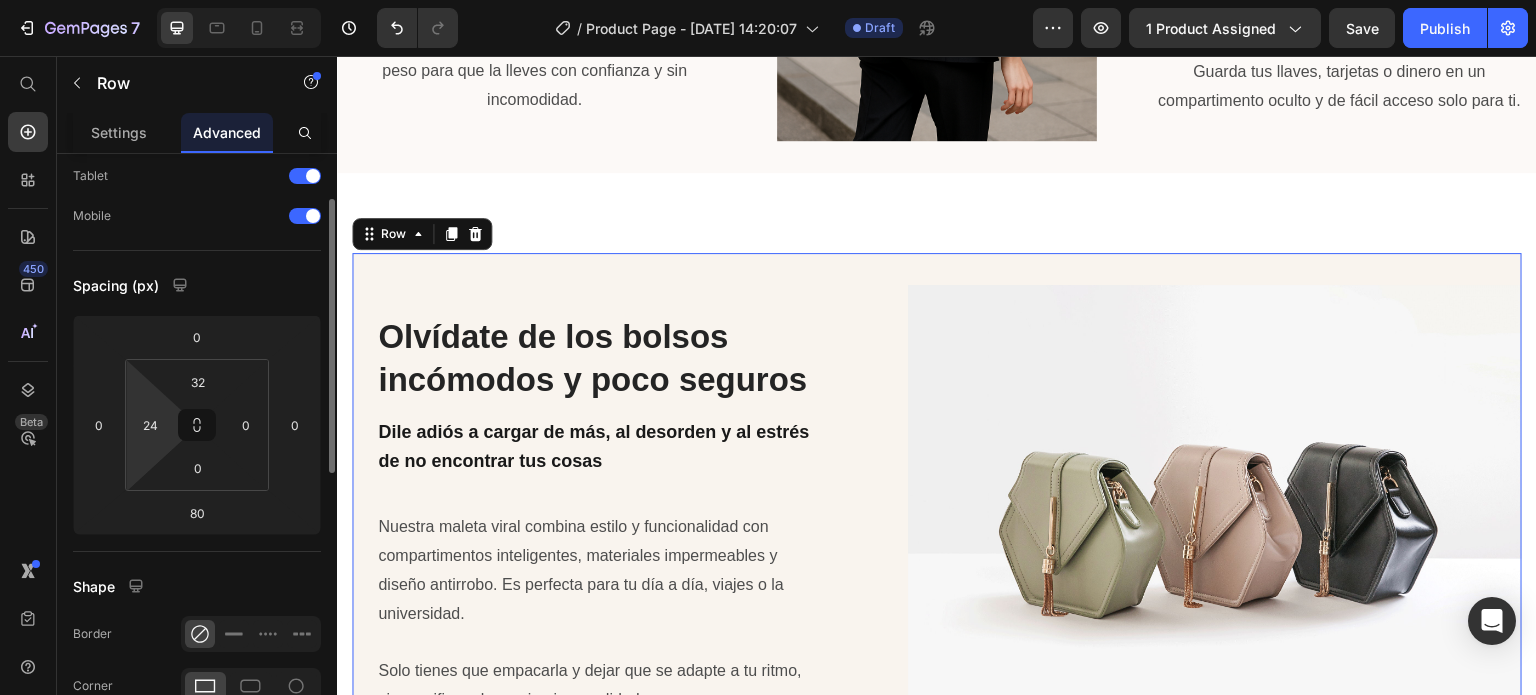 click on "7   /  Product Page - [DATE] 14:20:07 Draft Preview 1 product assigned  Save   Publish  450 Beta Start with Sections Elements Hero Section Product Detail Brands Trusted Badges Guarantee Product Breakdown How to use Testimonials Compare Bundle FAQs Social Proof Brand Story Product List Collection Blog List Contact Sticky Add to Cart Custom Footer Browse Library 450 Layout
Row
Row
Row
Row Text
Heading
Text Block Button
Button
Button
Sticky Back to top Media
Image" at bounding box center (768, 0) 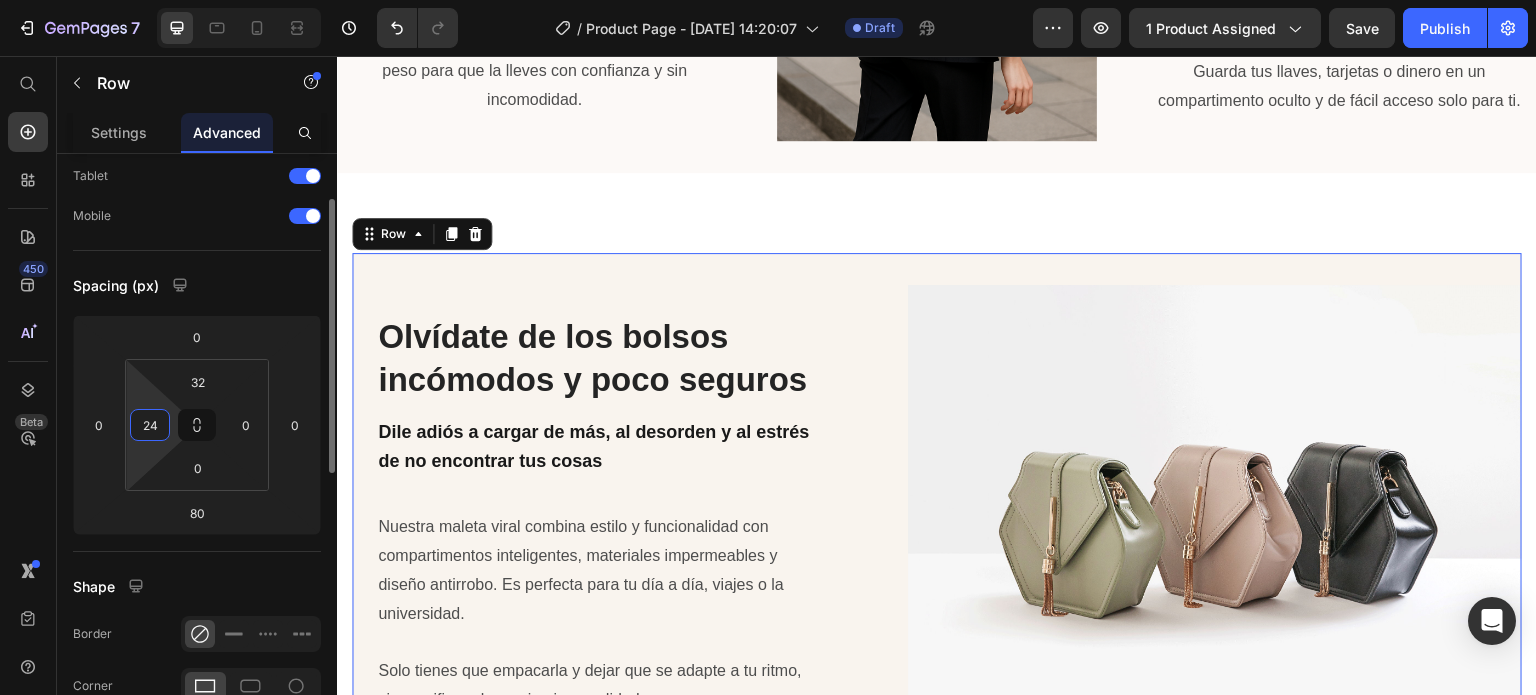click on "24" at bounding box center (150, 425) 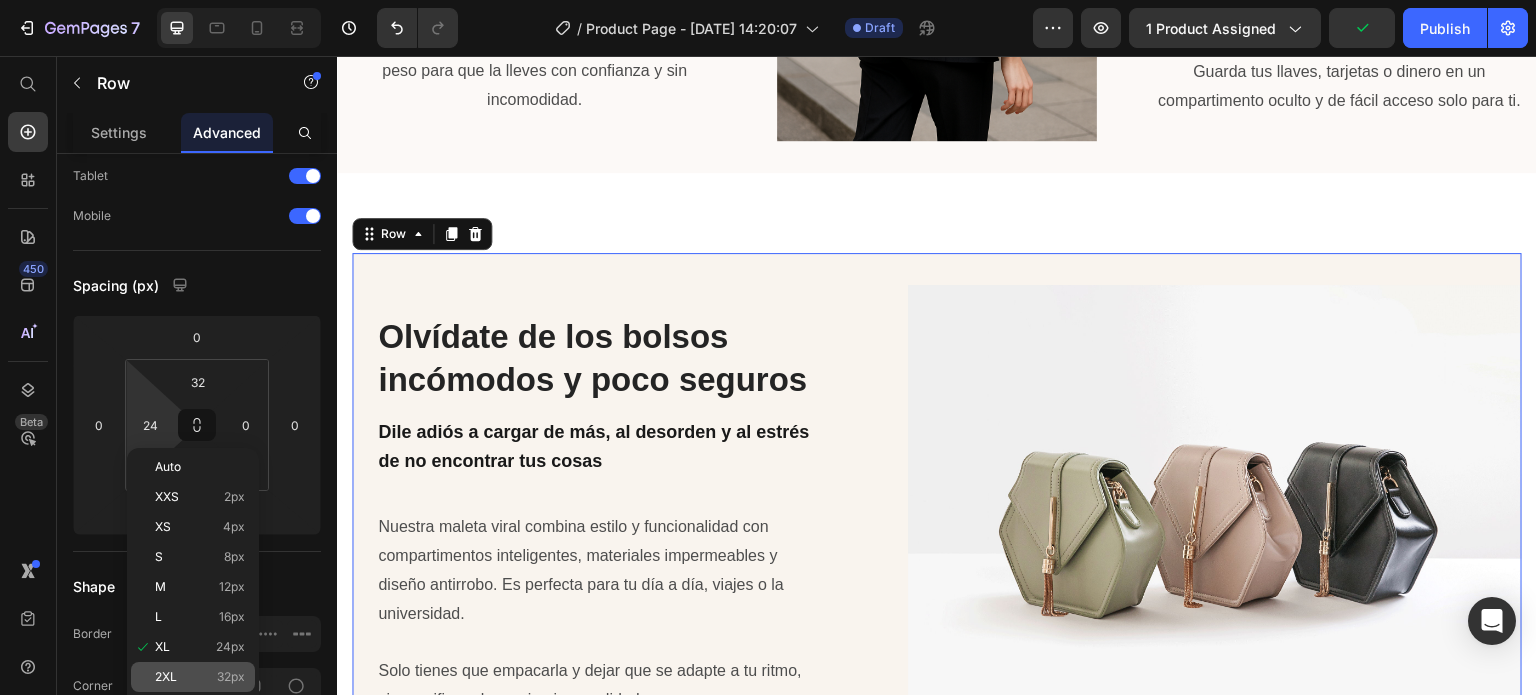 click on "2XL 32px" 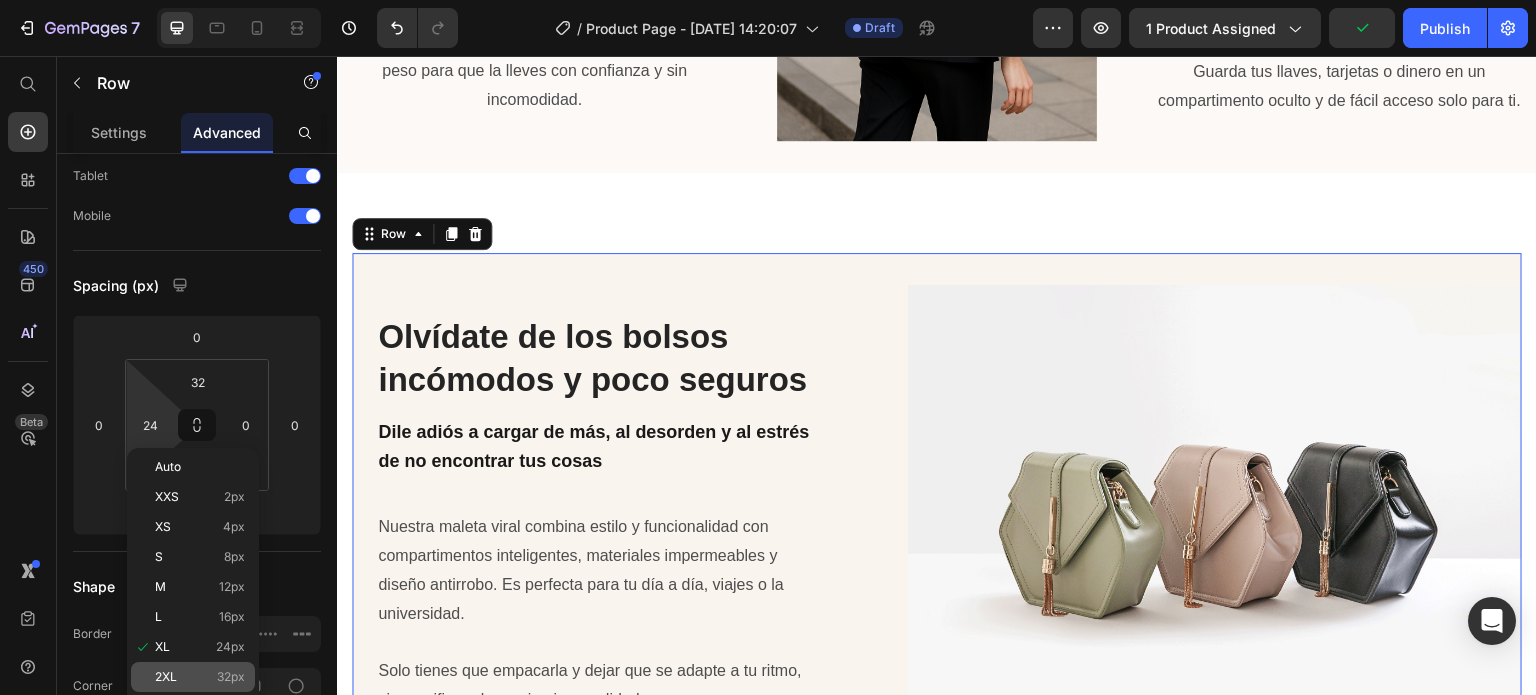 type on "32" 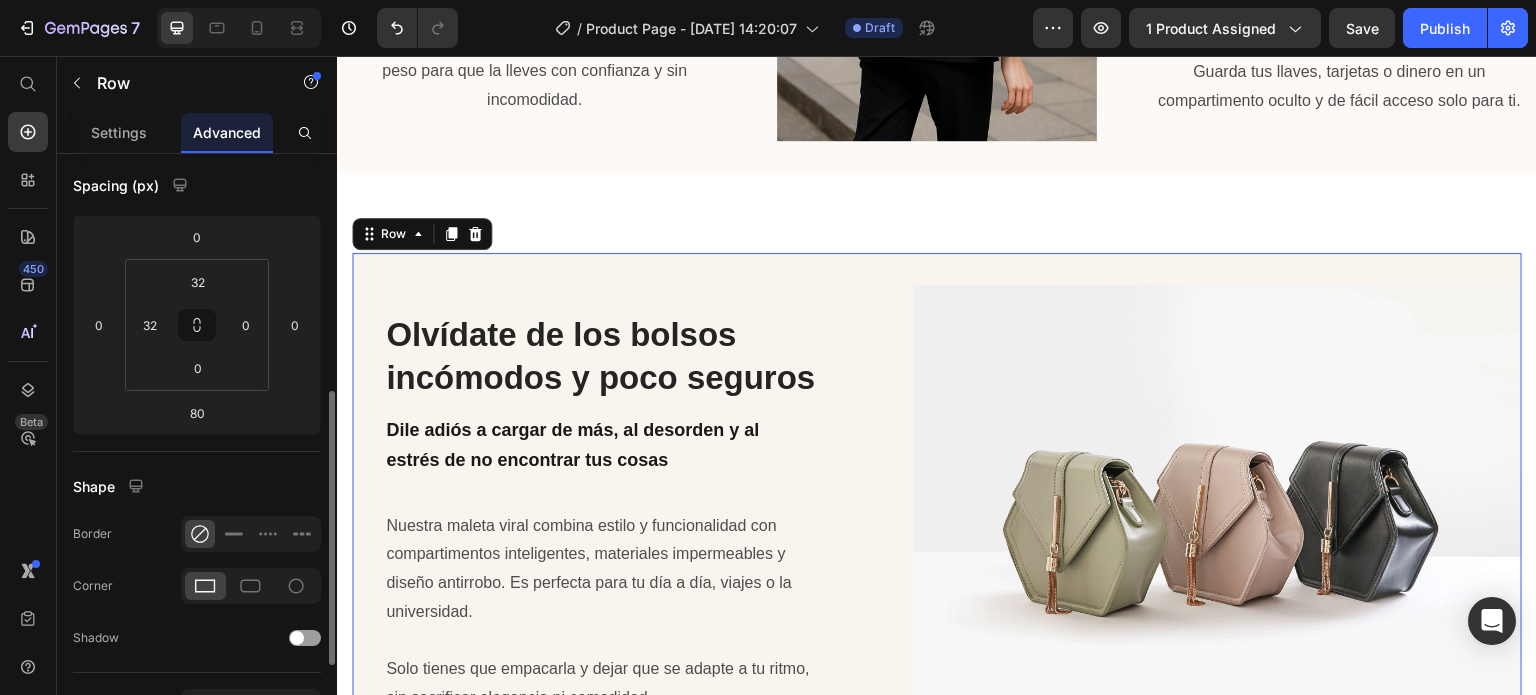 scroll, scrollTop: 300, scrollLeft: 0, axis: vertical 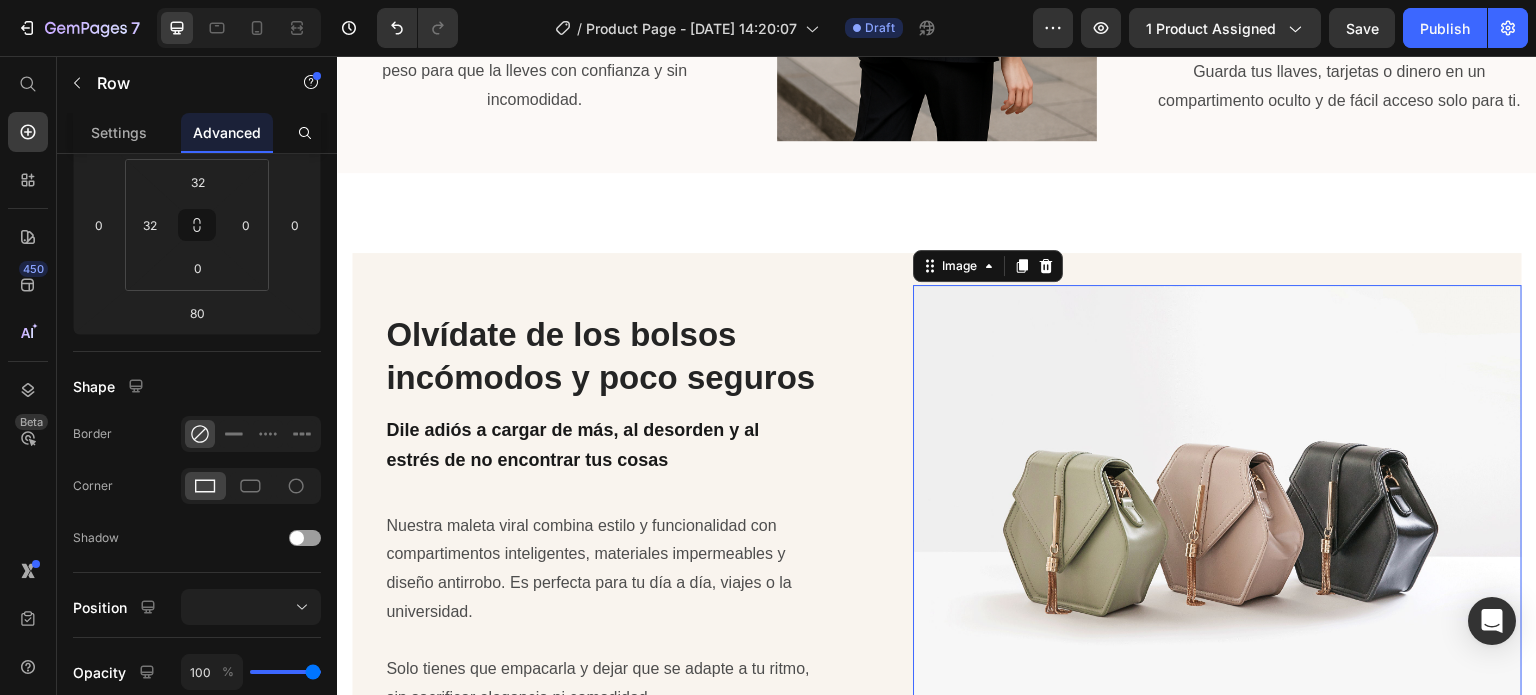 click at bounding box center (1217, 513) 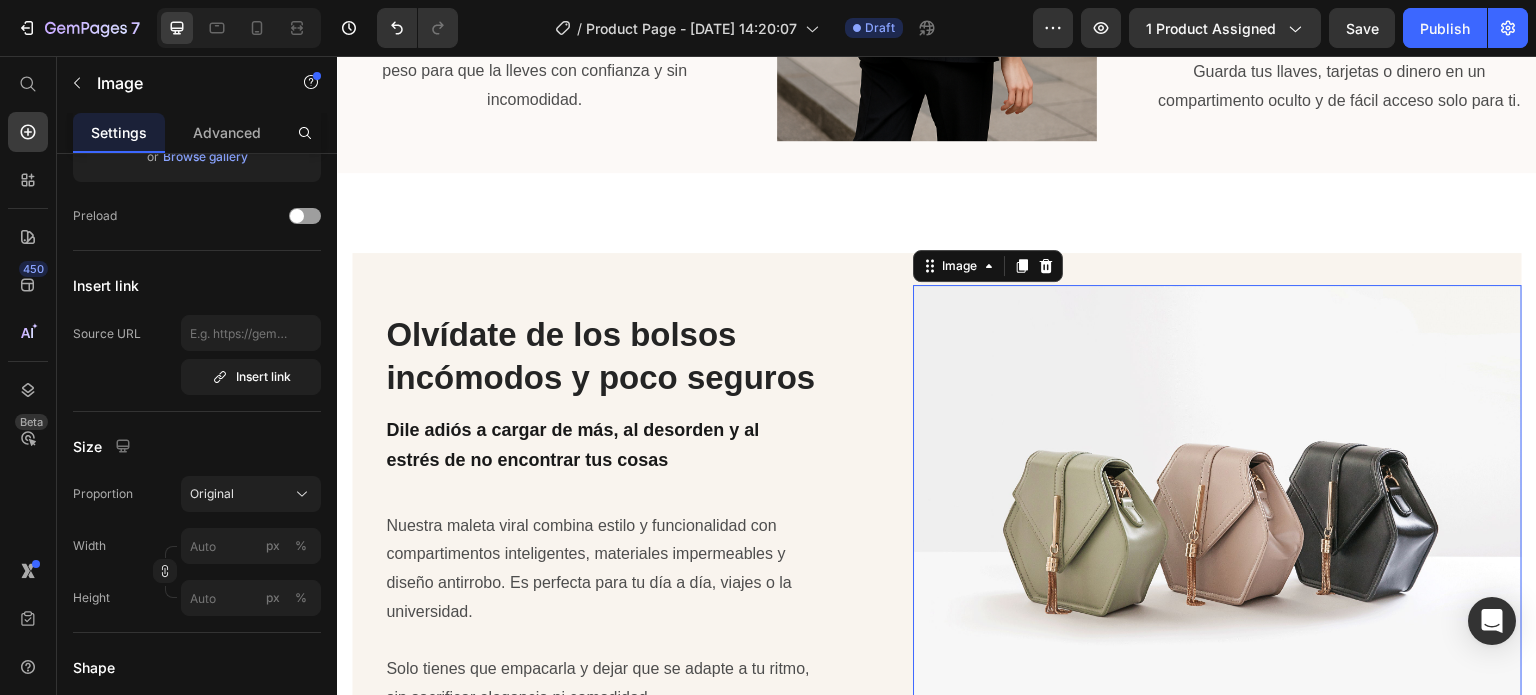 scroll, scrollTop: 0, scrollLeft: 0, axis: both 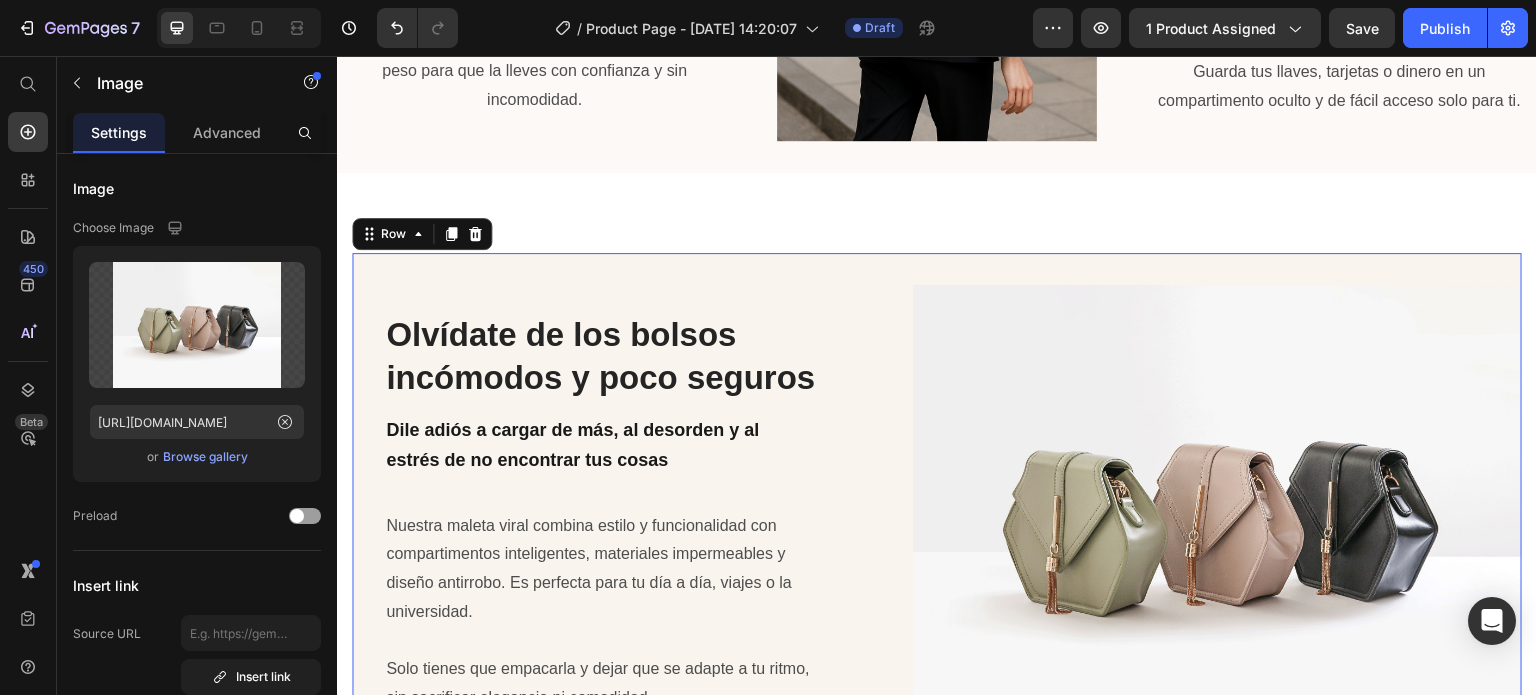 click on "Olvídate de los bolsos incómodos y poco seguros Heading Dile adiós a cargar de más, al desorden y al estrés de no encontrar tus cosas Text Block Nuestra maleta viral combina estilo y funcionalidad con compartimentos inteligentes, materiales impermeables y diseño antirrobo. Es perfecta para tu día a día, viajes o la universidad. Solo tienes que empacarla y dejar que se adapte a tu ritmo, sin sacrificar elegancia ni comodidad. Text Block Image Row   80" at bounding box center (937, 497) 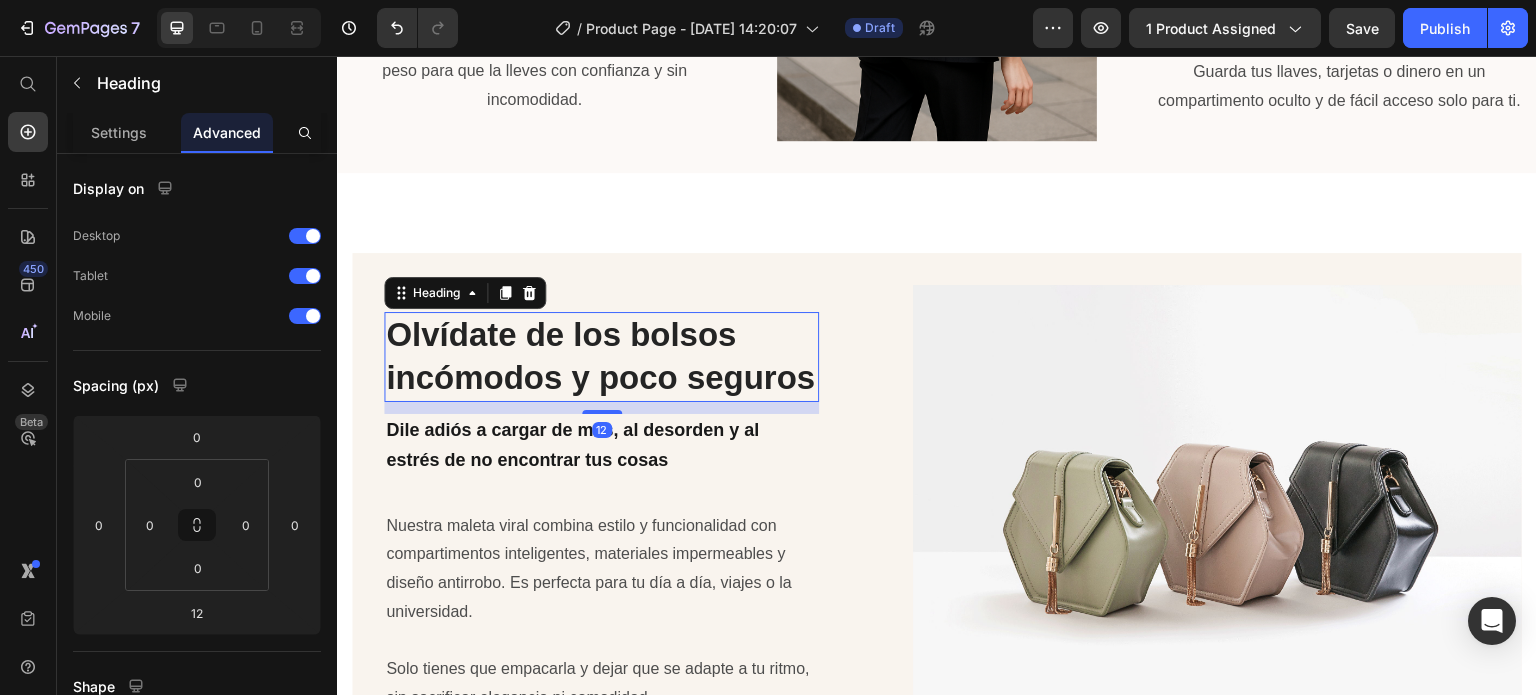 click on "Olvídate de los bolsos incómodos y poco seguros" at bounding box center (601, 357) 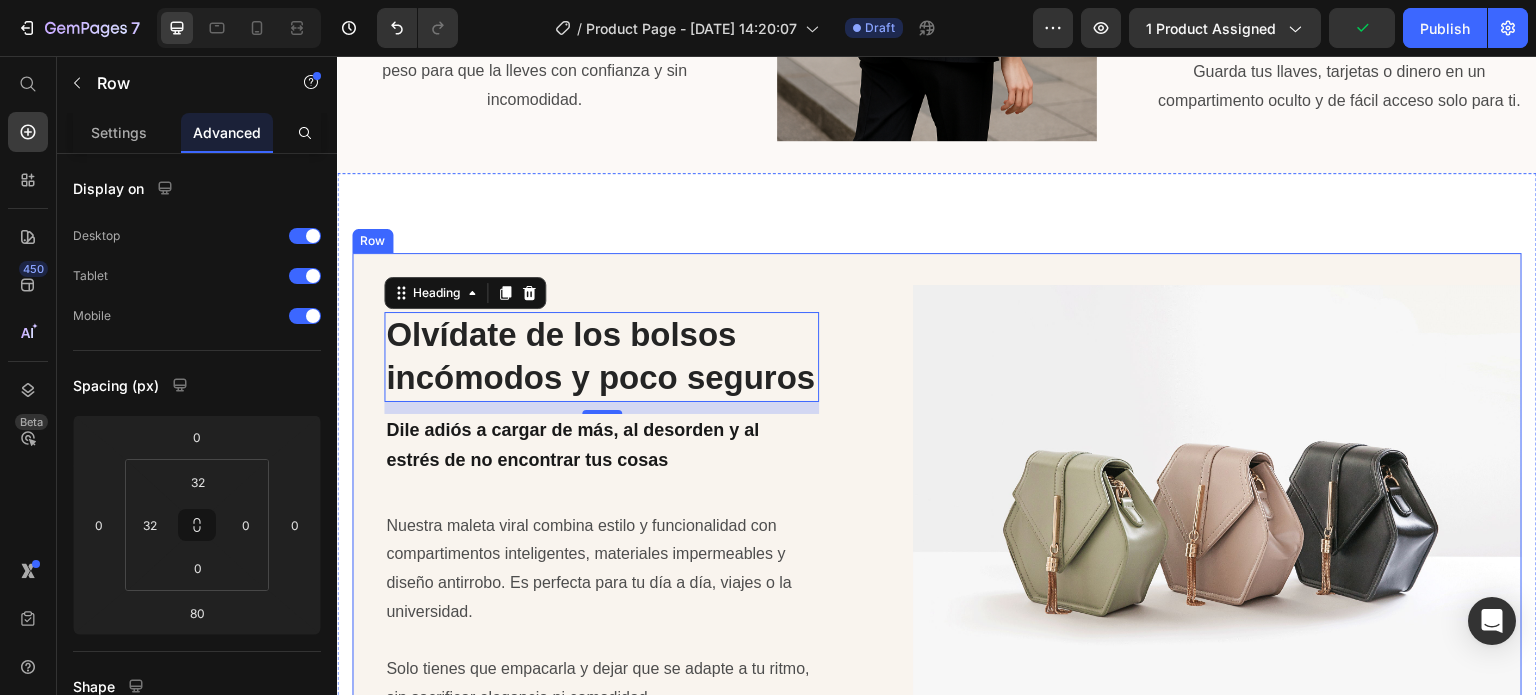 click on "Olvídate de los bolsos incómodos y poco seguros Heading   12 Dile adiós a cargar de más, al desorden y al estrés de no encontrar tus cosas Text Block Nuestra maleta viral combina estilo y funcionalidad con compartimentos inteligentes, materiales impermeables y diseño antirrobo. Es perfecta para tu día a día, viajes o la universidad. Solo tienes que empacarla y dejar que se adapte a tu ritmo, sin sacrificar elegancia ni comodidad. Text Block Image Row" at bounding box center (937, 497) 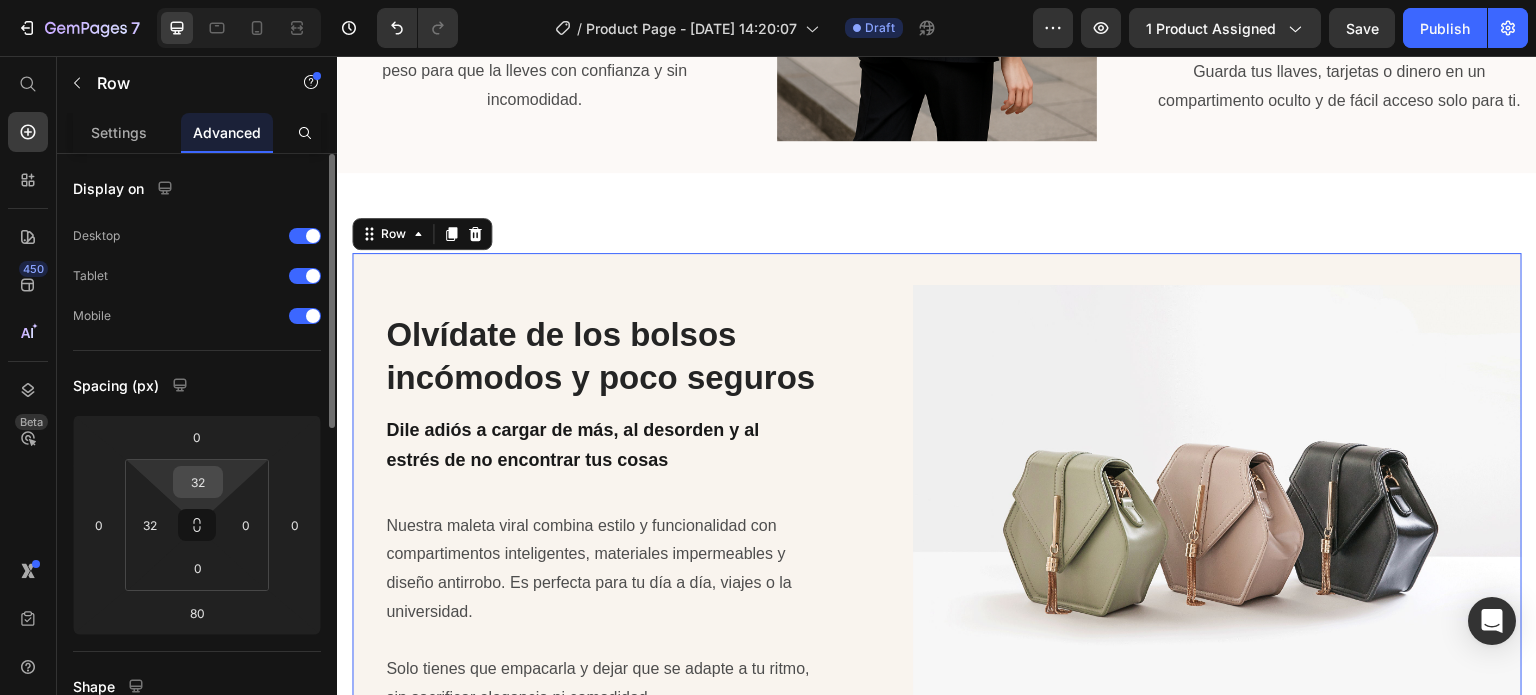 click on "32" at bounding box center [198, 482] 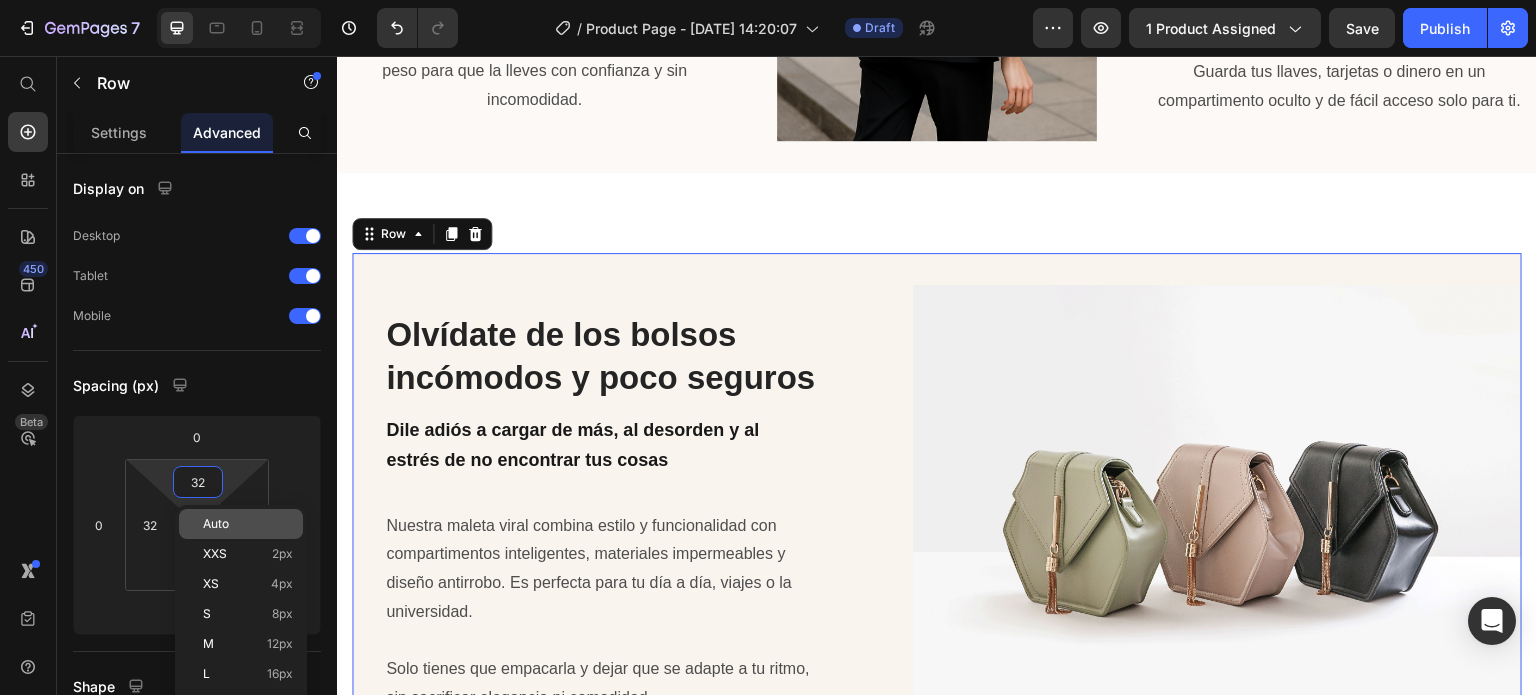 type on "2" 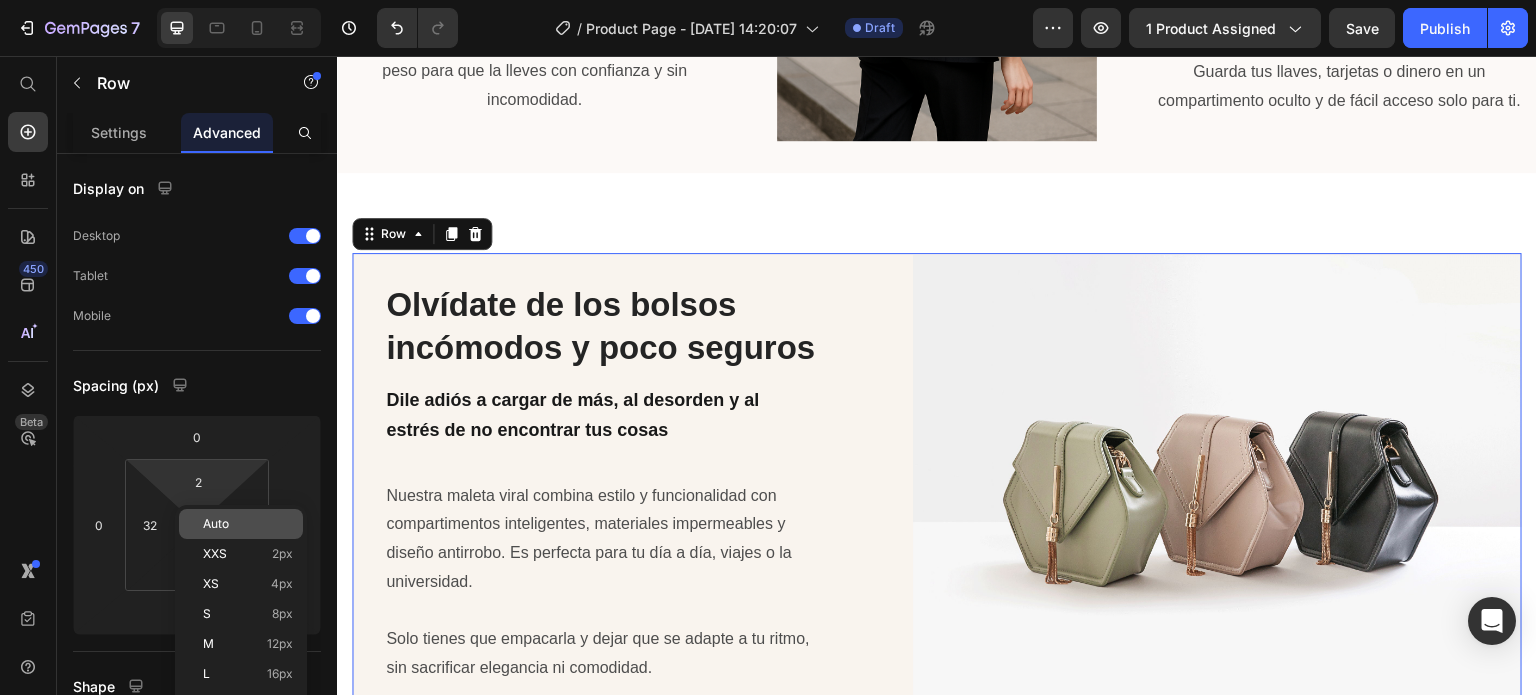 click on "Auto" at bounding box center (248, 524) 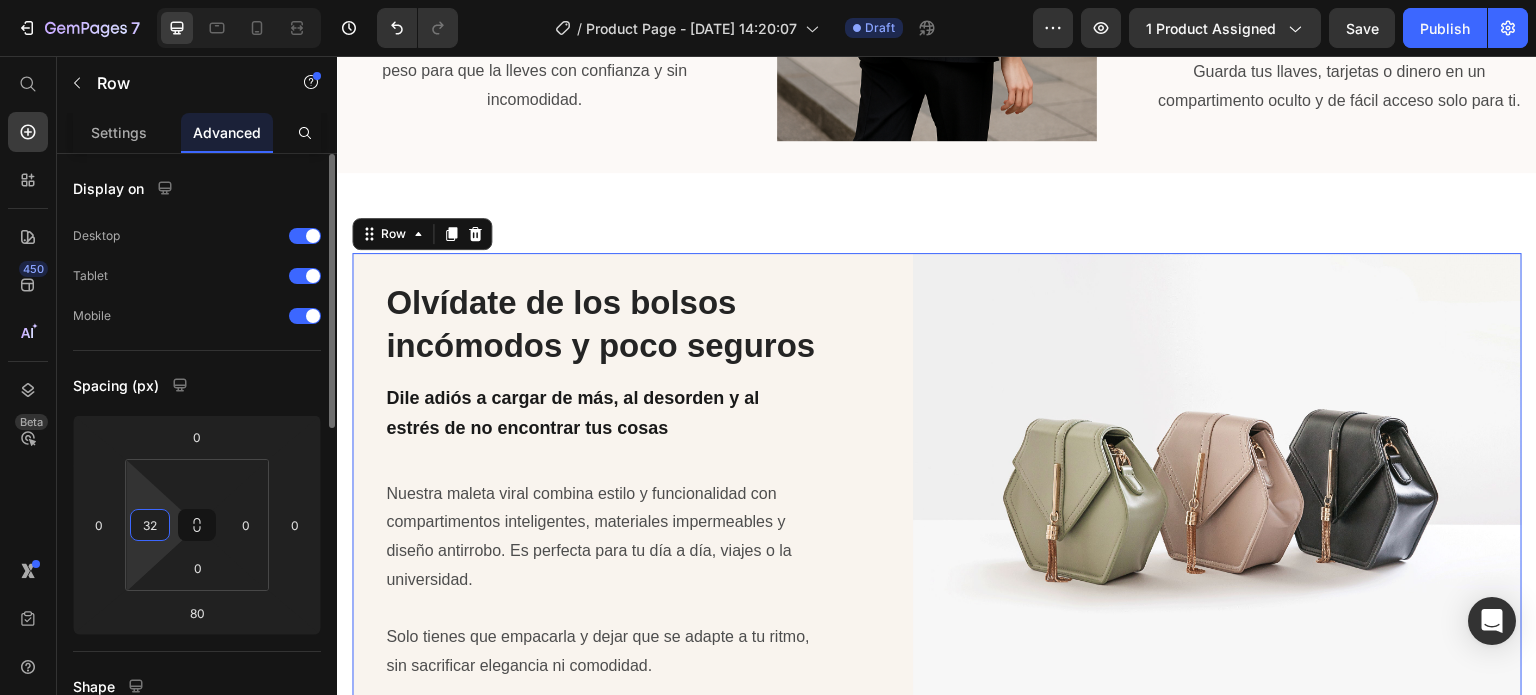 click on "32" at bounding box center [150, 525] 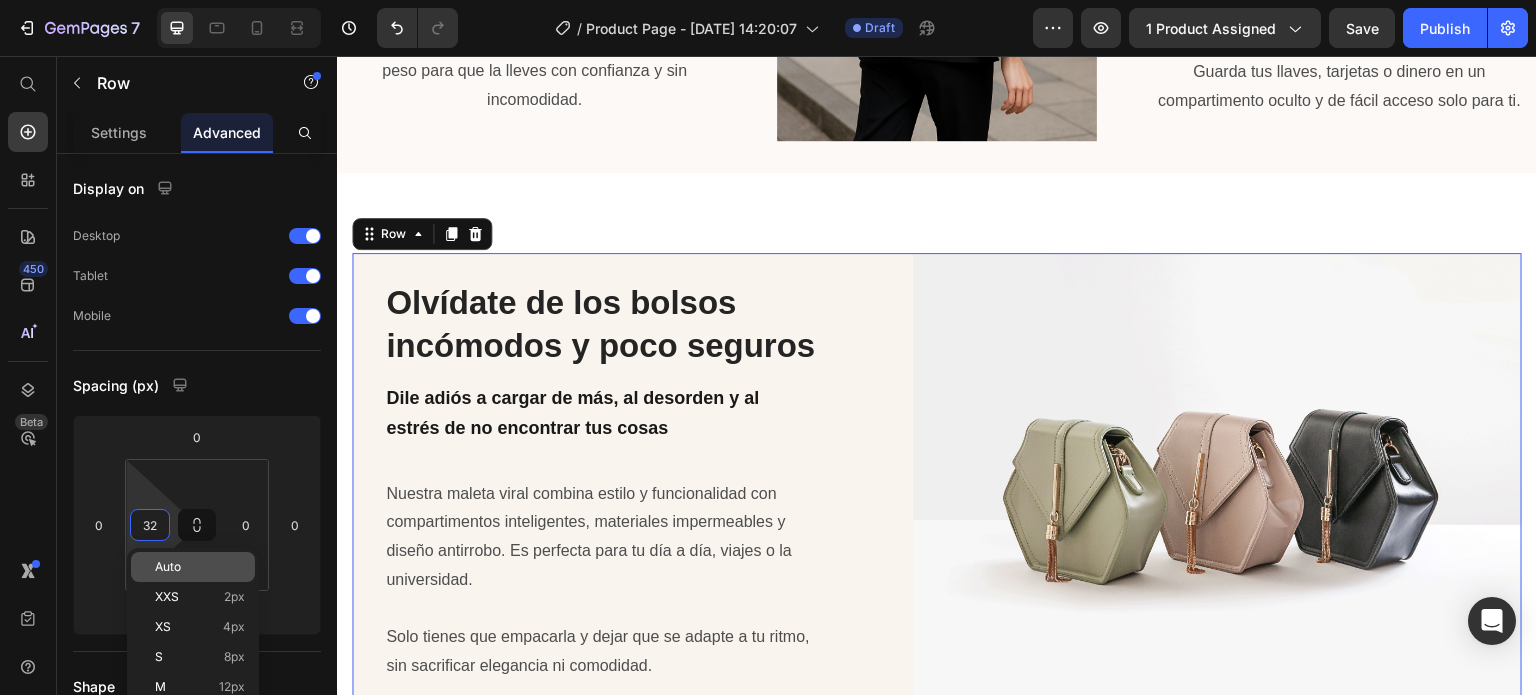 type on "2" 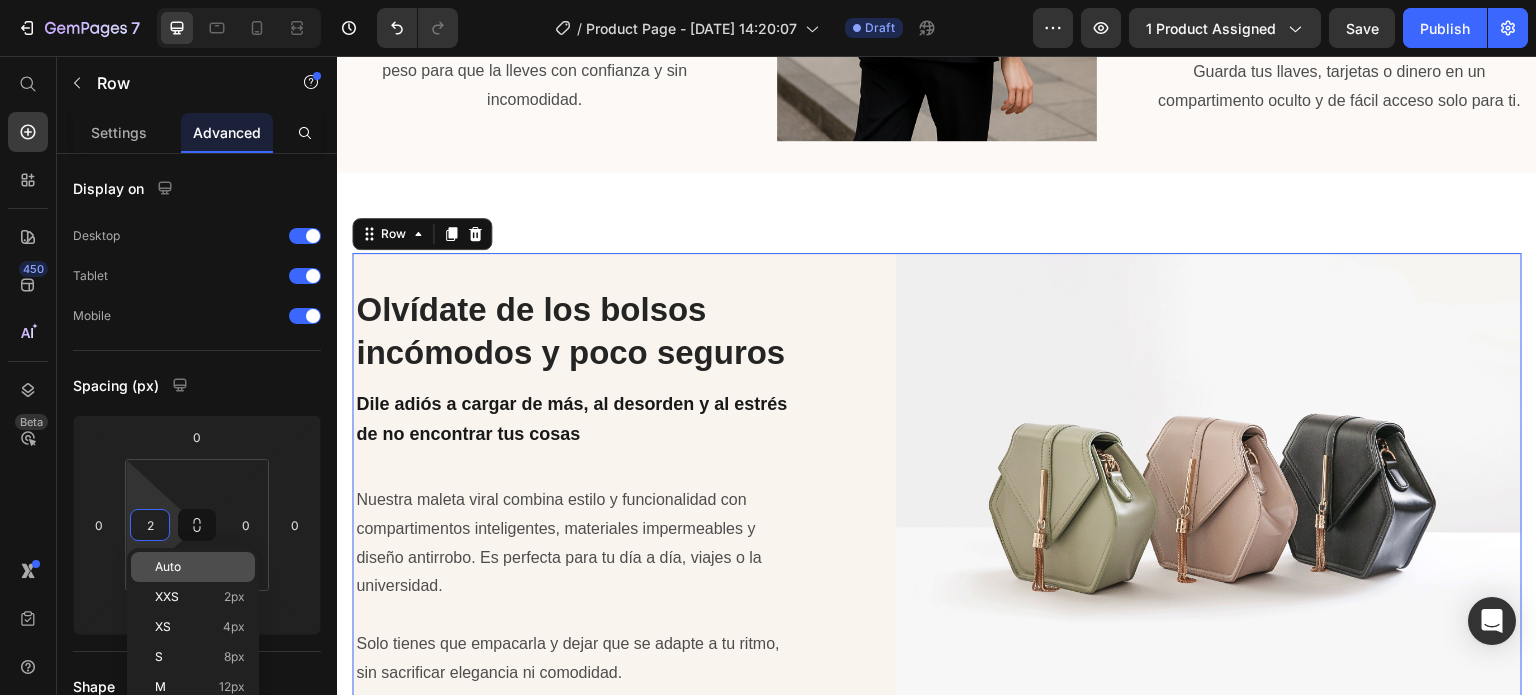 click on "Auto" at bounding box center (168, 567) 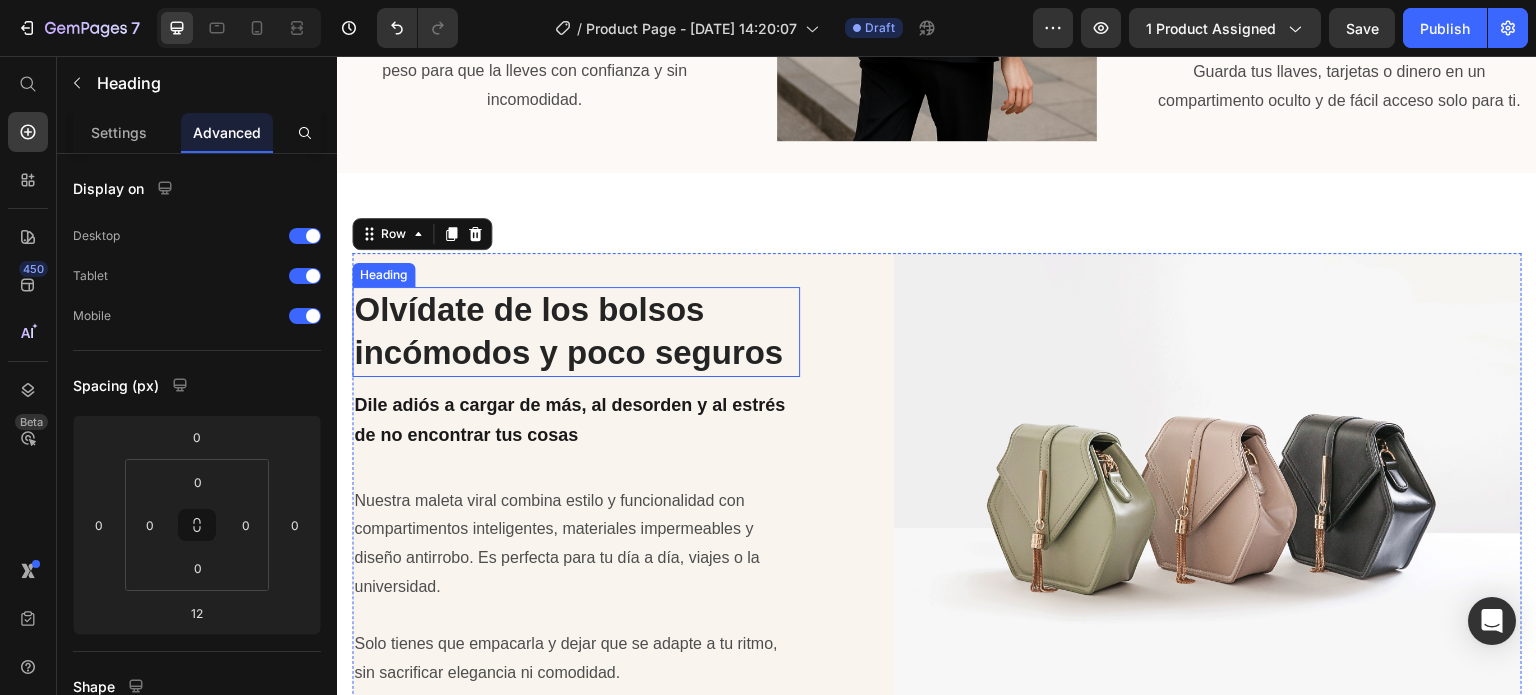 click on "Olvídate de los bolsos incómodos y poco seguros" at bounding box center [576, 332] 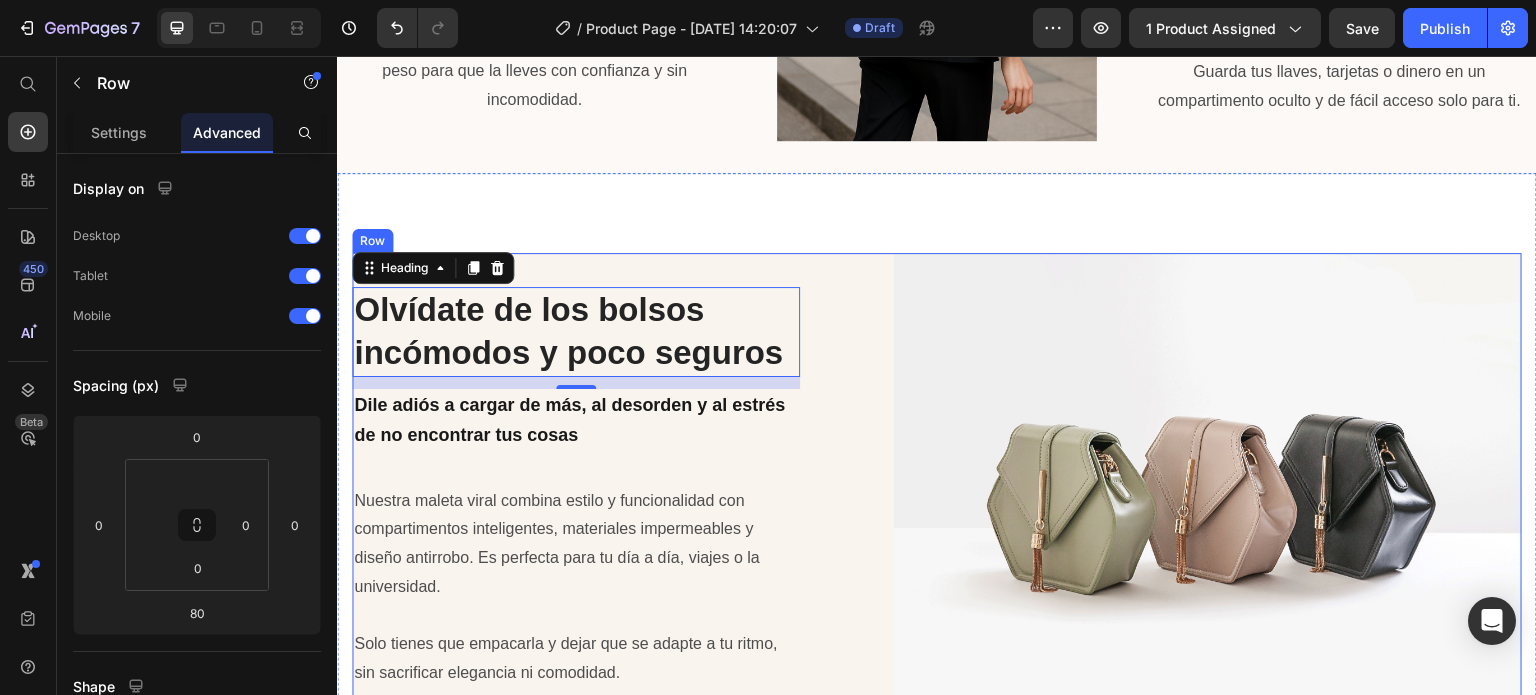 click on "Olvídate de los bolsos incómodos y poco seguros Heading   12 Dile adiós a cargar de más, al desorden y al estrés de no encontrar tus cosas Text Block Nuestra maleta viral combina estilo y funcionalidad con compartimentos inteligentes, materiales impermeables y diseño antirrobo. Es perfecta para tu día a día, viajes o la universidad. Solo tienes que empacarla y dejar que se adapte a tu ritmo, sin sacrificar elegancia ni comodidad. Text Block" at bounding box center (576, 488) 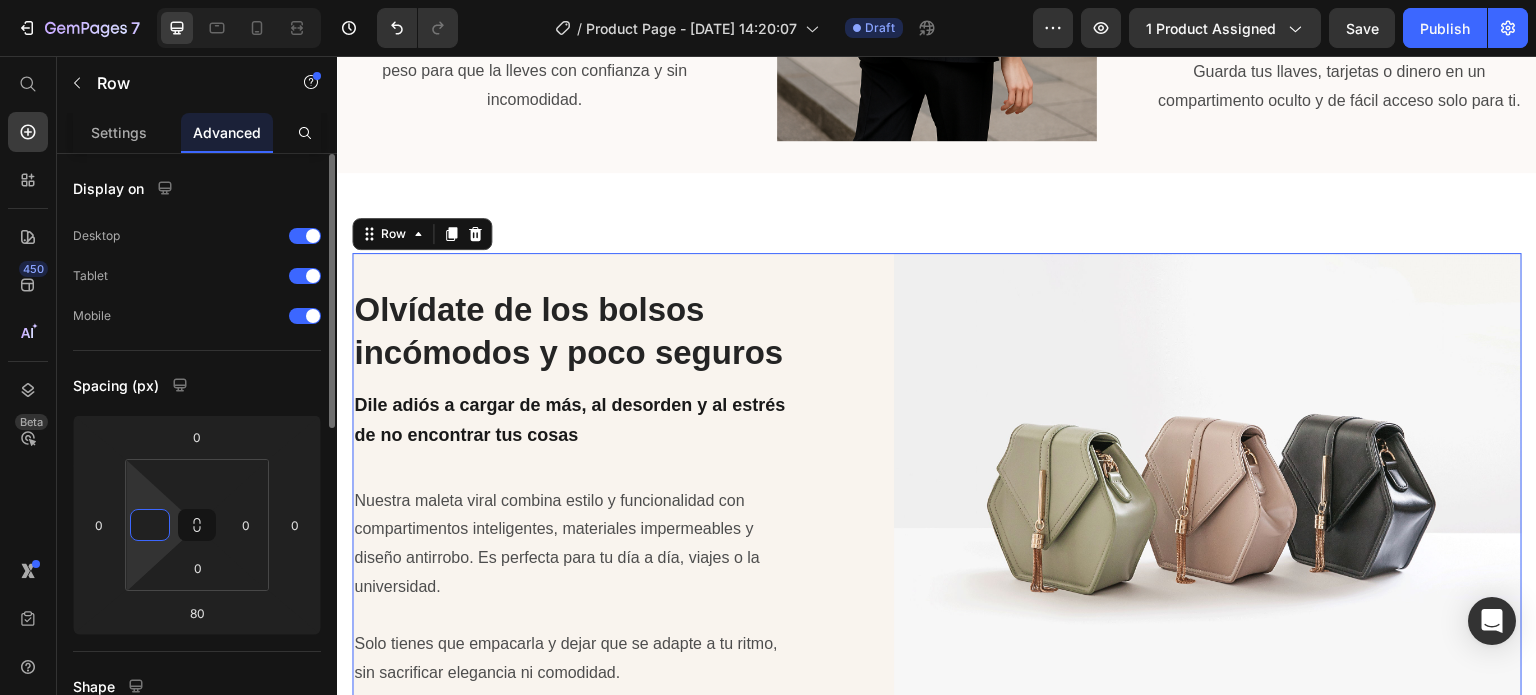 click on "7   /  Product Page - [DATE] 14:20:07 Draft Preview 1 product assigned  Save   Publish  450 Beta Start with Sections Elements Hero Section Product Detail Brands Trusted Badges Guarantee Product Breakdown How to use Testimonials Compare Bundle FAQs Social Proof Brand Story Product List Collection Blog List Contact Sticky Add to Cart Custom Footer Browse Library 450 Layout
Row
Row
Row
Row Text
Heading
Text Block Button
Button
Button
Sticky Back to top Media
Image" at bounding box center [768, 0] 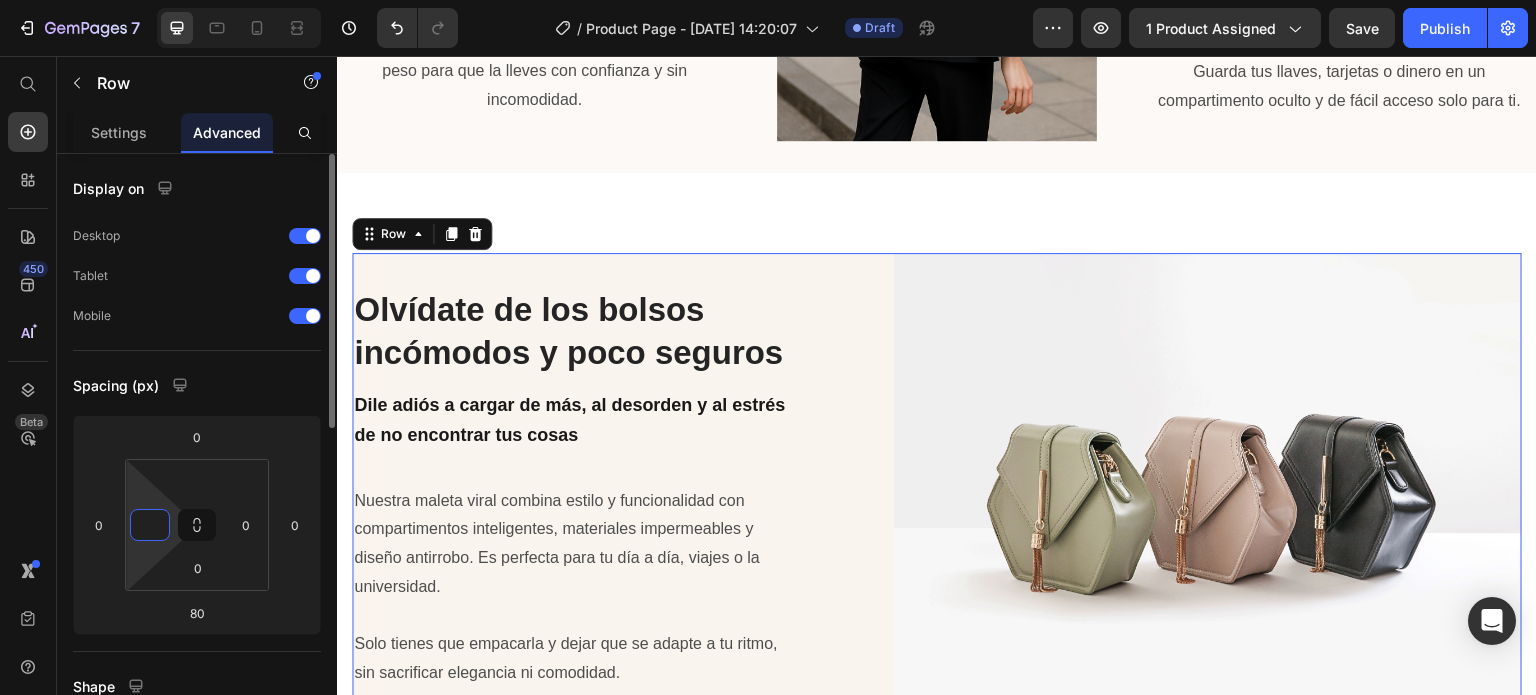 click at bounding box center [150, 525] 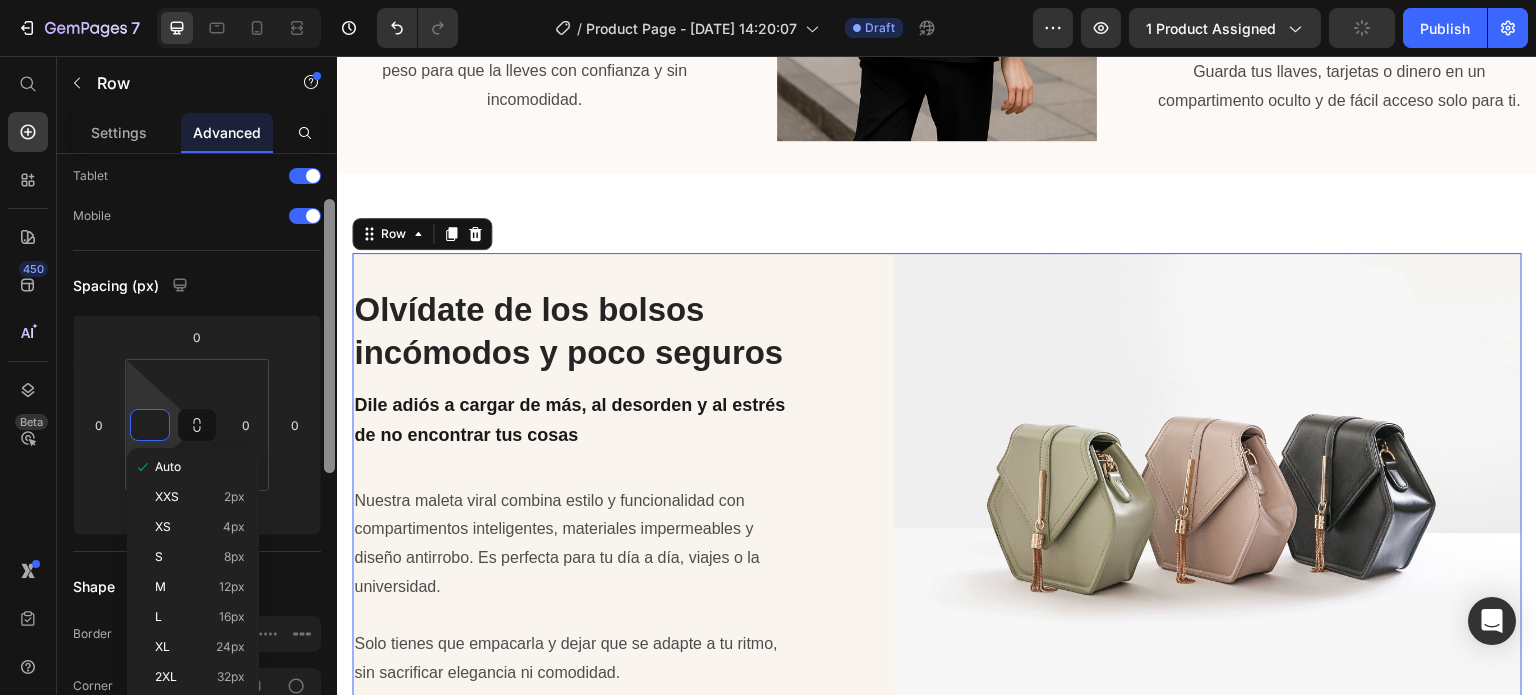 scroll, scrollTop: 200, scrollLeft: 0, axis: vertical 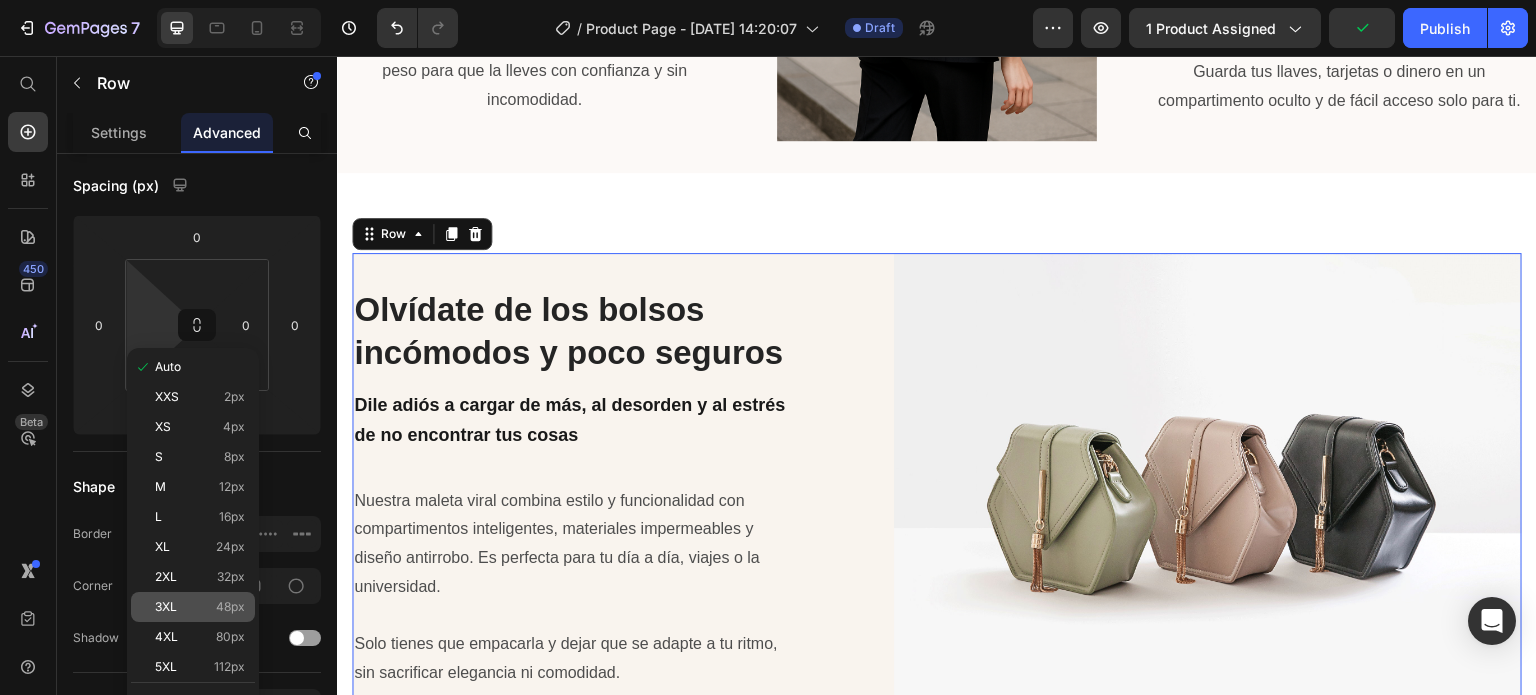click on "48px" at bounding box center (230, 607) 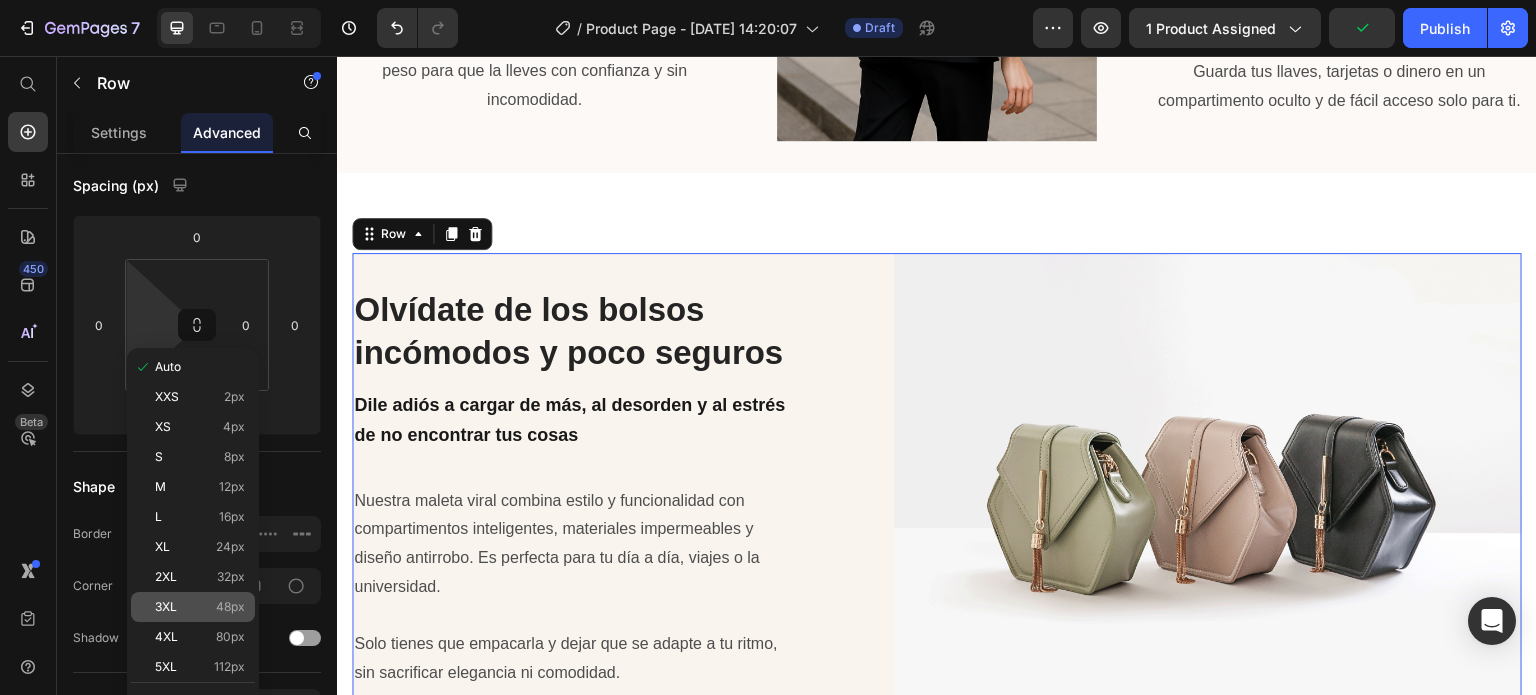 type on "48" 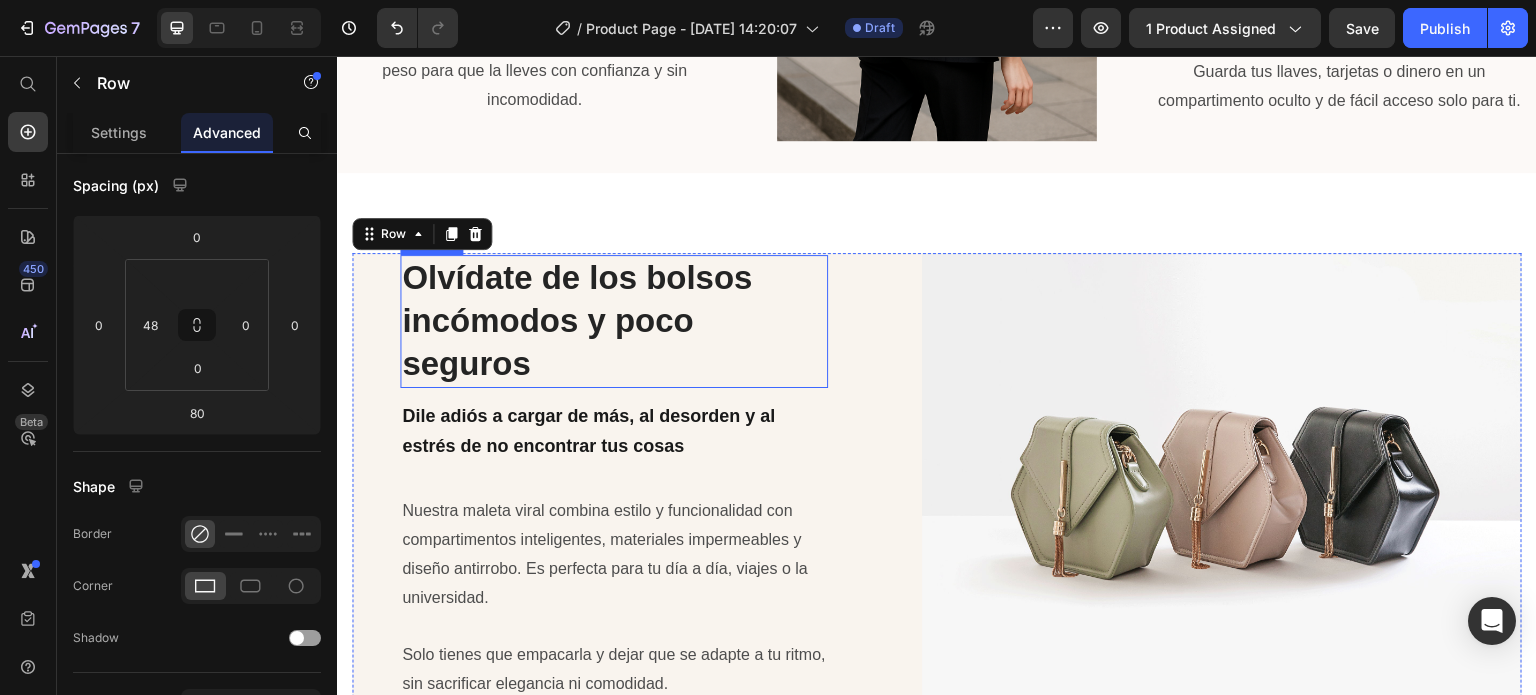 click on "Olvídate de los bolsos incómodos y poco seguros" at bounding box center [614, 321] 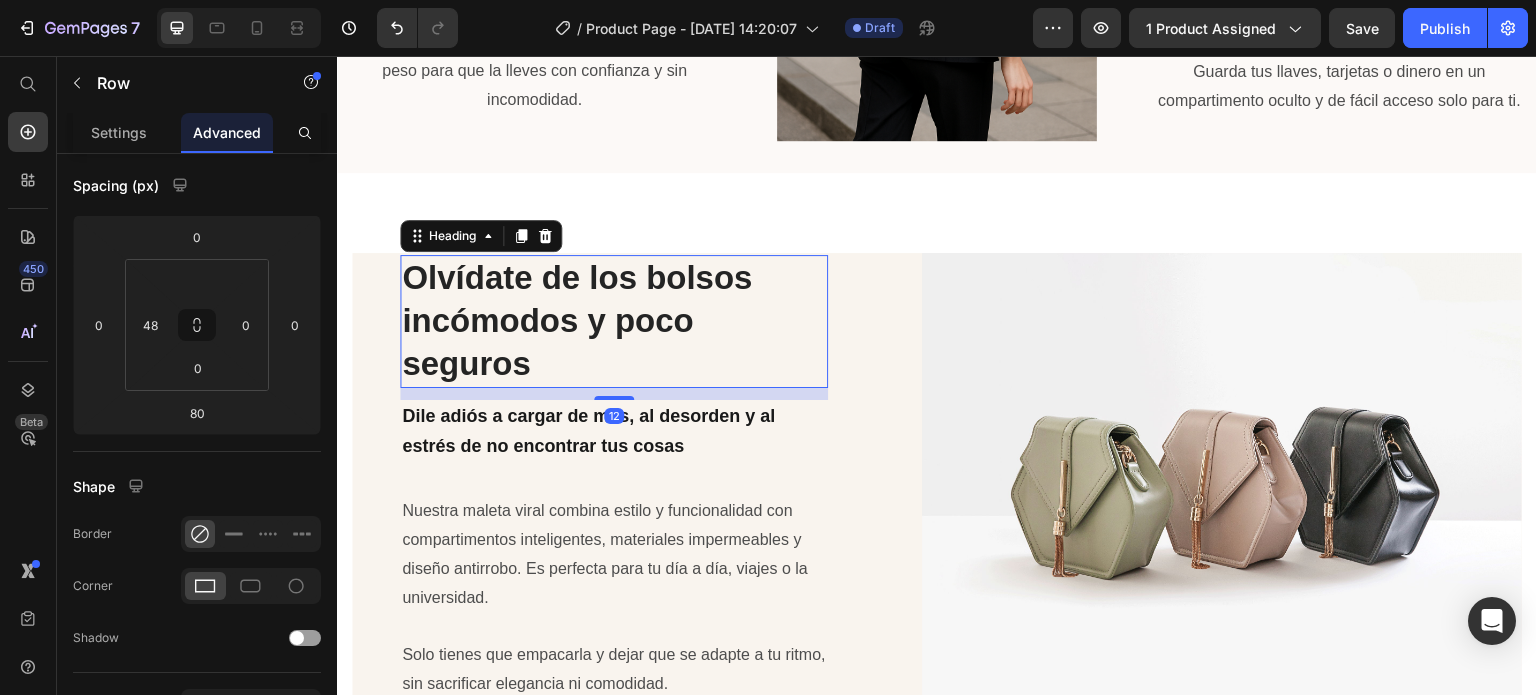 scroll, scrollTop: 0, scrollLeft: 0, axis: both 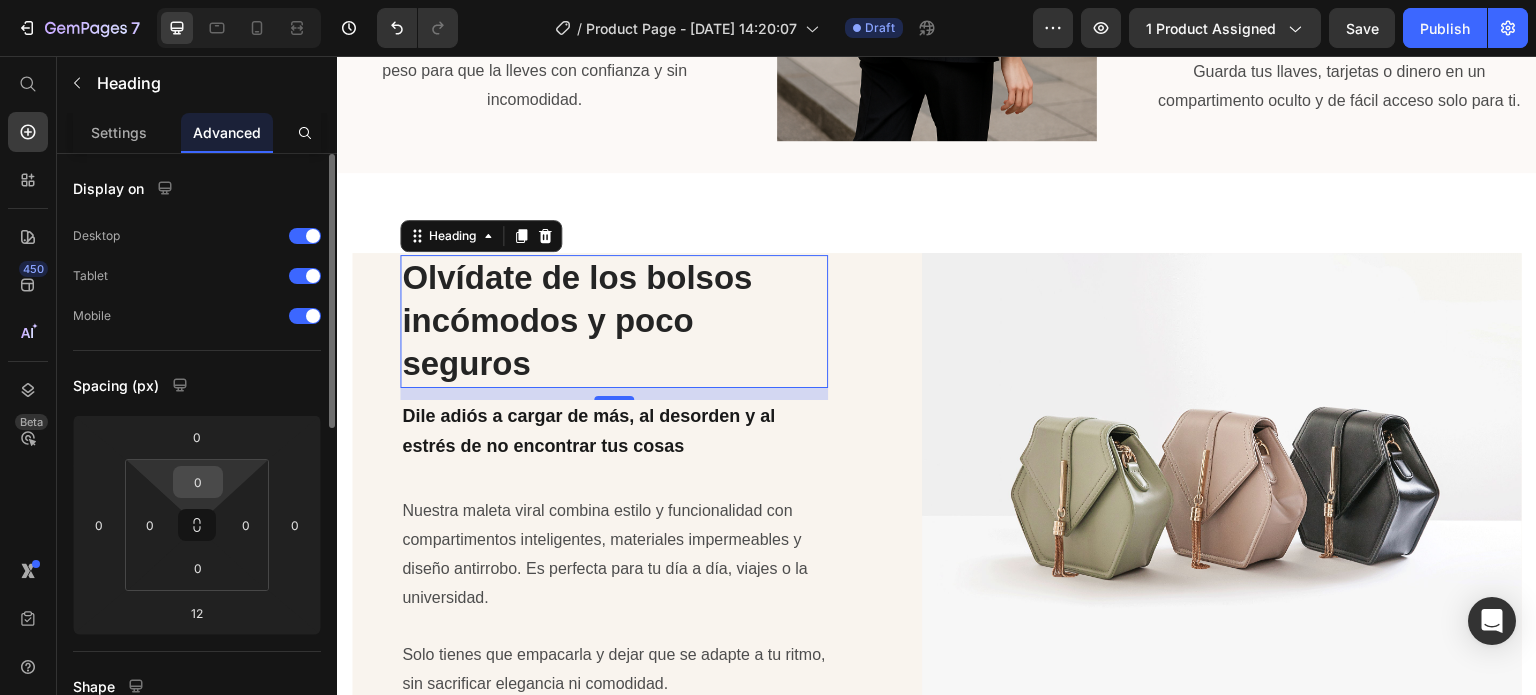 click on "0" at bounding box center (198, 482) 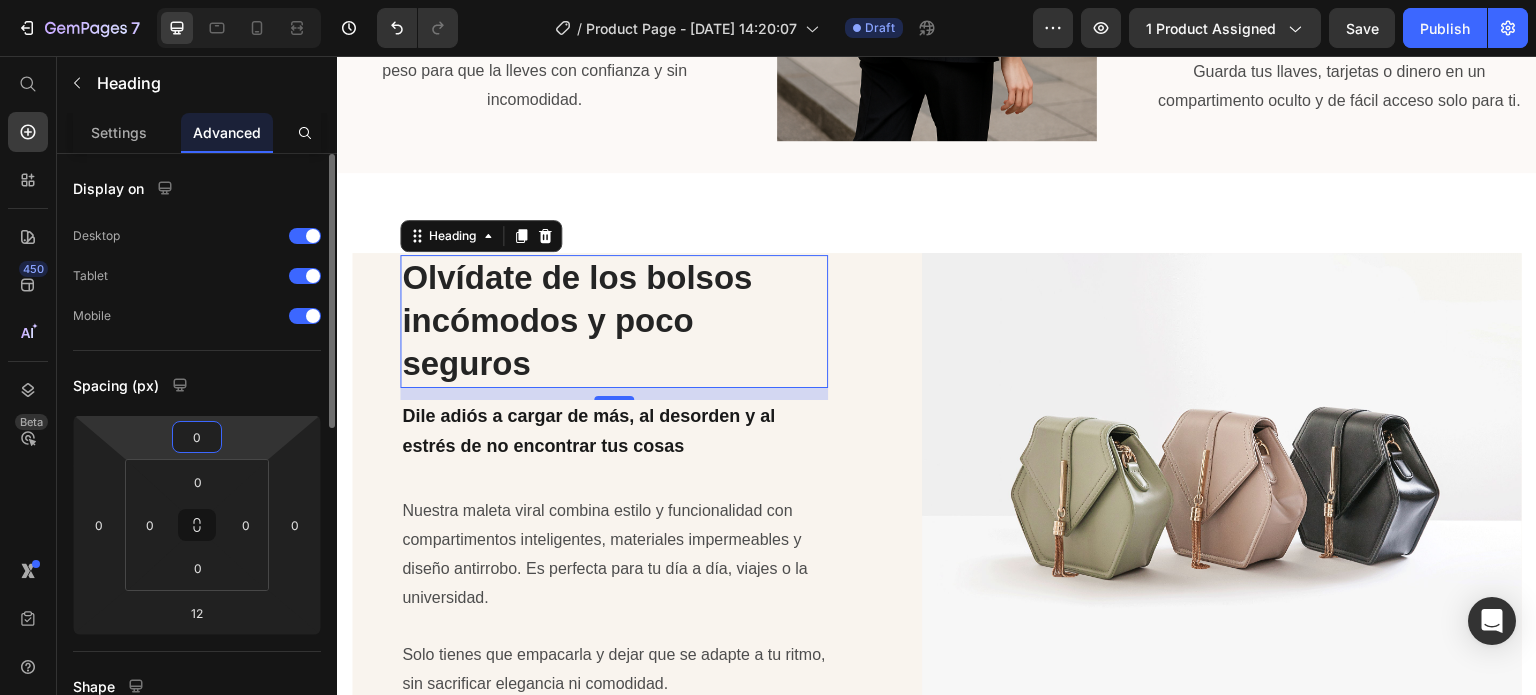 click on "0" at bounding box center (197, 437) 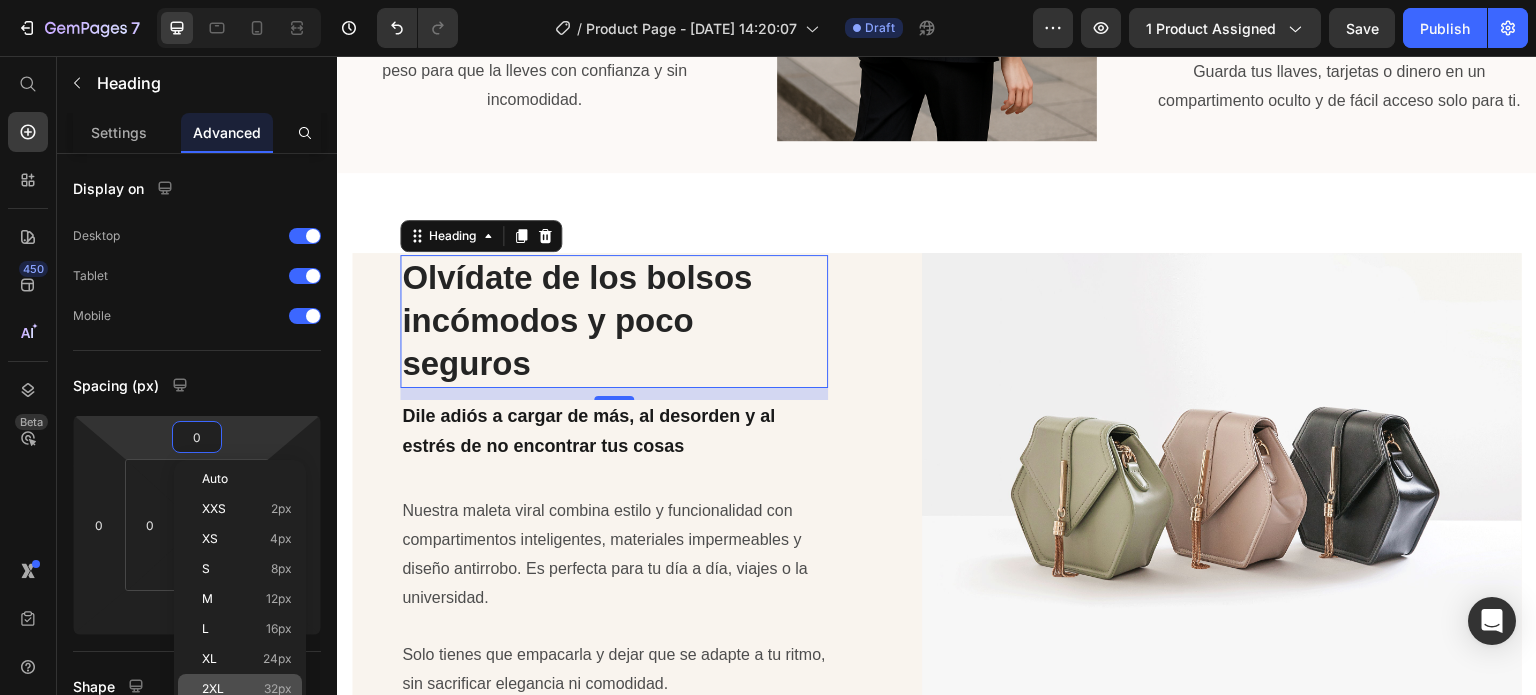 click on "2XL 32px" at bounding box center (247, 689) 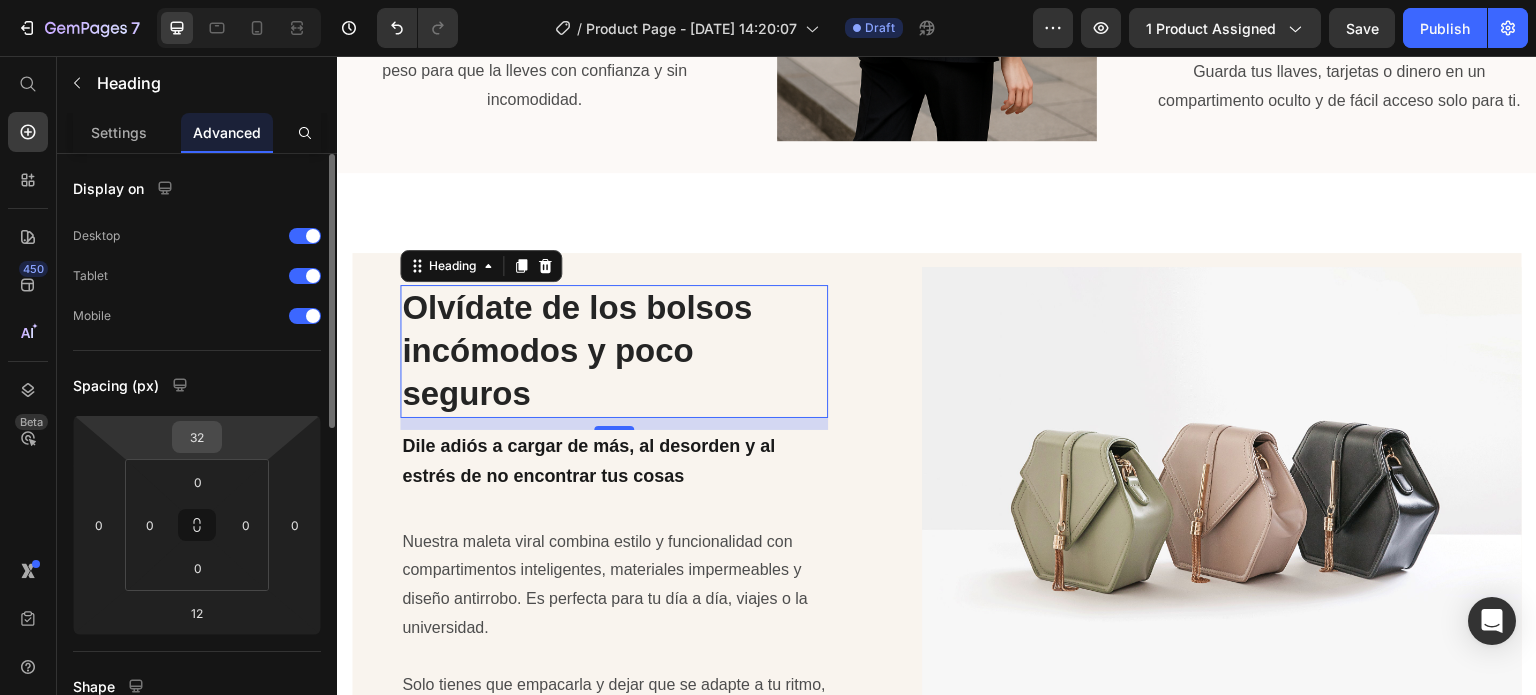 click on "32" at bounding box center (197, 437) 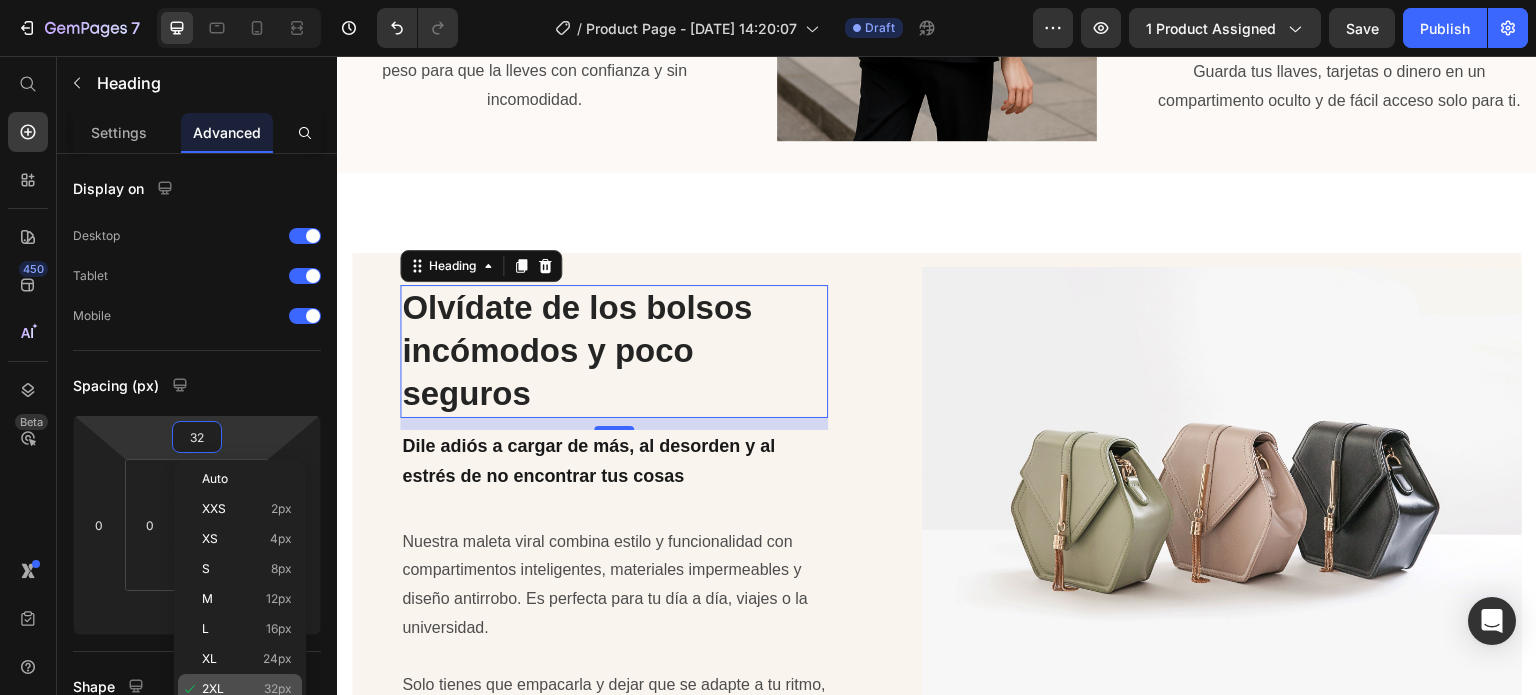 scroll, scrollTop: 100, scrollLeft: 0, axis: vertical 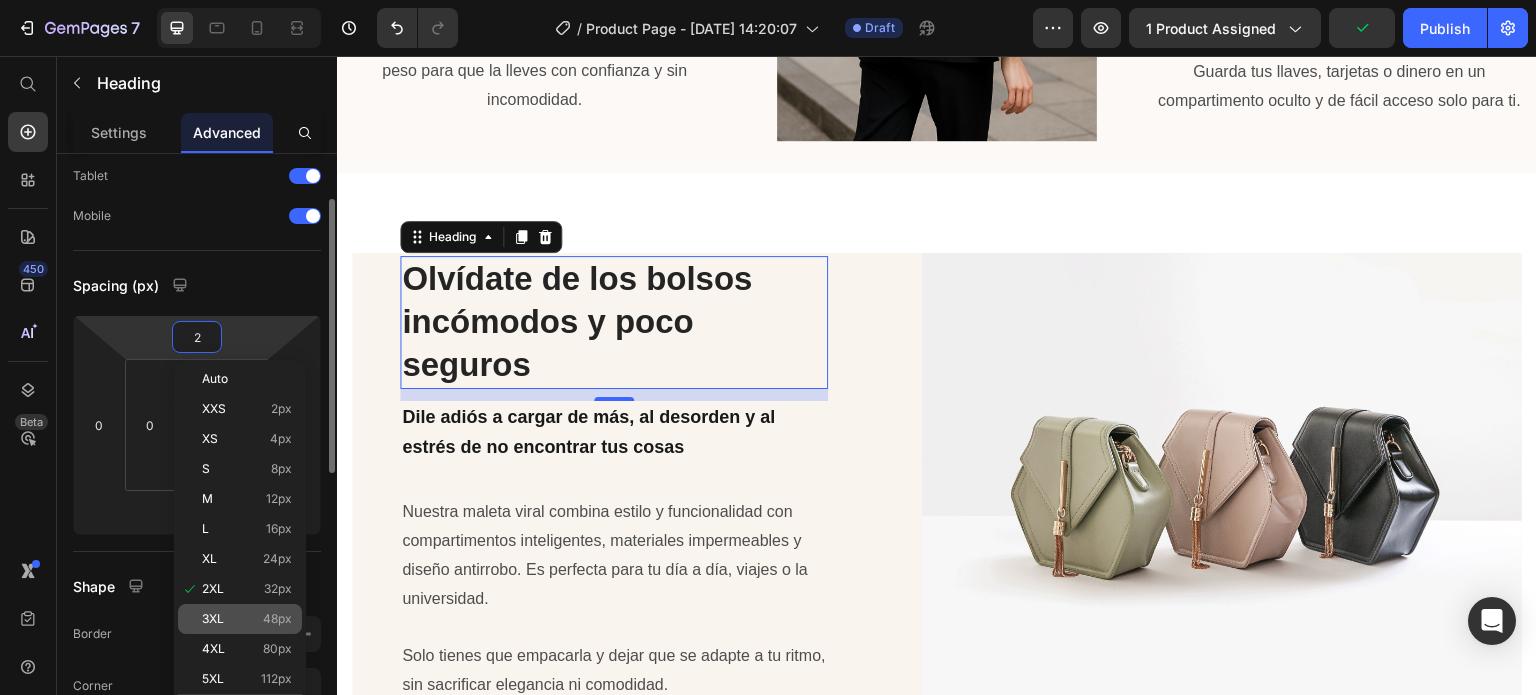 click on "3XL 48px" at bounding box center (247, 619) 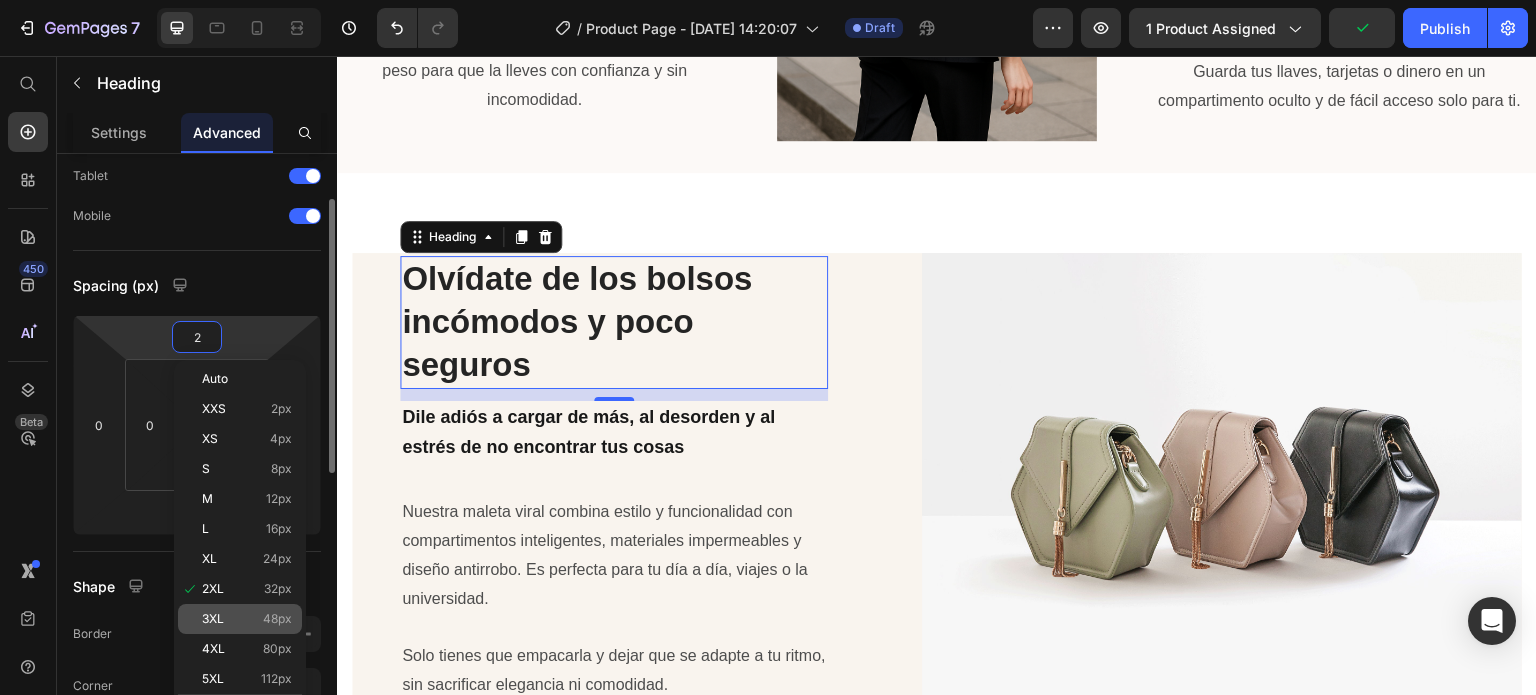 type on "48" 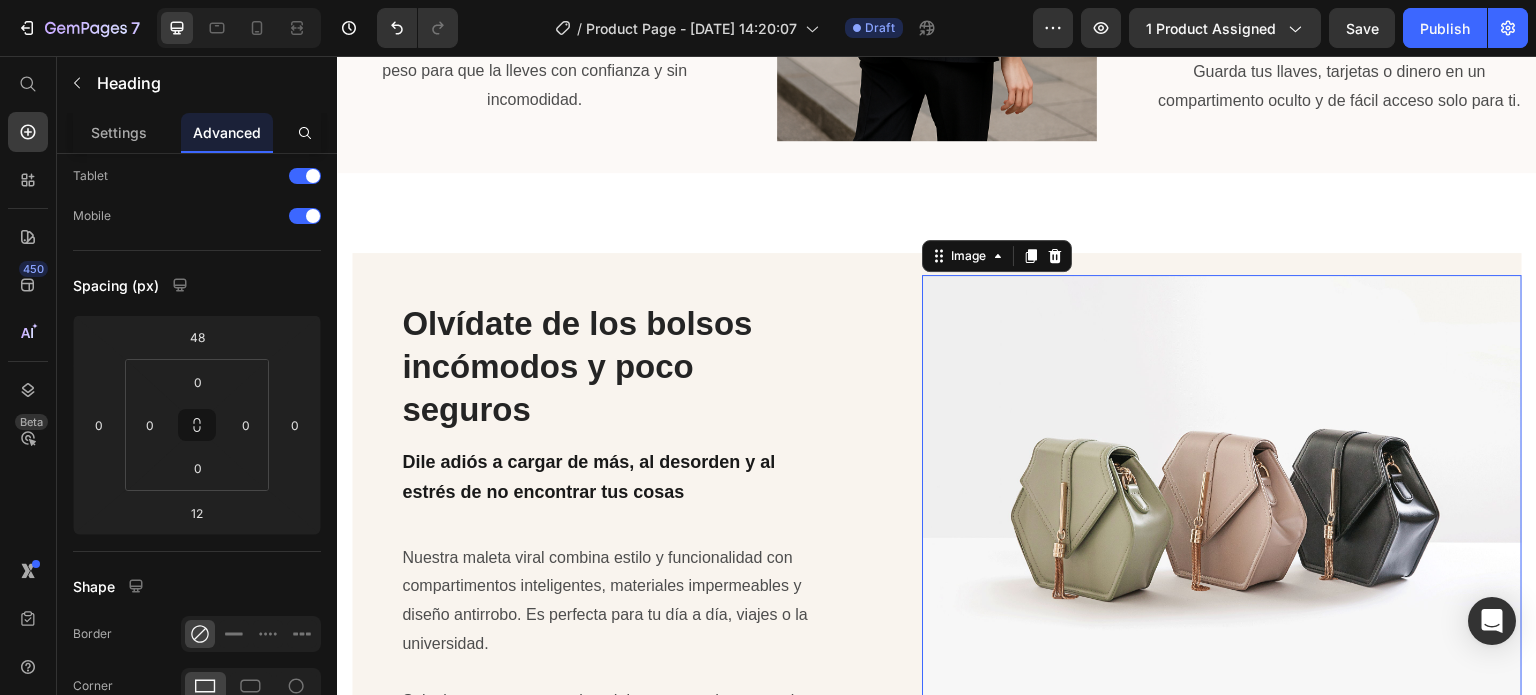 click at bounding box center (1222, 500) 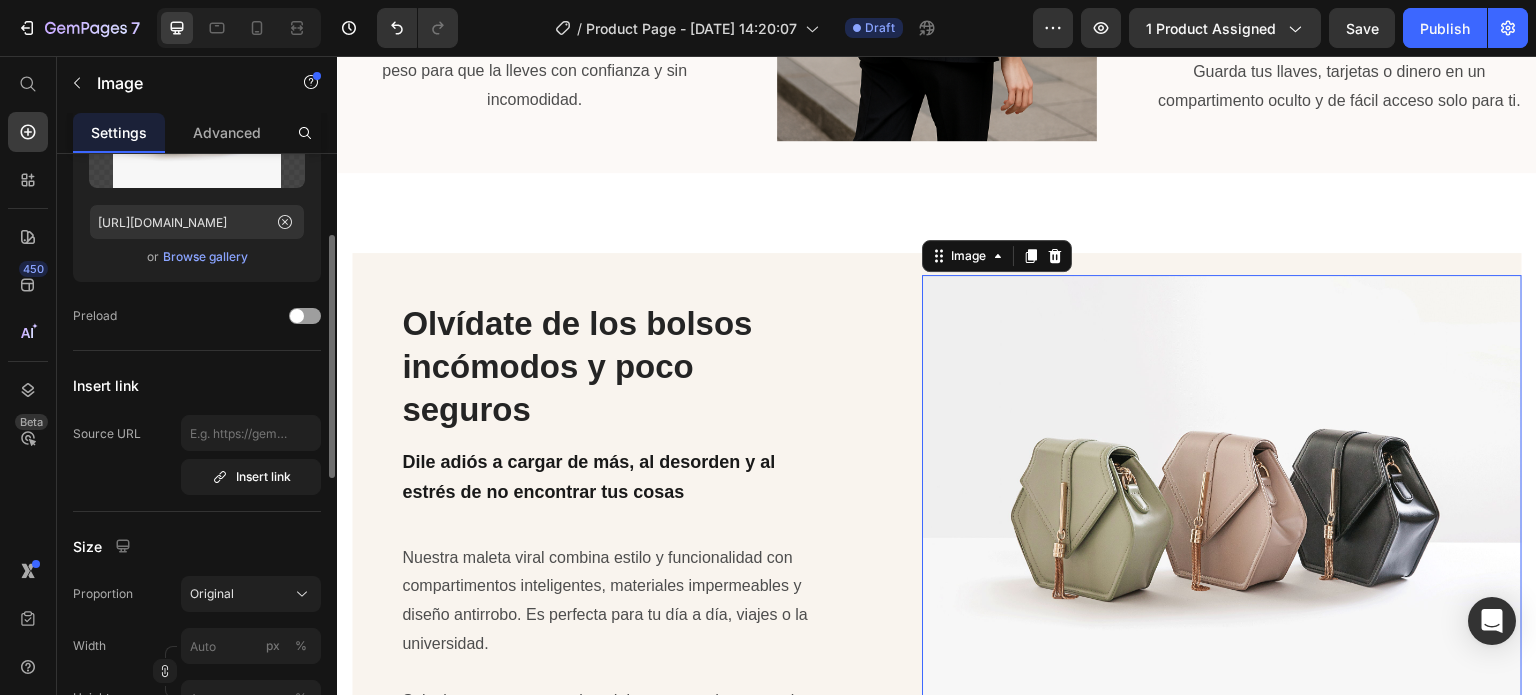 scroll, scrollTop: 400, scrollLeft: 0, axis: vertical 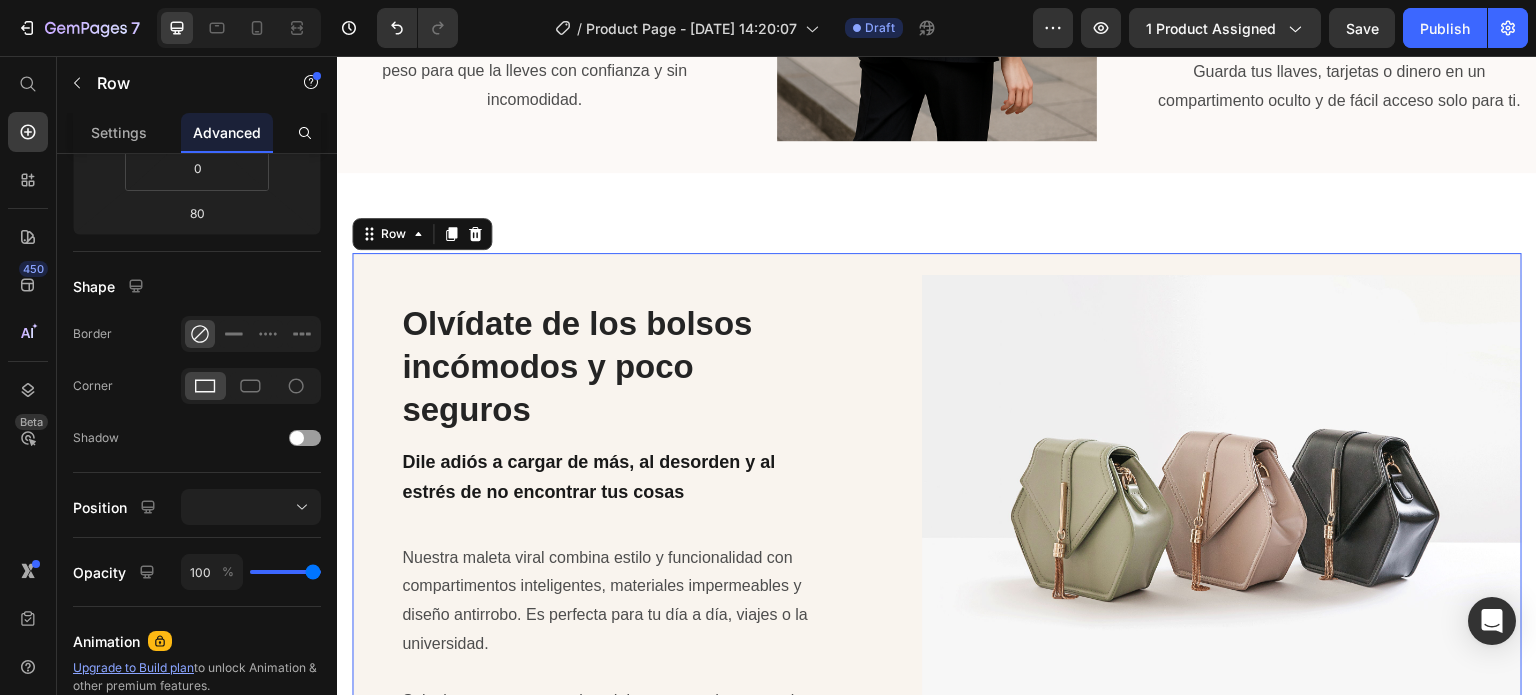 click on "Image" at bounding box center [1222, 500] 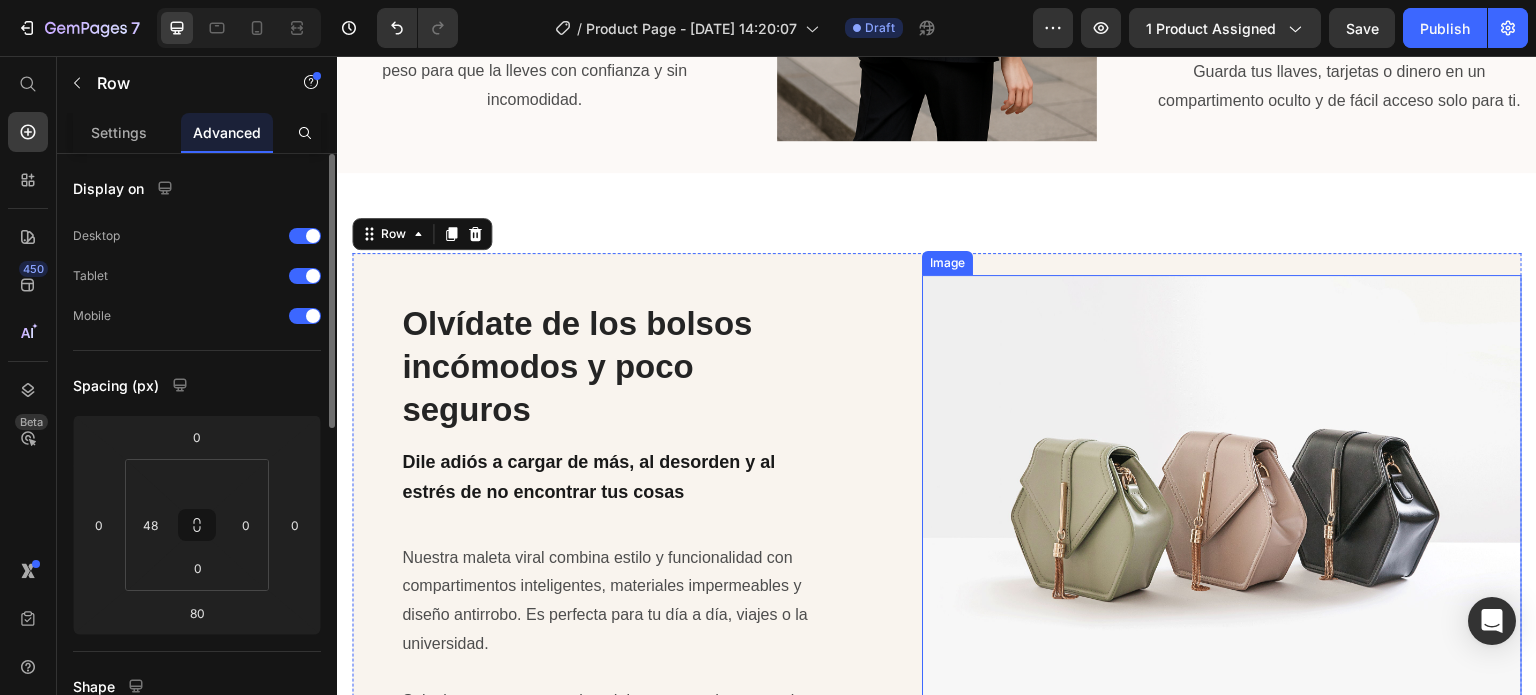 click at bounding box center [1222, 500] 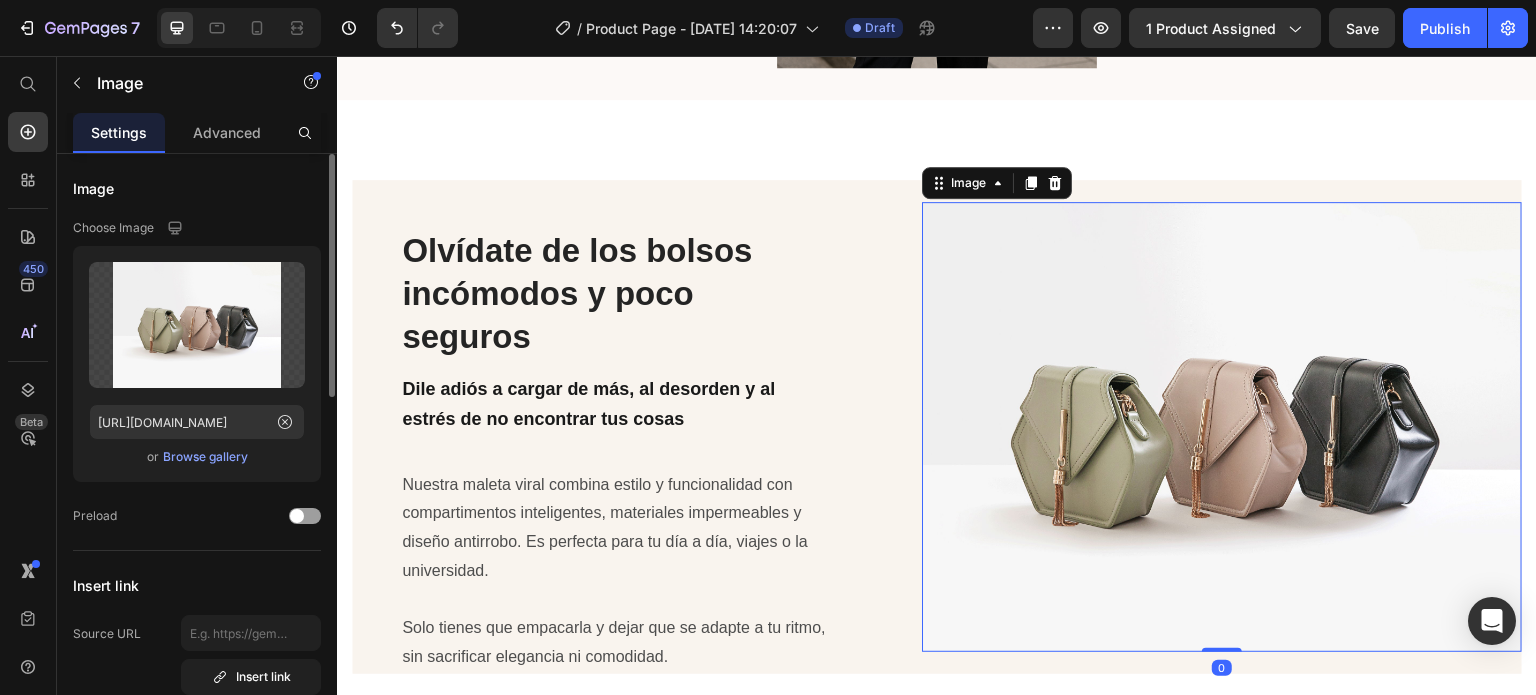 scroll, scrollTop: 2355, scrollLeft: 0, axis: vertical 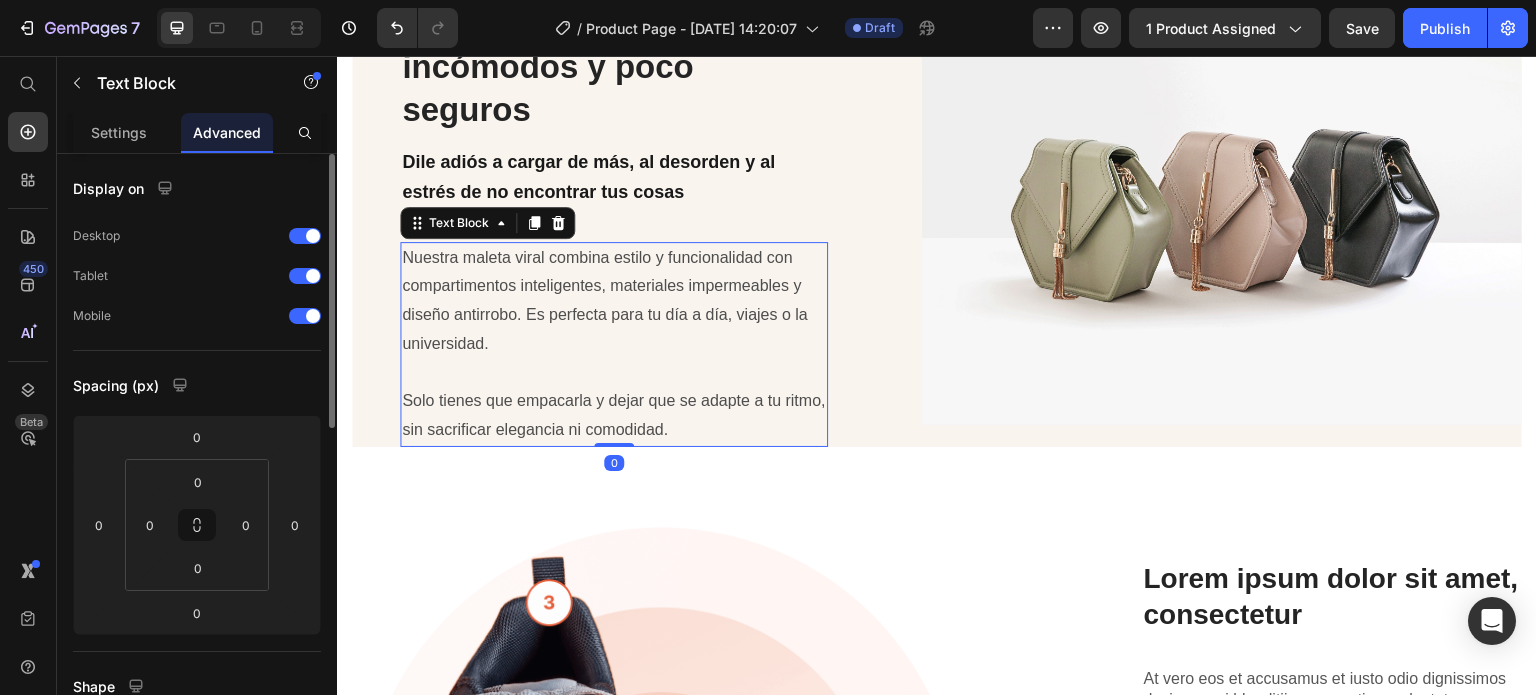 click on "Solo tienes que empacarla y dejar que se adapte a tu ritmo, sin sacrificar elegancia ni comodidad." at bounding box center (614, 402) 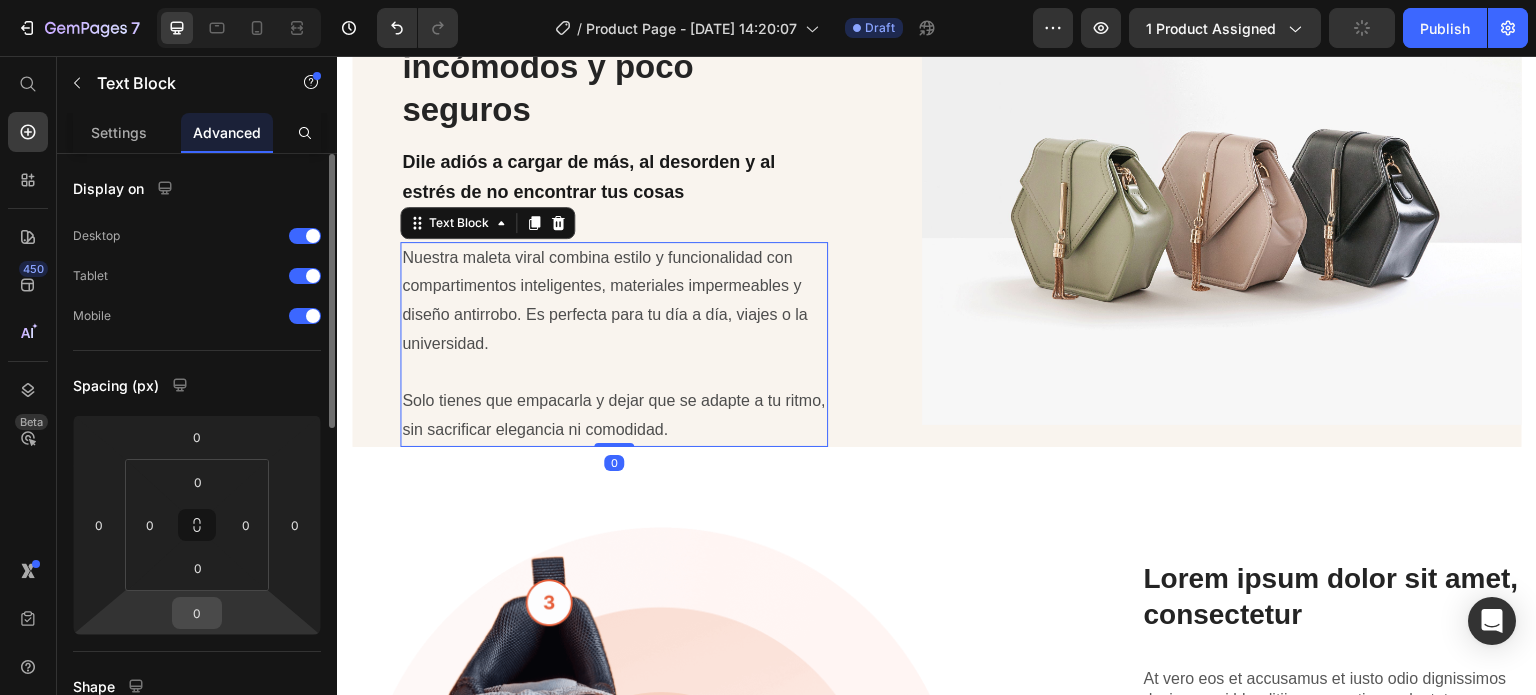 click on "0" at bounding box center (197, 613) 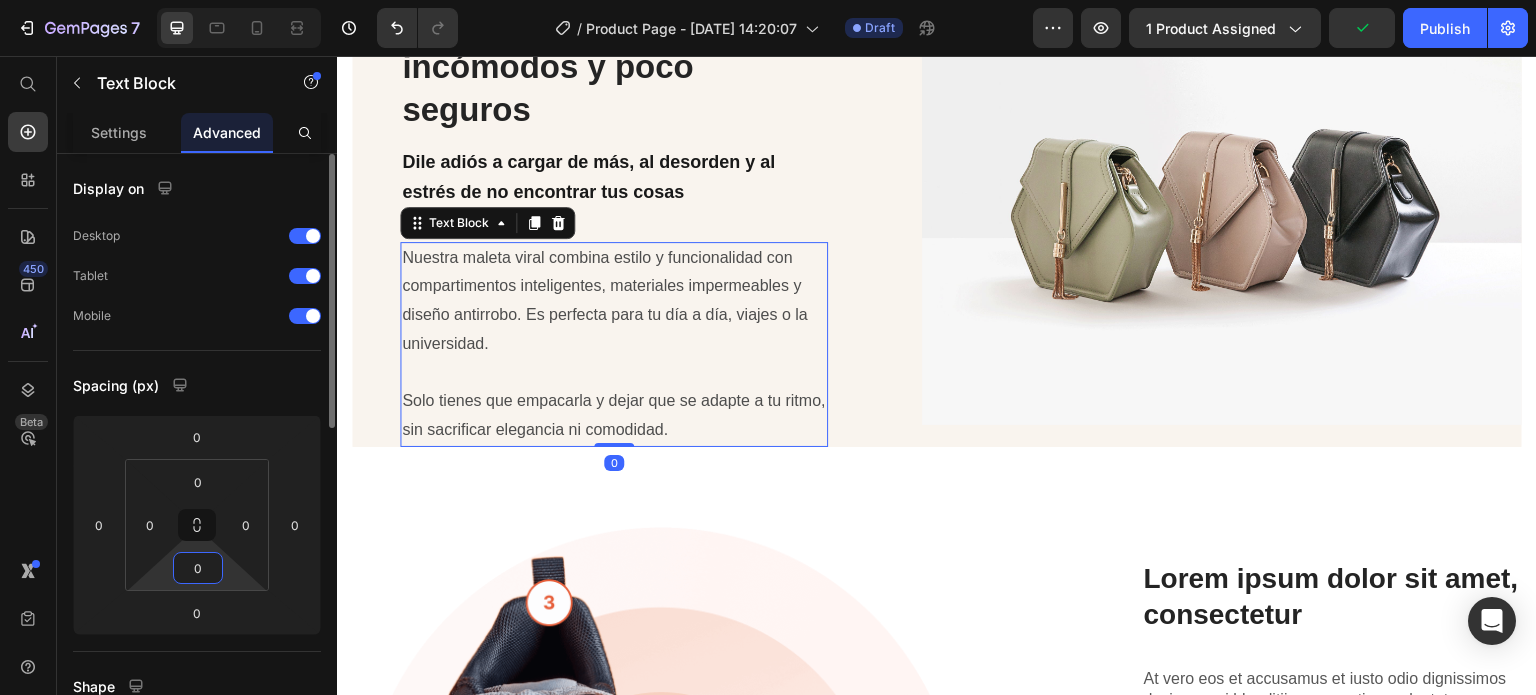 click on "0" at bounding box center (198, 568) 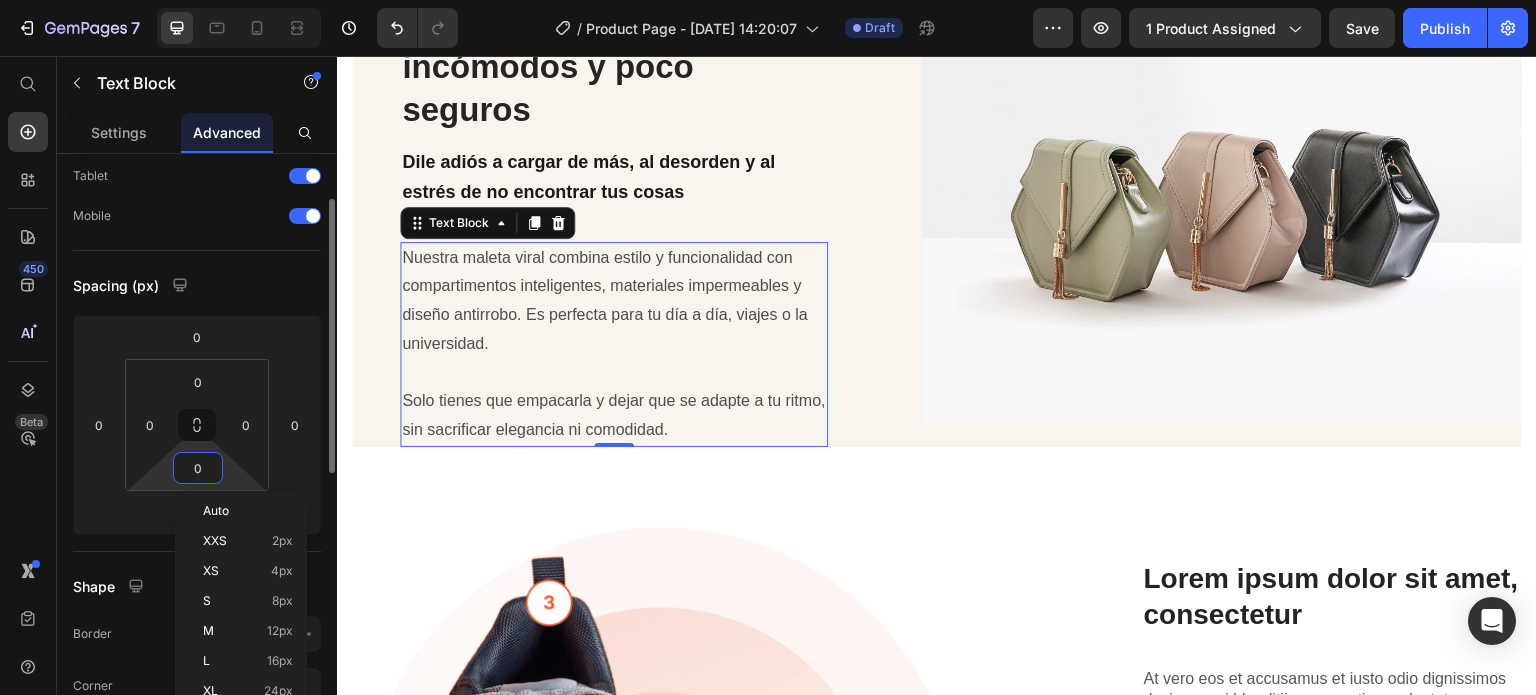 scroll, scrollTop: 300, scrollLeft: 0, axis: vertical 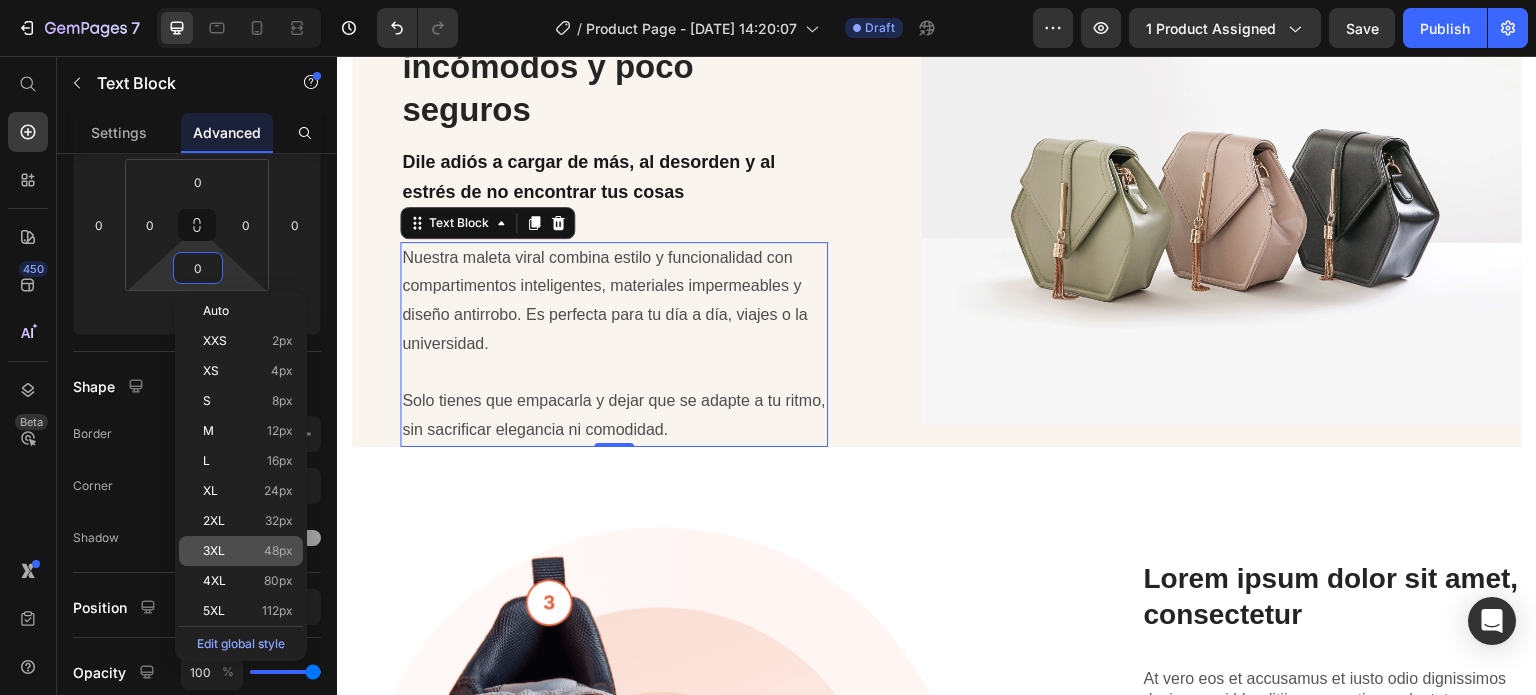 click on "48px" at bounding box center (278, 551) 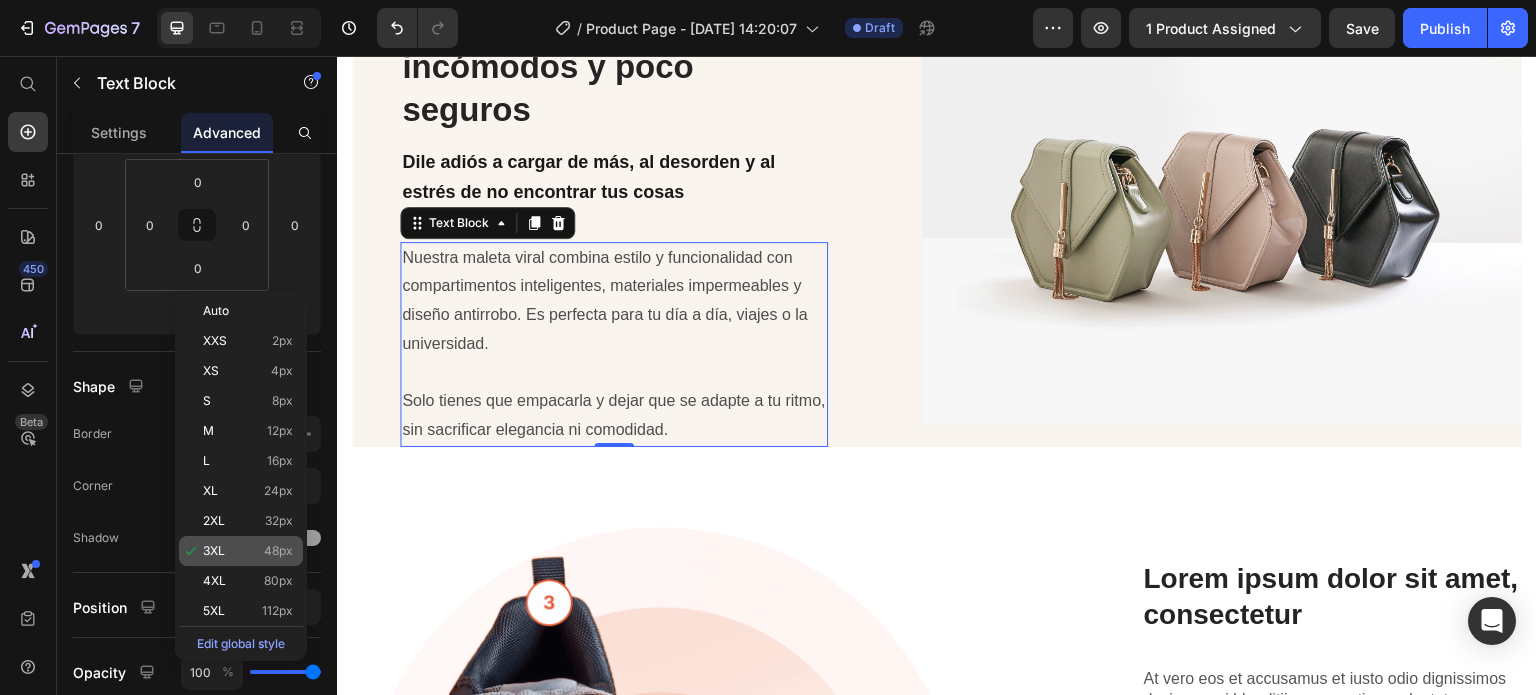 type on "48" 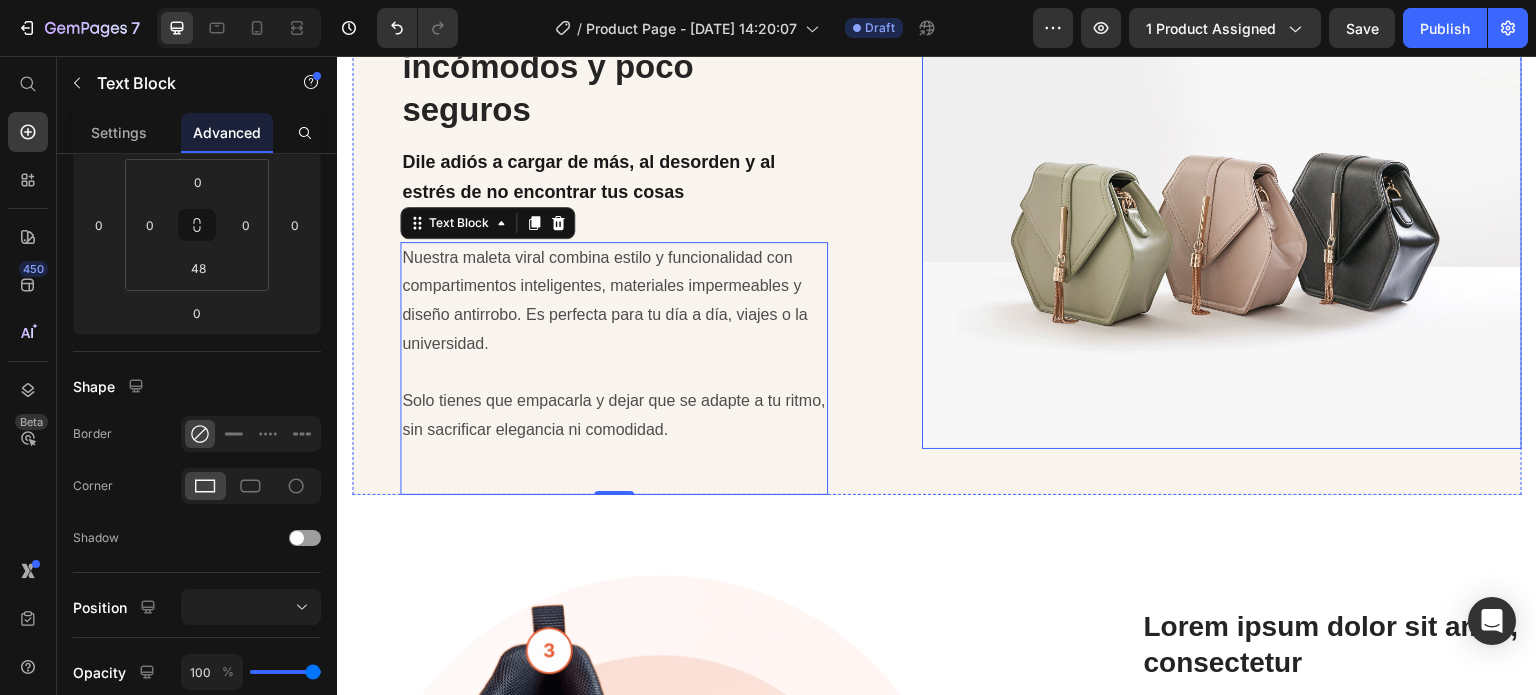 click at bounding box center (1222, 224) 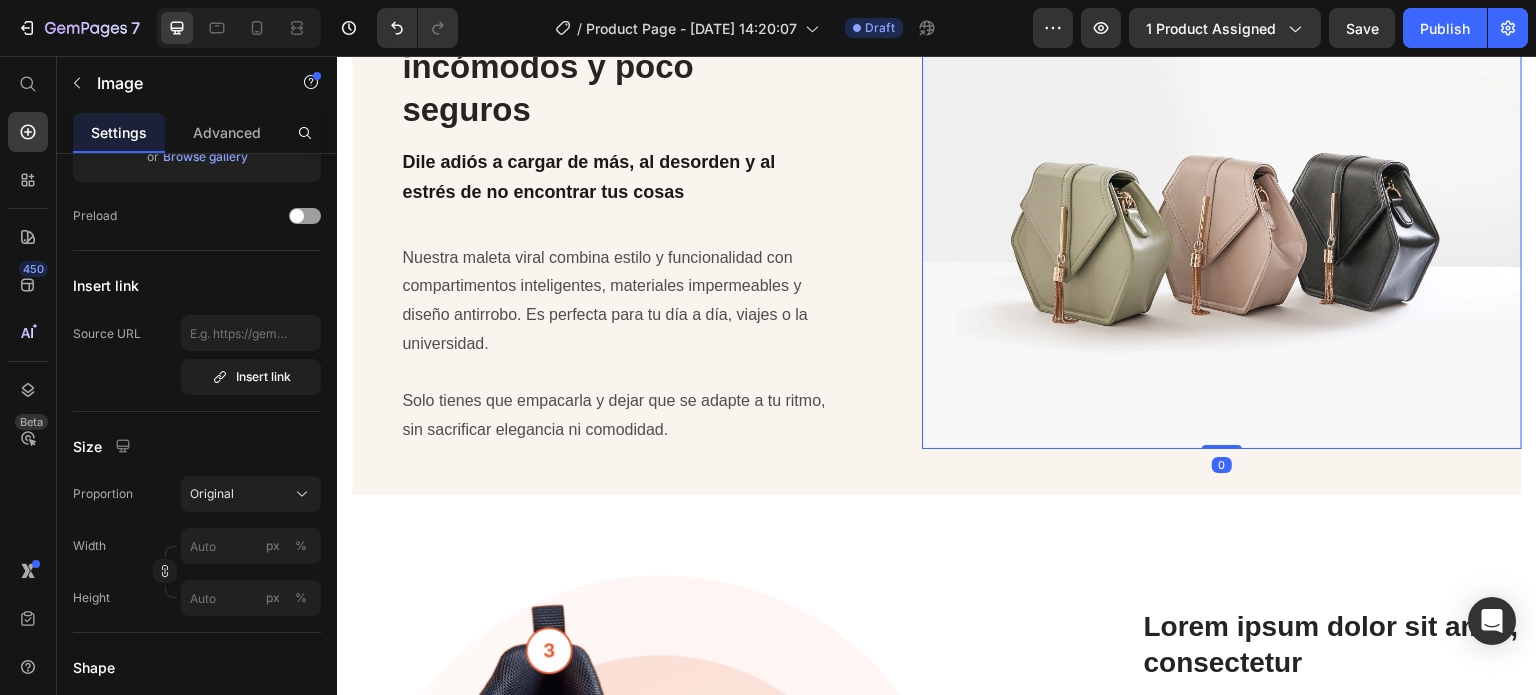 scroll, scrollTop: 0, scrollLeft: 0, axis: both 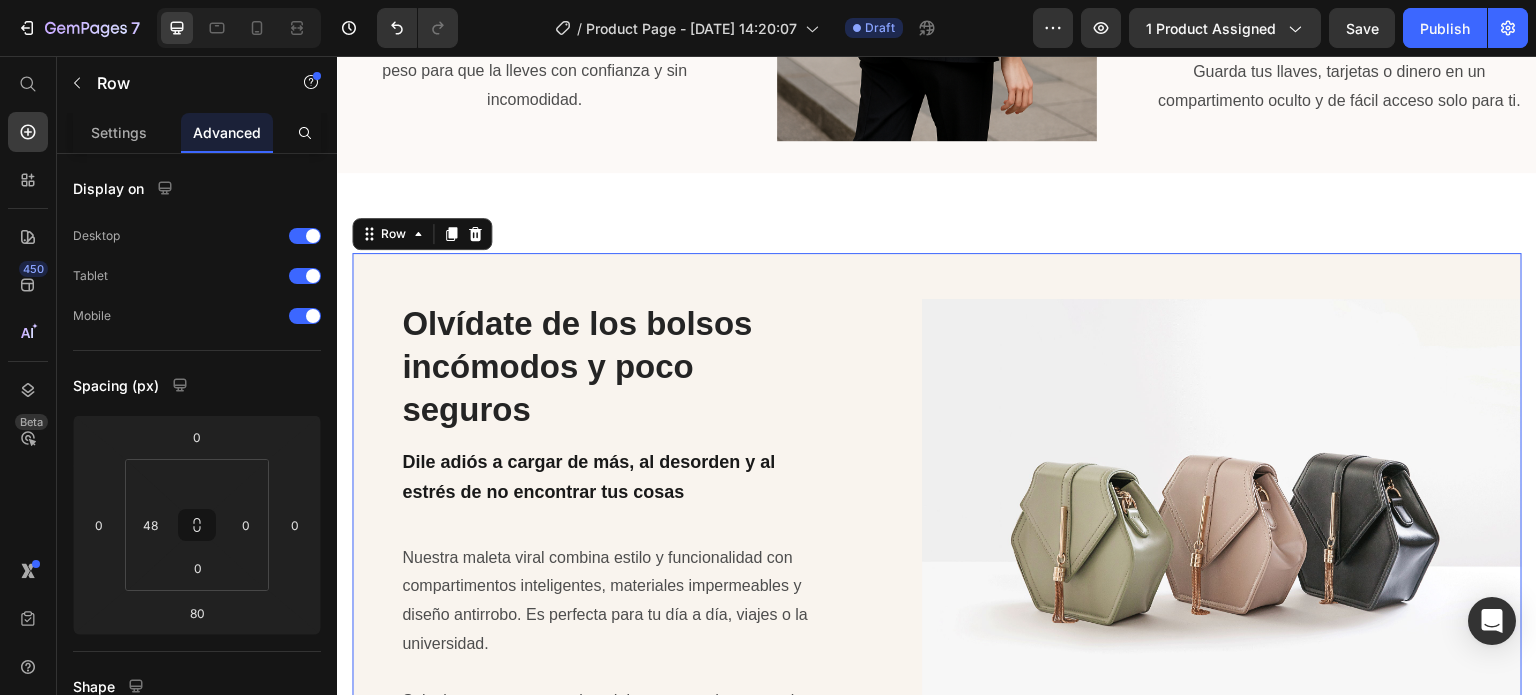 click on "Olvídate de los bolsos incómodos y poco seguros Heading Dile adiós a cargar de más, al desorden y al estrés de no encontrar tus cosas Text Block Nuestra maleta viral combina estilo y funcionalidad con compartimentos inteligentes, materiales impermeables y diseño antirrobo. Es perfecta para tu día a día, viajes o la universidad. Solo tienes que empacarla y dejar que se adapte a tu ritmo, sin sacrificar elegancia ni comodidad. Text Block Image Row   80" at bounding box center (937, 524) 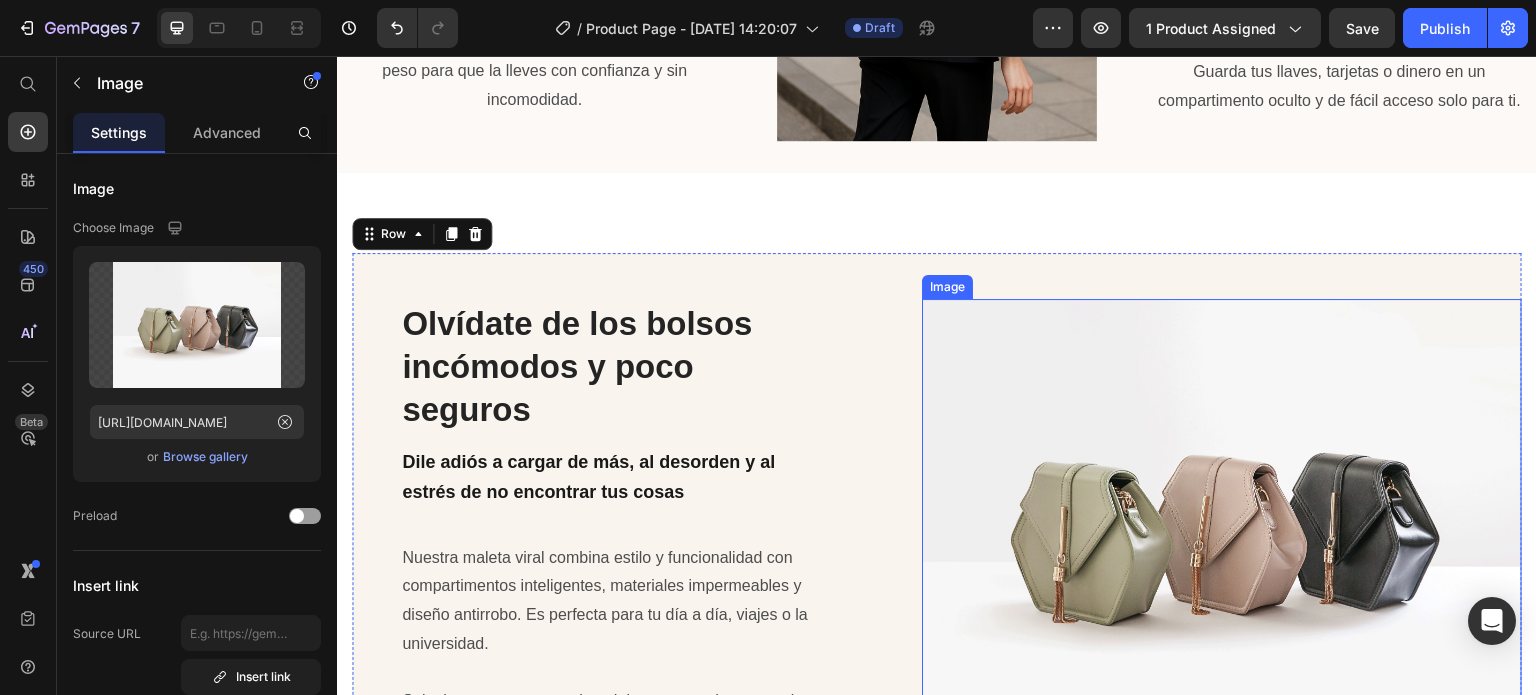 click at bounding box center [1222, 524] 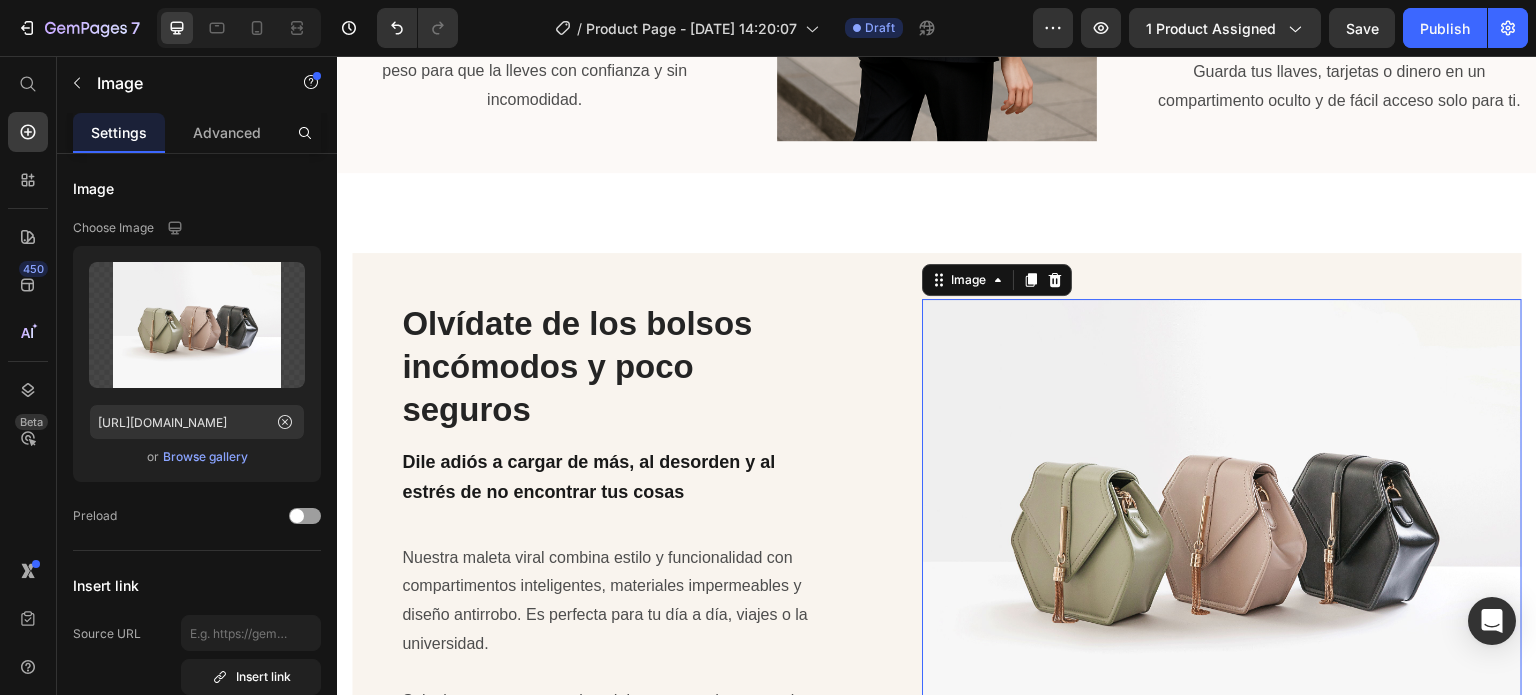 click on "Settings" at bounding box center (119, 132) 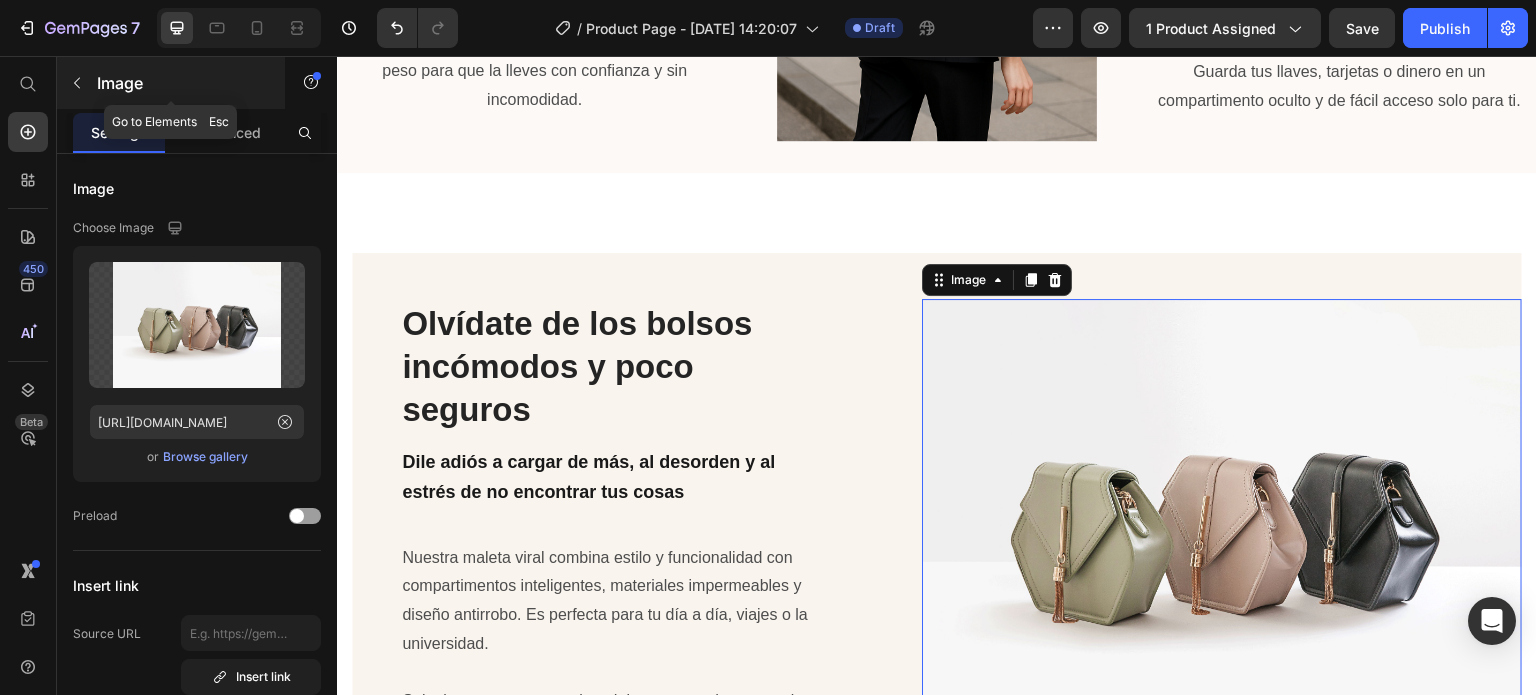click at bounding box center [77, 83] 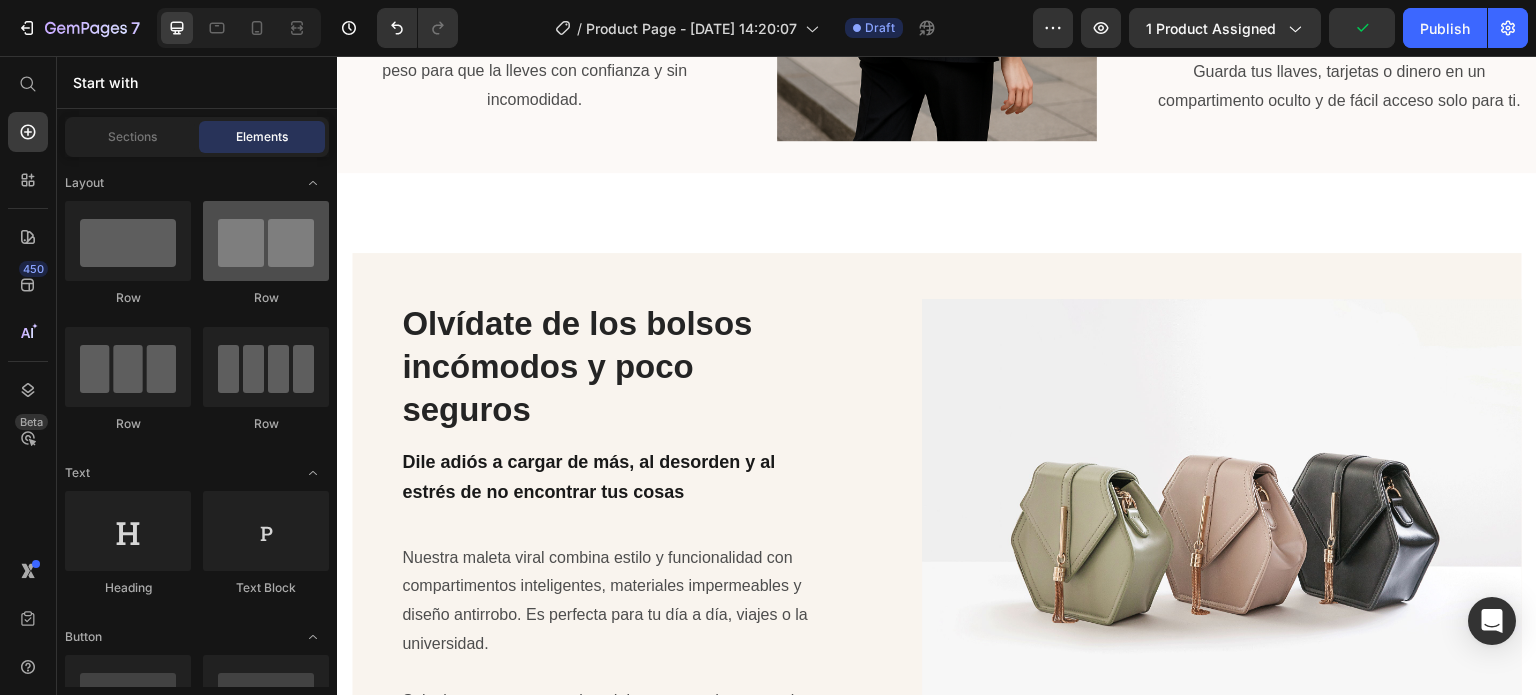 click at bounding box center [266, 241] 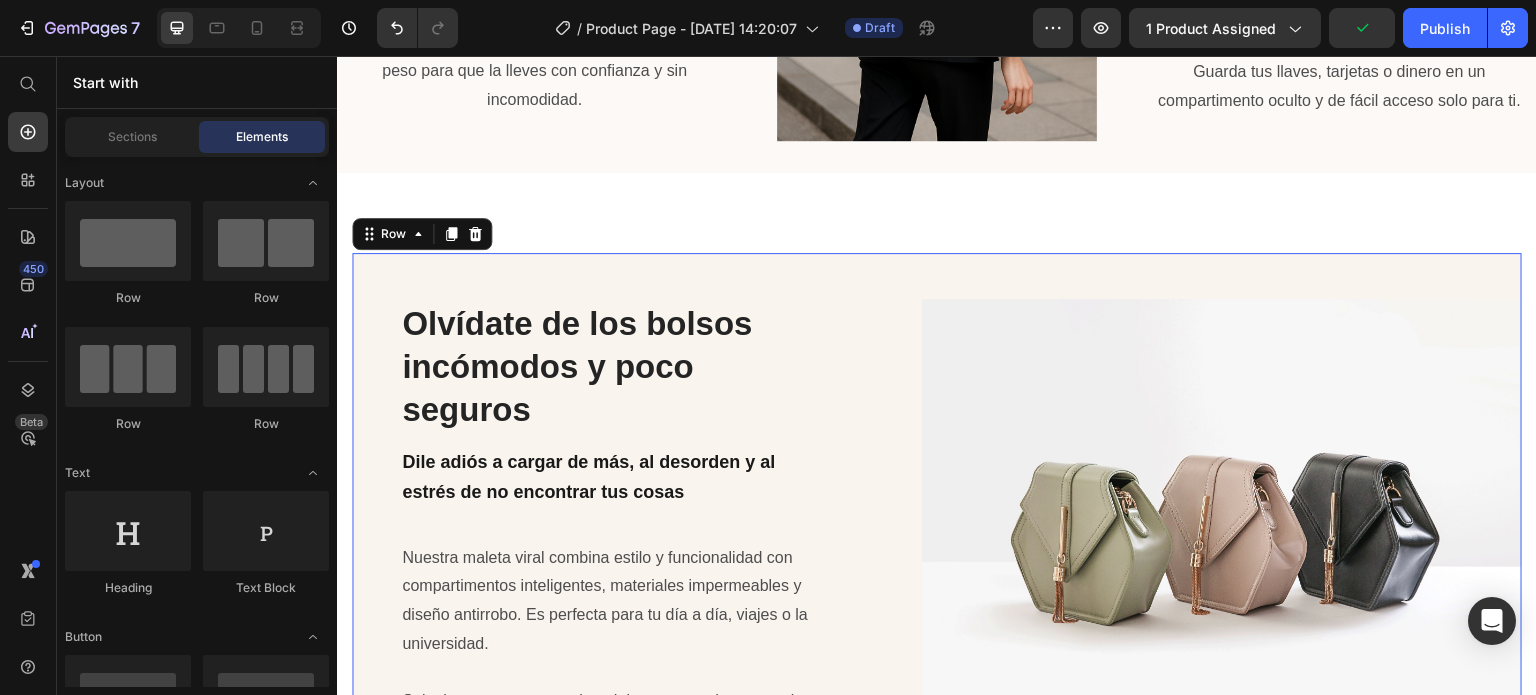 click on "Image" at bounding box center (1222, 524) 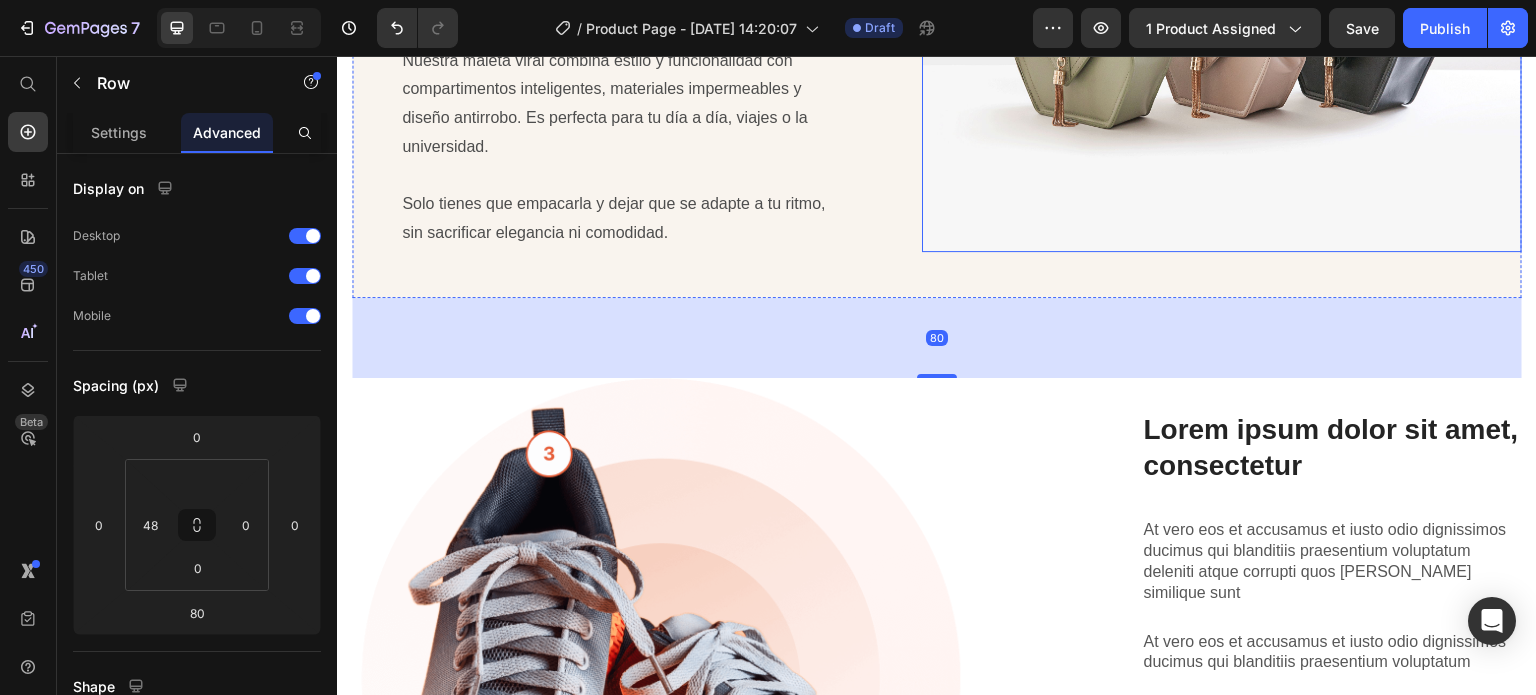 scroll, scrollTop: 2555, scrollLeft: 0, axis: vertical 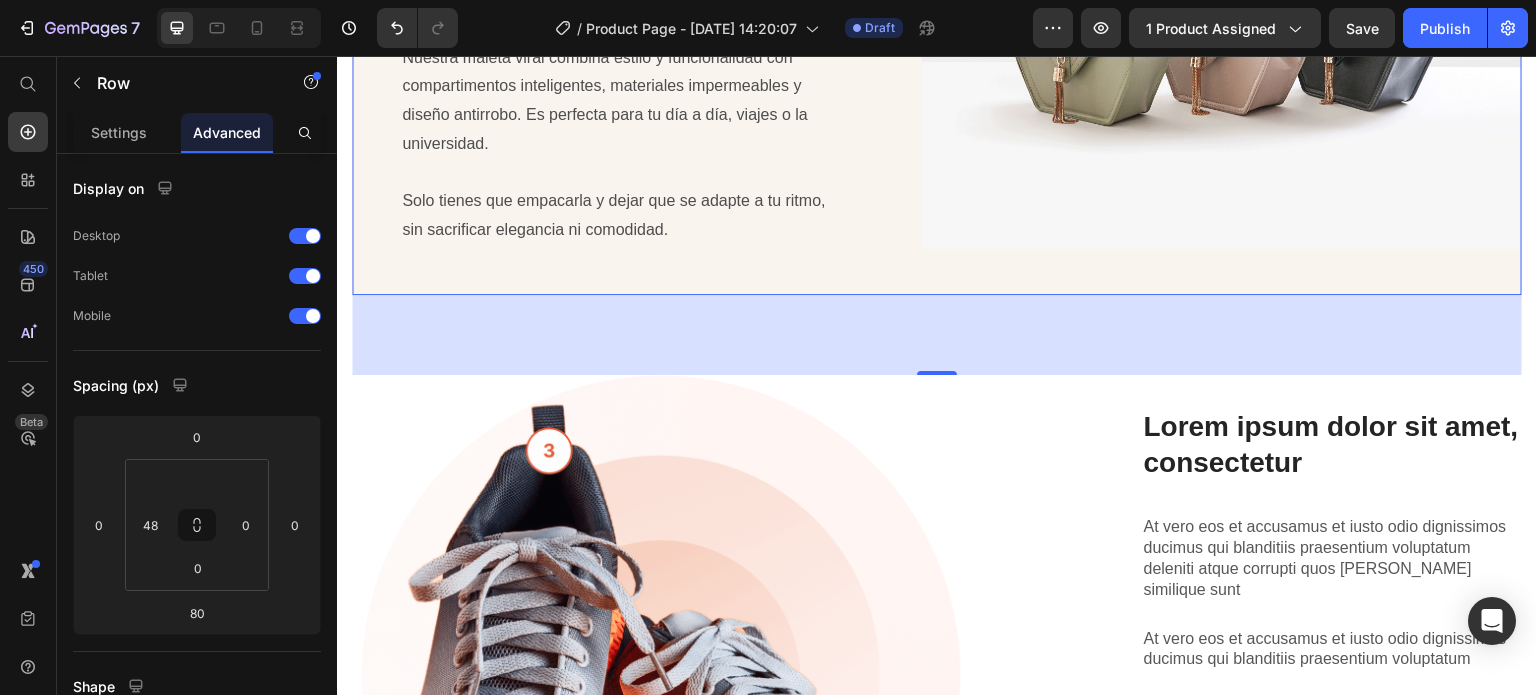 click on "80" at bounding box center [937, 335] 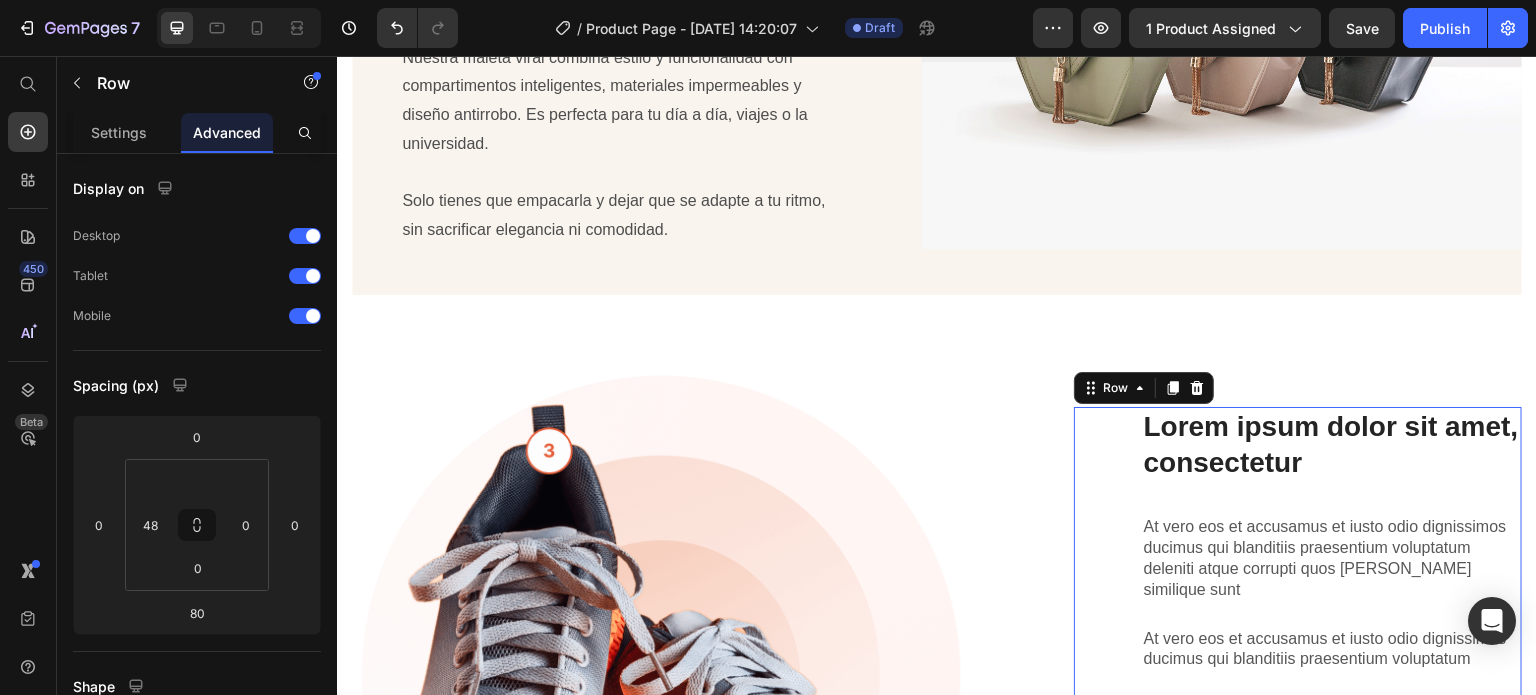click on "Lorem ipsum dolor sit amet, consectetur Heading At vero eos et accusamus et iusto odio dignissimos ducimus qui blanditiis praesentium voluptatum deleniti atque corrupti quos [PERSON_NAME] similique sunt Text Block At vero eos et accusamus et iusto odio dignissimos ducimus qui blanditiis praesentium voluptatum Text Block Image" at bounding box center (1332, 659) 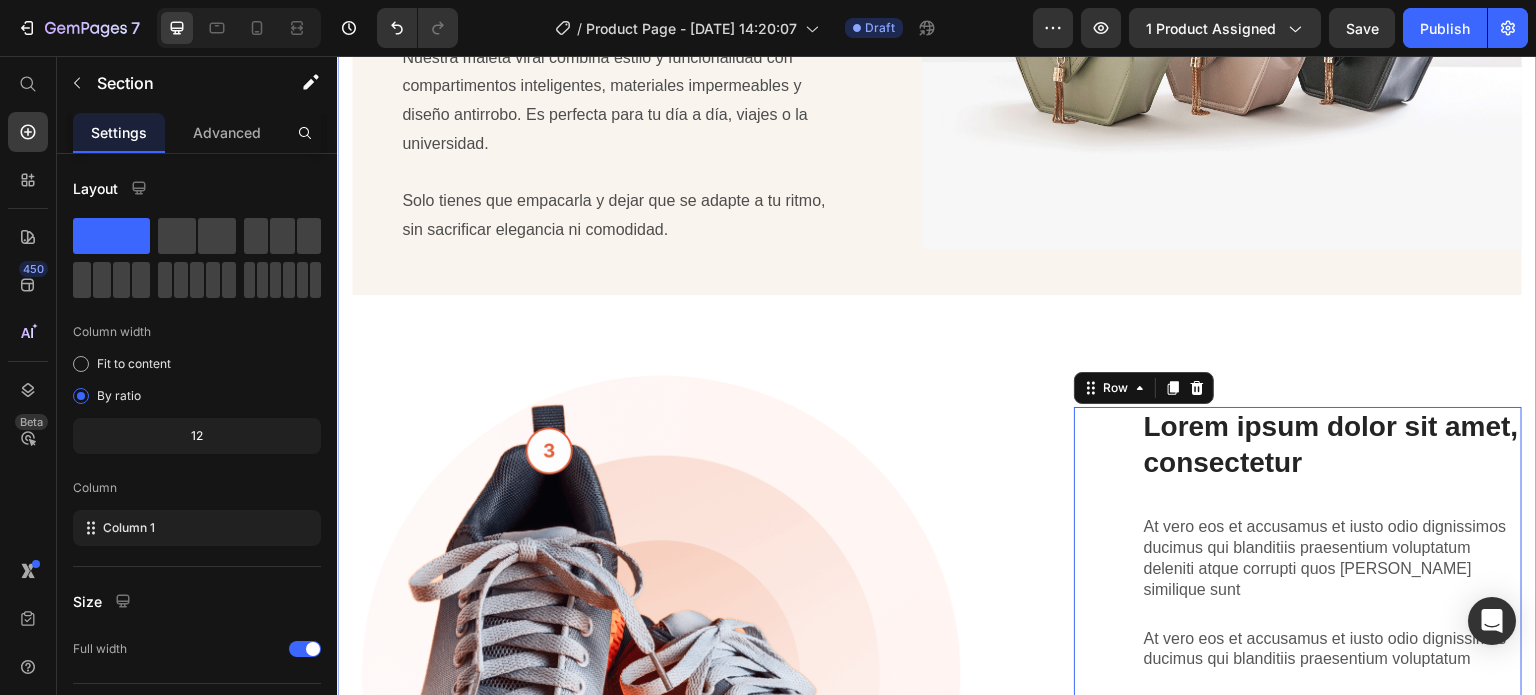 click on "Olvídate de los bolsos incómodos y poco seguros Heading Dile adiós a cargar de más, al desorden y al estrés de no encontrar tus cosas Text Block Nuestra maleta viral combina estilo y funcionalidad con compartimentos inteligentes, materiales impermeables y diseño antirrobo. Es perfecta para tu día a día, viajes o la universidad. Solo tienes que empacarla y dejar que se adapte a tu ritmo, sin sacrificar elegancia ni comodidad. Text Block Image Row Lorem ipsum dolor sit amet consectetur adipiscing Heading Image Lorem ipsum dolor sit amet, consectetur Heading At vero eos et accusamus et iusto odio dignissimos ducimus qui blanditiis praesentium voluptatum deleniti atque corrupti quos [PERSON_NAME] similique sunt Text Block At vero eos et accusamus et iusto odio dignissimos ducimus qui blanditiis praesentium voluptatum Text Block Image Row   0 Row" at bounding box center (937, 355) 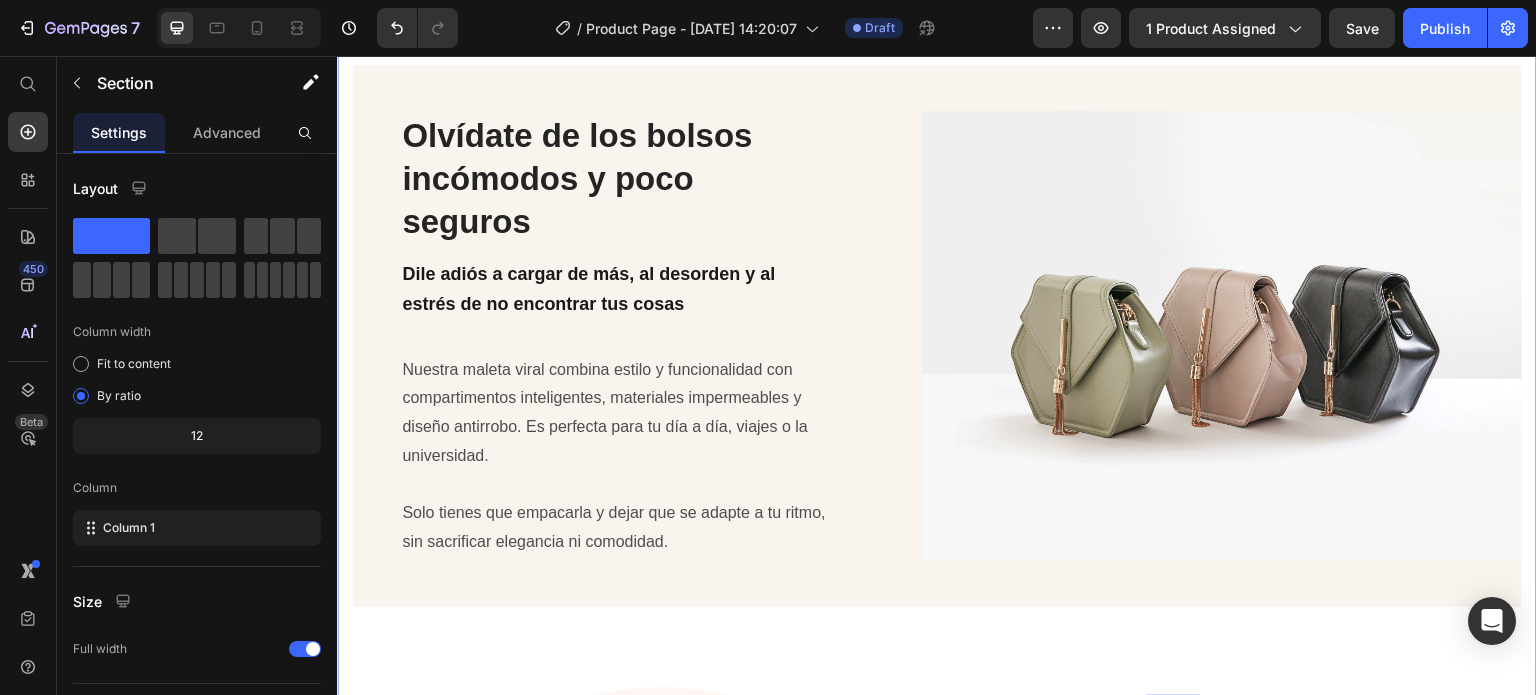 scroll, scrollTop: 2255, scrollLeft: 0, axis: vertical 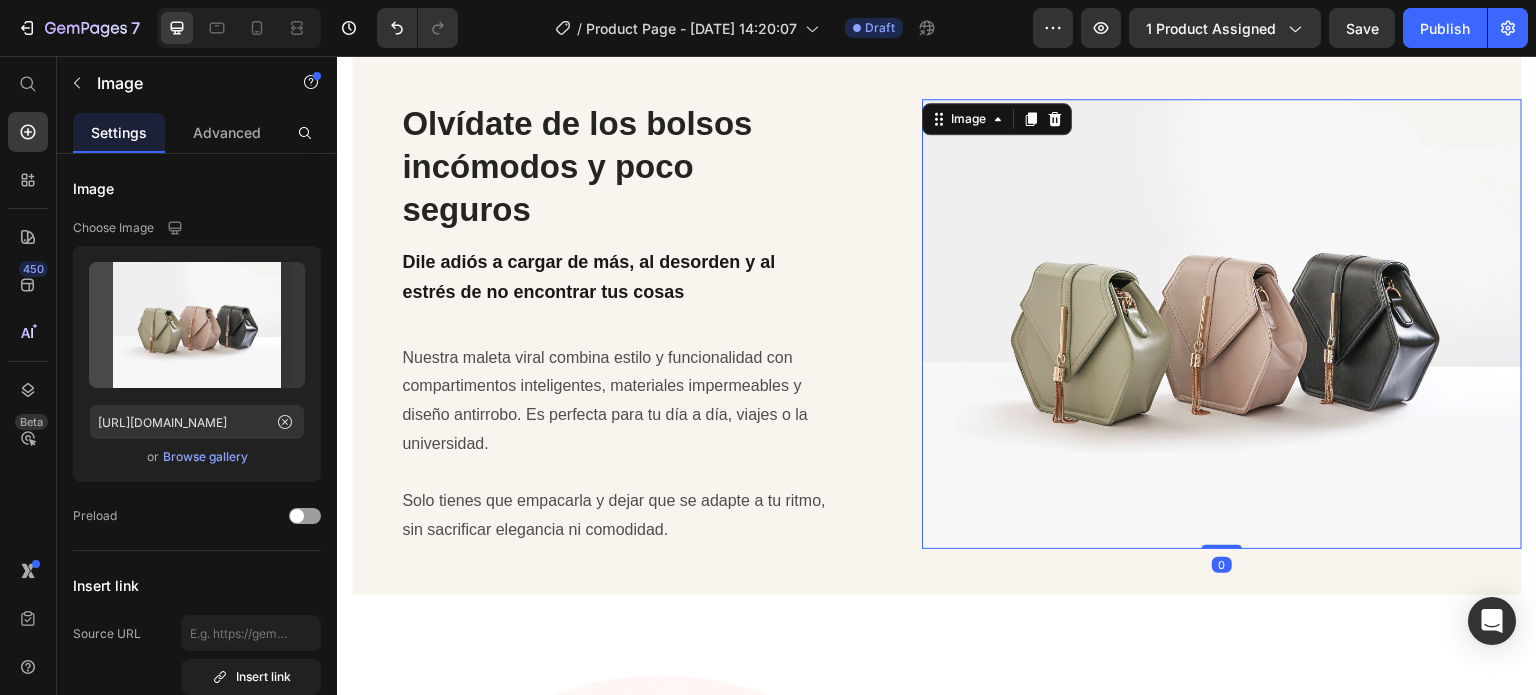 click at bounding box center [1222, 324] 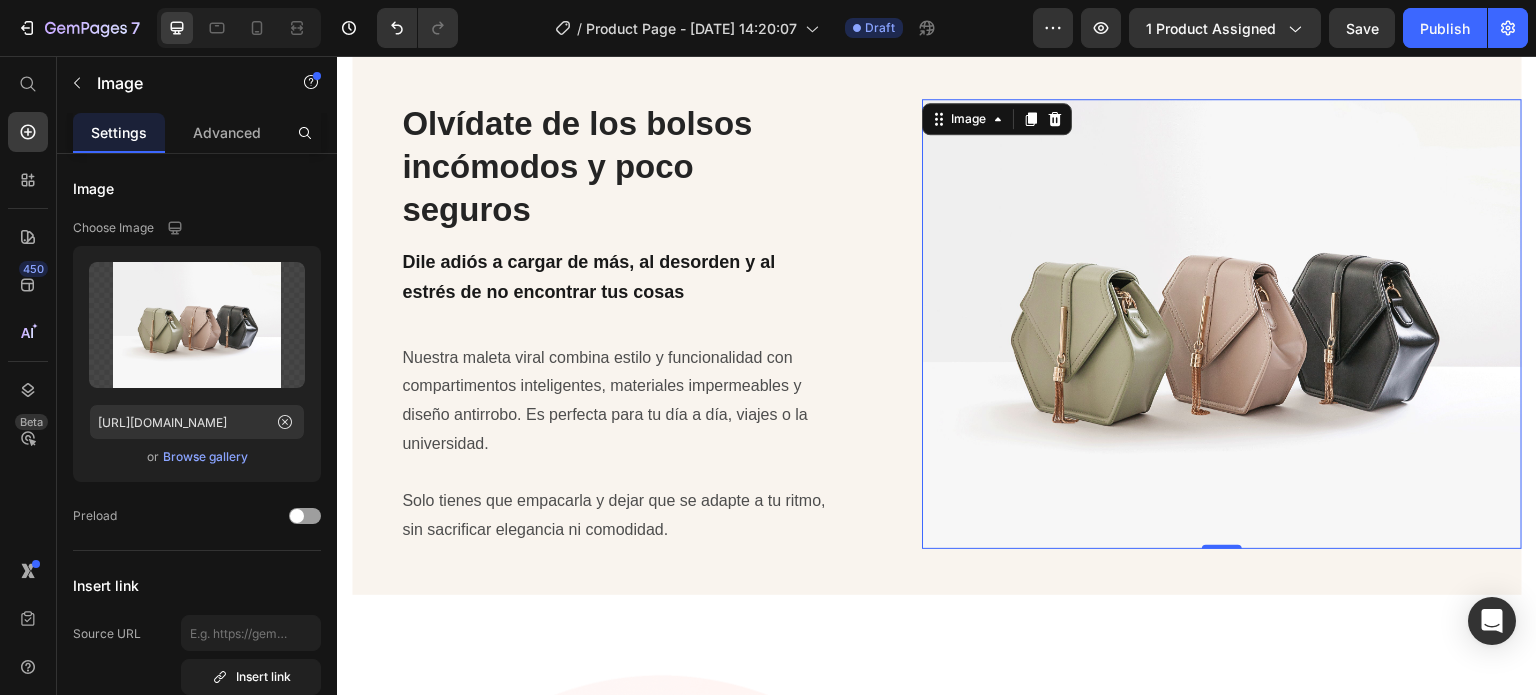click at bounding box center (1222, 324) 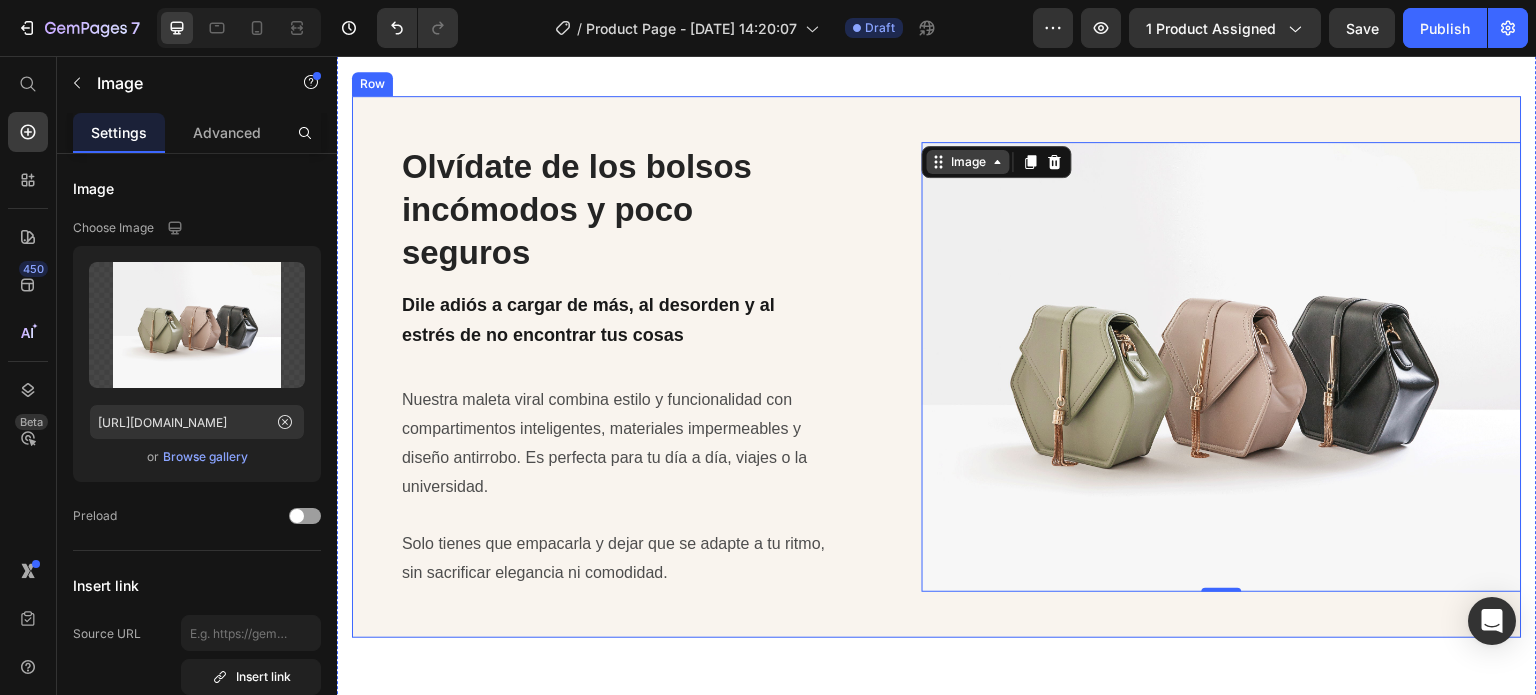 scroll, scrollTop: 1955, scrollLeft: 0, axis: vertical 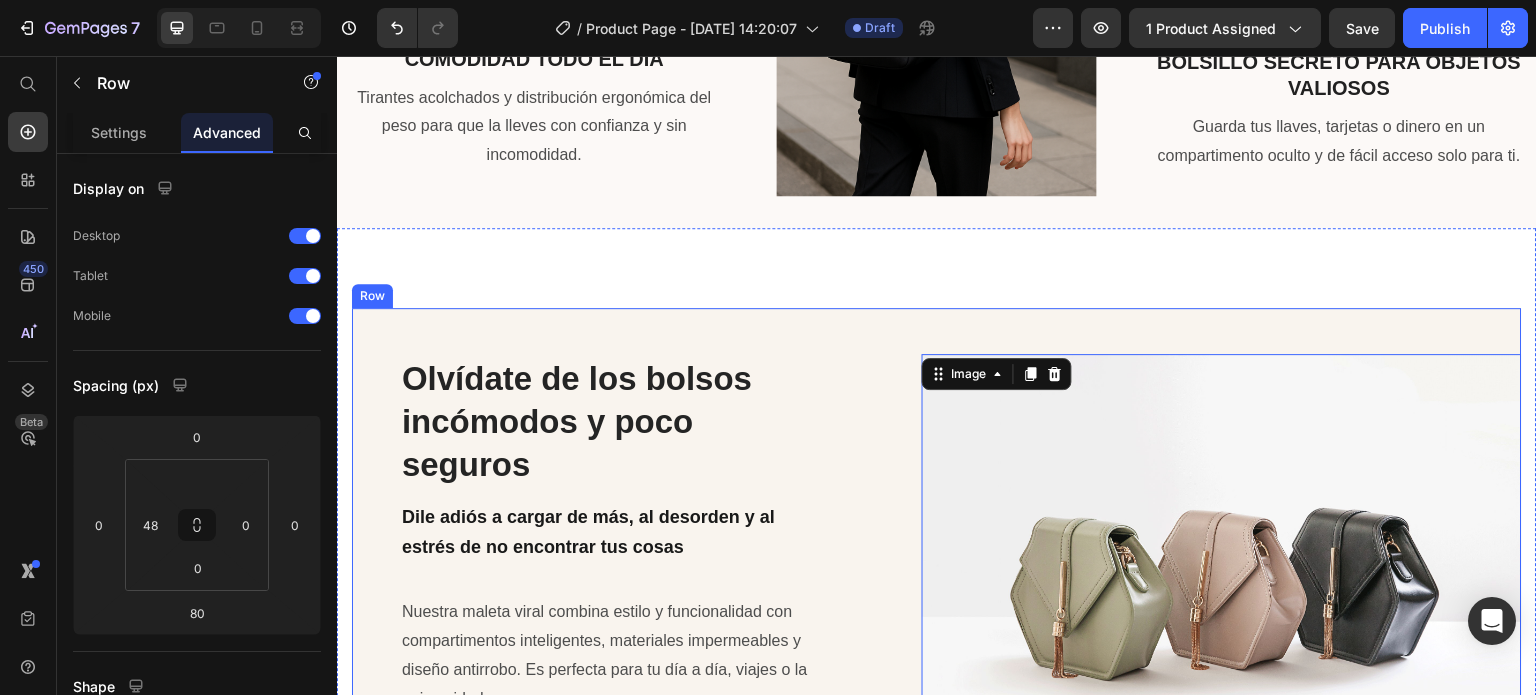 click on "Image   0" at bounding box center (1222, 579) 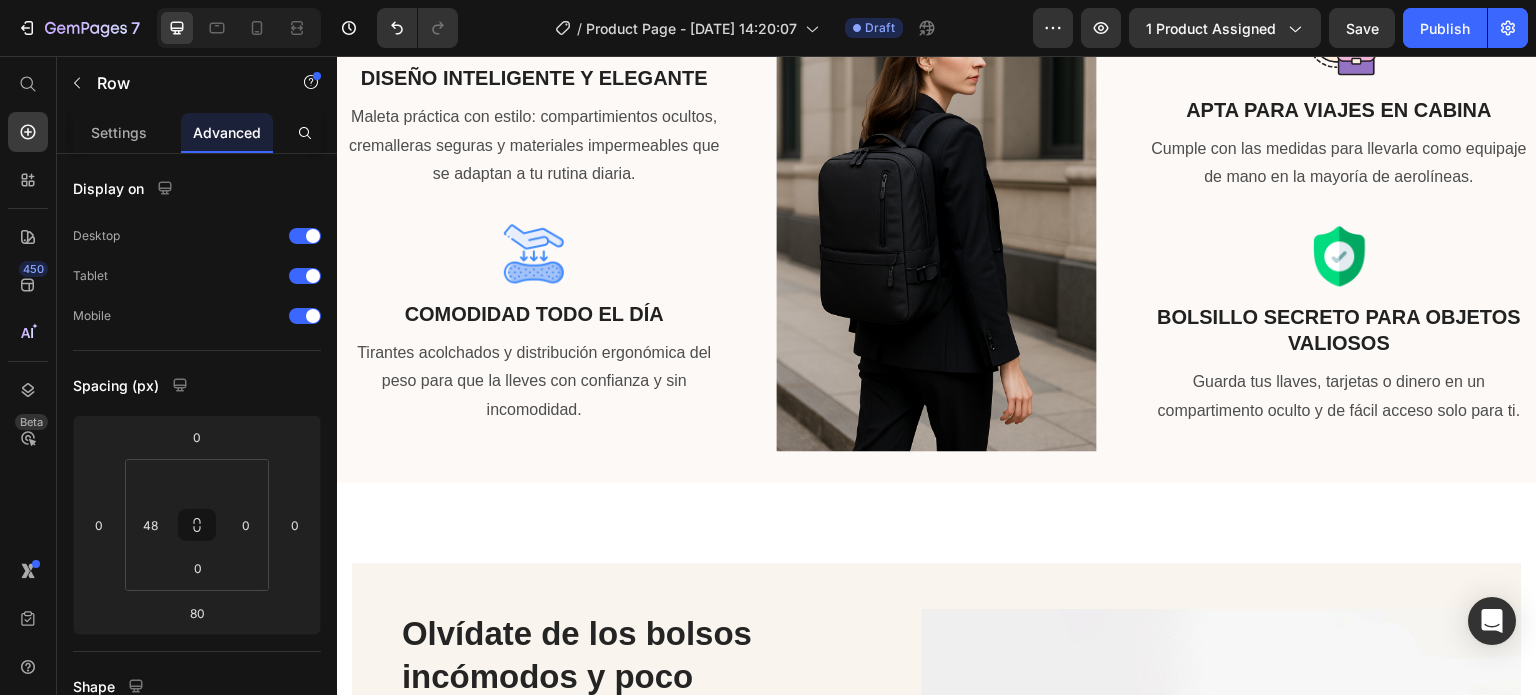 scroll, scrollTop: 1900, scrollLeft: 0, axis: vertical 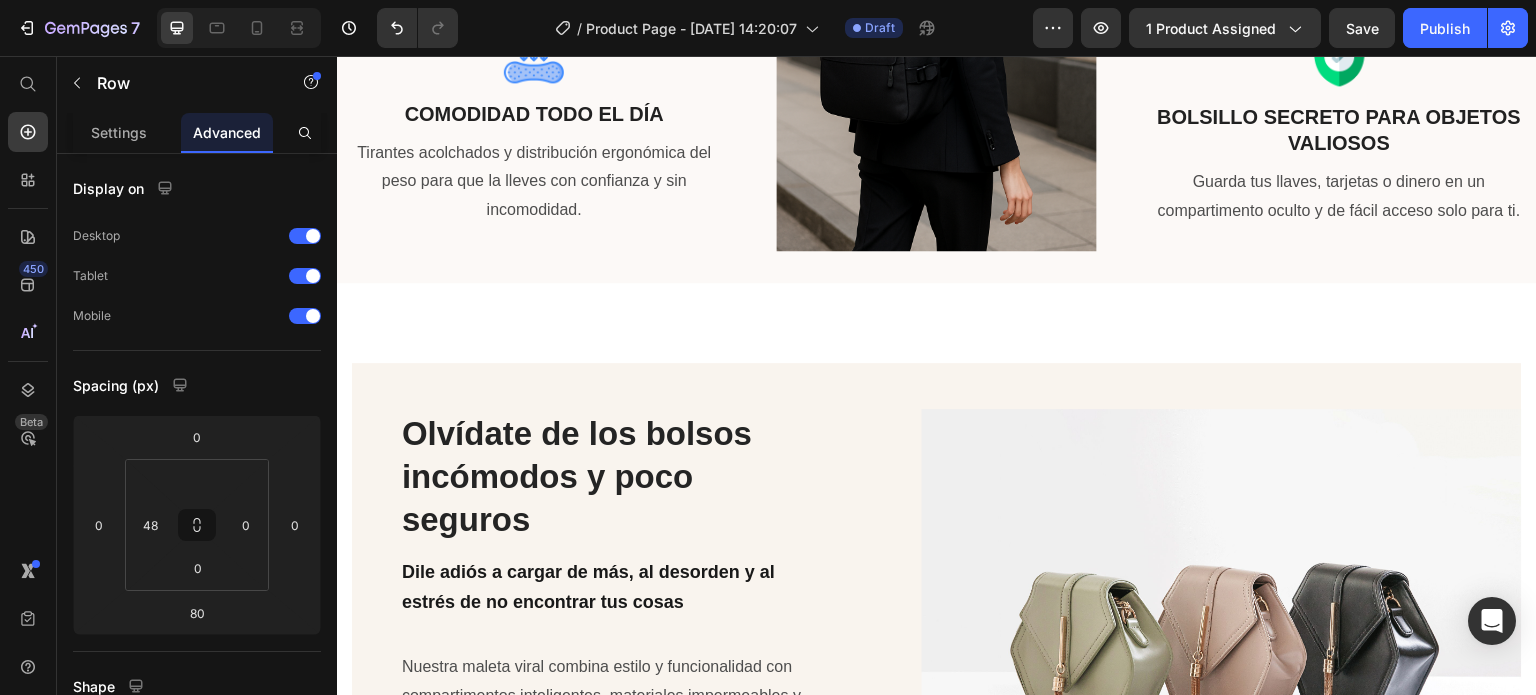 click on "Olvídate de los bolsos incómodos y poco seguros Heading Dile adiós a cargar de más, al desorden y al estrés de no encontrar tus cosas Text Block Nuestra maleta viral combina estilo y funcionalidad con compartimentos inteligentes, materiales impermeables y diseño antirrobo. Es perfecta para tu día a día, viajes o la universidad. Solo tienes que empacarla y dejar que se adapte a tu ritmo, sin sacrificar elegancia ni comodidad. Text Block Image Row" at bounding box center (937, 634) 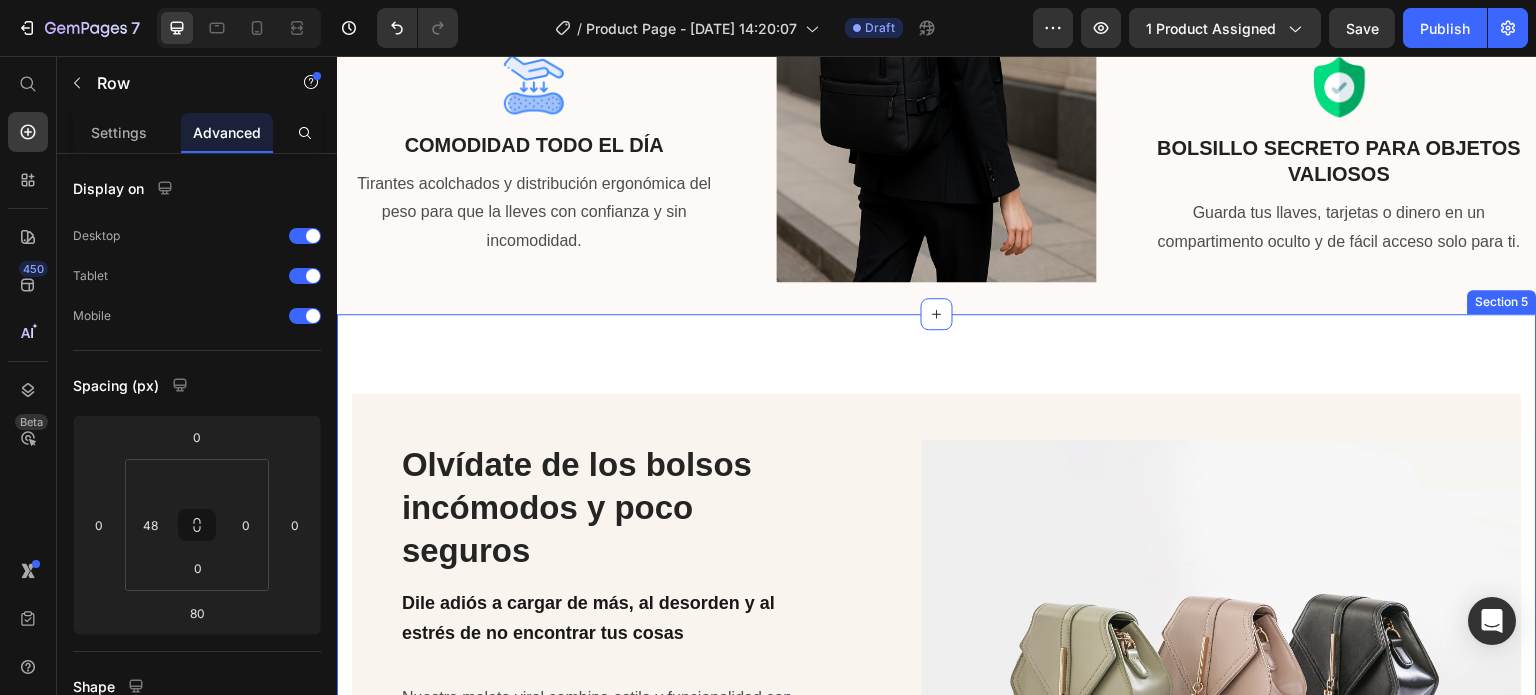 scroll, scrollTop: 2000, scrollLeft: 0, axis: vertical 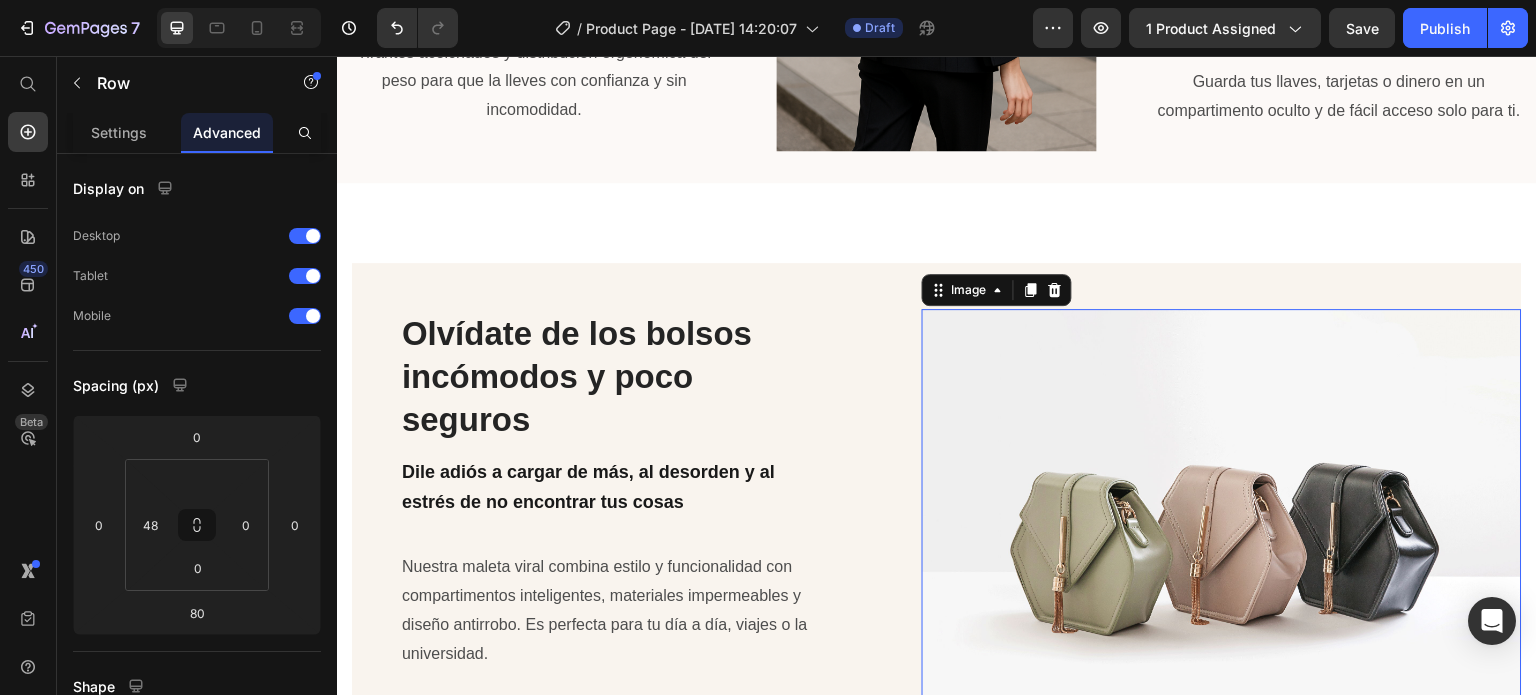 click at bounding box center [1222, 534] 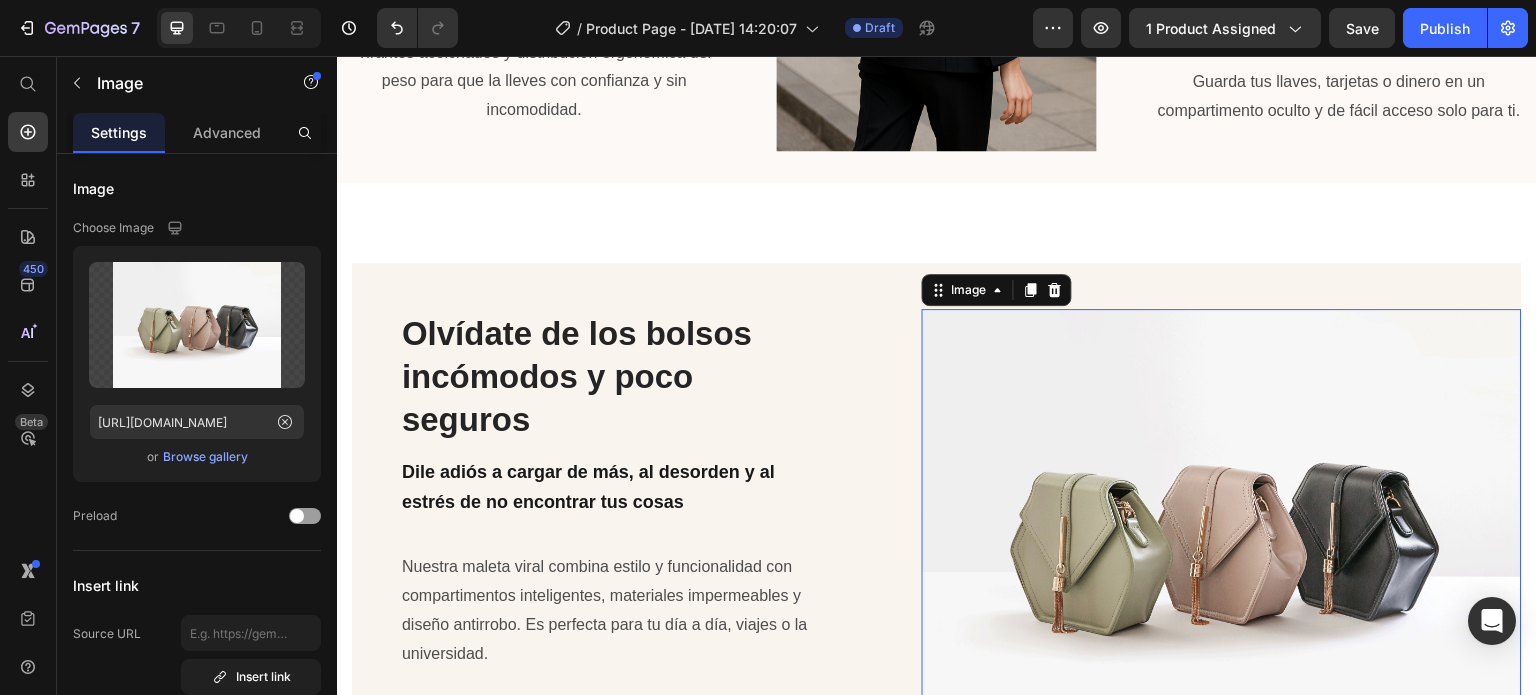 click at bounding box center [1222, 534] 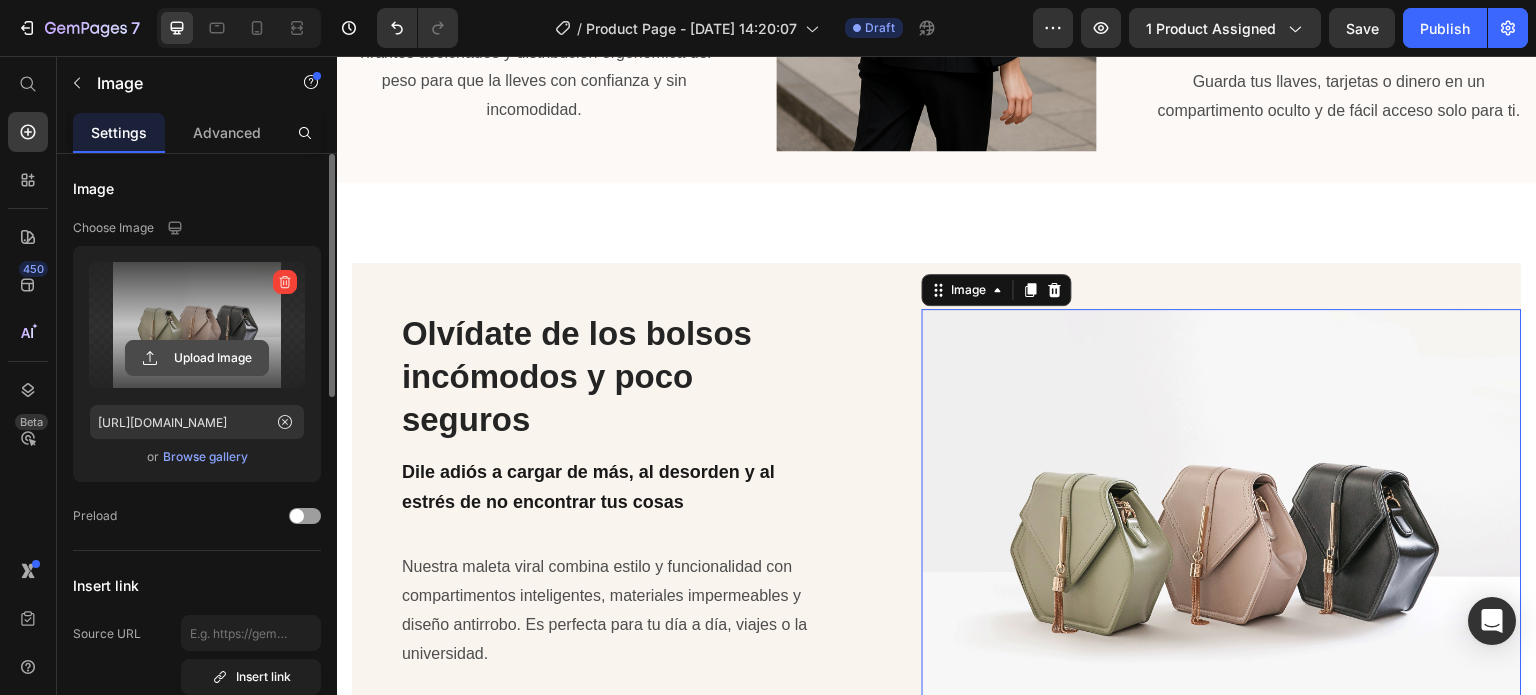 click 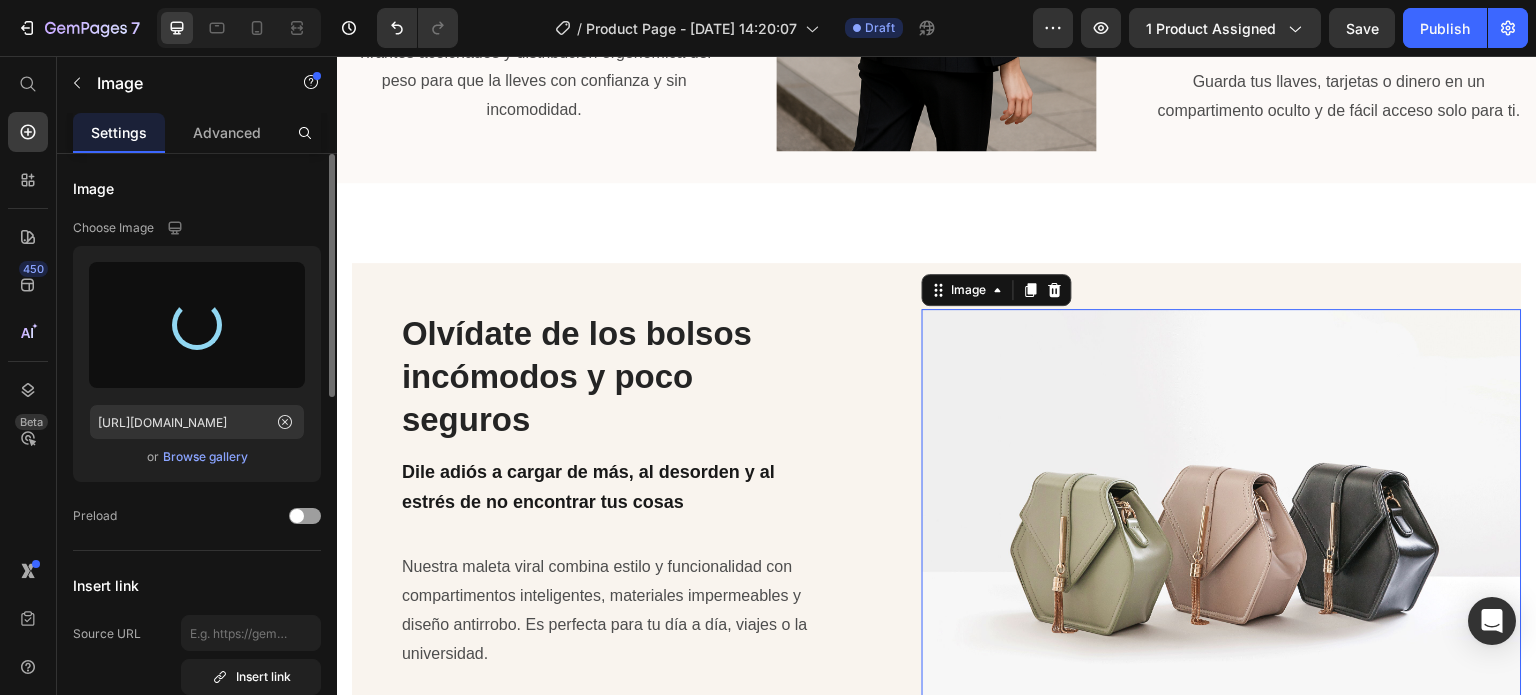 type on "[URL][DOMAIN_NAME]" 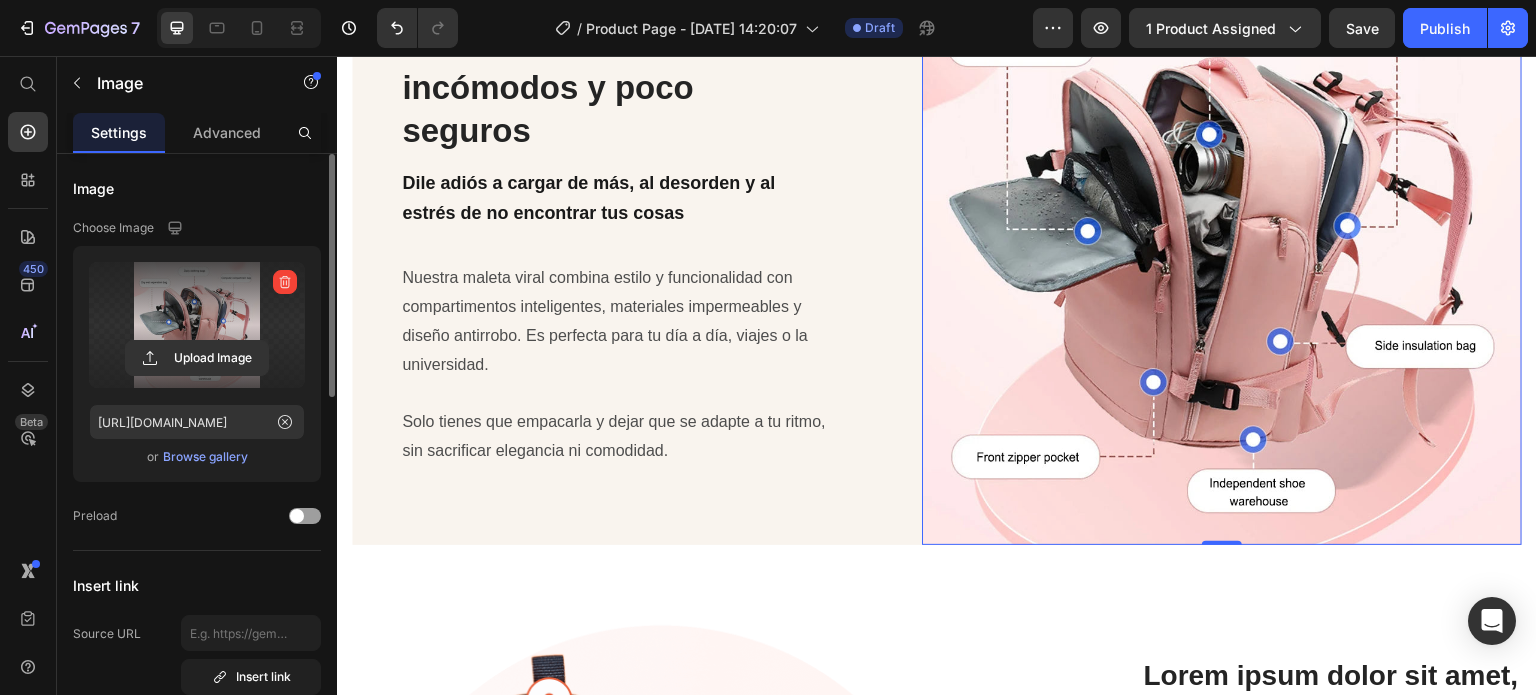 scroll, scrollTop: 2500, scrollLeft: 0, axis: vertical 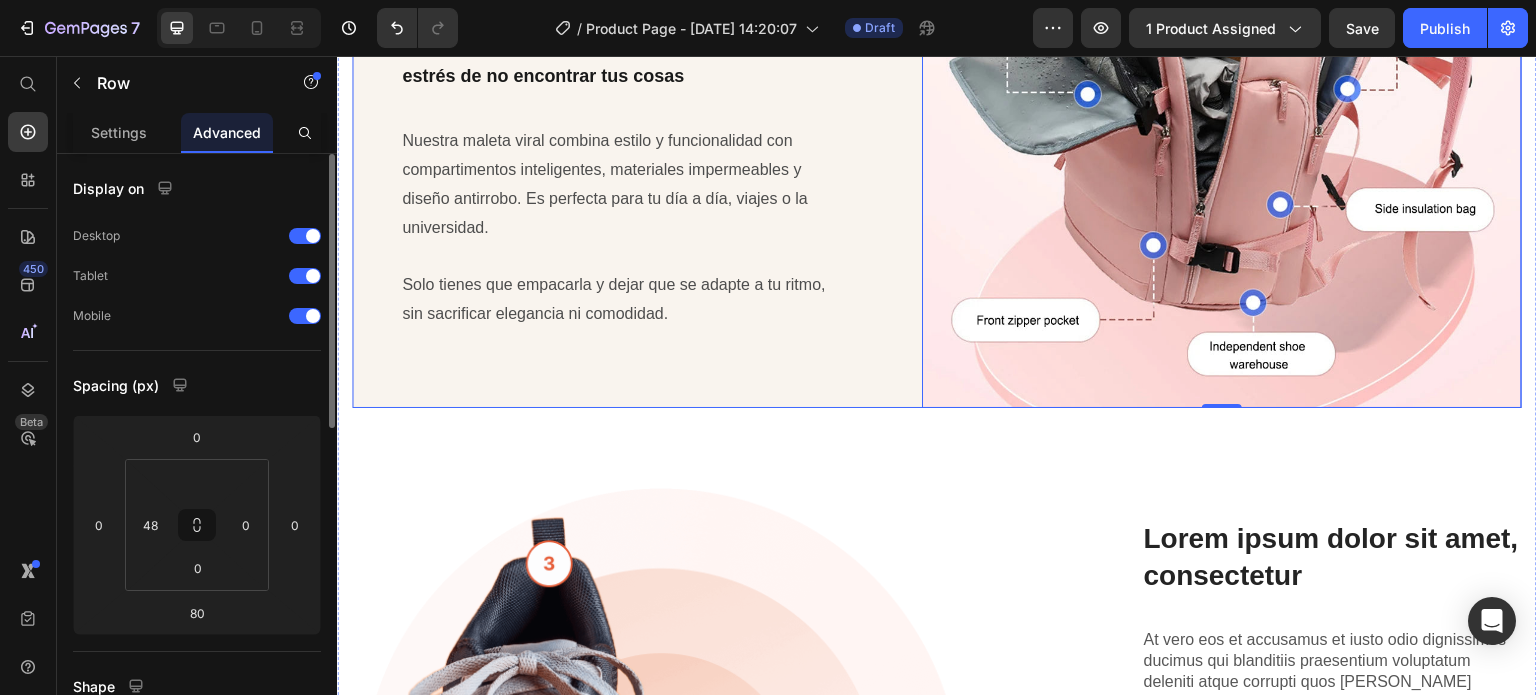 click on "Olvídate de los bolsos incómodos y poco seguros Heading Dile adiós a cargar de más, al desorden y al estrés de no encontrar tus cosas Text Block Nuestra maleta viral combina estilo y funcionalidad con compartimentos inteligentes, materiales impermeables y diseño antirrobo. Es perfecta para tu día a día, viajes o la universidad. Solo tienes que empacarla y dejar que se adapte a tu ritmo, sin sacrificar elegancia ni comodidad. Text Block" at bounding box center [614, 108] 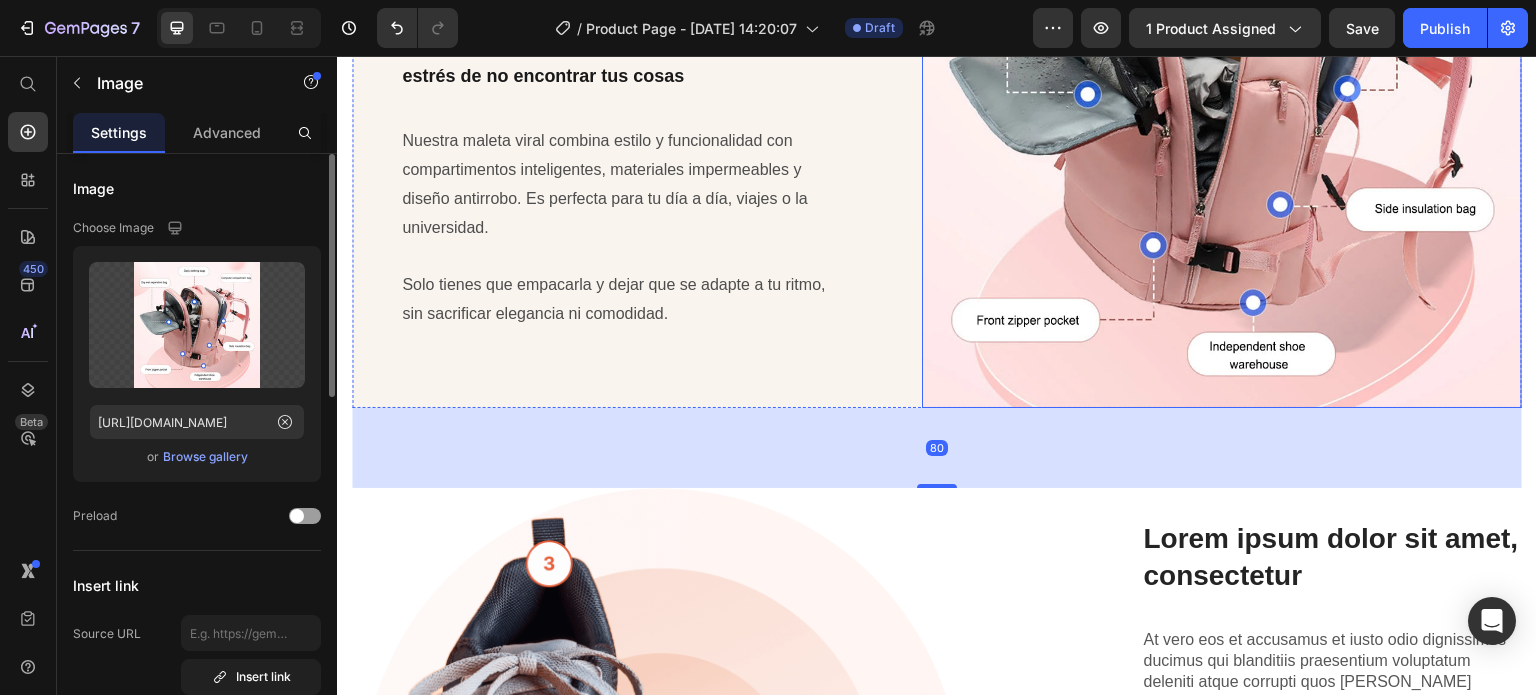 click at bounding box center (1222, 108) 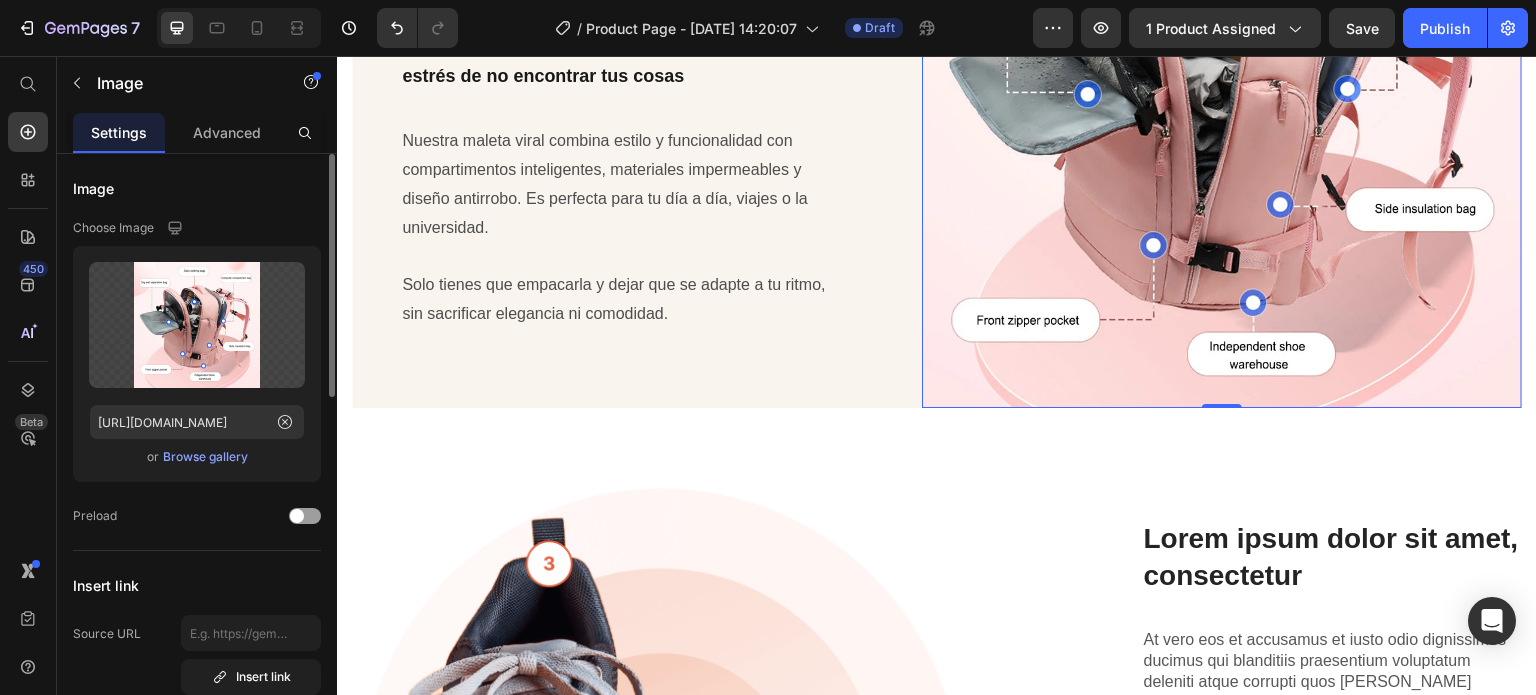 click at bounding box center (125, 56) 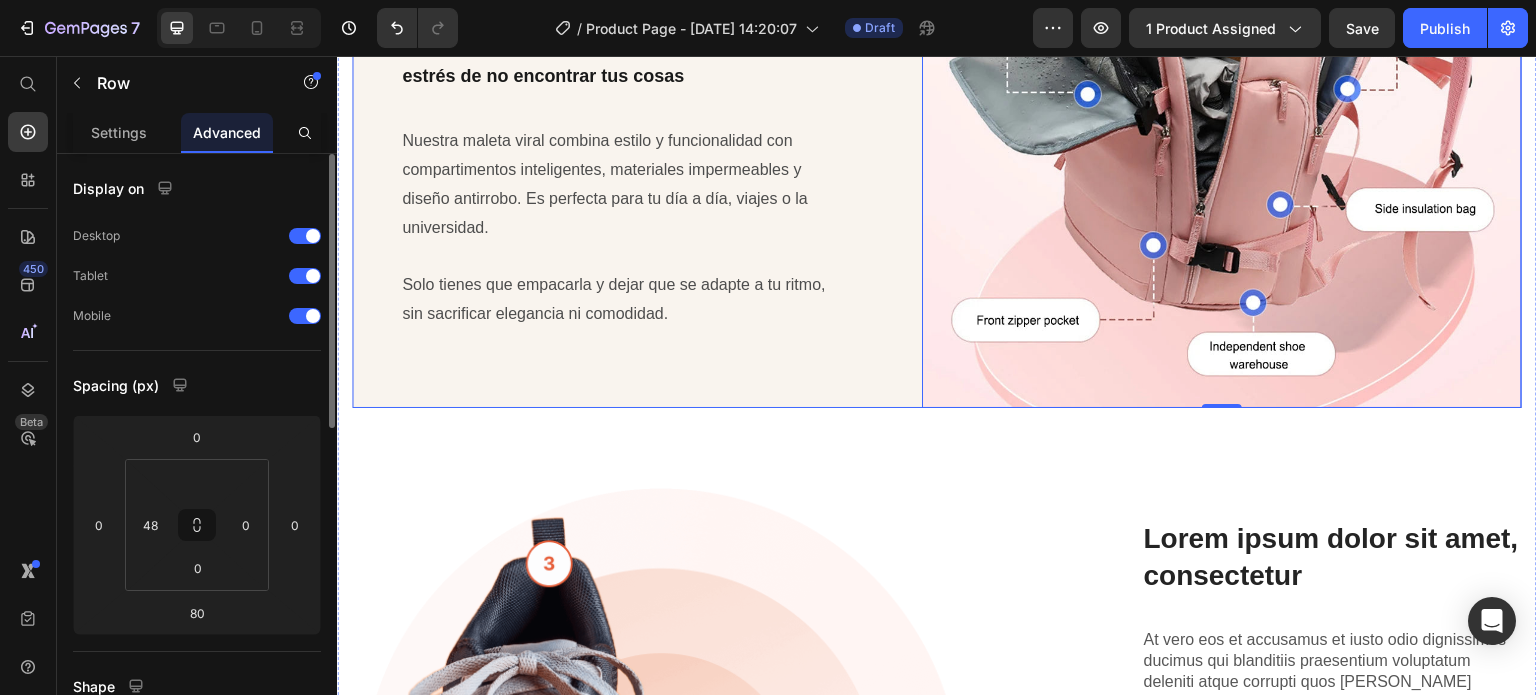 click on "Olvídate de los bolsos incómodos y poco seguros Heading Dile adiós a cargar de más, al desorden y al estrés de no encontrar tus cosas Text Block Nuestra maleta viral combina estilo y funcionalidad con compartimentos inteligentes, materiales impermeables y diseño antirrobo. Es perfecta para tu día a día, viajes o la universidad. Solo tienes que empacarla y dejar que se adapte a tu ritmo, sin sacrificar elegancia ni comodidad. Text Block" at bounding box center (614, 108) 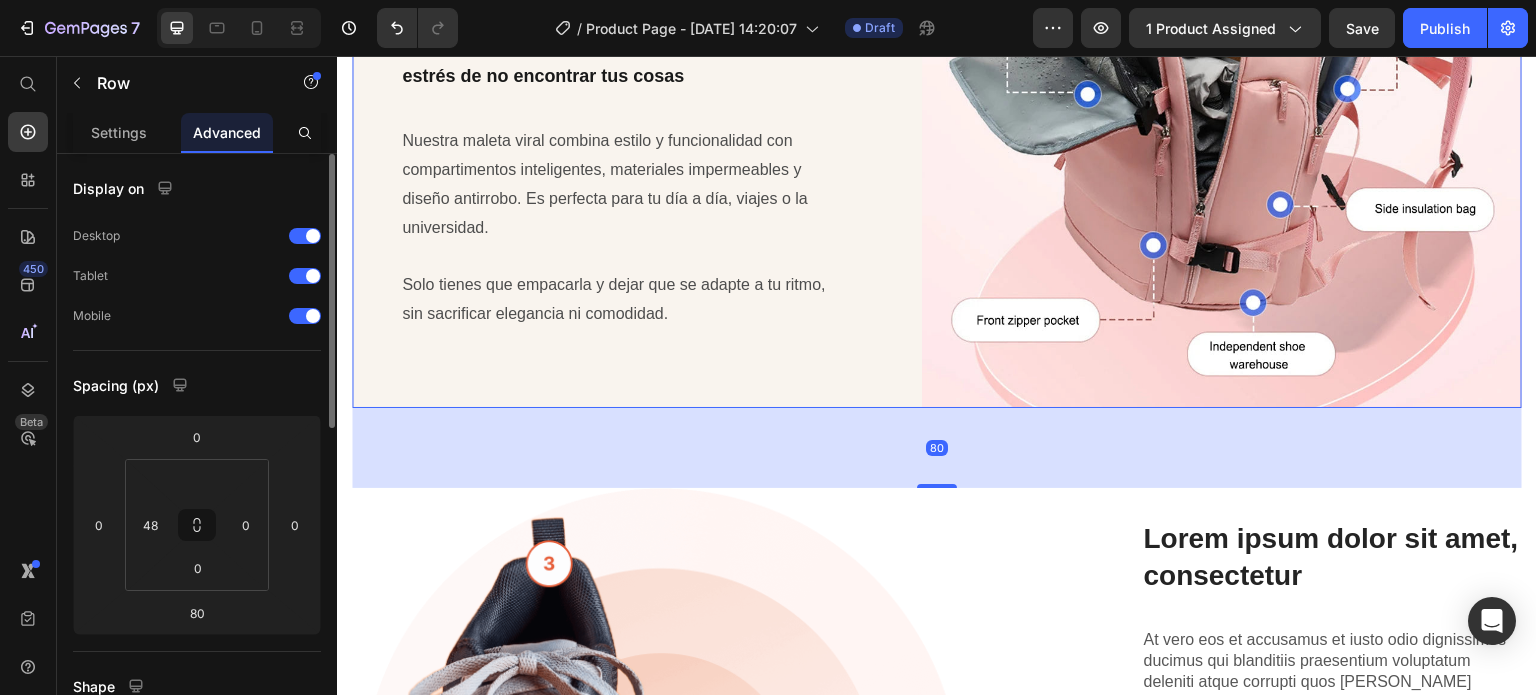 click on "Olvídate de los bolsos incómodos y poco seguros Heading Dile adiós a cargar de más, al desorden y al estrés de no encontrar tus cosas Text Block Nuestra maleta viral combina estilo y funcionalidad con compartimentos inteligentes, materiales impermeables y diseño antirrobo. Es perfecta para tu día a día, viajes o la universidad. Solo tienes que empacarla y dejar que se adapte a tu ritmo, sin sacrificar elegancia ni comodidad. Text Block Image Row   80" at bounding box center [937, 108] 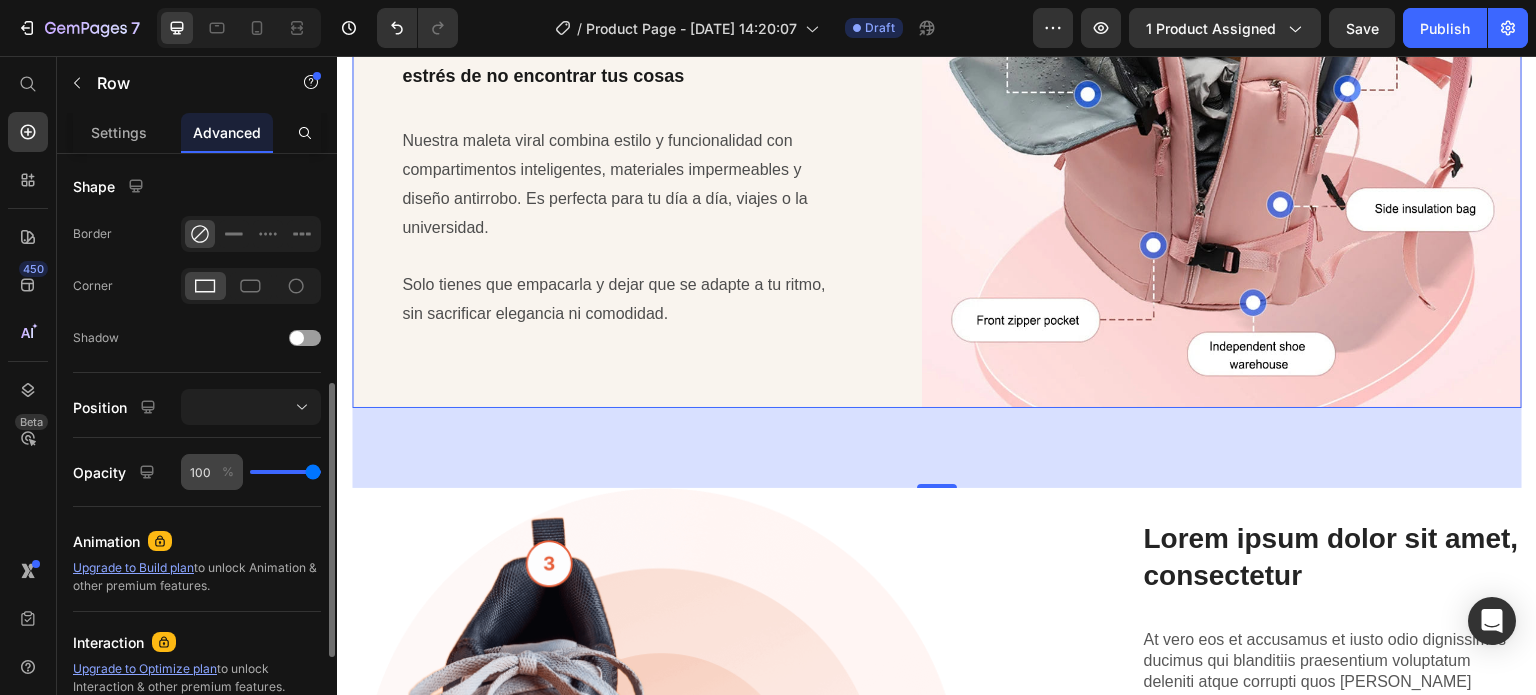 scroll, scrollTop: 704, scrollLeft: 0, axis: vertical 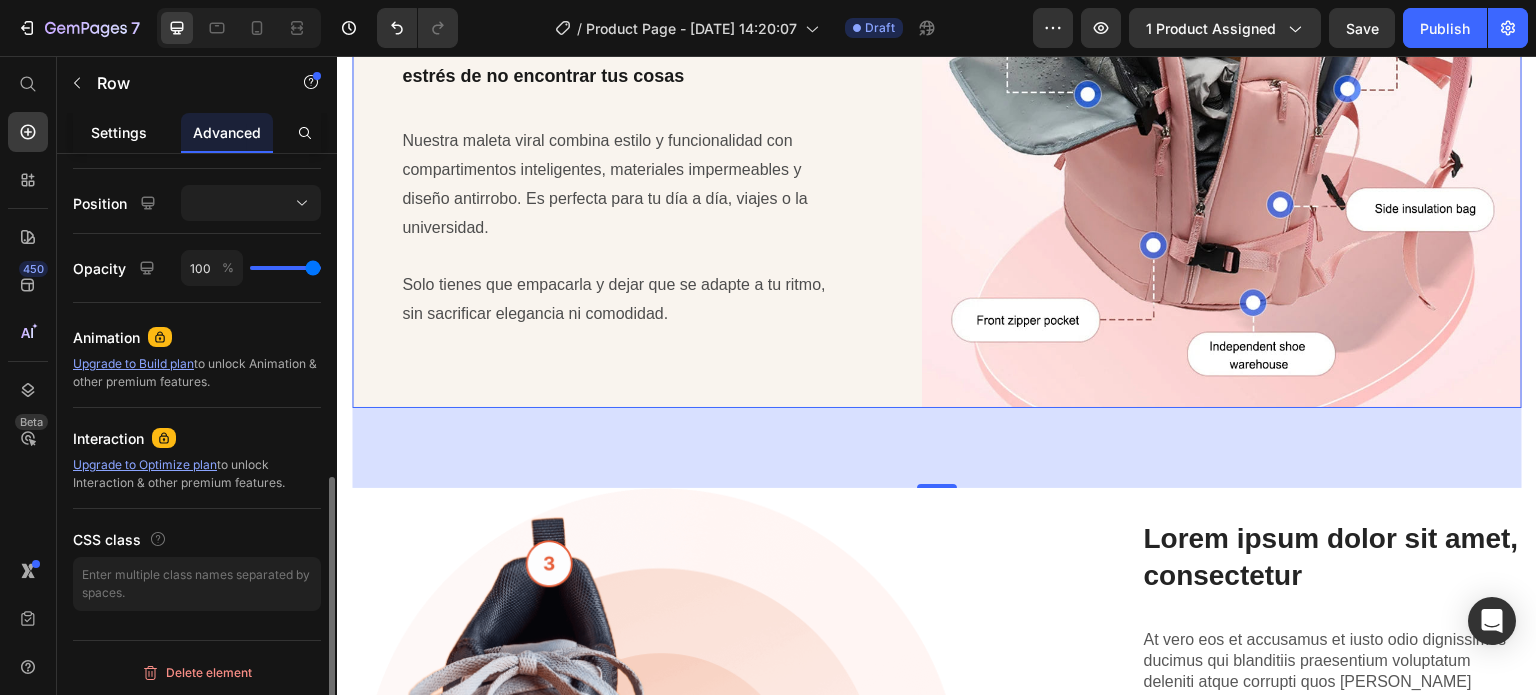 click on "Settings" 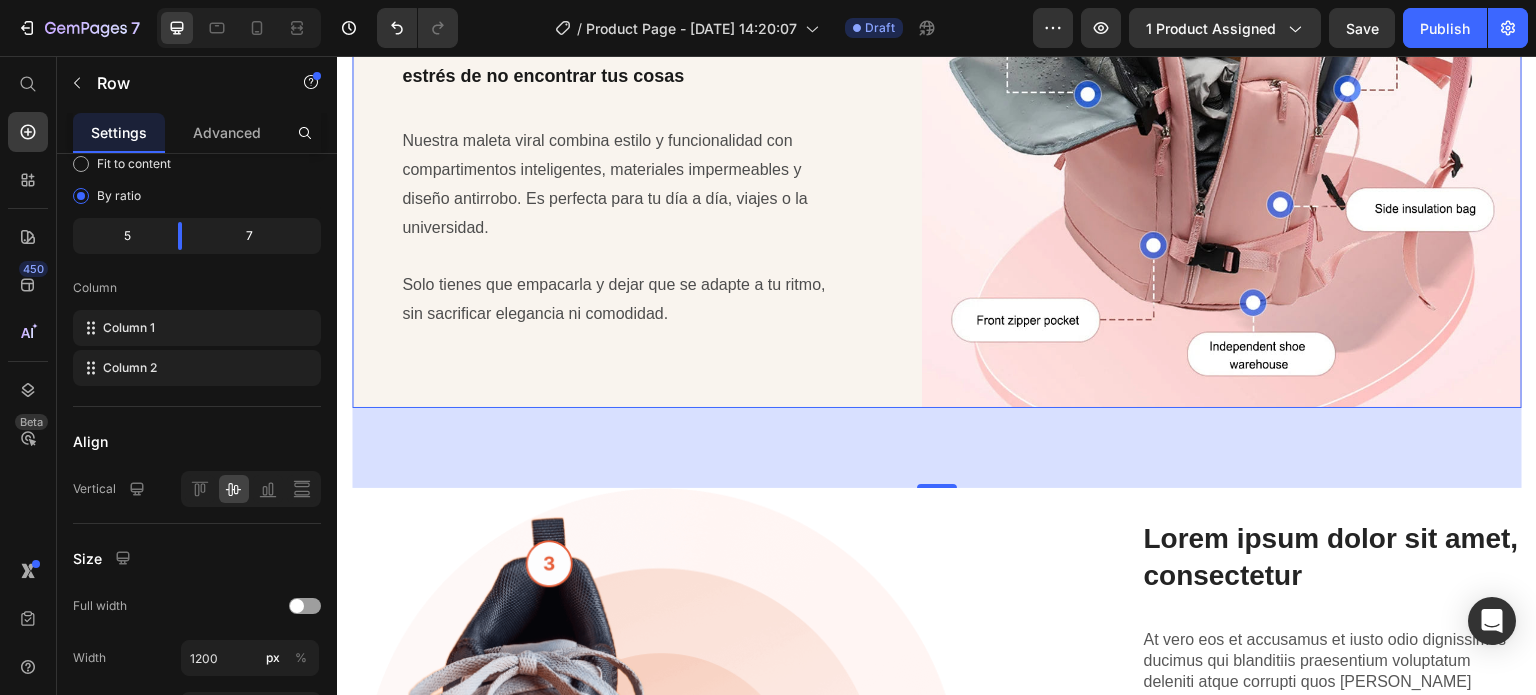 scroll, scrollTop: 520, scrollLeft: 0, axis: vertical 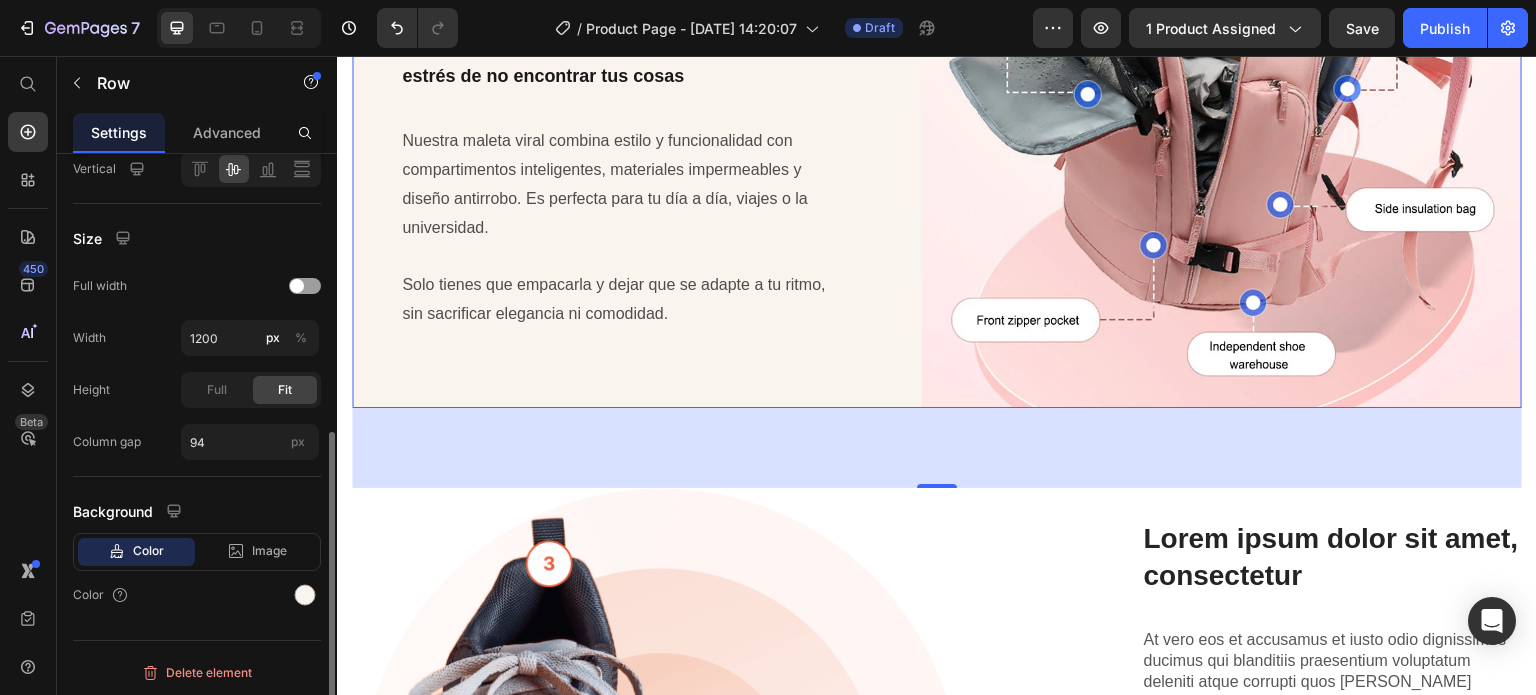 click at bounding box center [305, 595] 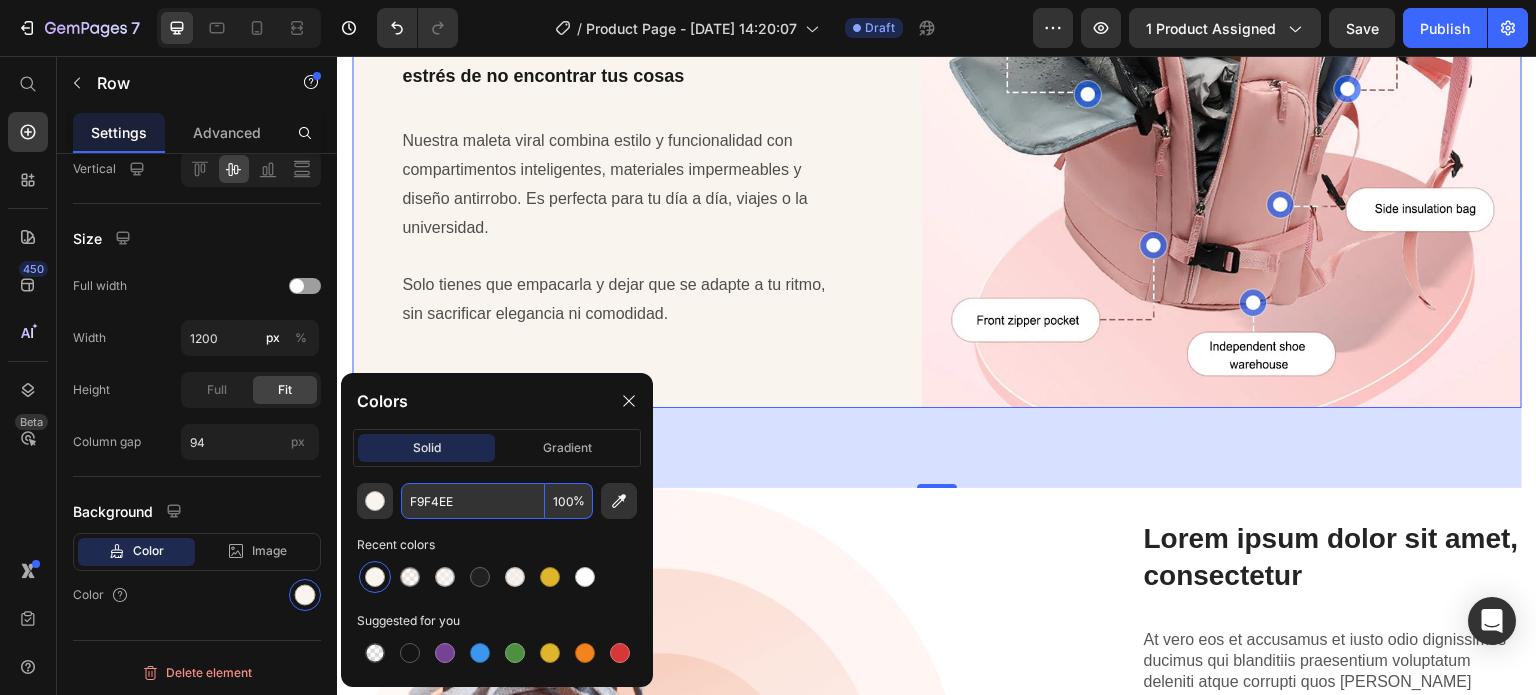 click on "F9F4EE" at bounding box center (473, 501) 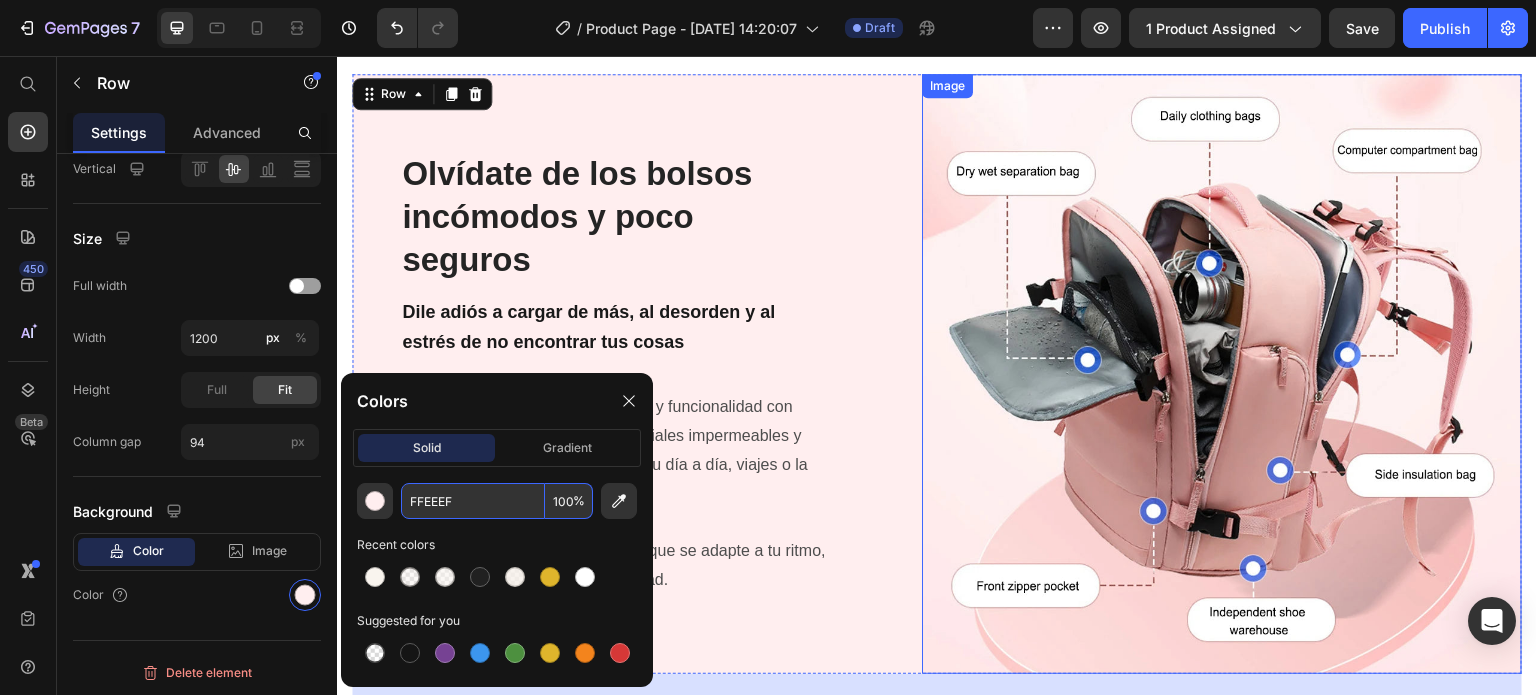 scroll, scrollTop: 2200, scrollLeft: 0, axis: vertical 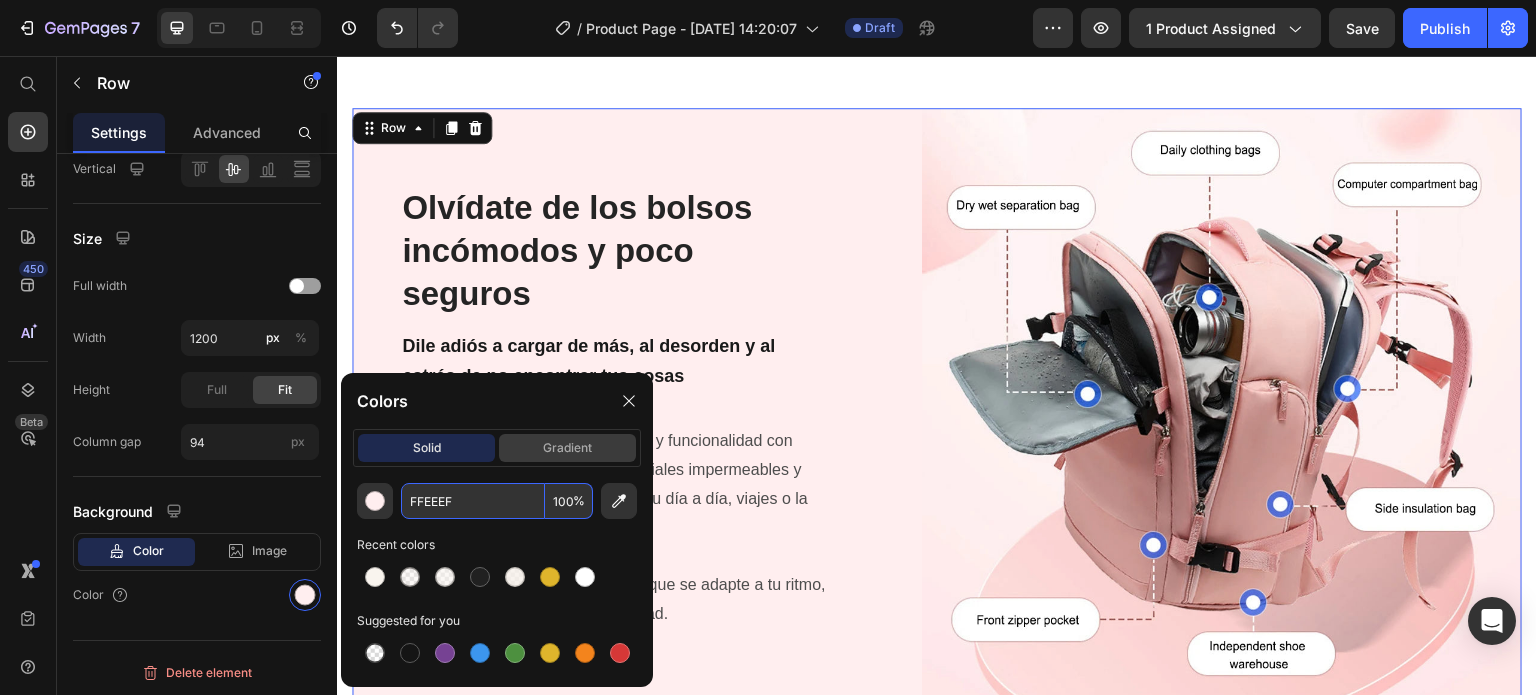 type on "FFEEEF" 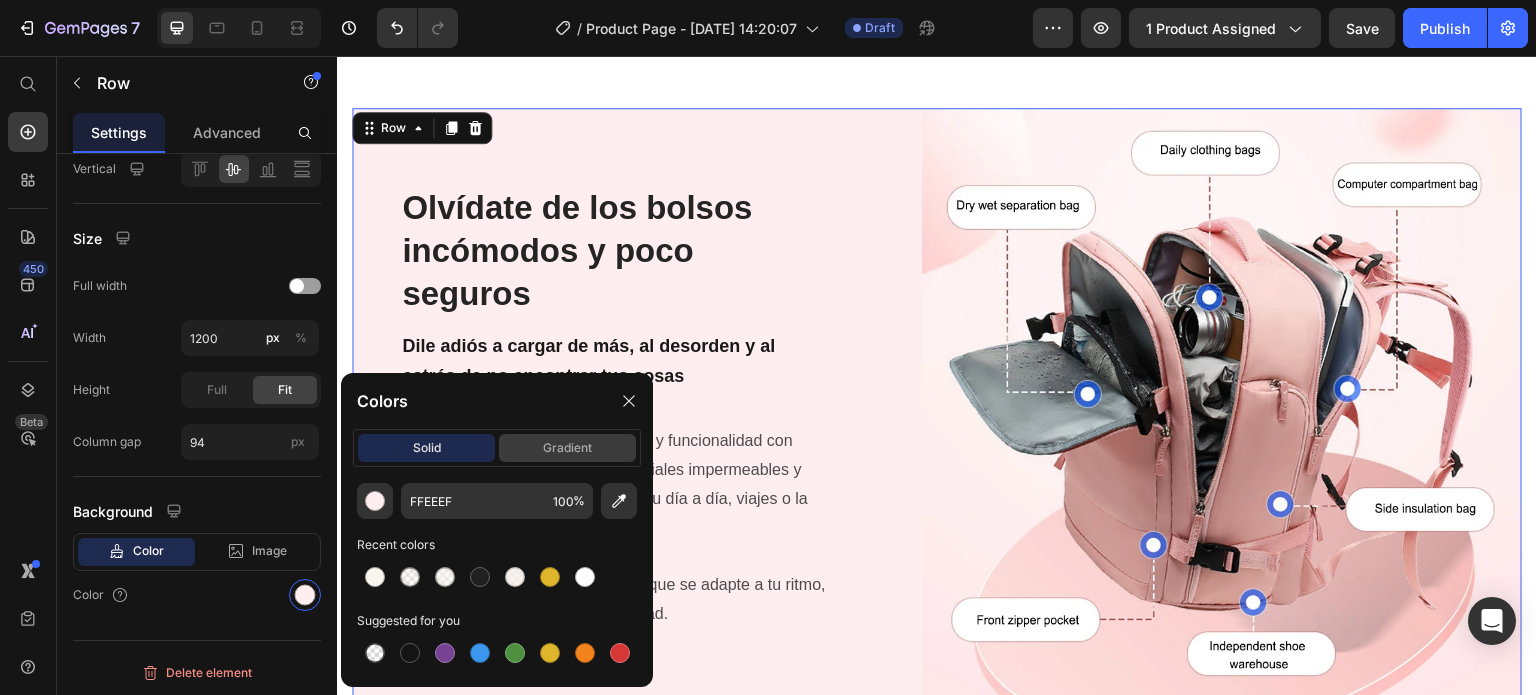 click on "gradient" 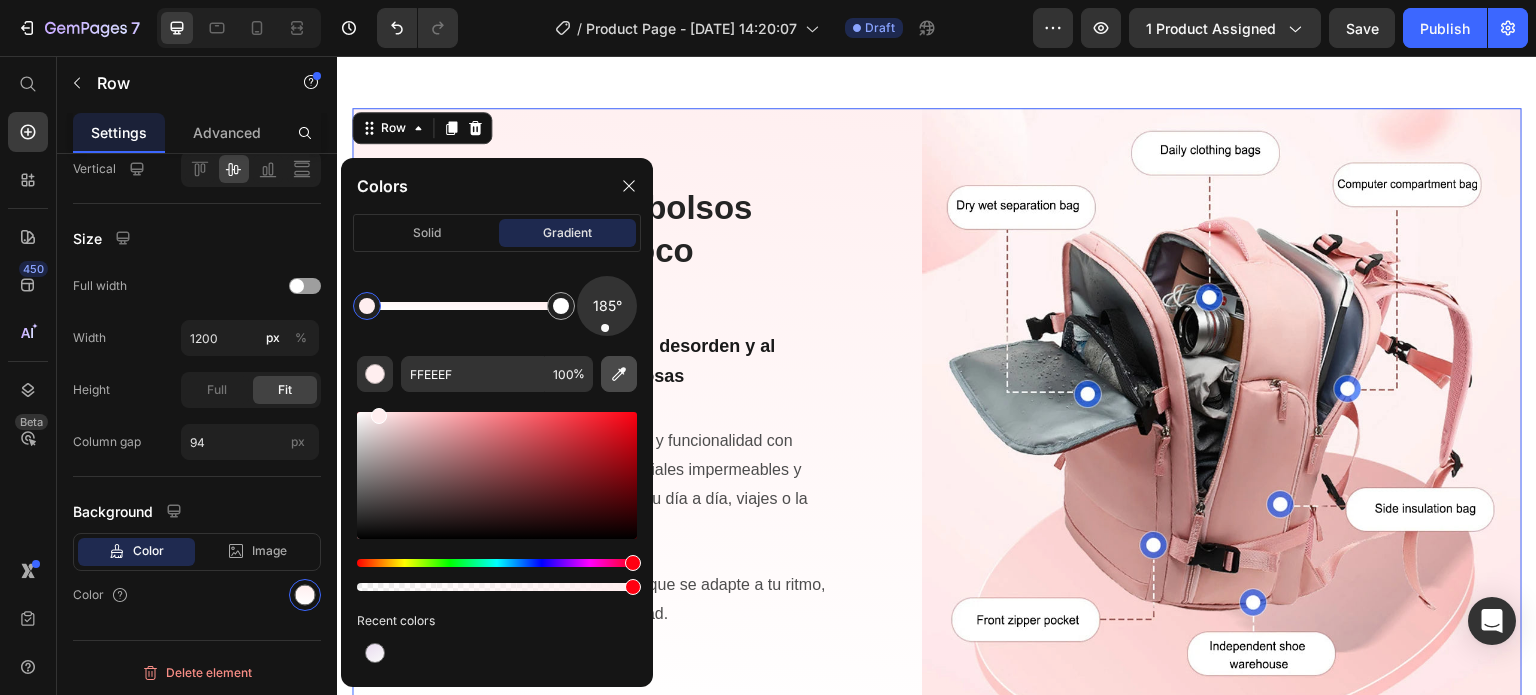 drag, startPoint x: 620, startPoint y: 323, endPoint x: 602, endPoint y: 363, distance: 43.863426 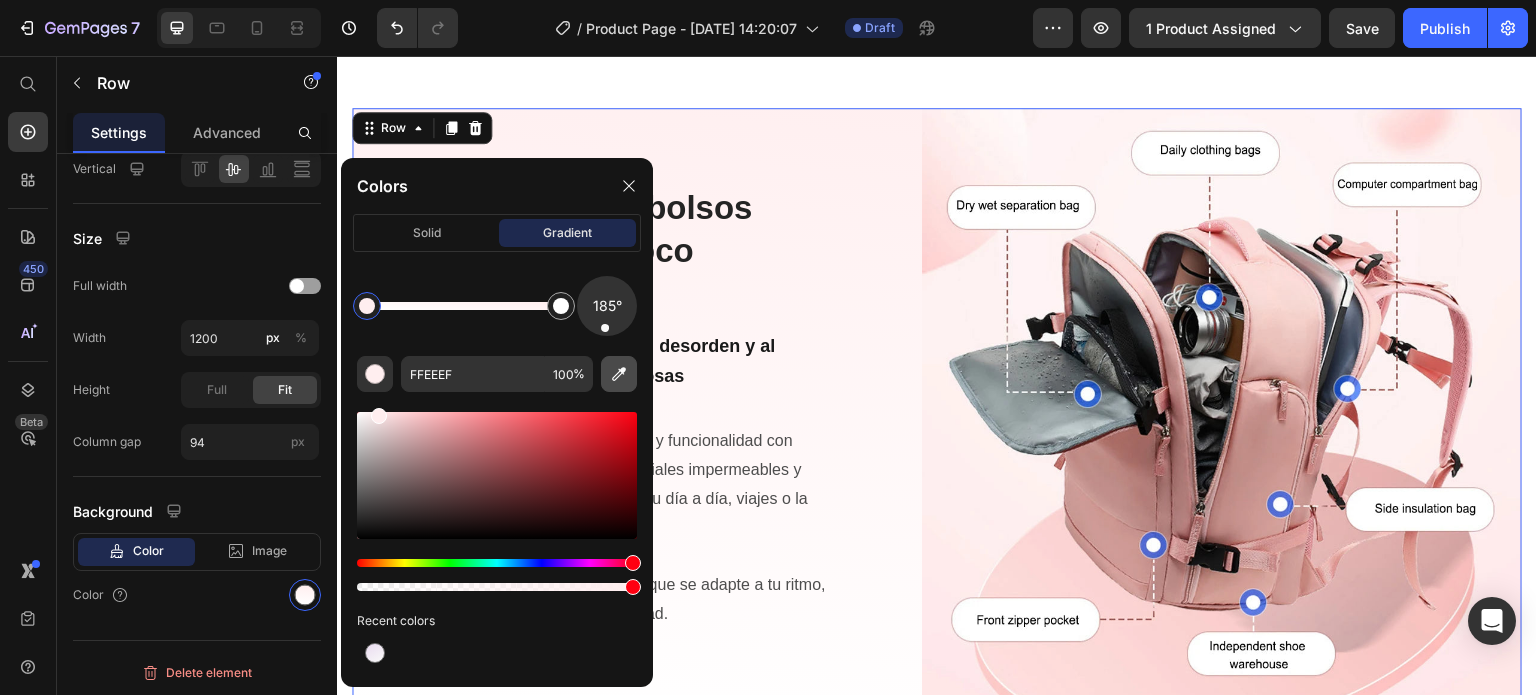 click on "185° FFEEEF 100 % Recent colors" 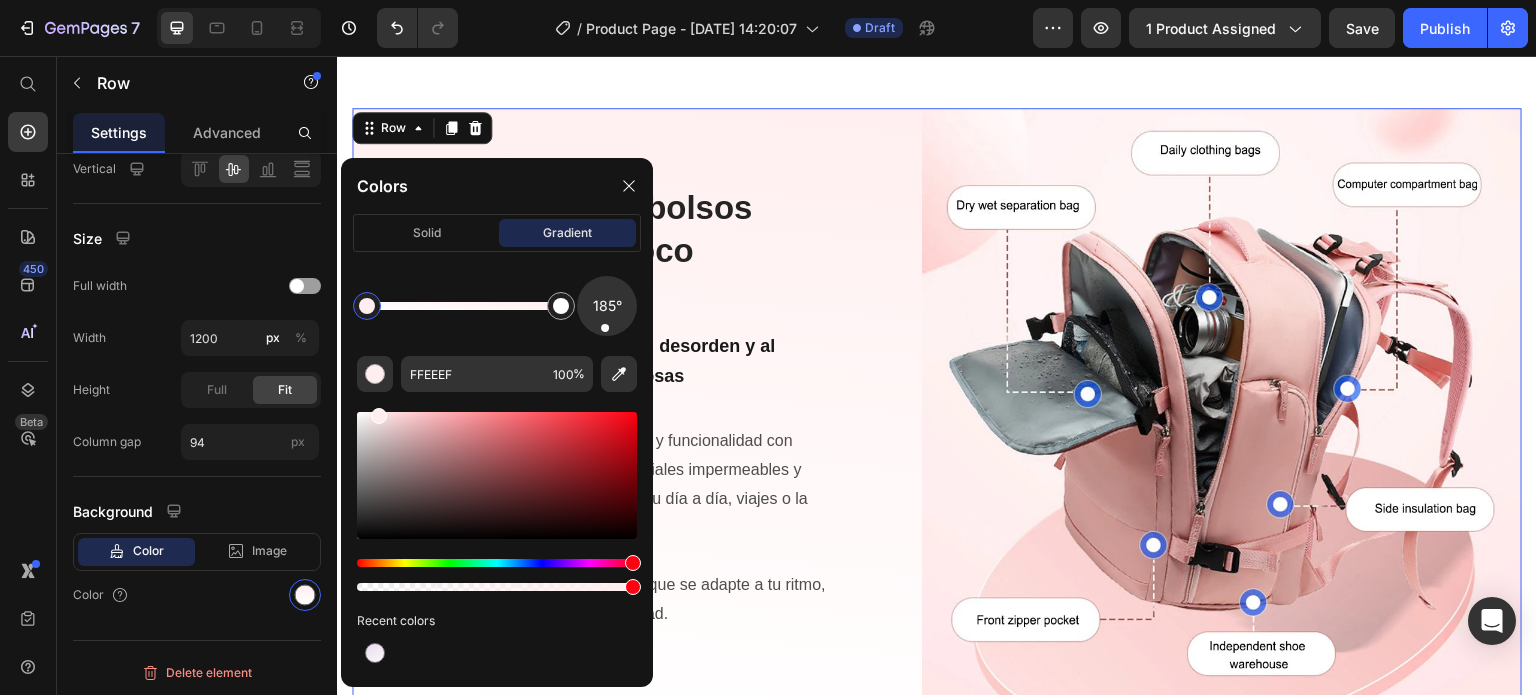click at bounding box center (367, 306) 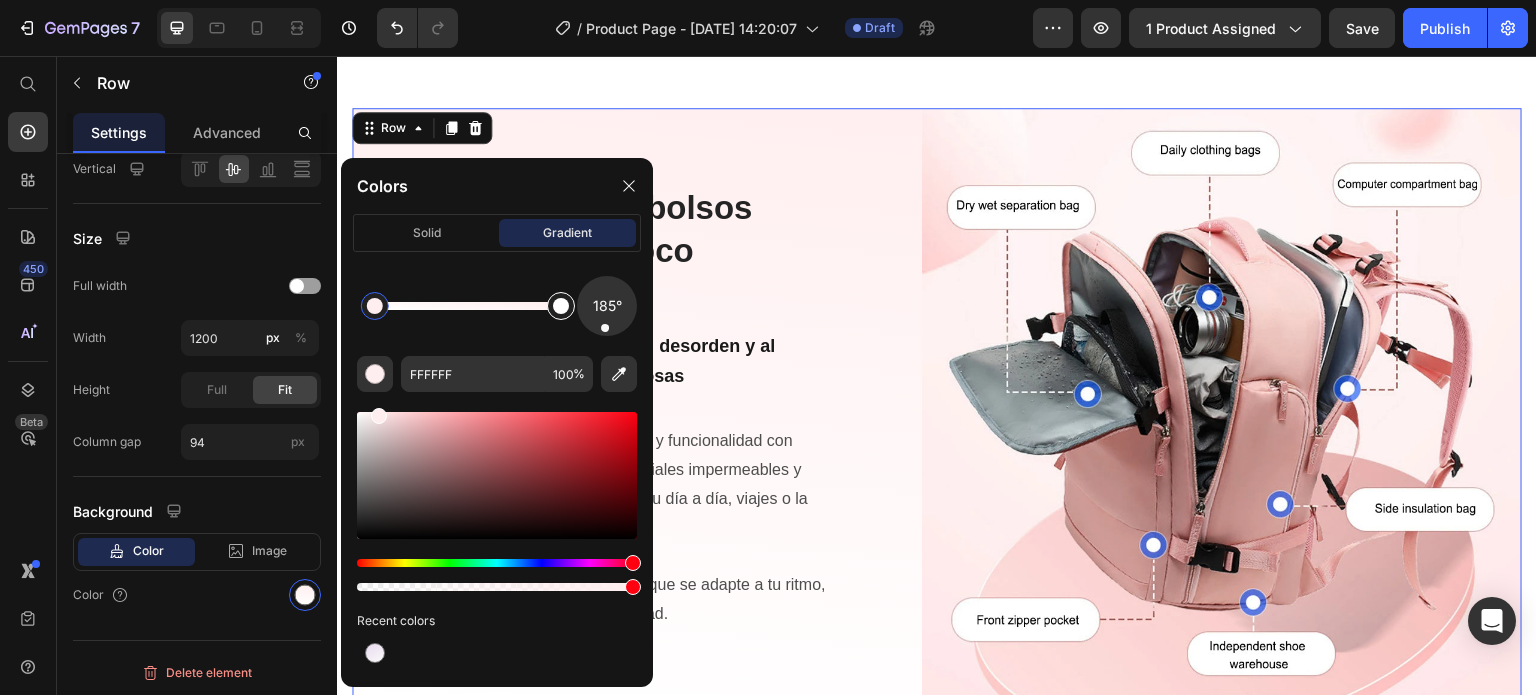 click at bounding box center (561, 306) 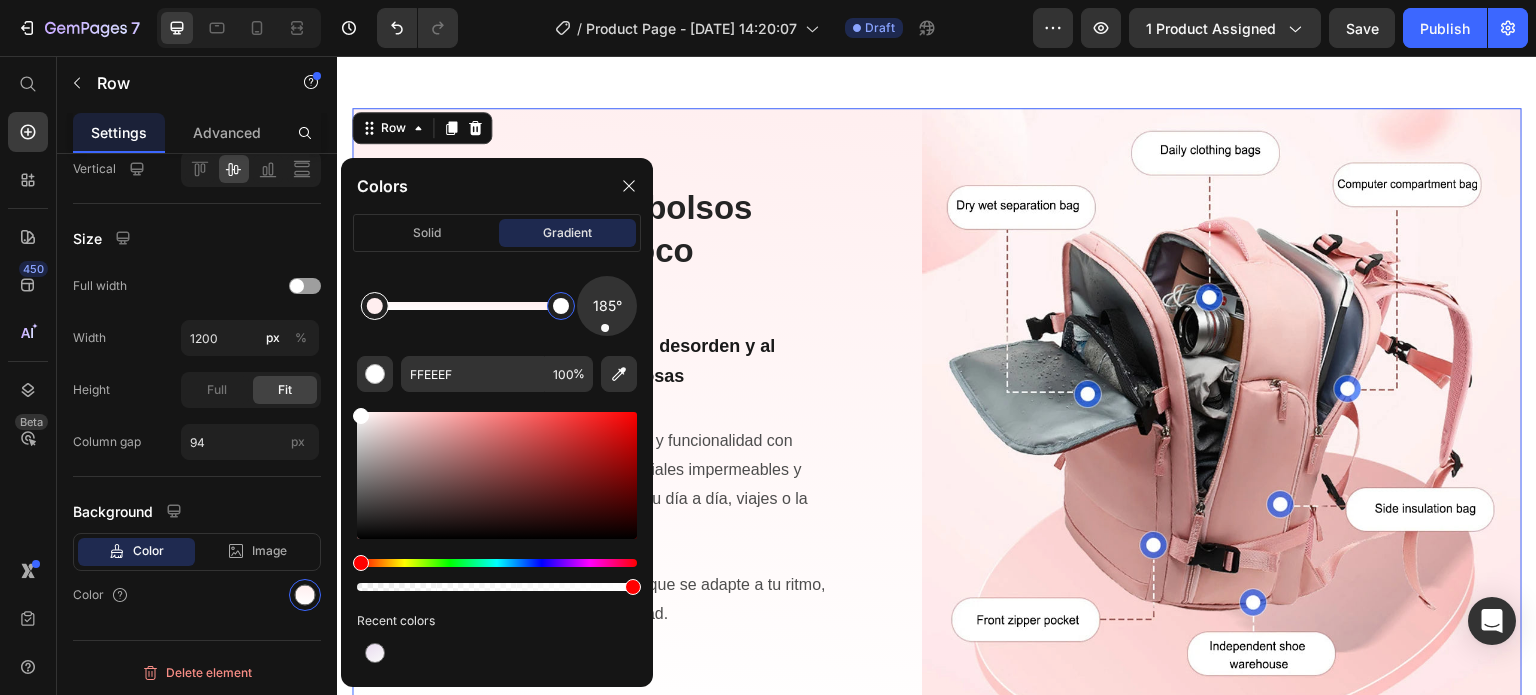 click at bounding box center (375, 306) 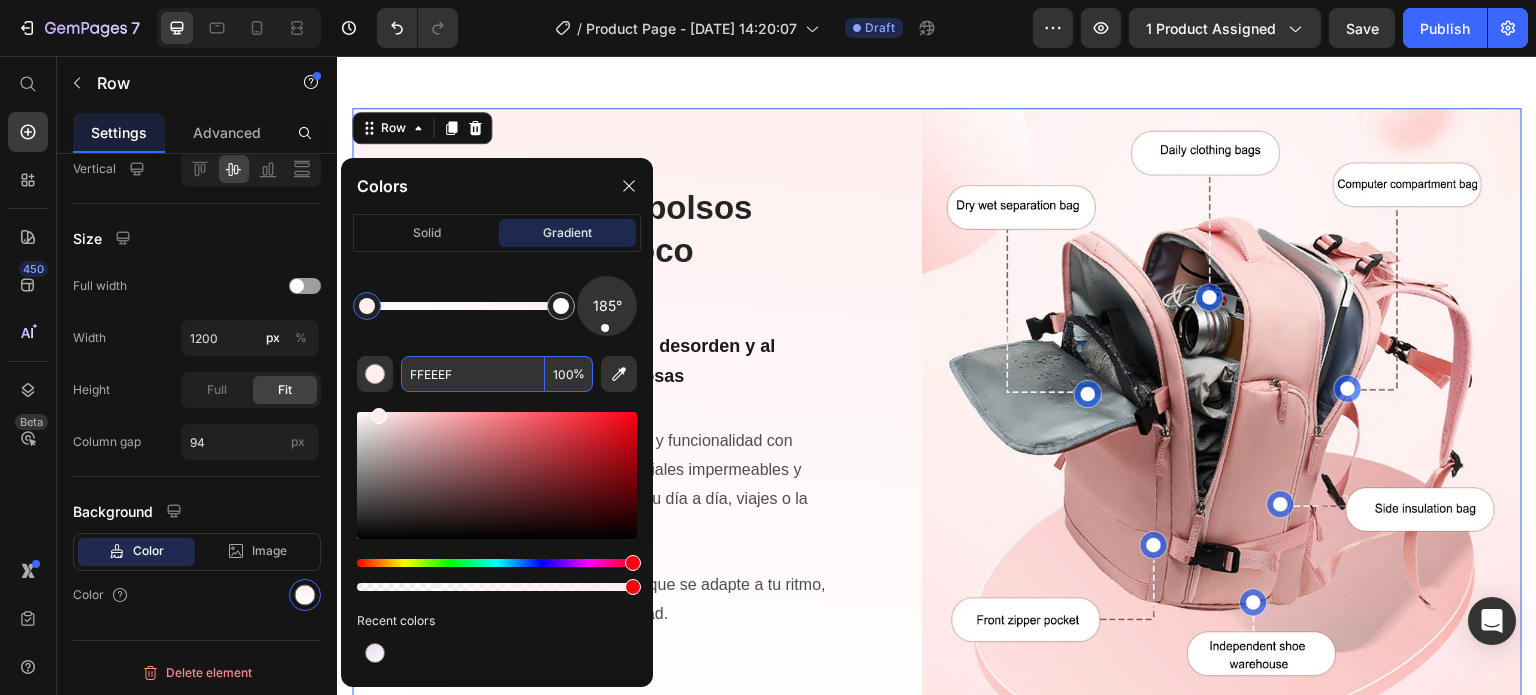 click on "FFEEEF" at bounding box center [473, 374] 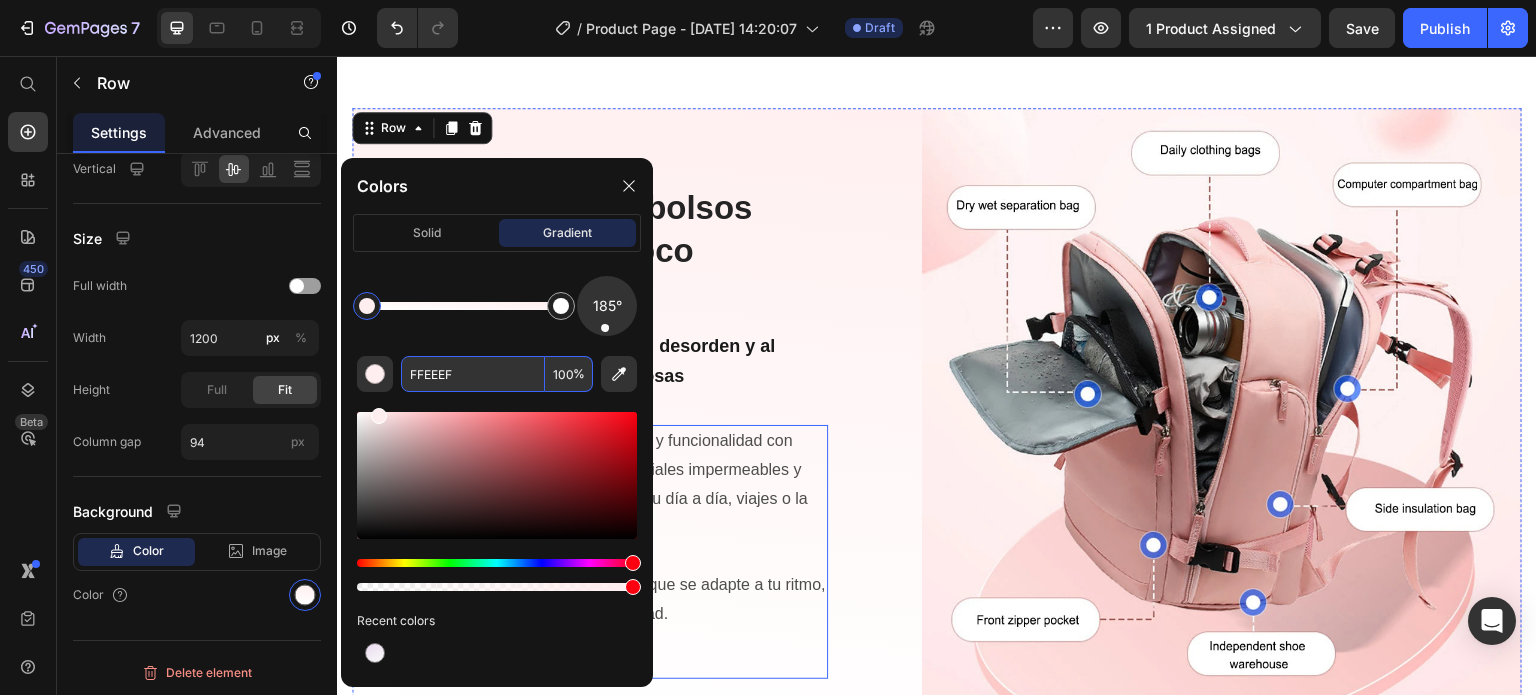 paste on "#ffeeef" 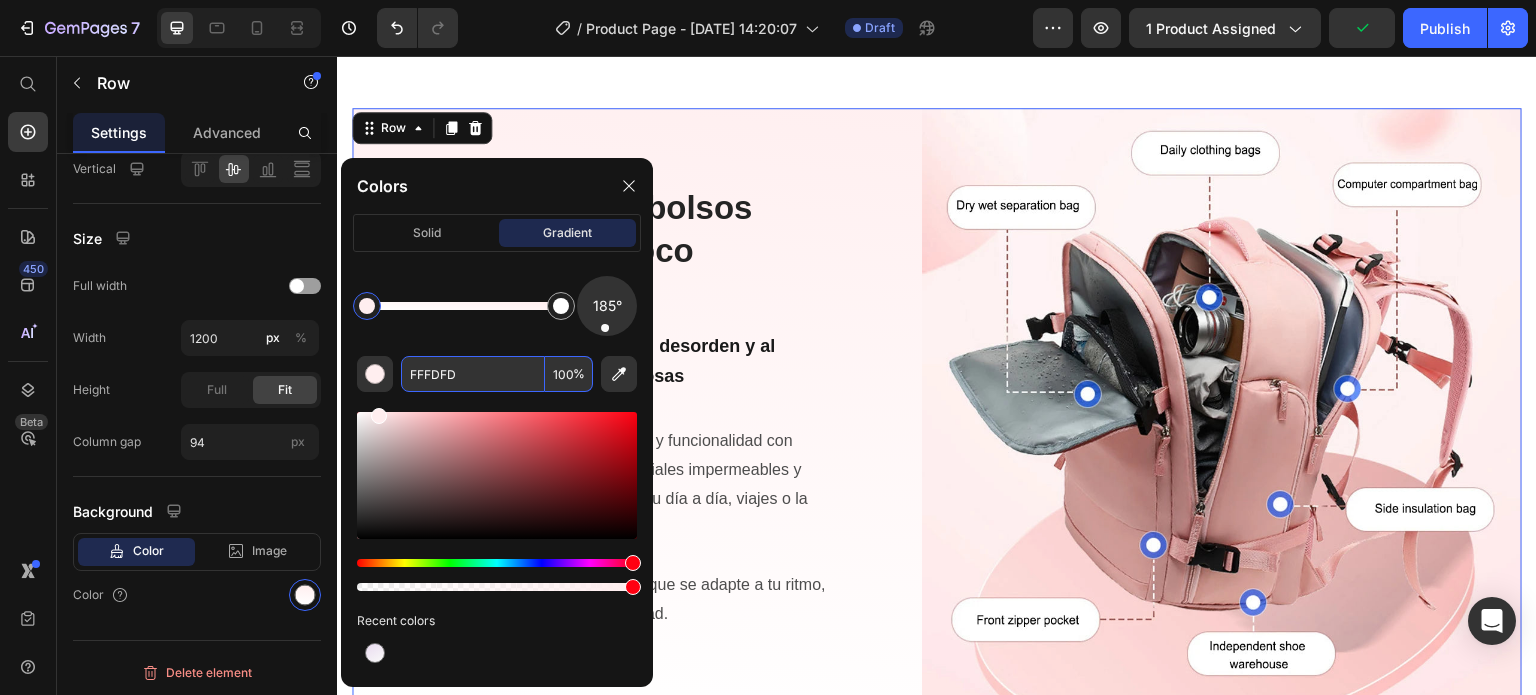 click 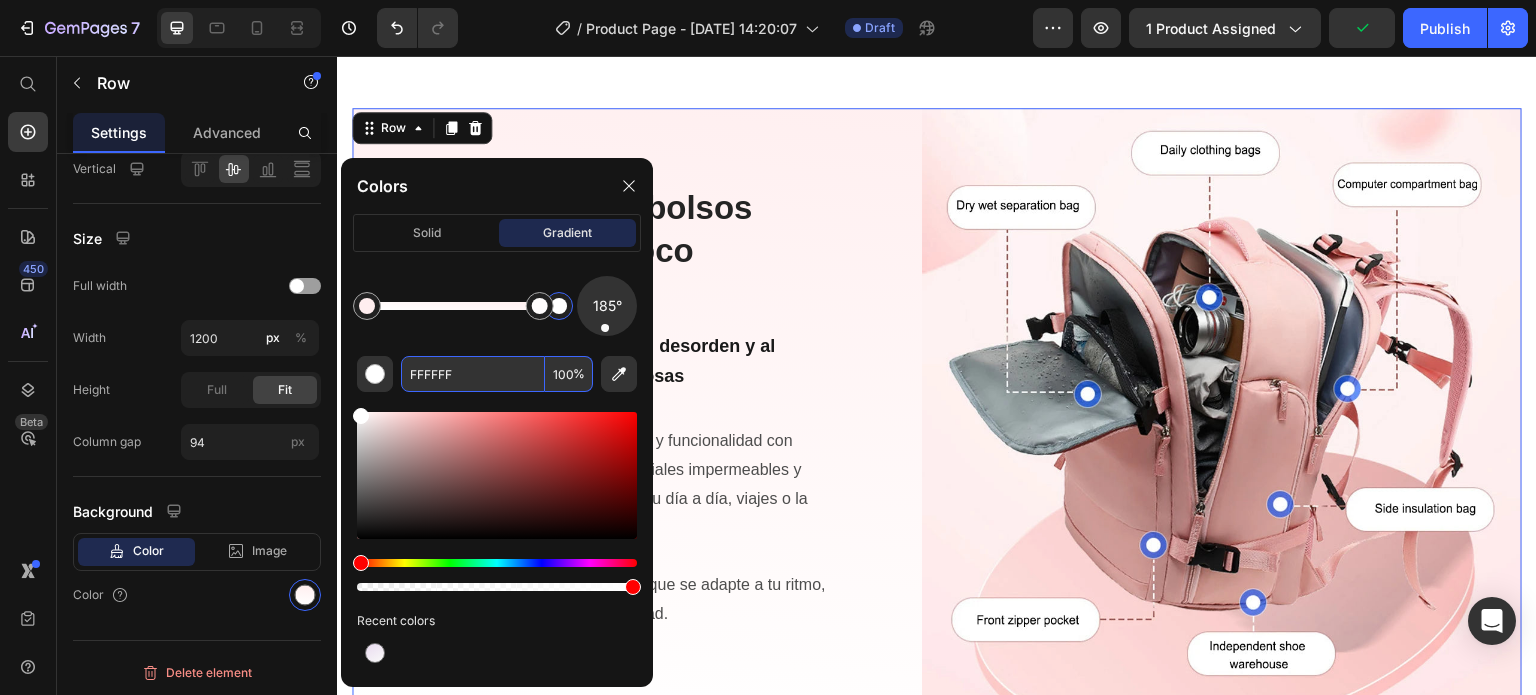 click at bounding box center [559, 306] 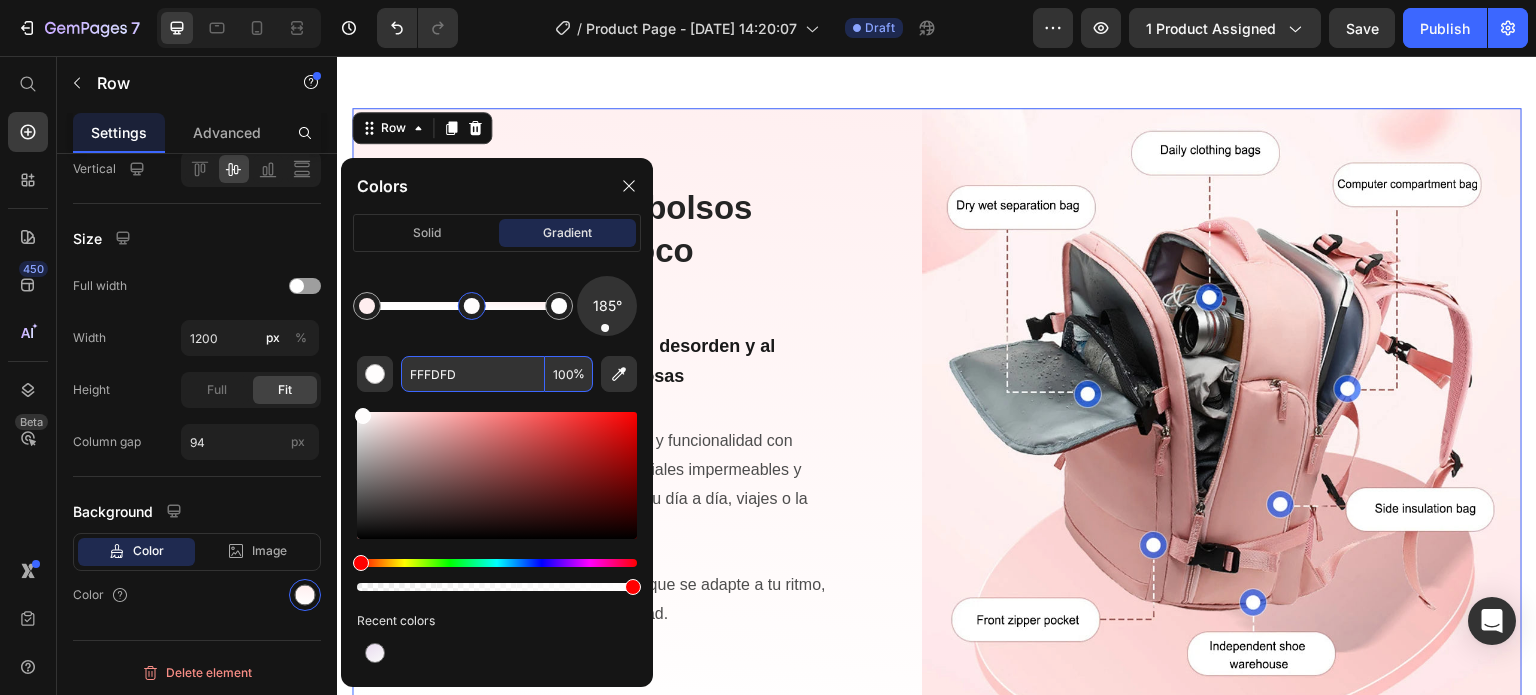 drag, startPoint x: 532, startPoint y: 309, endPoint x: 472, endPoint y: 315, distance: 60.299255 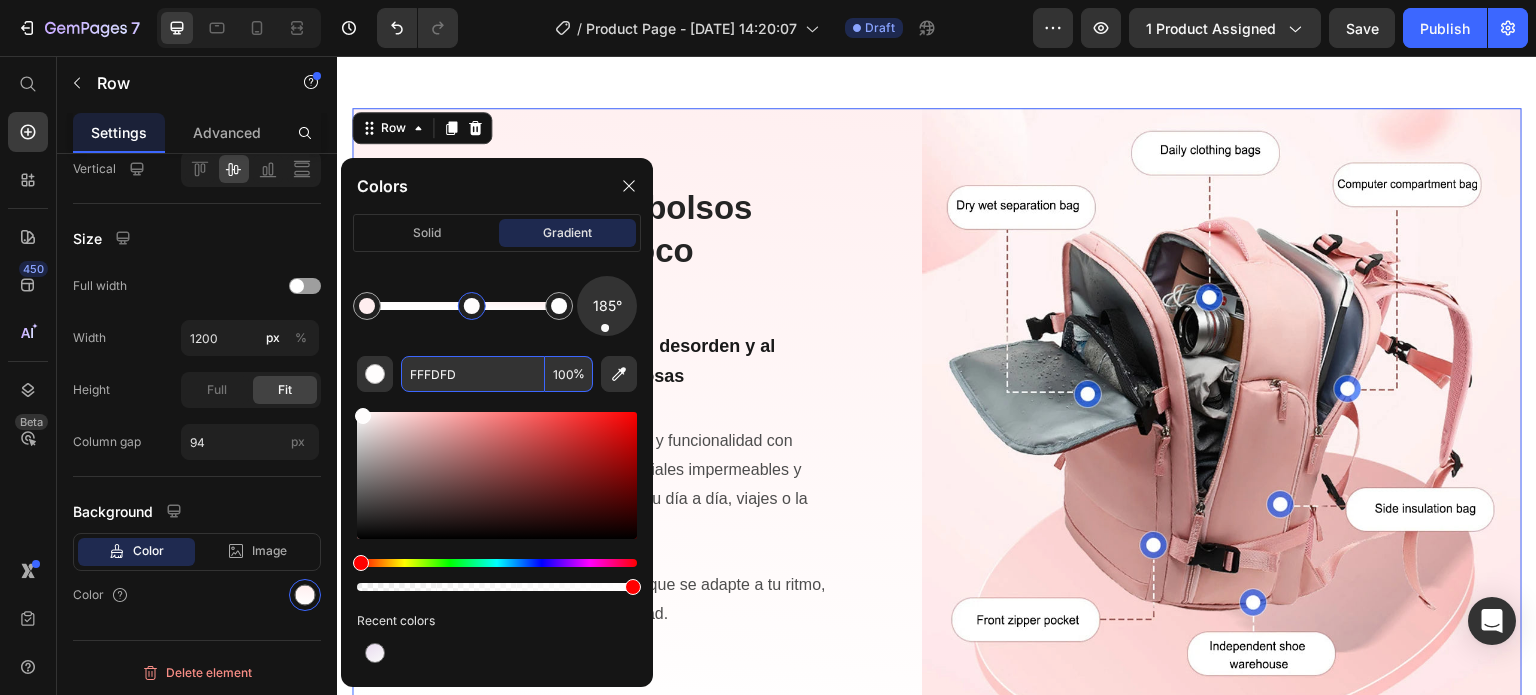 click at bounding box center (472, 306) 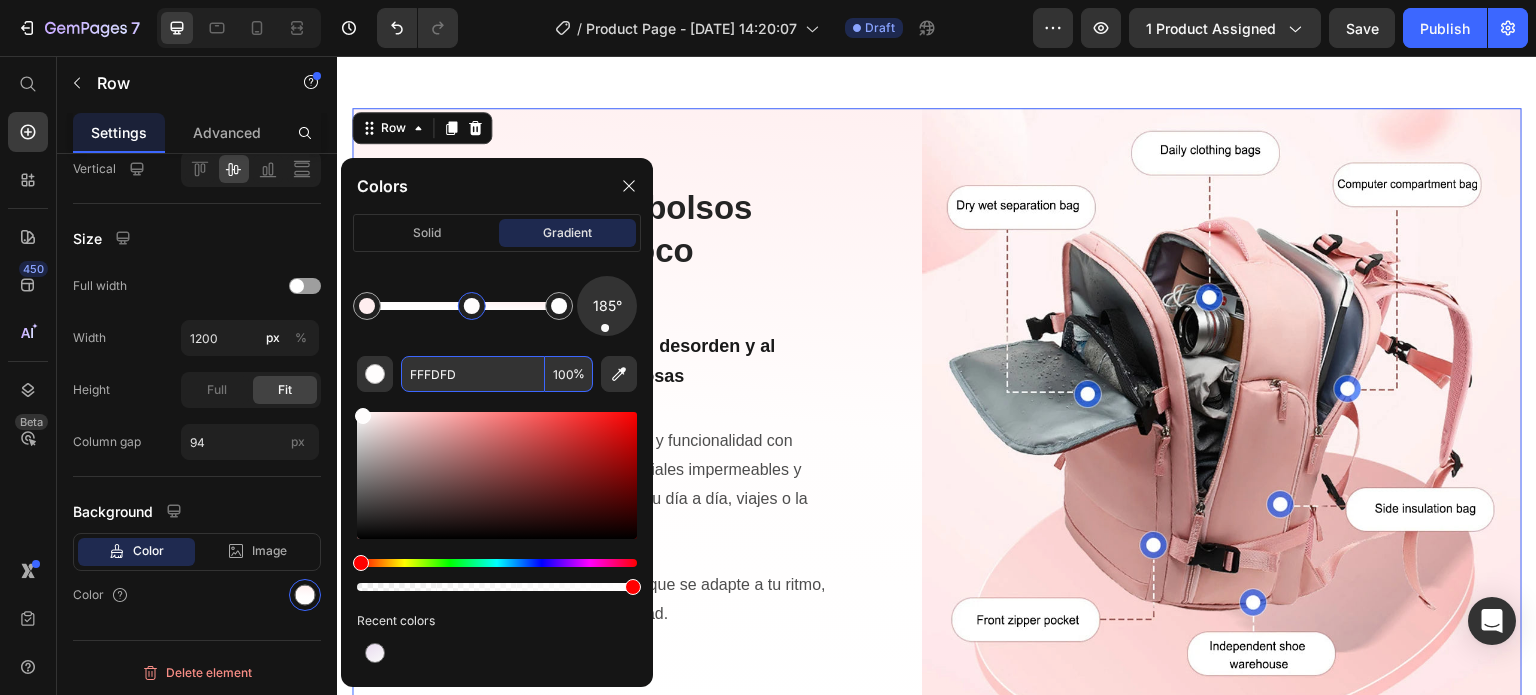 click on "FFFDFD" at bounding box center [473, 374] 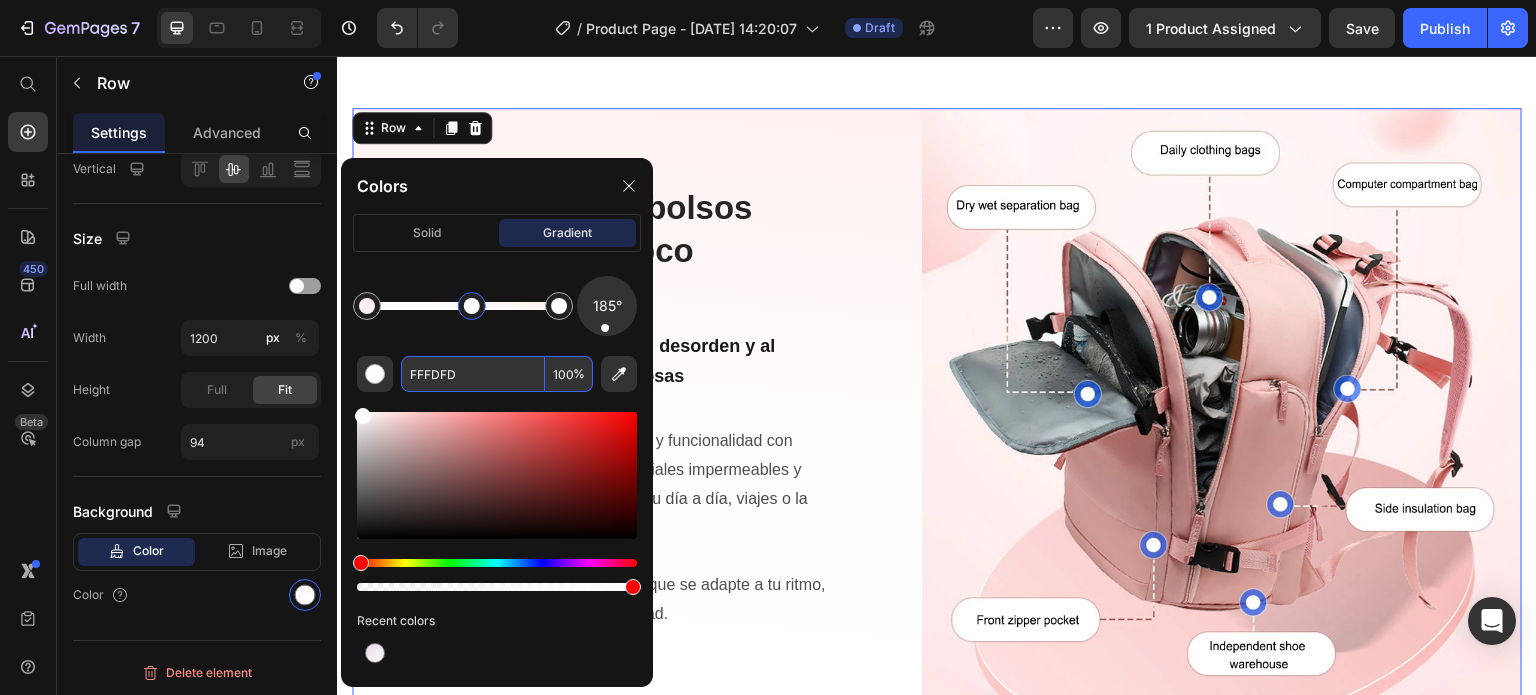 paste on "#ffeeef" 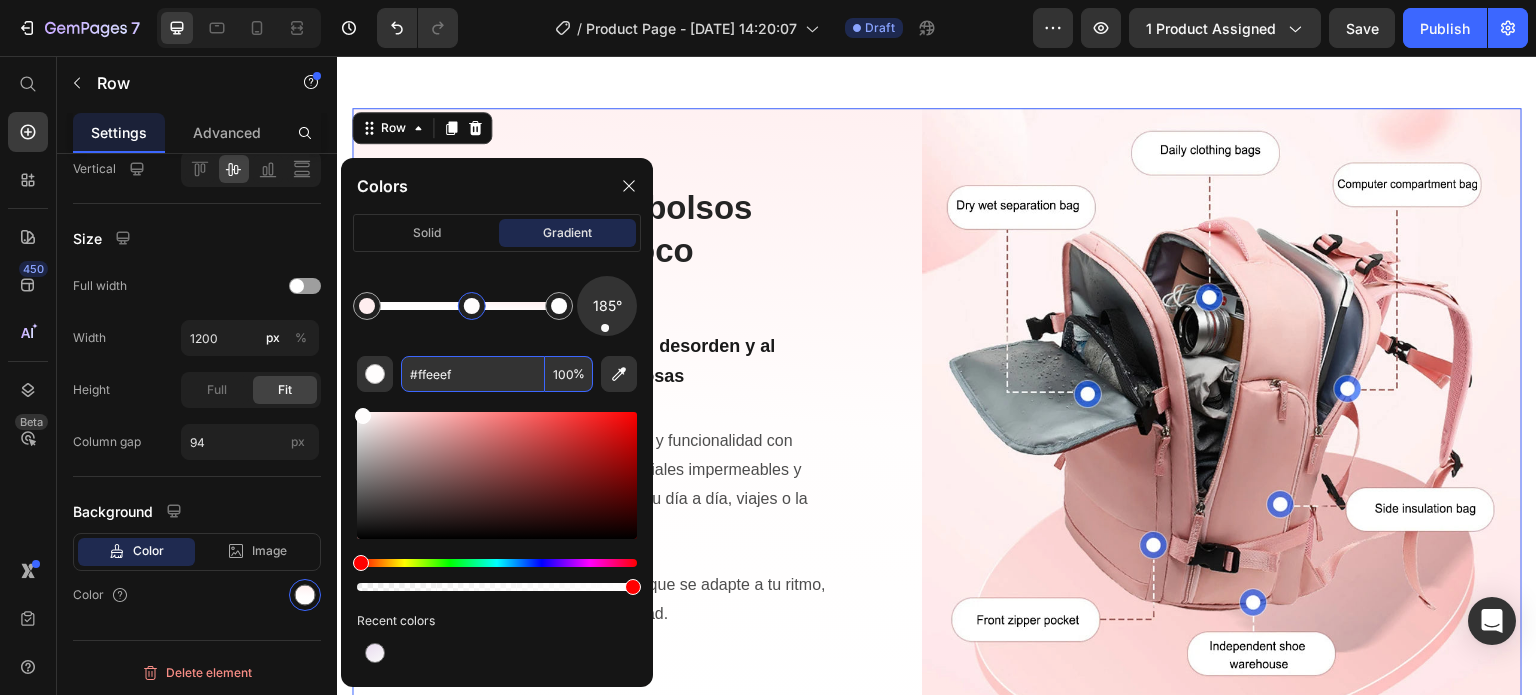 type on "FFEEEF" 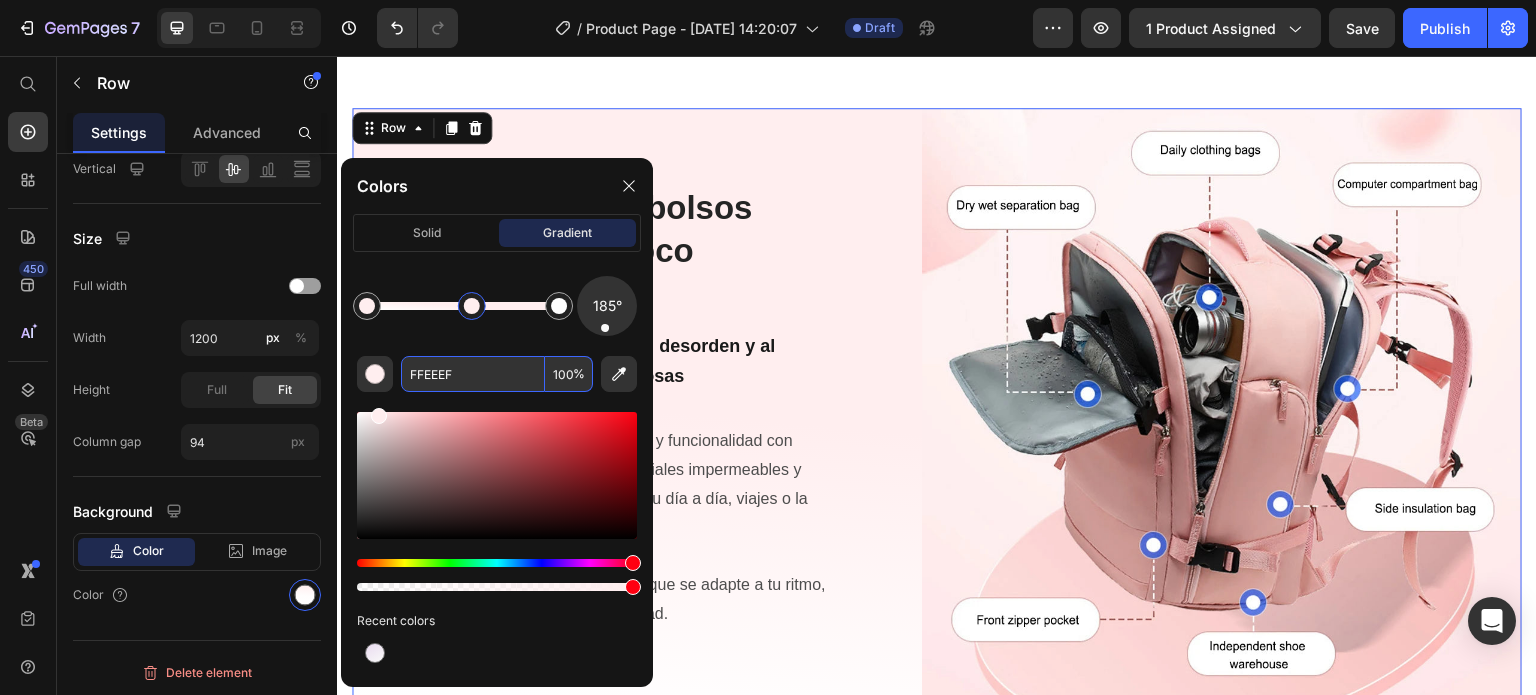 click on "185° FFEEEF 100 % Recent colors" 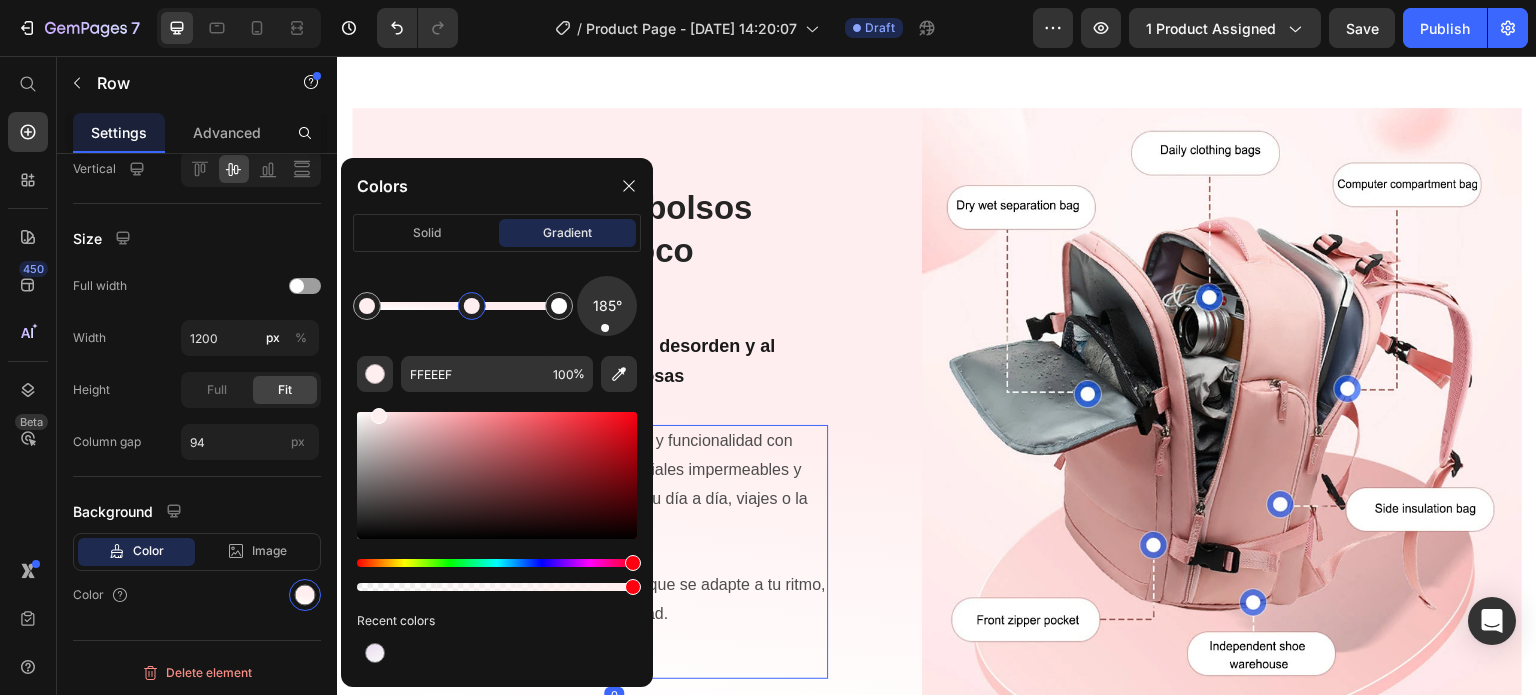 click on "Nuestra maleta viral combina estilo y funcionalidad con compartimentos inteligentes, materiales impermeables y diseño antirrobo. Es perfecta para tu día a día, viajes o la universidad." at bounding box center (614, 484) 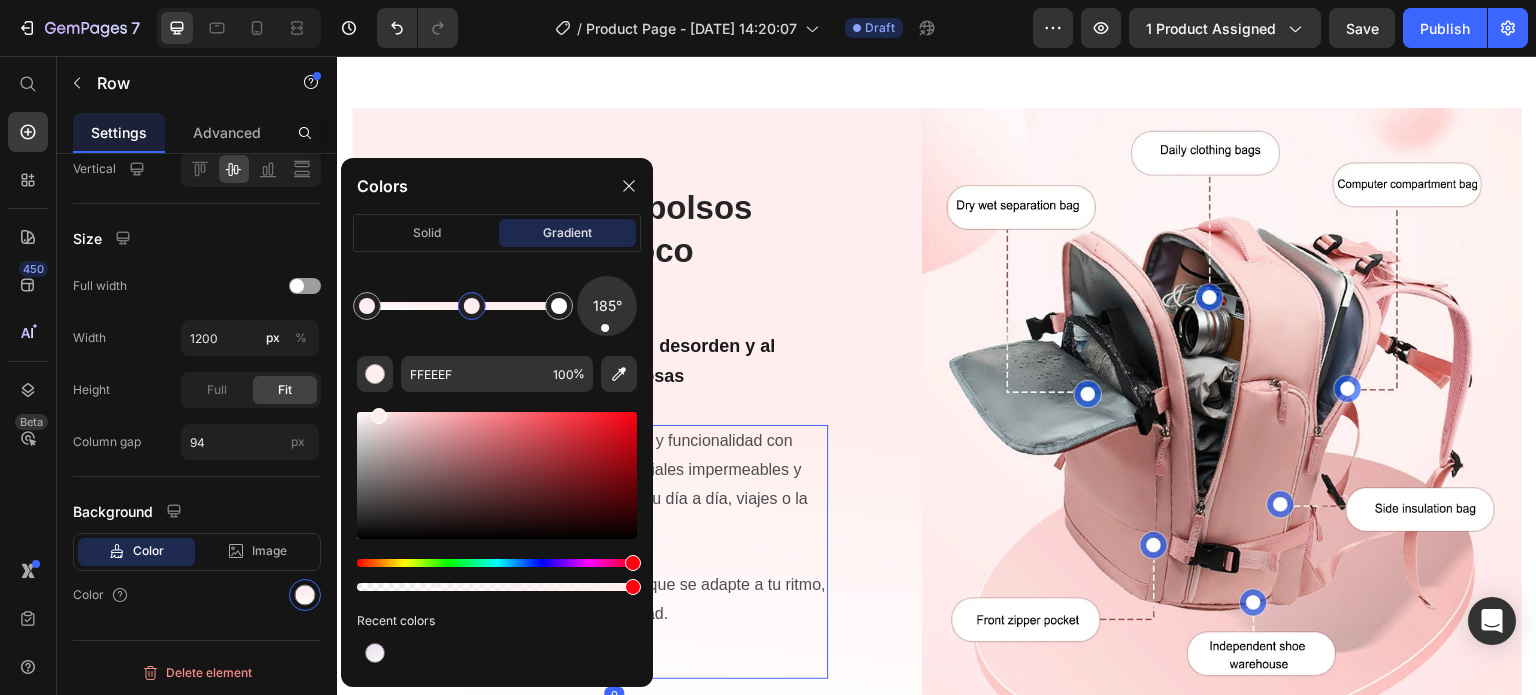 scroll, scrollTop: 0, scrollLeft: 0, axis: both 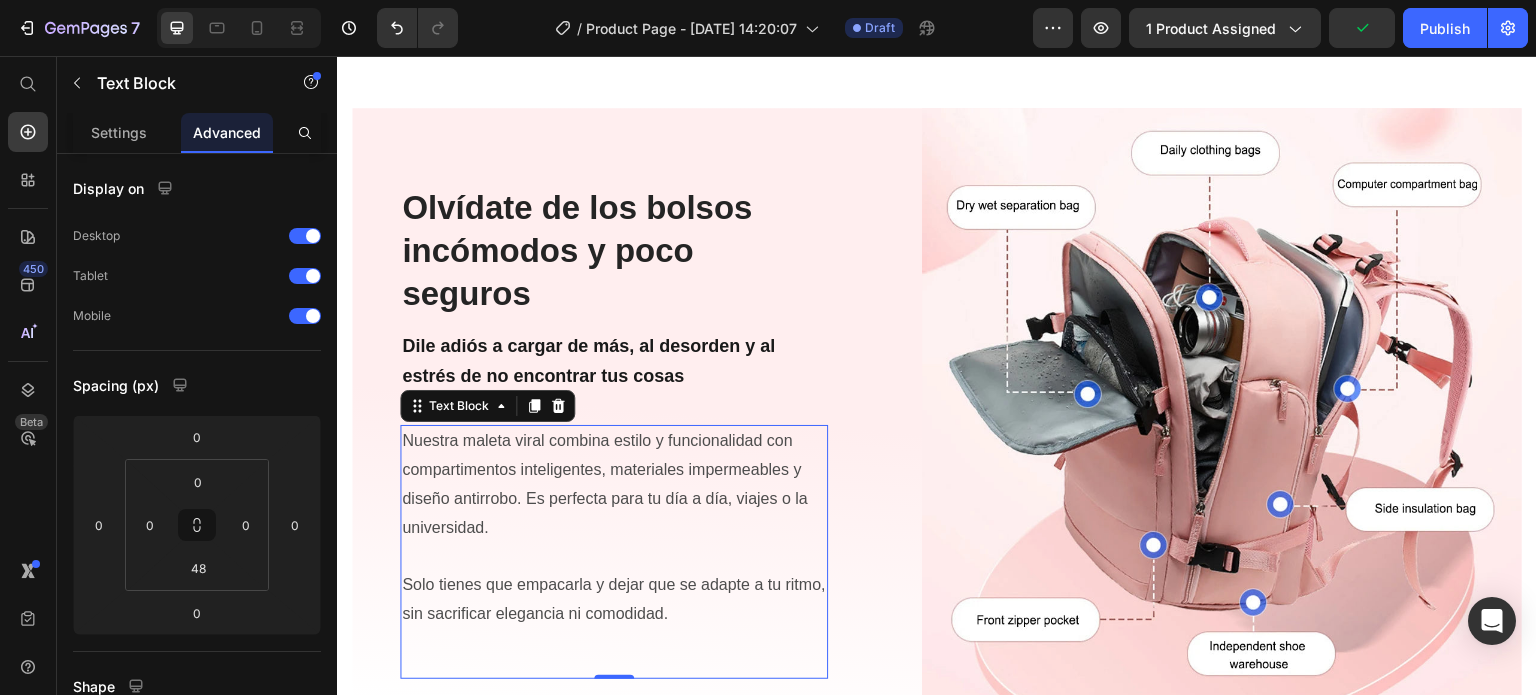 click on "Solo tienes que empacarla y dejar que se adapte a tu ritmo, sin sacrificar elegancia ni comodidad." at bounding box center (614, 586) 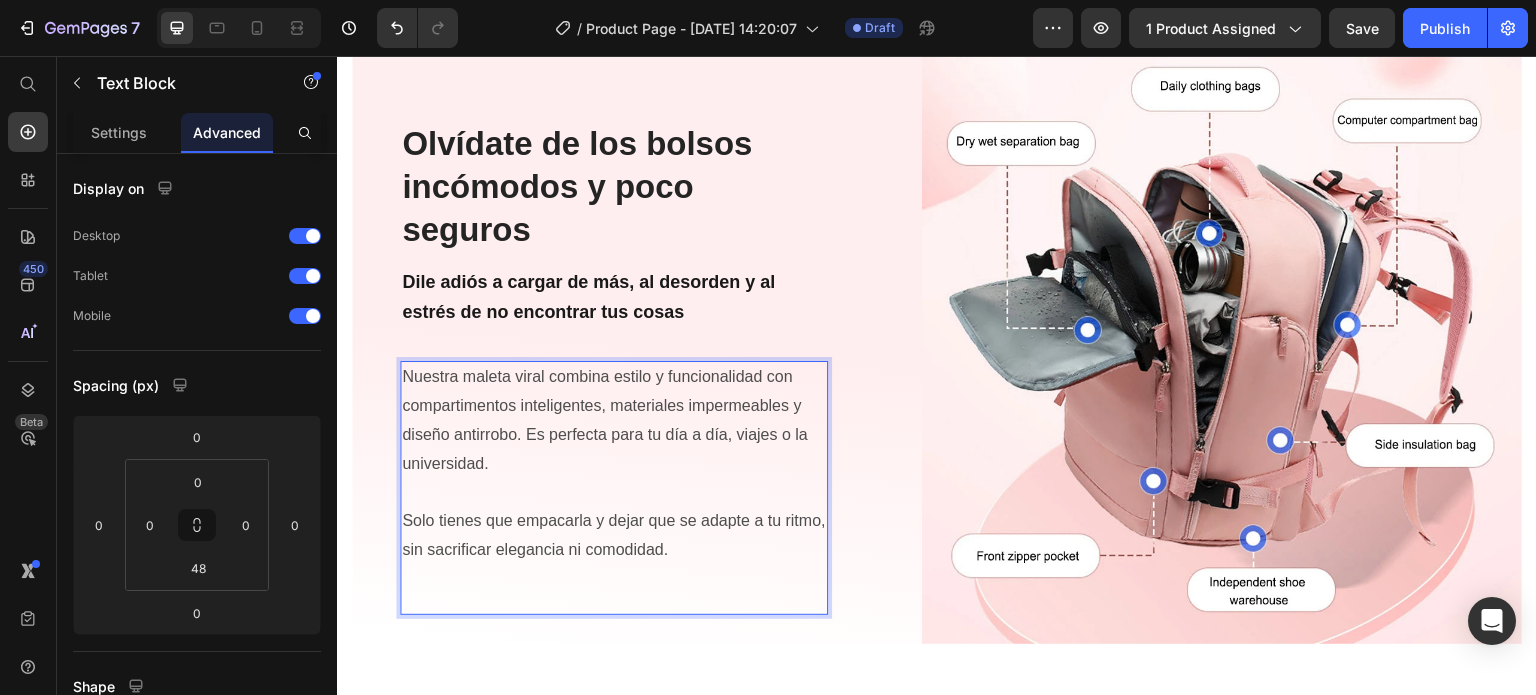 scroll, scrollTop: 2300, scrollLeft: 0, axis: vertical 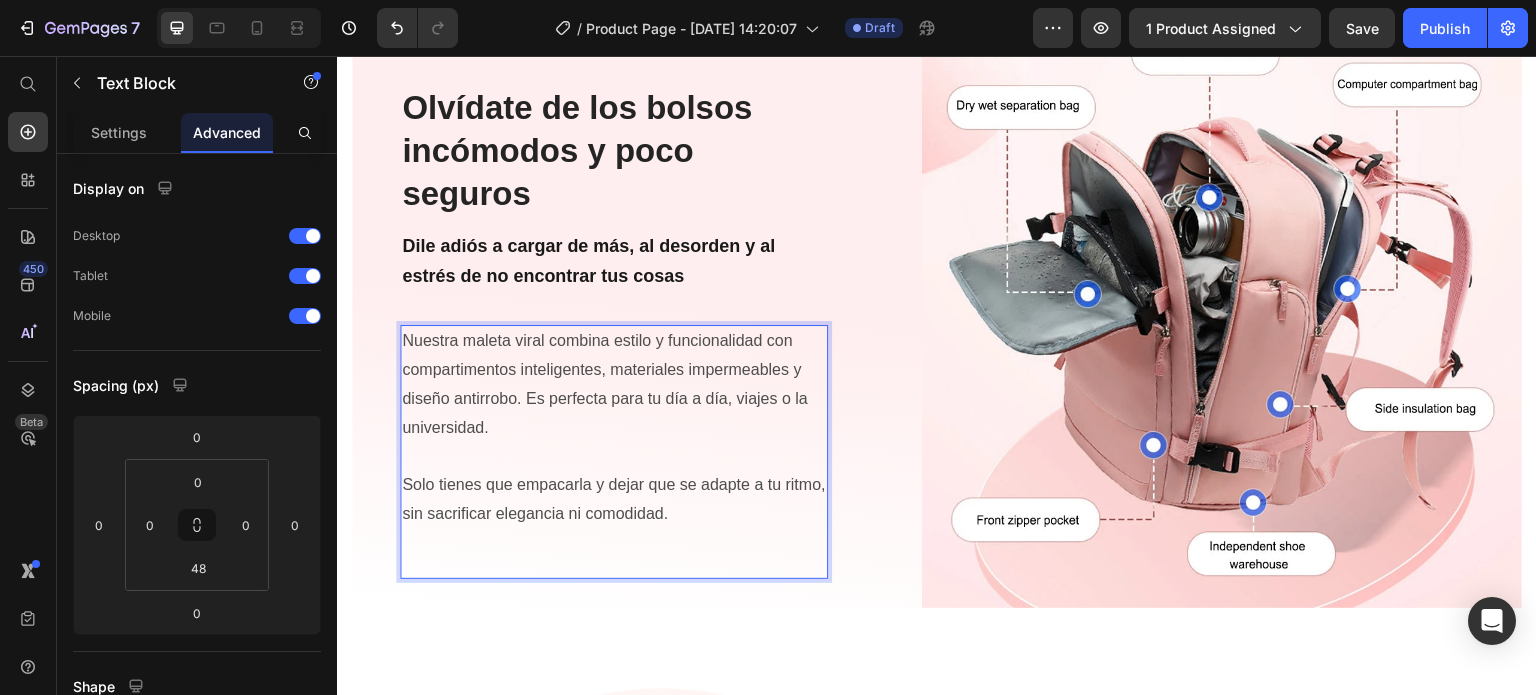 click on "Nuestra maleta viral combina estilo y funcionalidad con compartimentos inteligentes, materiales impermeables y diseño antirrobo. Es perfecta para tu día a día, viajes o la universidad. Solo tienes que empacarla y dejar que se adapte a tu ritmo, sin sacrificar elegancia ni comodidad. Text Block   0" at bounding box center (614, 452) 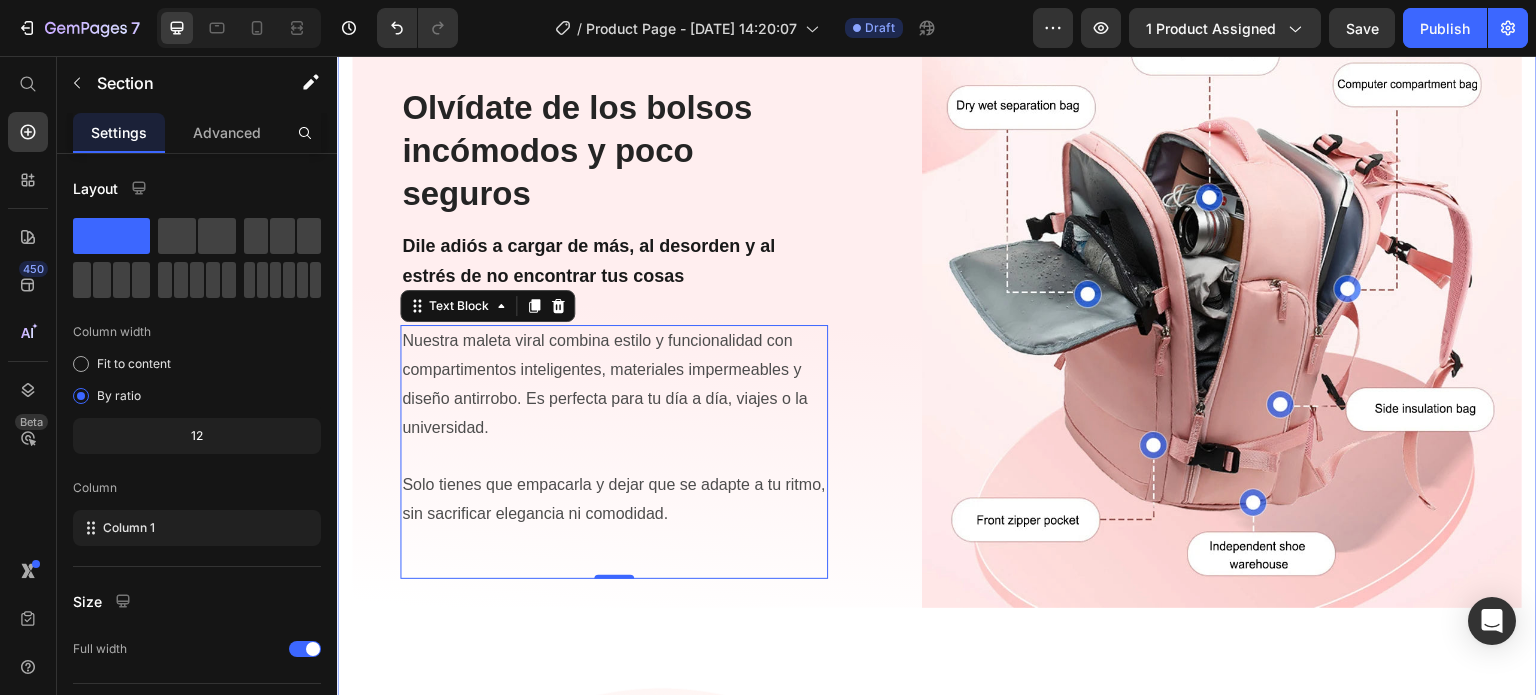 click on "Olvídate de los bolsos incómodos y poco seguros Heading Dile adiós a cargar de más, al desorden y al estrés de no encontrar tus cosas Text Block Nuestra maleta viral combina estilo y funcionalidad con compartimentos inteligentes, materiales impermeables y diseño antirrobo. Es perfecta para tu día a día, viajes o la universidad. Solo tienes que empacarla y dejar que se adapte a tu ritmo, sin sacrificar elegancia ni comodidad. Text Block   0 Image Row Lorem ipsum dolor sit amet consectetur adipiscing Heading Image Lorem ipsum dolor sit amet, consectetur Heading At vero eos et accusamus et iusto odio dignissimos ducimus qui blanditiis praesentium voluptatum deleniti atque corrupti quos [PERSON_NAME] similique sunt Text Block At vero eos et accusamus et iusto odio dignissimos ducimus qui blanditiis praesentium voluptatum Text Block Image Row Row" at bounding box center [937, 639] 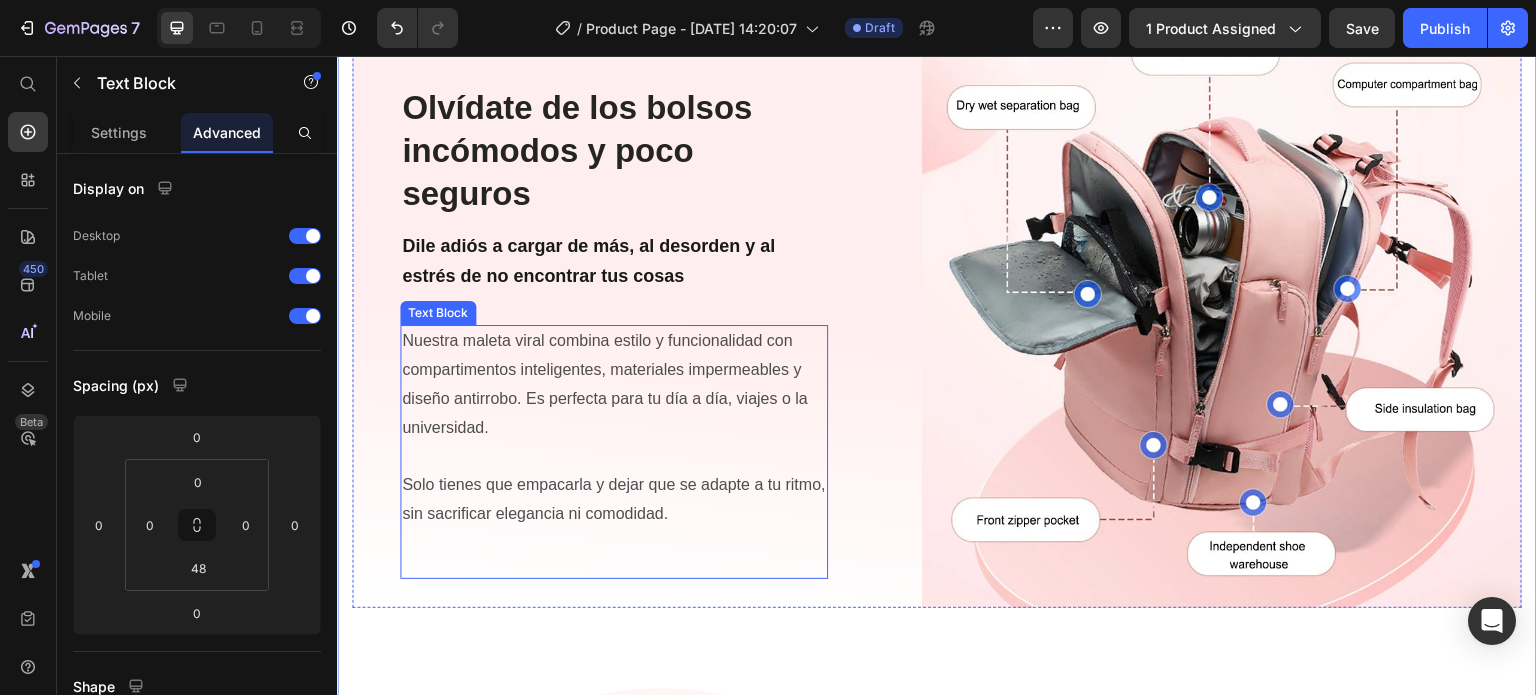 click on "Nuestra maleta viral combina estilo y funcionalidad con compartimentos inteligentes, materiales impermeables y diseño antirrobo. Es perfecta para tu día a día, viajes o la universidad. Solo tienes que empacarla y dejar que se adapte a tu ritmo, sin sacrificar elegancia ni comodidad. Text Block" at bounding box center (614, 452) 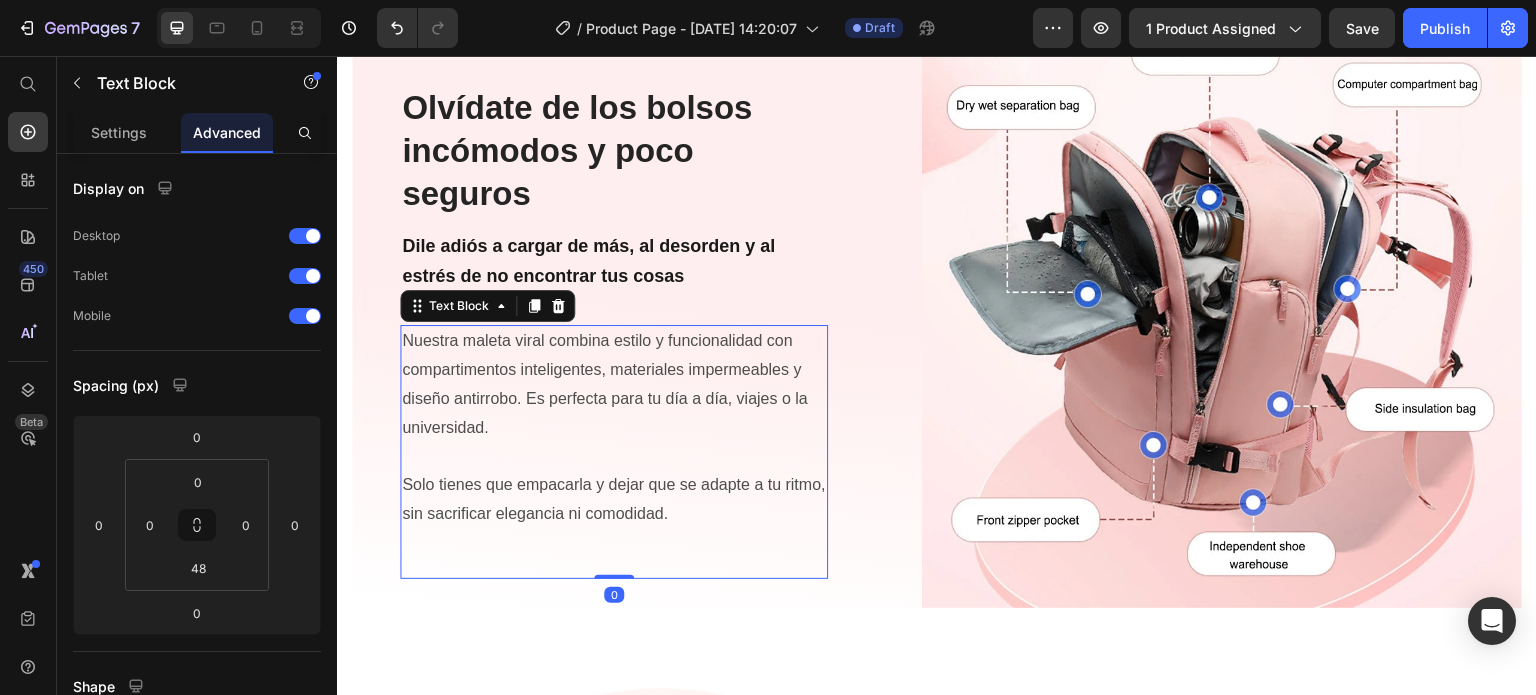 click on "Nuestra maleta viral combina estilo y funcionalidad con compartimentos inteligentes, materiales impermeables y diseño antirrobo. Es perfecta para tu día a día, viajes o la universidad. Solo tienes que empacarla y dejar que se adapte a tu ritmo, sin sacrificar elegancia ni comodidad. Text Block   0" at bounding box center [614, 452] 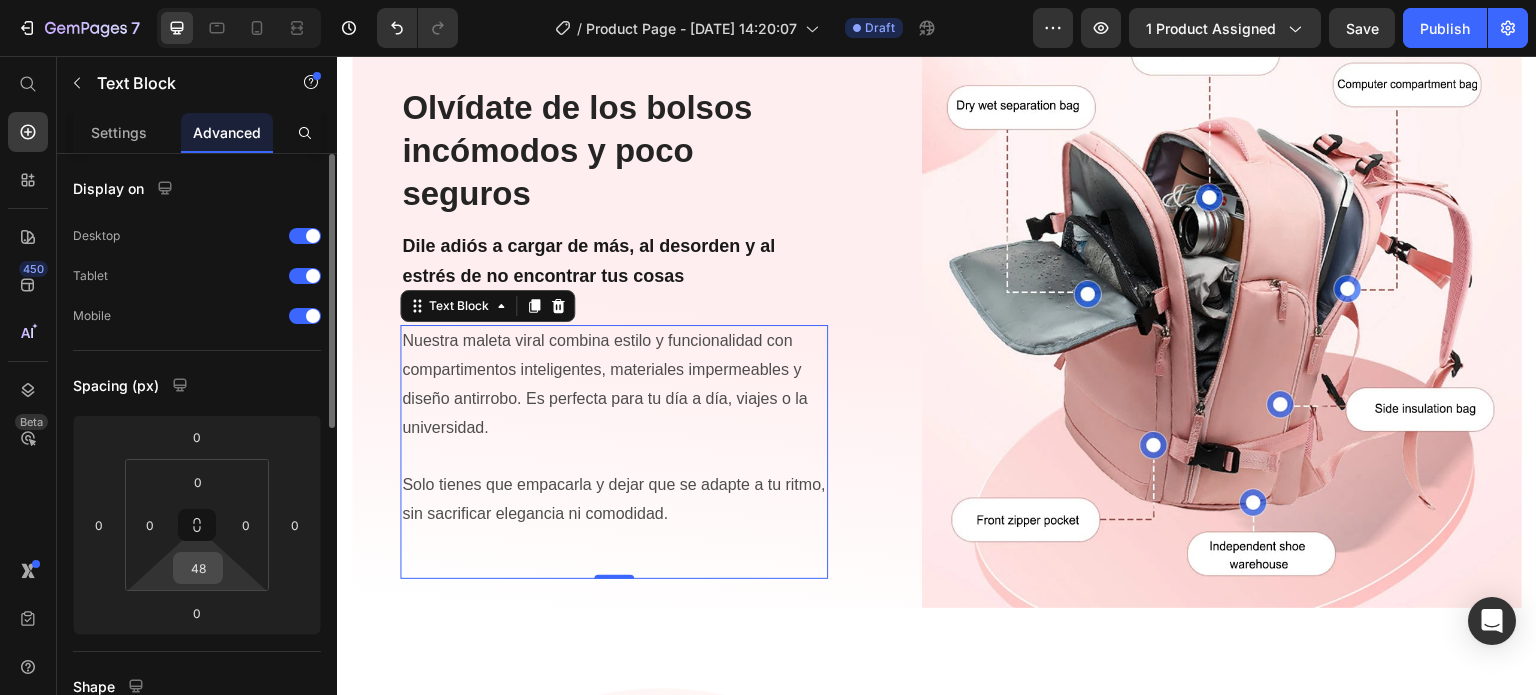 click on "48" at bounding box center [198, 568] 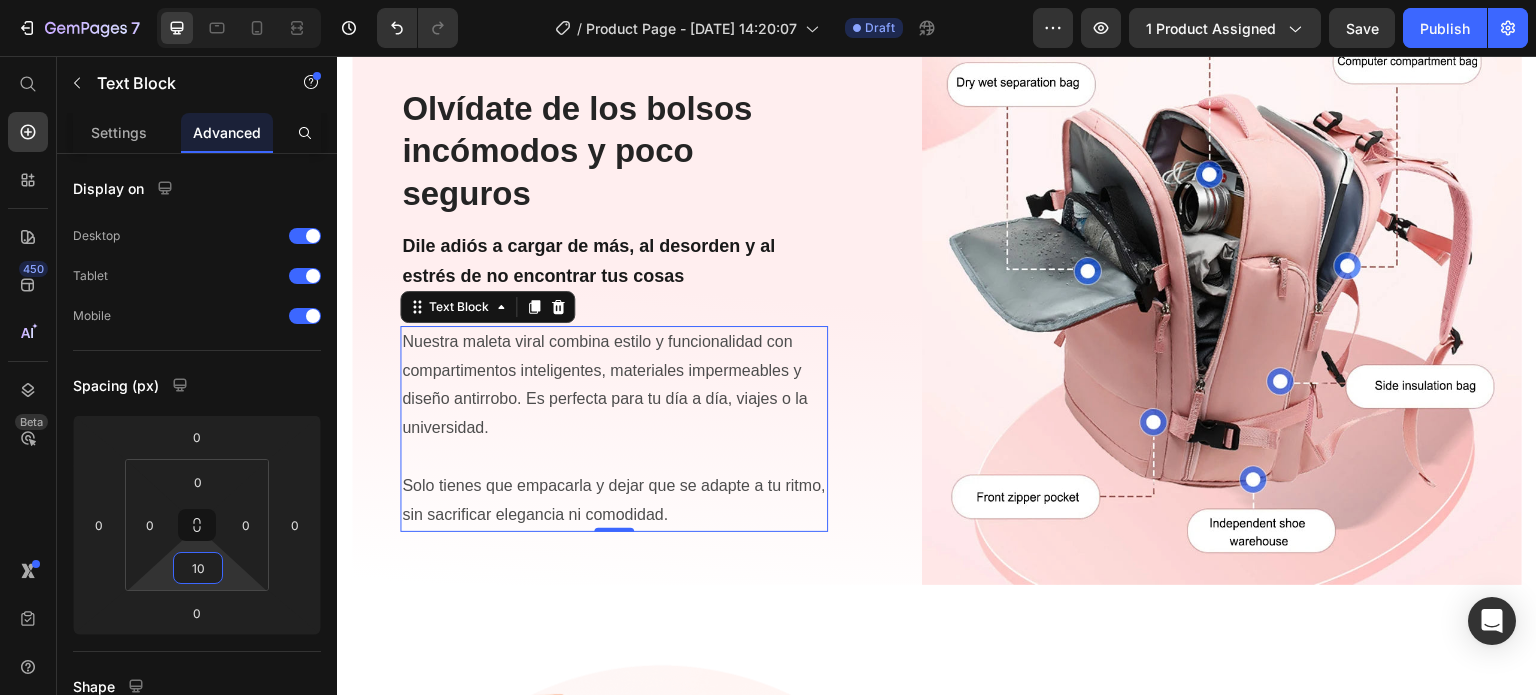scroll, scrollTop: 2319, scrollLeft: 0, axis: vertical 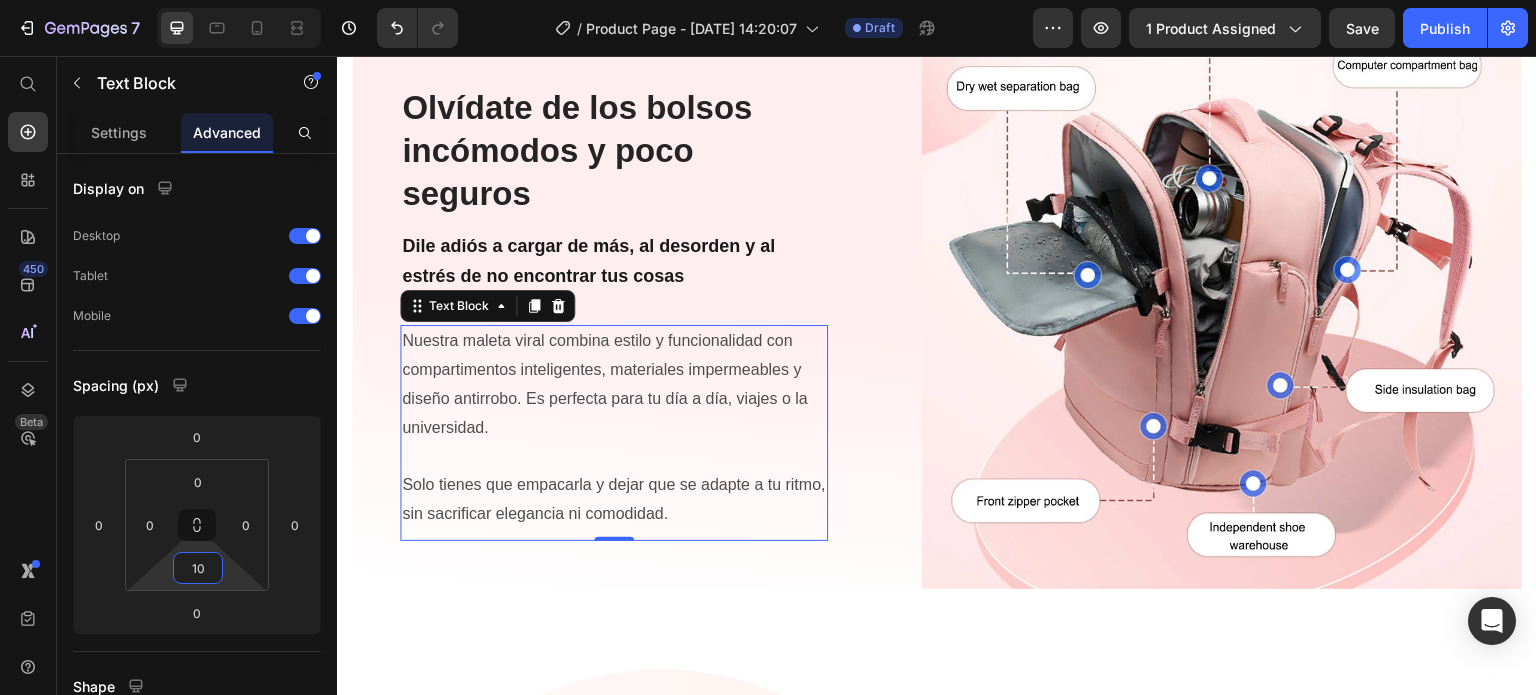 type on "10" 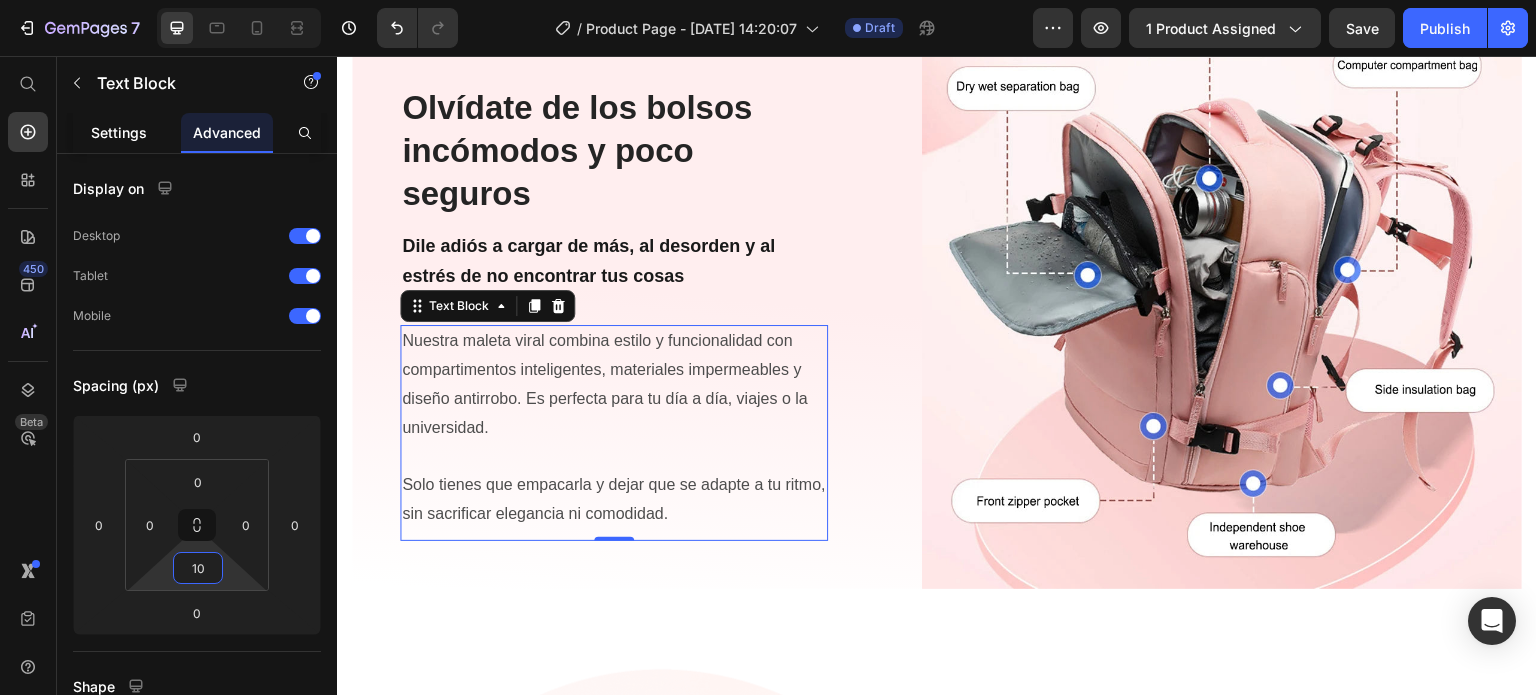 click on "Settings" 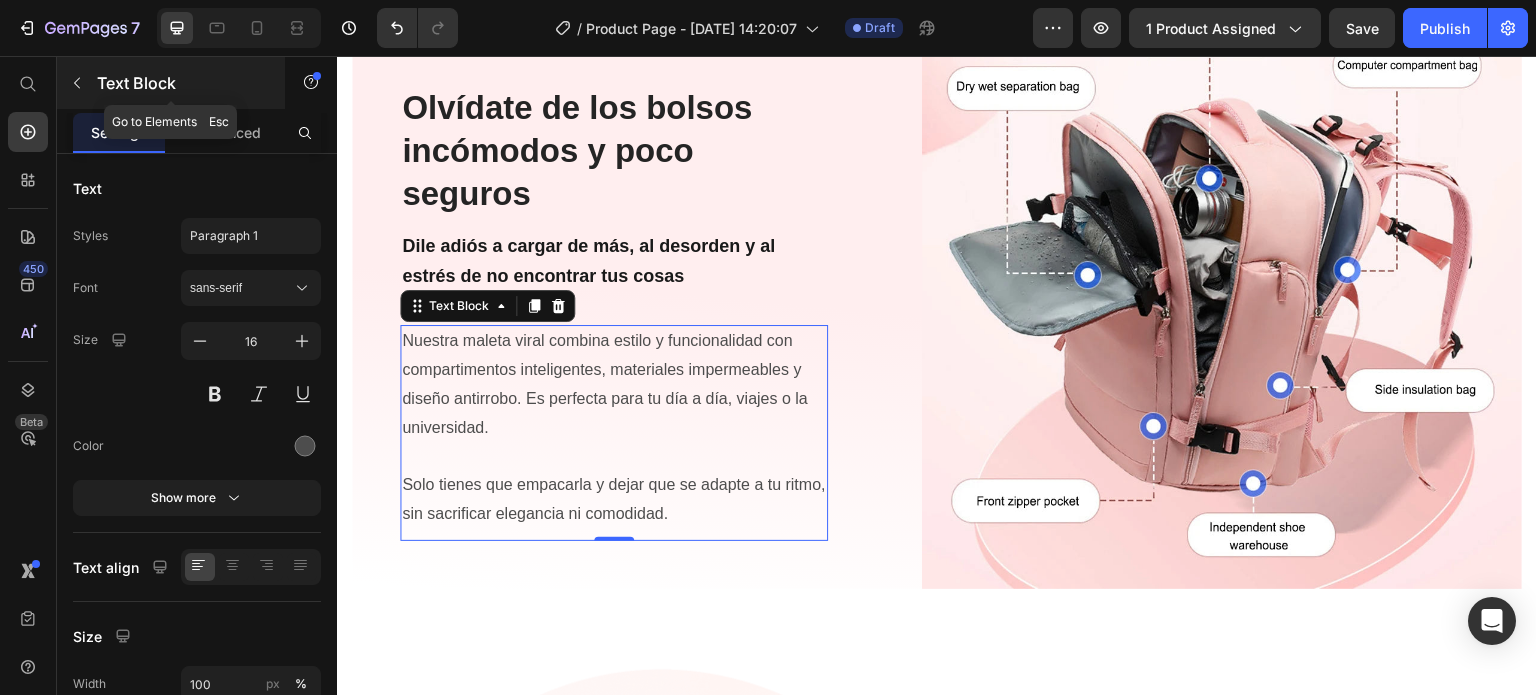 click at bounding box center (77, 83) 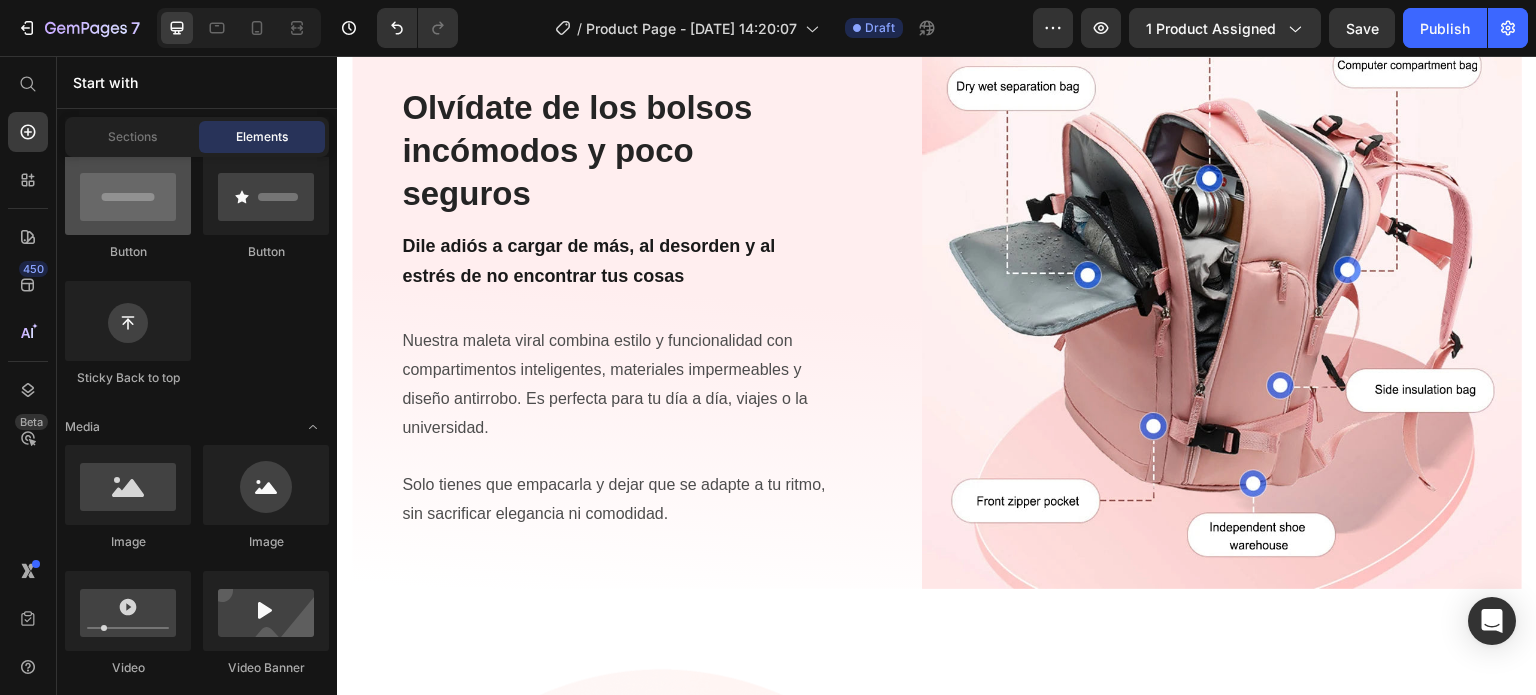 scroll, scrollTop: 300, scrollLeft: 0, axis: vertical 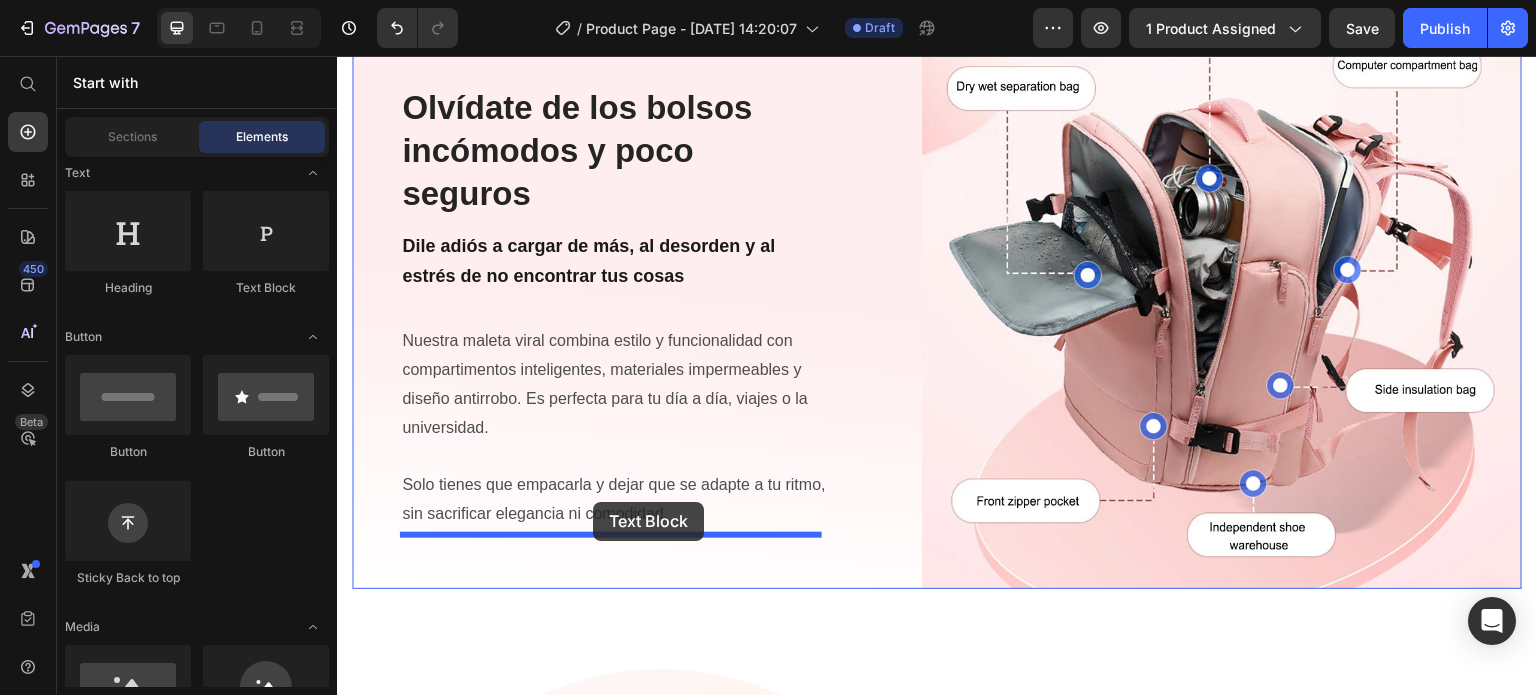 drag, startPoint x: 617, startPoint y: 324, endPoint x: 593, endPoint y: 502, distance: 179.61069 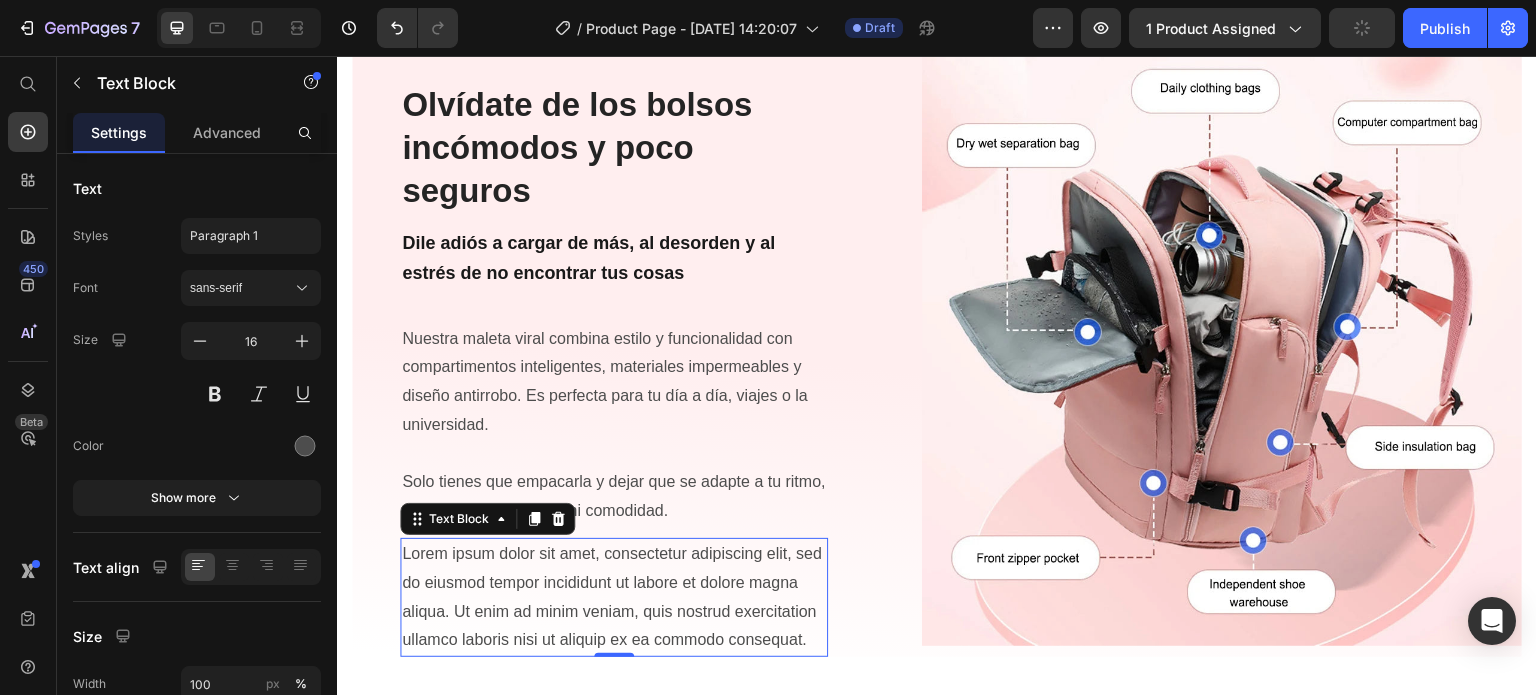 click on "Lorem ipsum dolor sit amet, consectetur adipiscing elit, sed do eiusmod tempor incididunt ut labore et dolore magna aliqua. Ut enim ad minim veniam, quis nostrud exercitation ullamco laboris nisi ut aliquip ex ea commodo consequat." at bounding box center [614, 597] 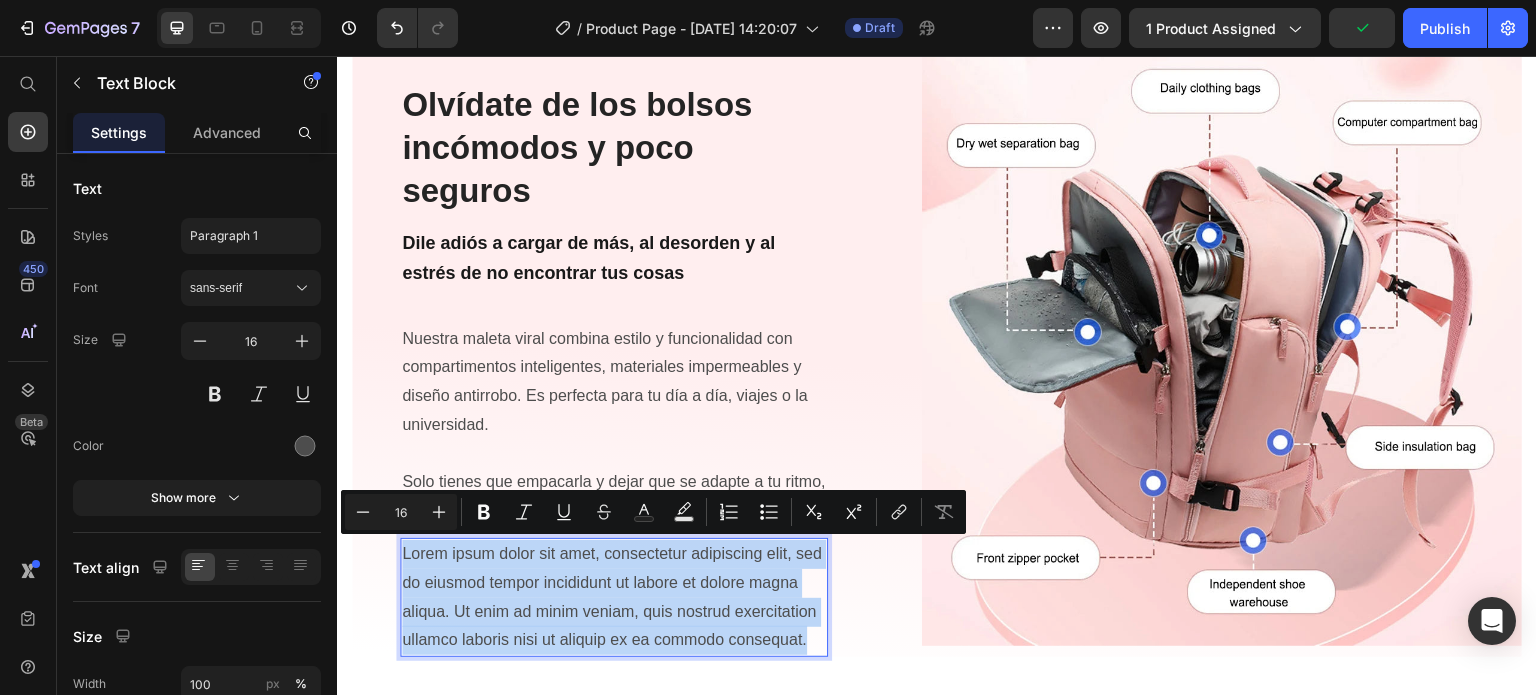 scroll, scrollTop: 2302, scrollLeft: 0, axis: vertical 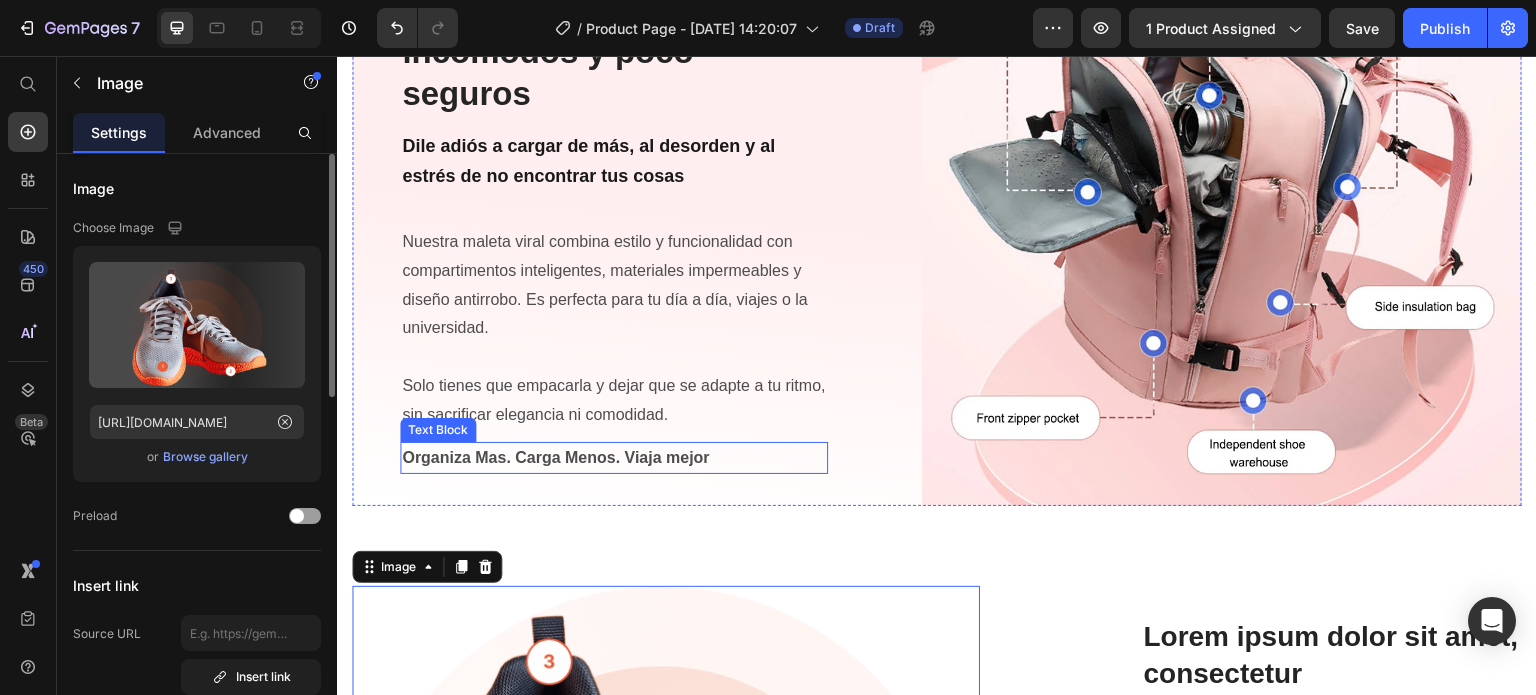 click on "Organiza Mas. Carga Menos. Viaja mejor" at bounding box center [555, 457] 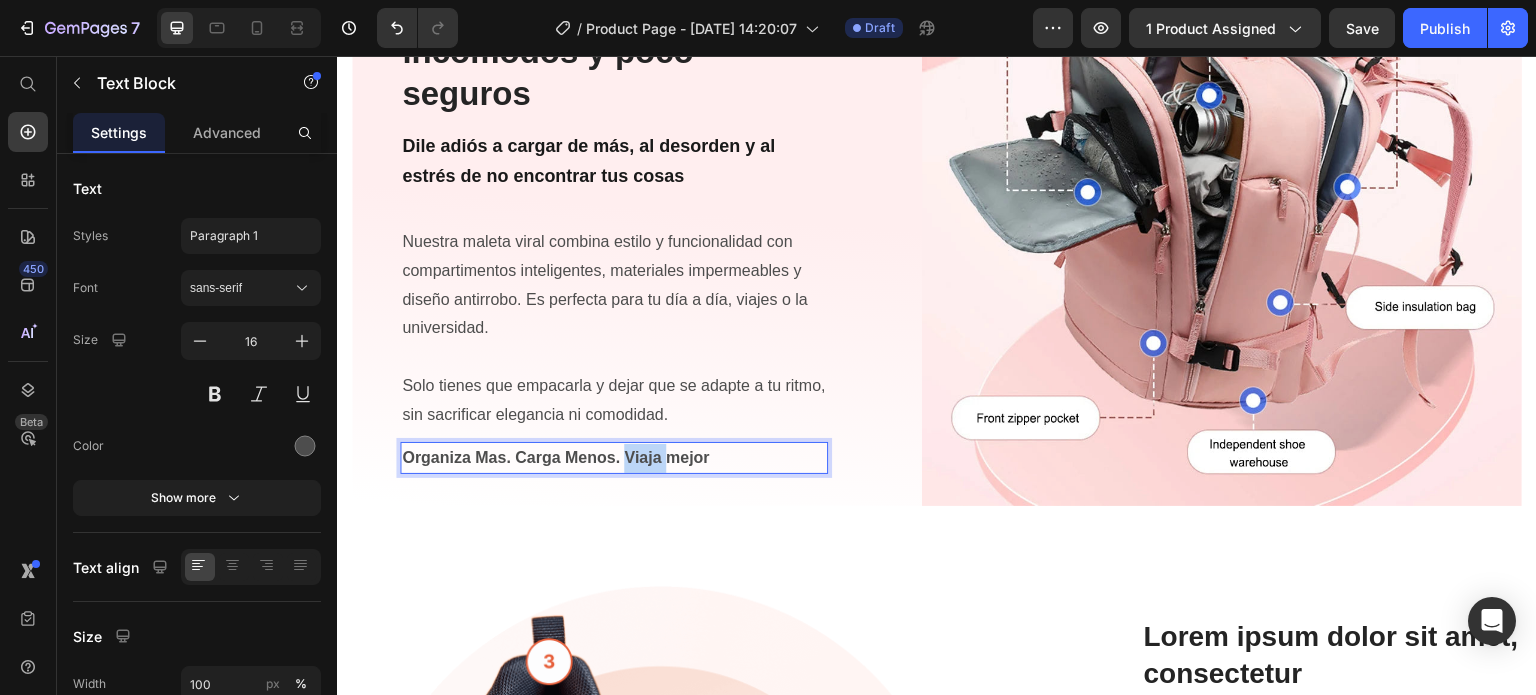 click on "Organiza Mas. Carga Menos. Viaja mejor" at bounding box center (555, 457) 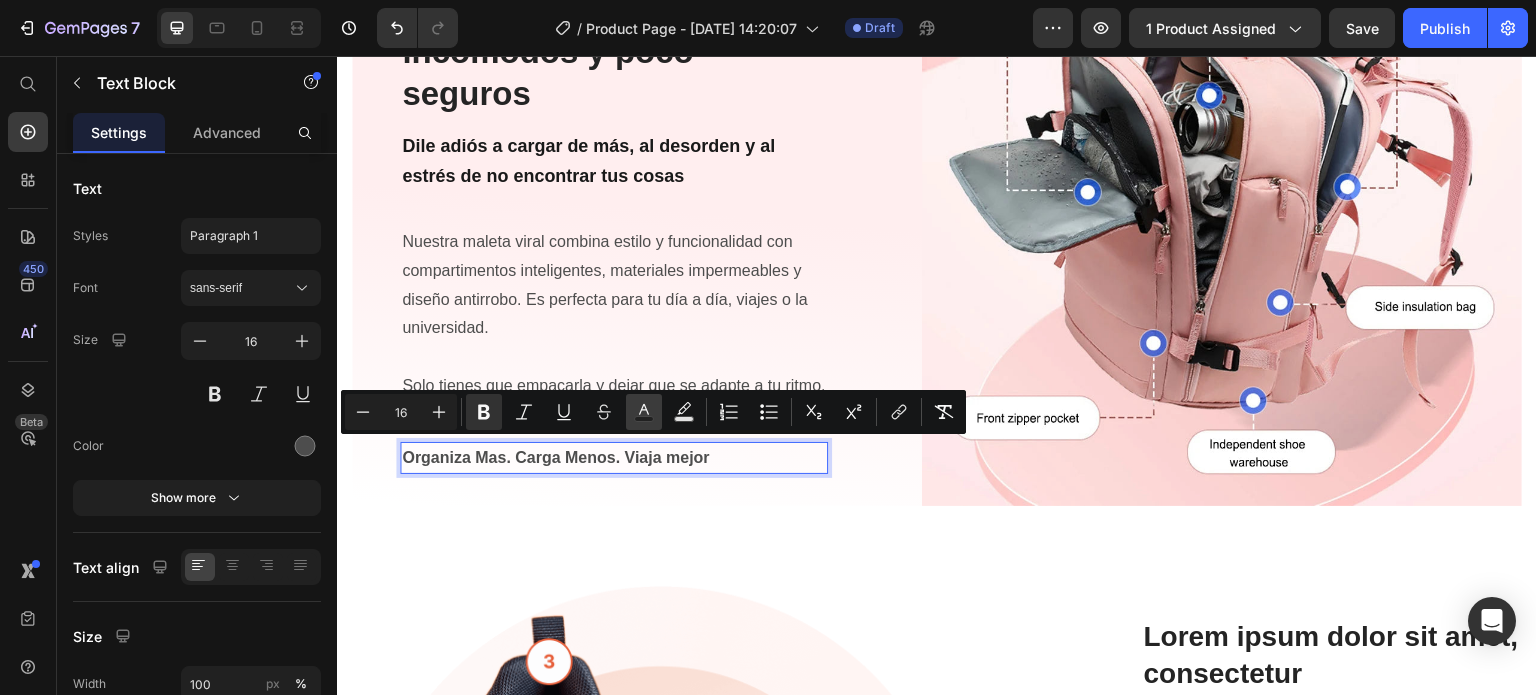 click on "Text Color" at bounding box center (644, 412) 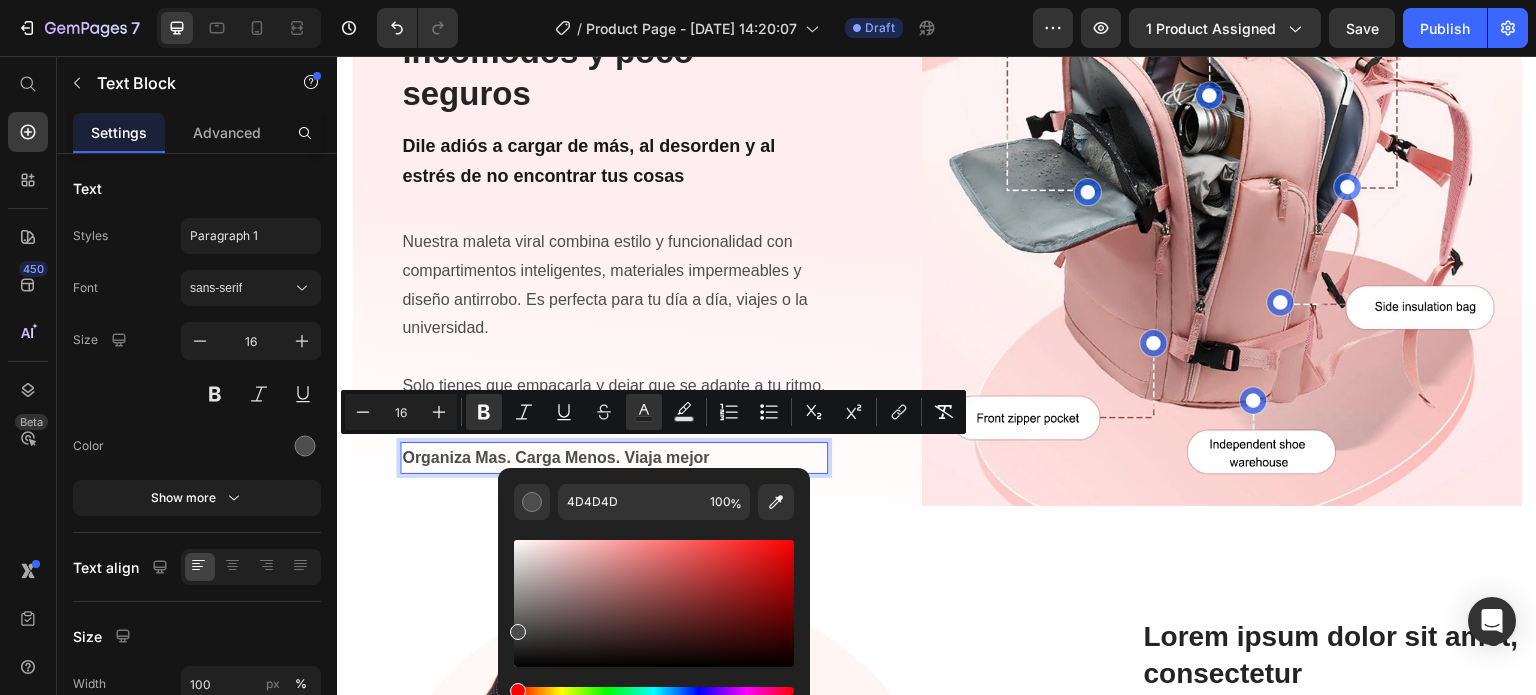 scroll, scrollTop: 2602, scrollLeft: 0, axis: vertical 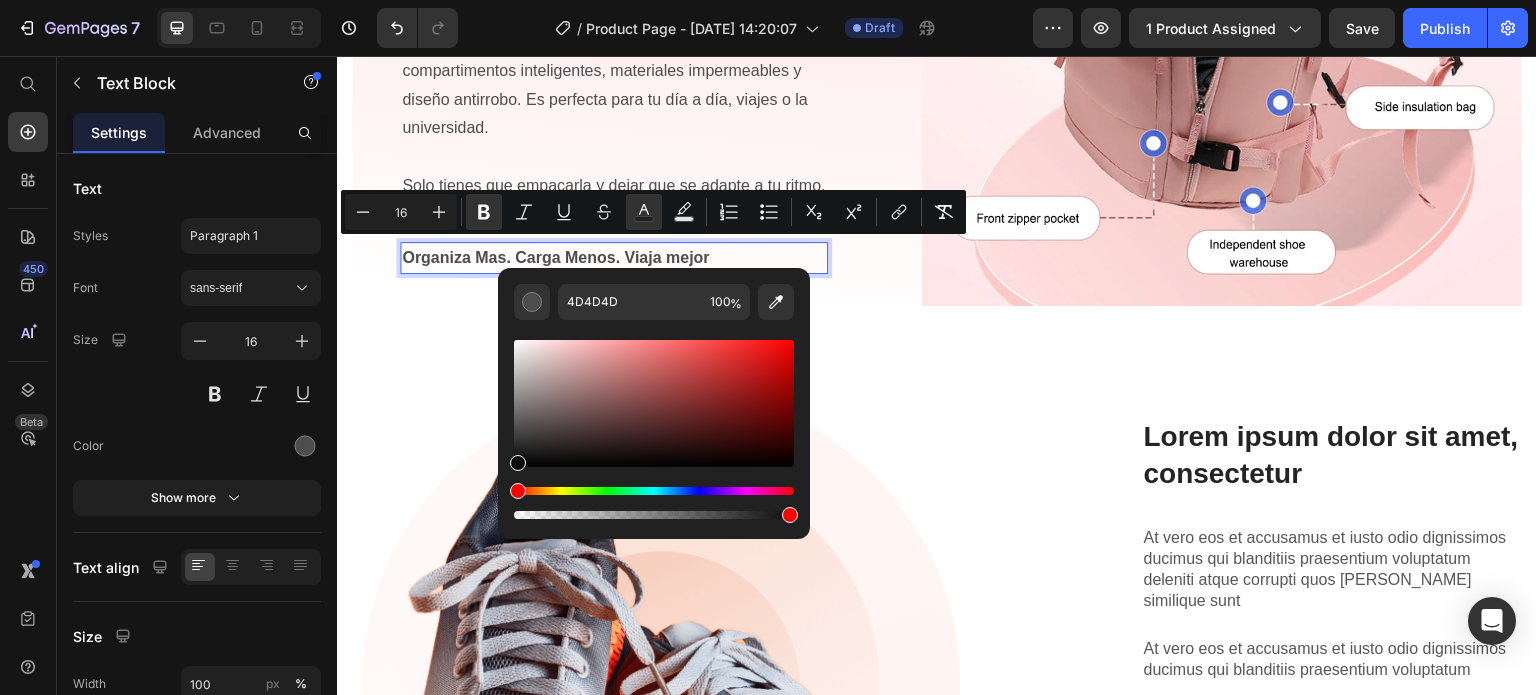 type on "0C0C0C" 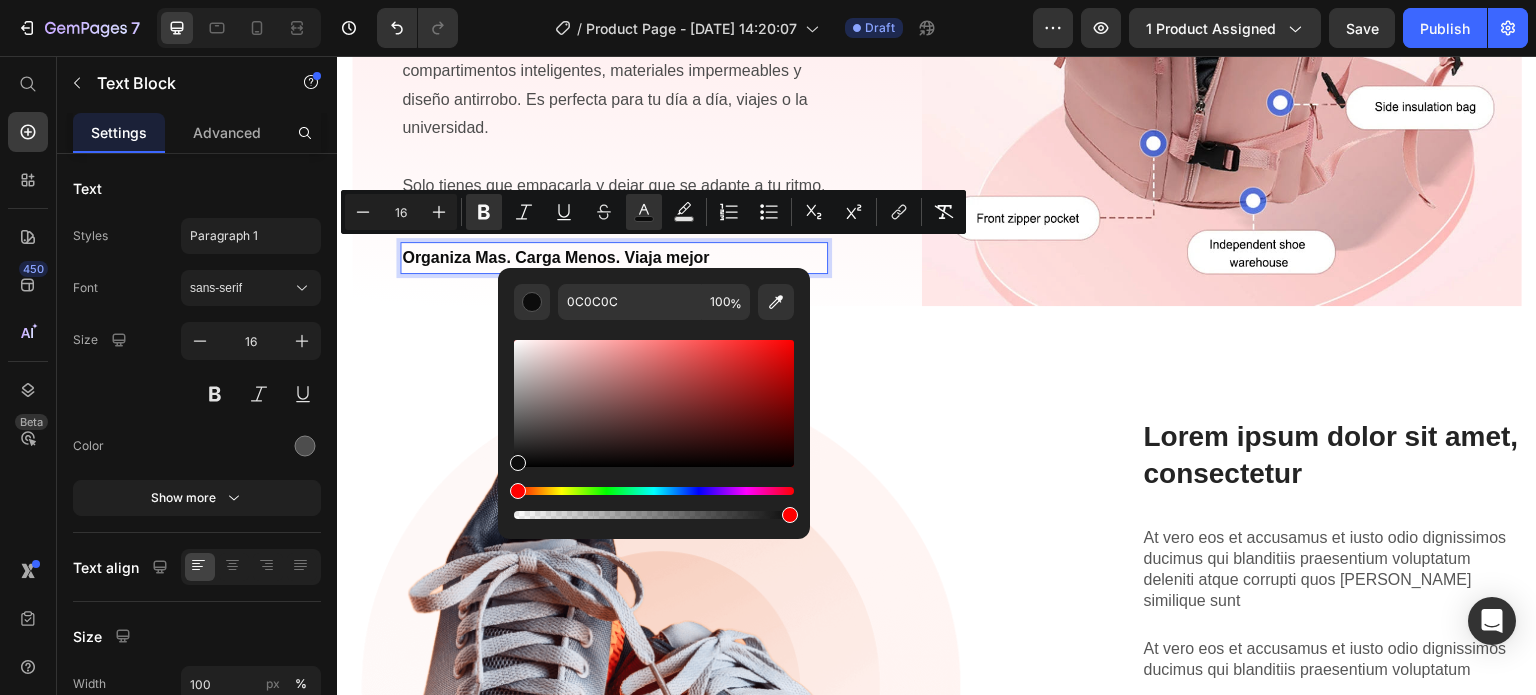 drag, startPoint x: 521, startPoint y: 432, endPoint x: 515, endPoint y: 460, distance: 28.635643 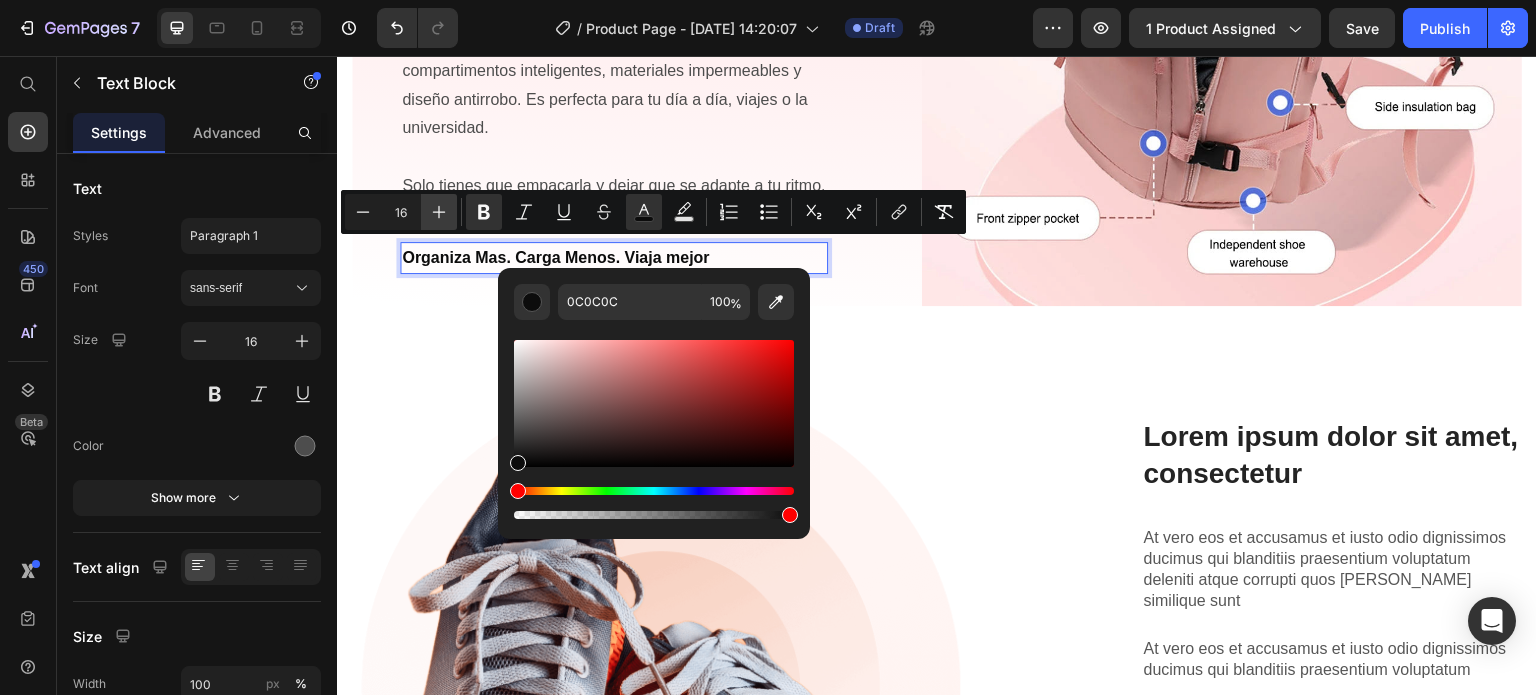 click 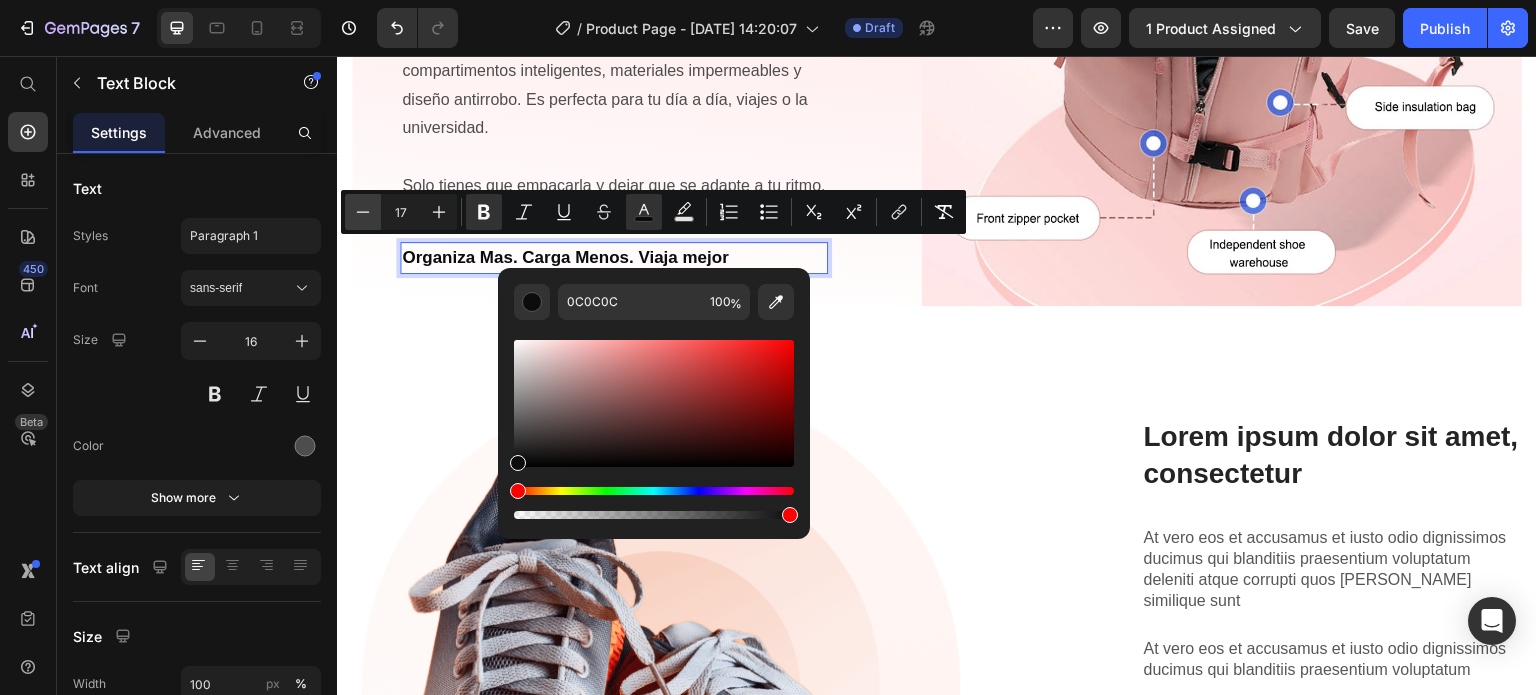 drag, startPoint x: 363, startPoint y: 220, endPoint x: 26, endPoint y: 193, distance: 338.07986 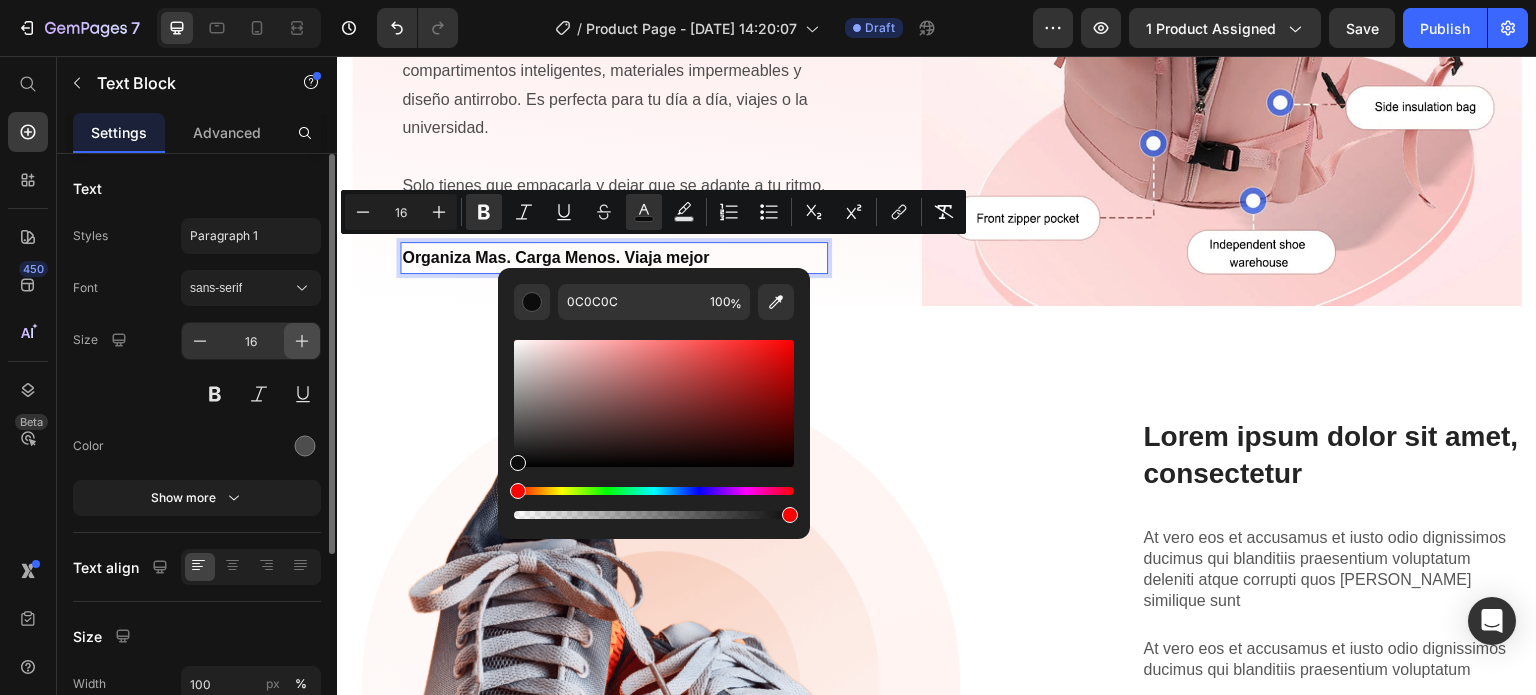 click 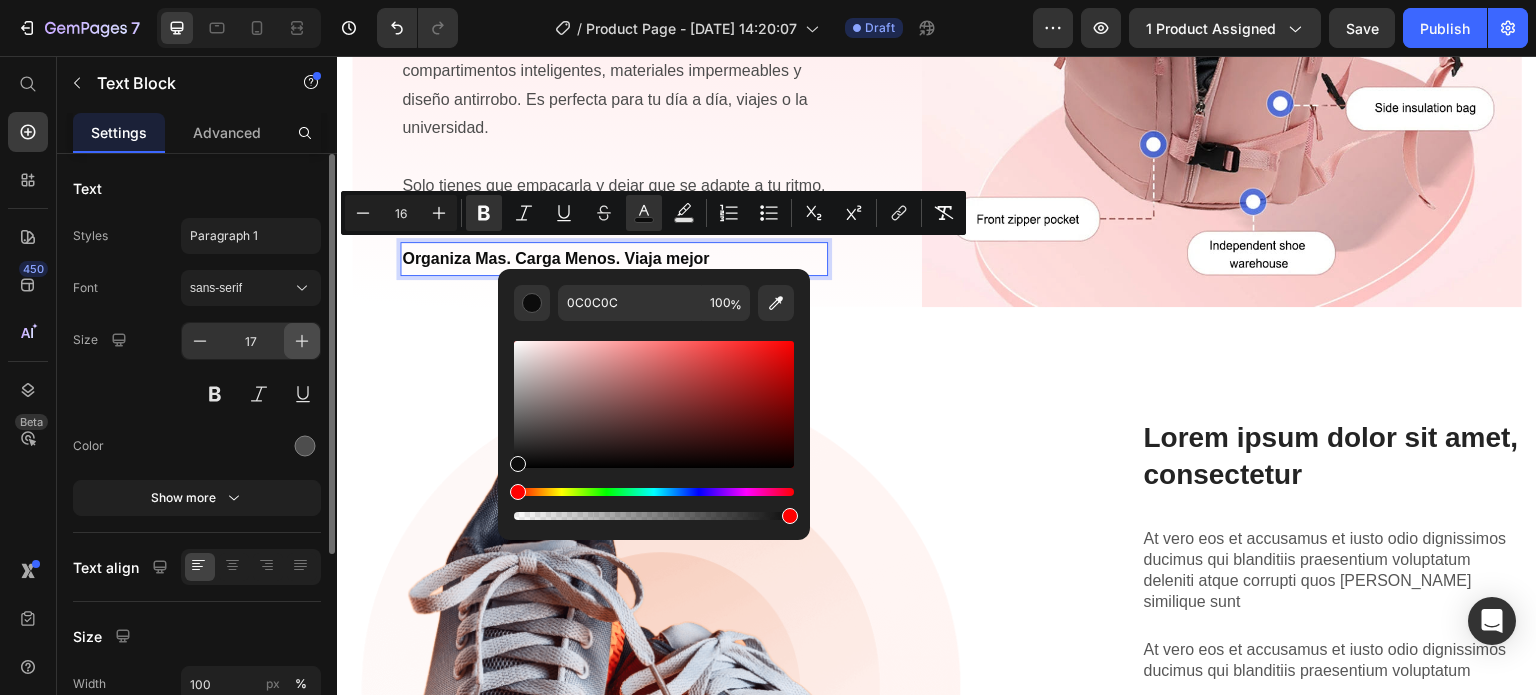 click 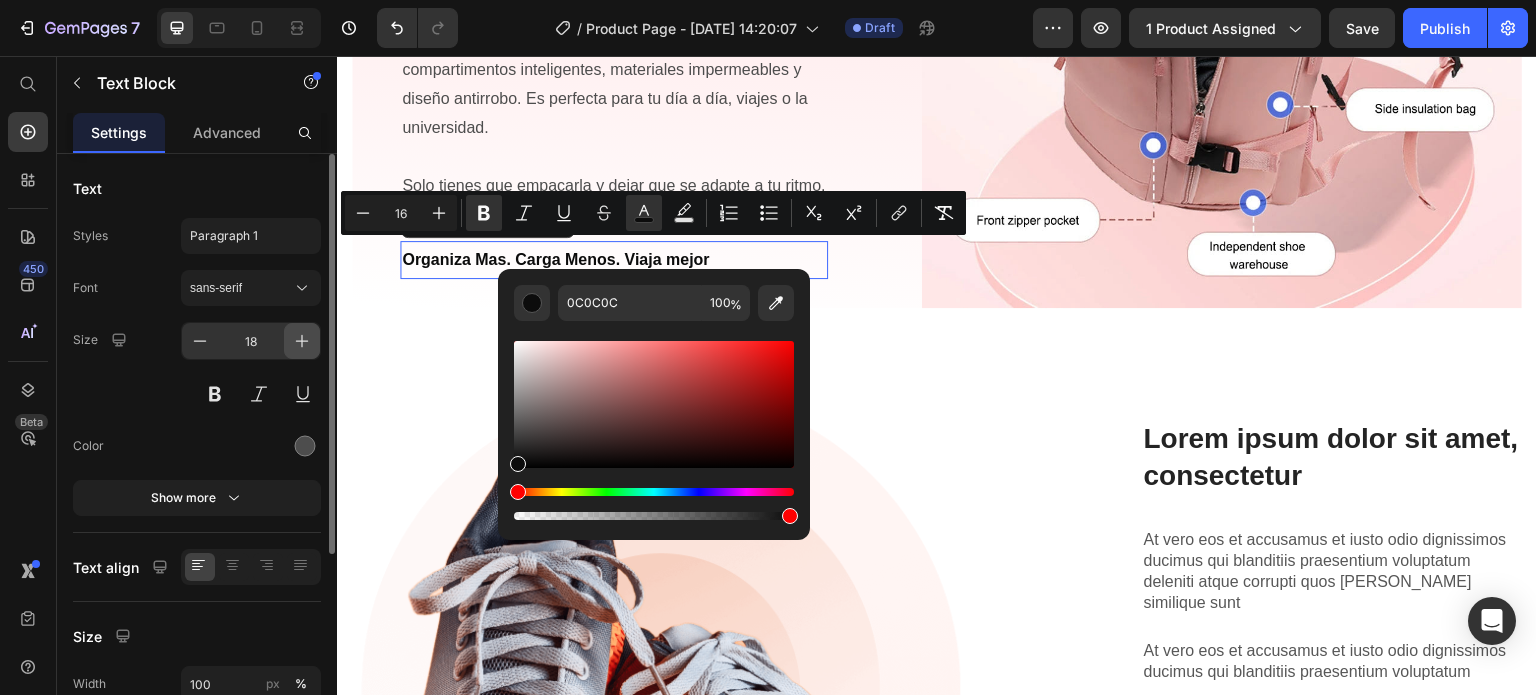 click 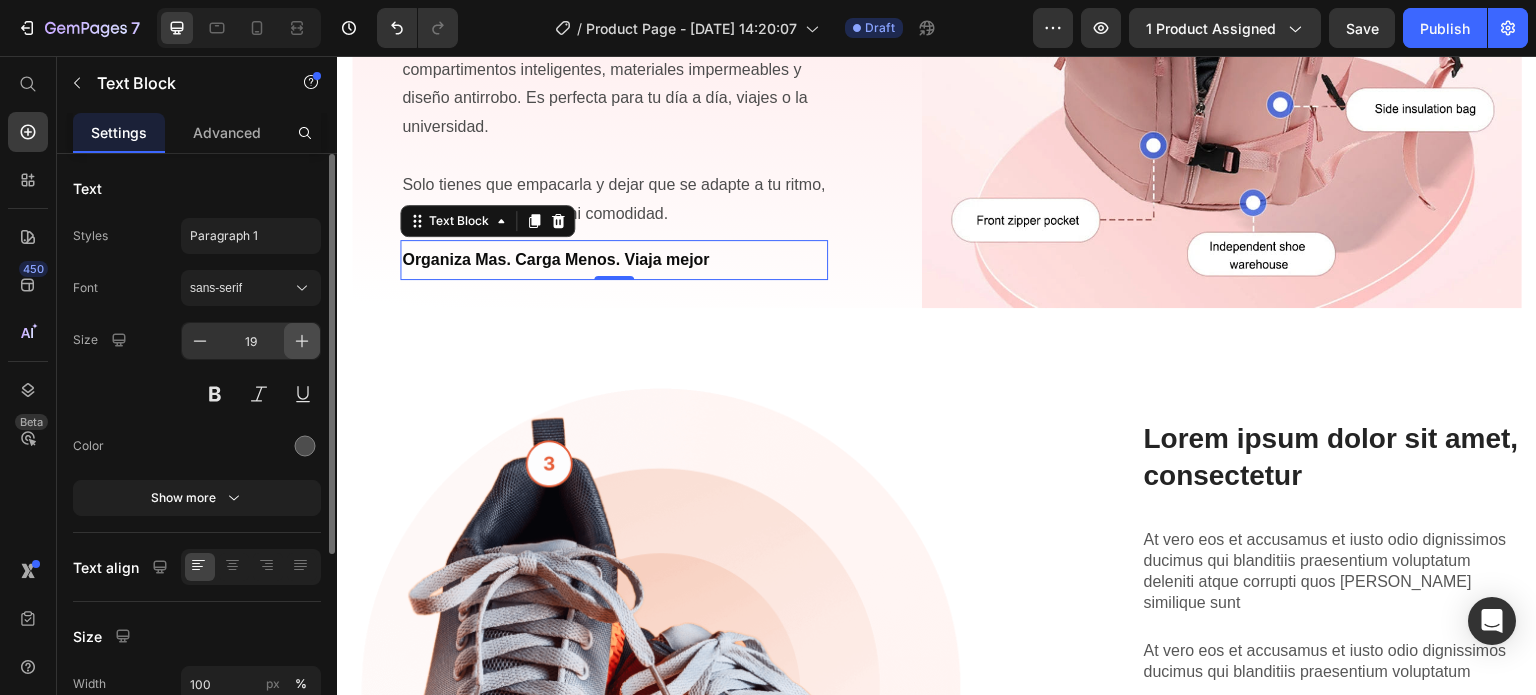 click 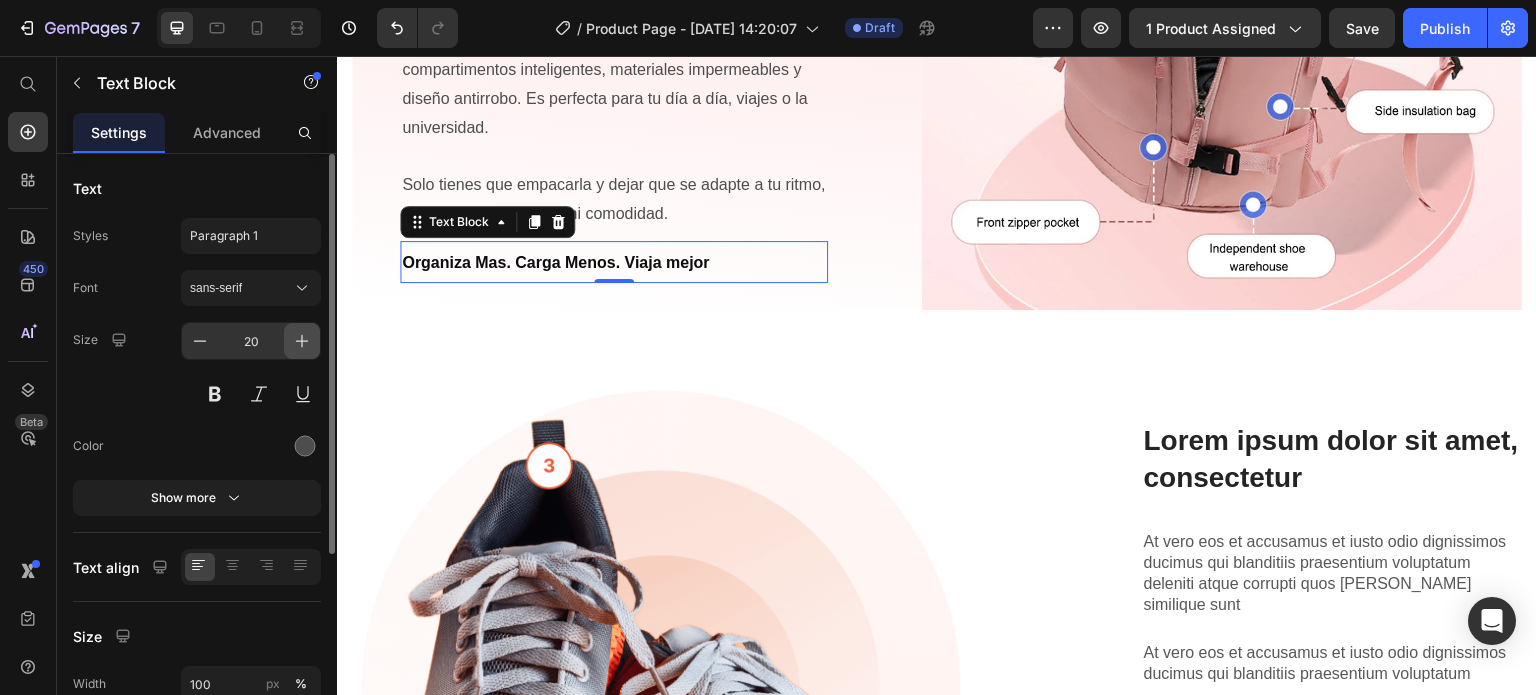 click 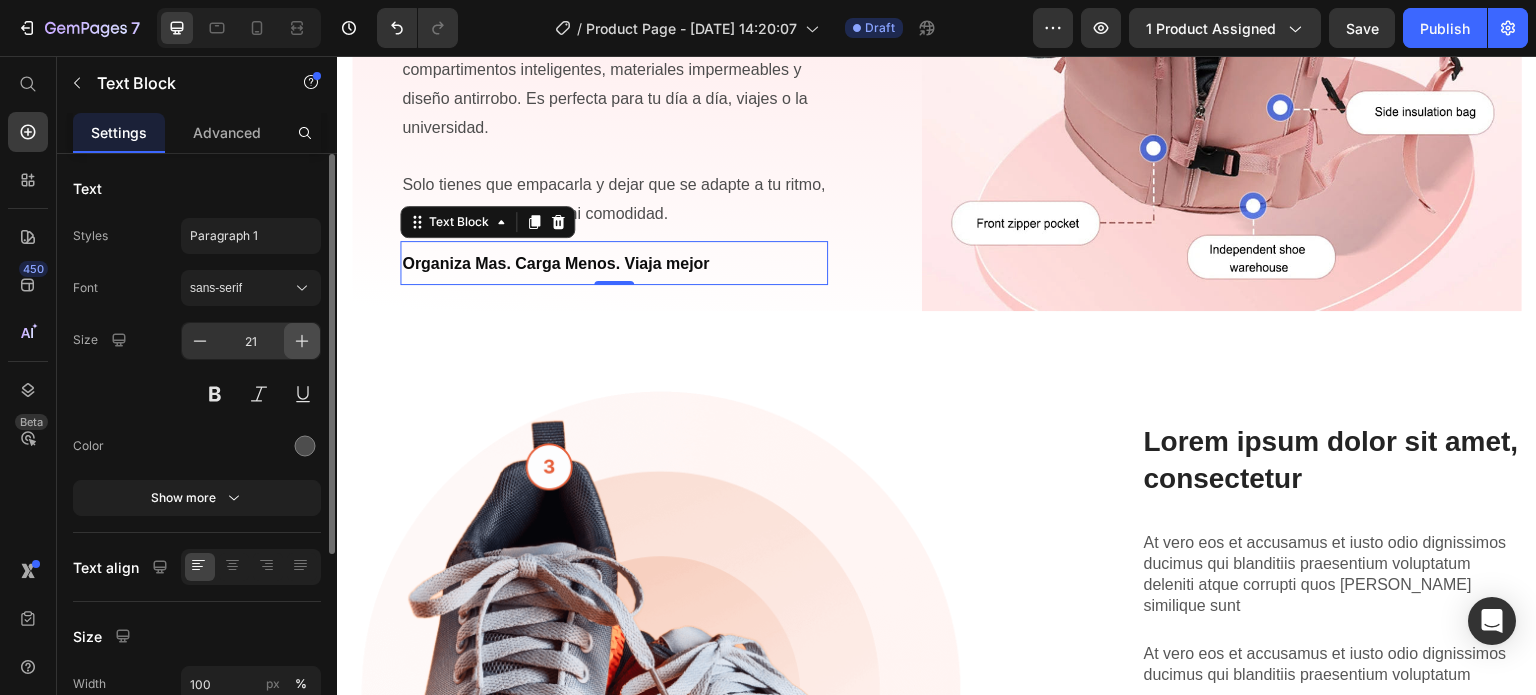 click 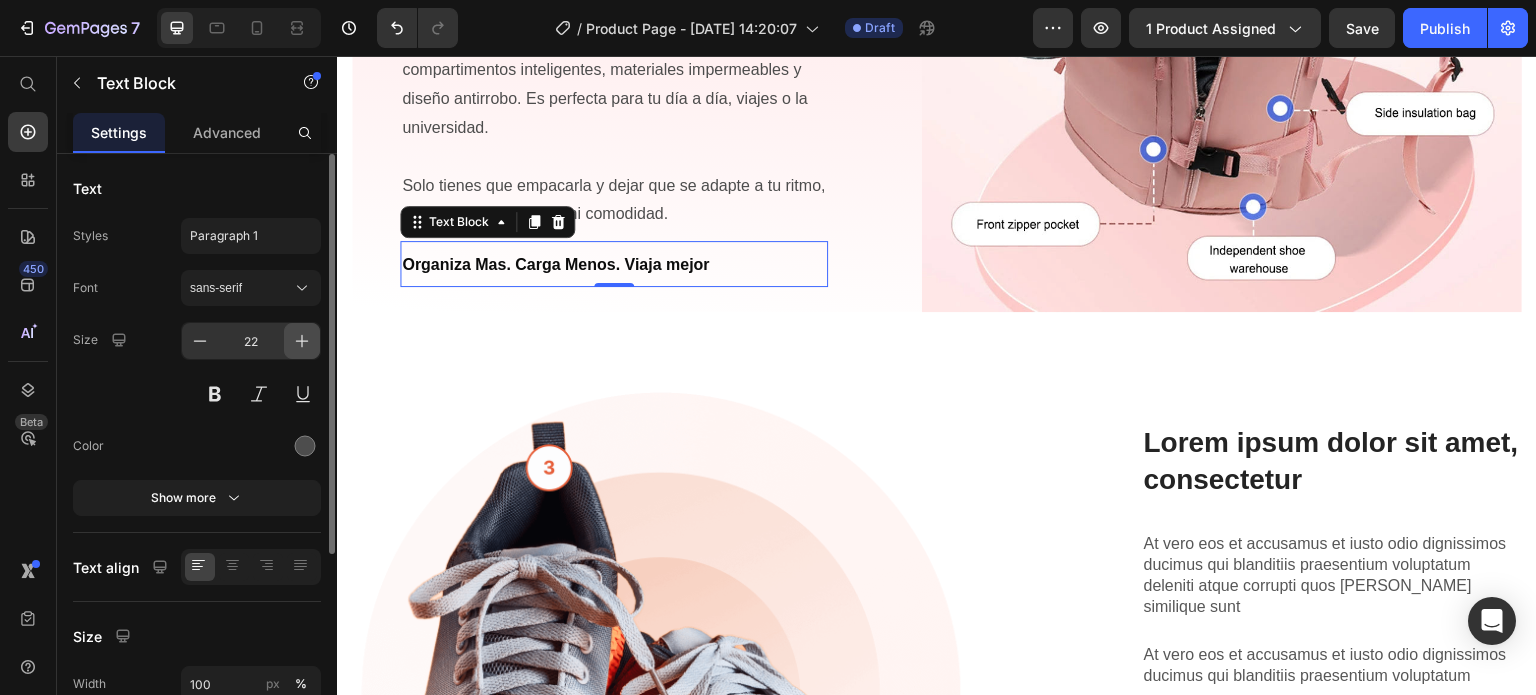 click 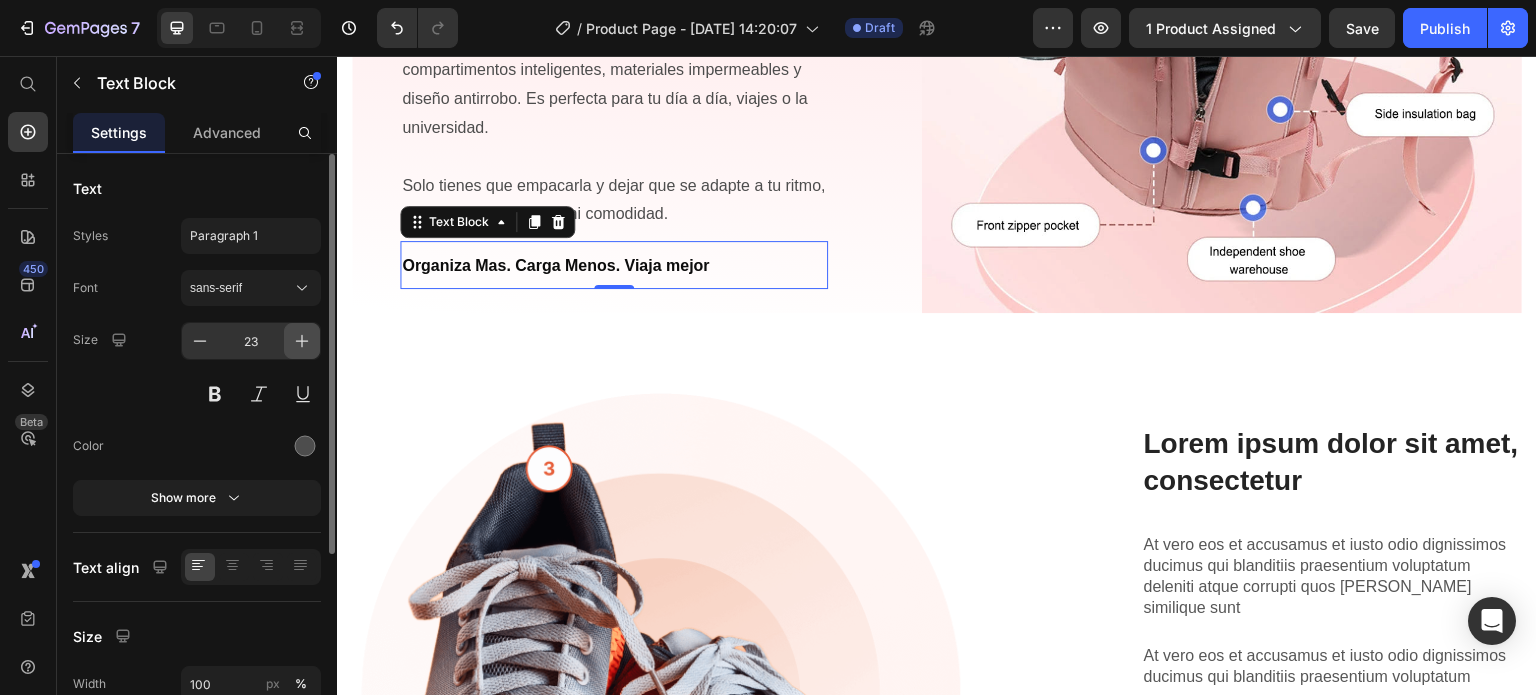 click 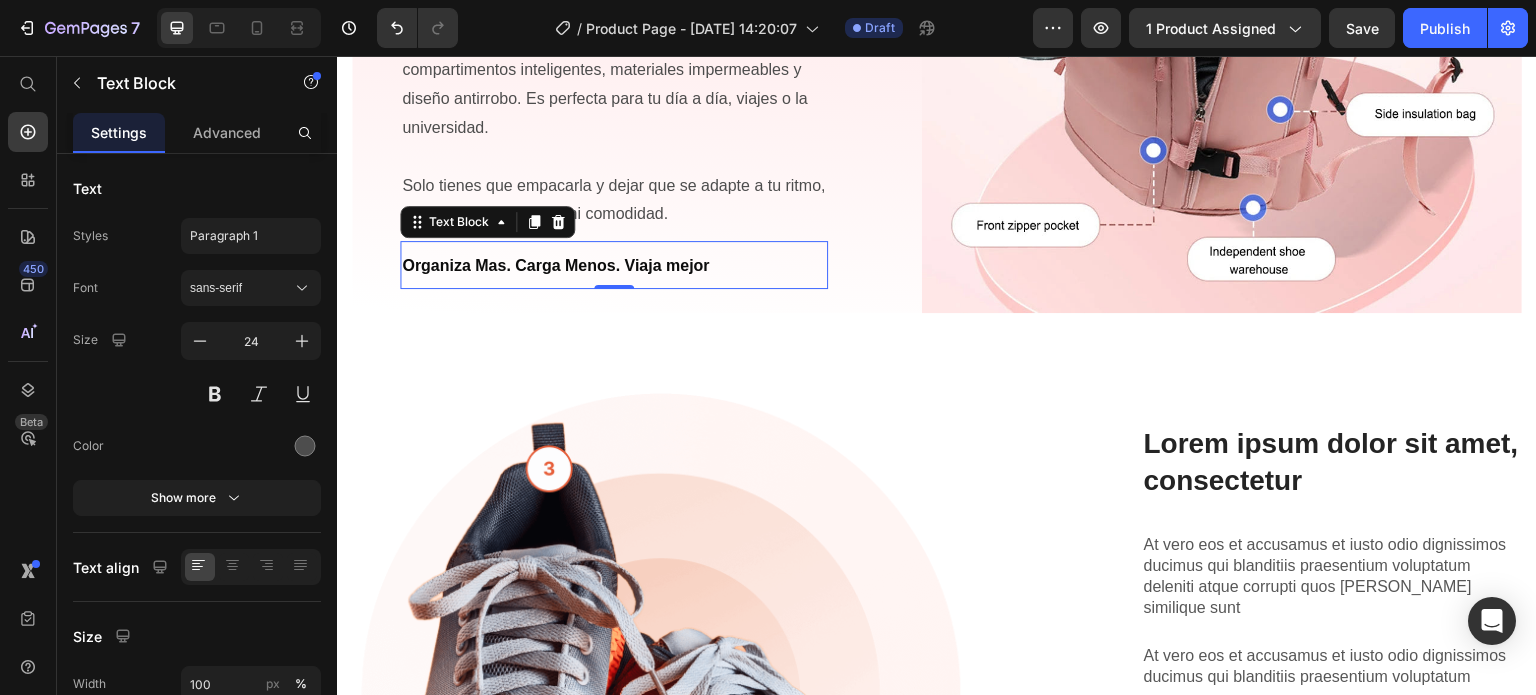 scroll, scrollTop: 2594, scrollLeft: 0, axis: vertical 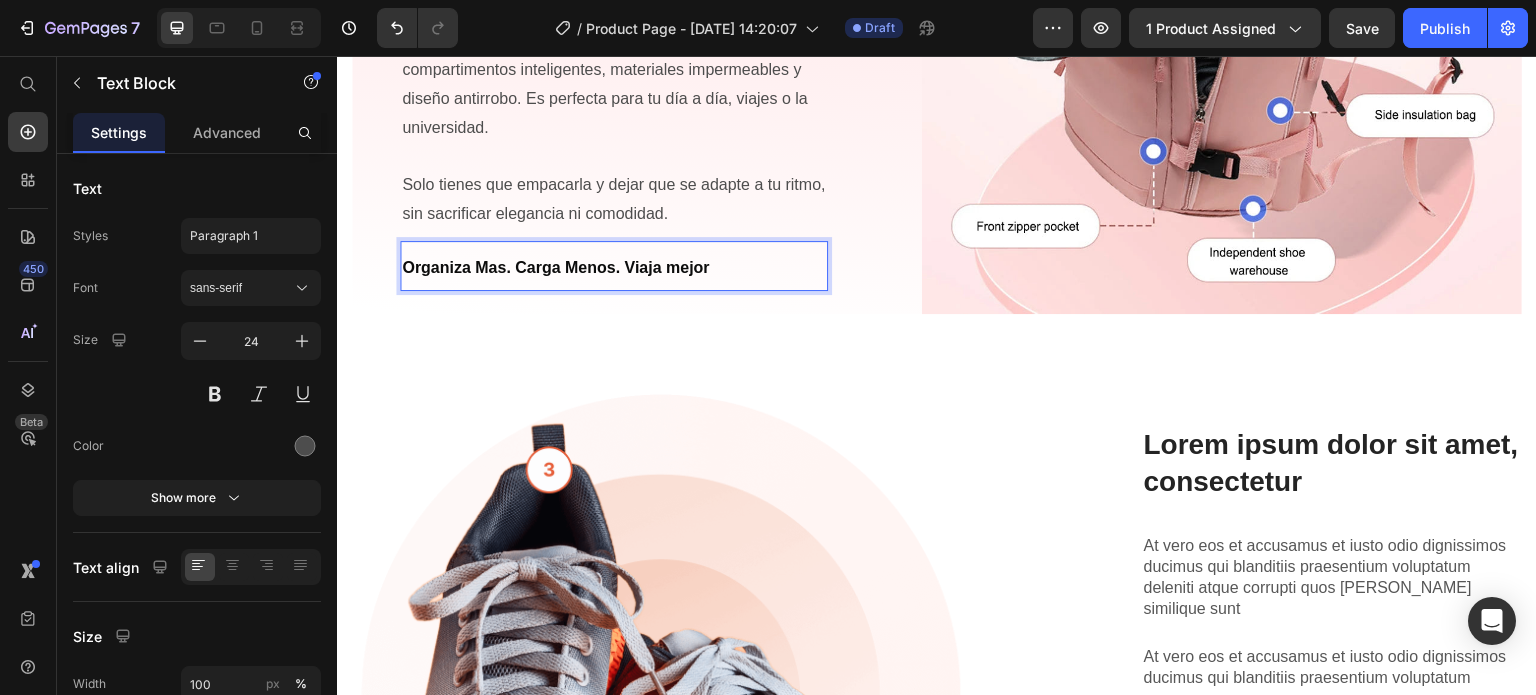 click on "Organiza Mas. Carga Menos. Viaja mejor" at bounding box center [555, 267] 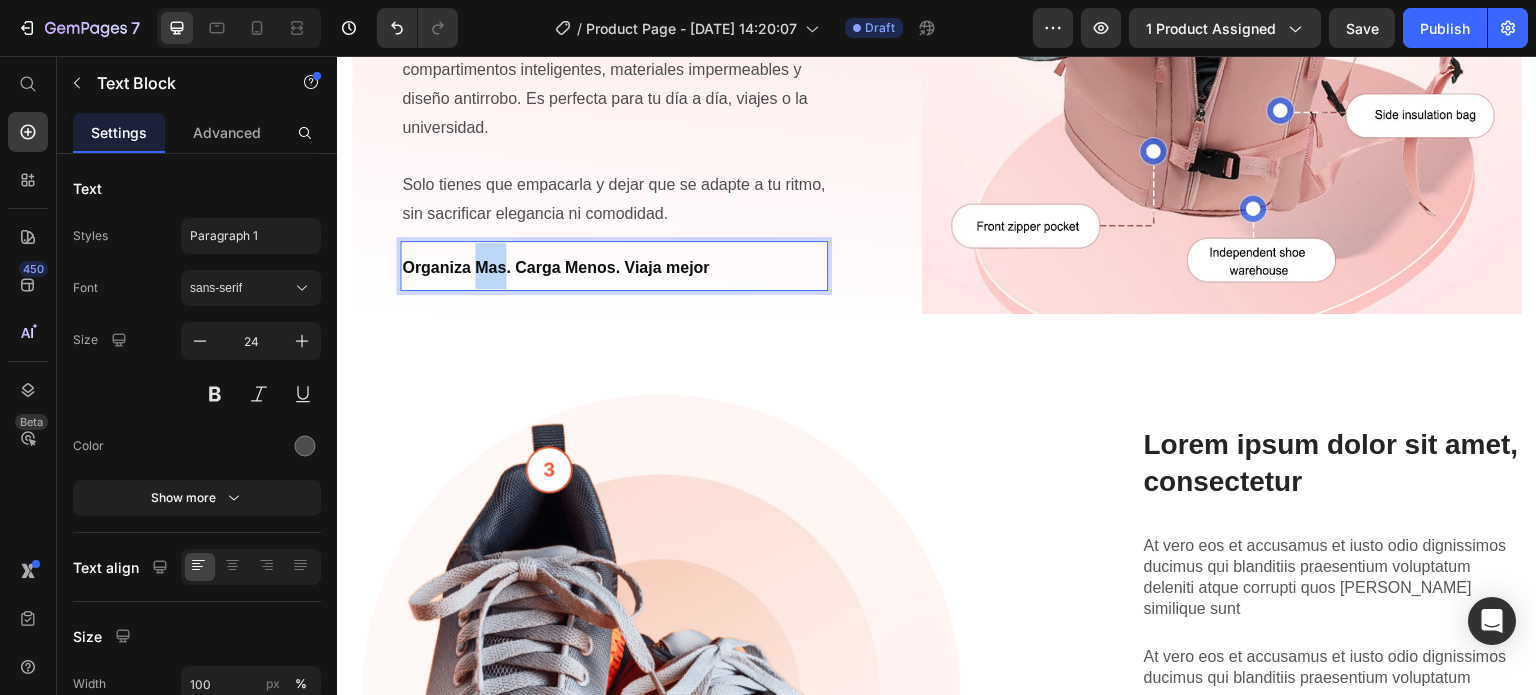 click on "Organiza Mas. Carga Menos. Viaja mejor" at bounding box center (555, 267) 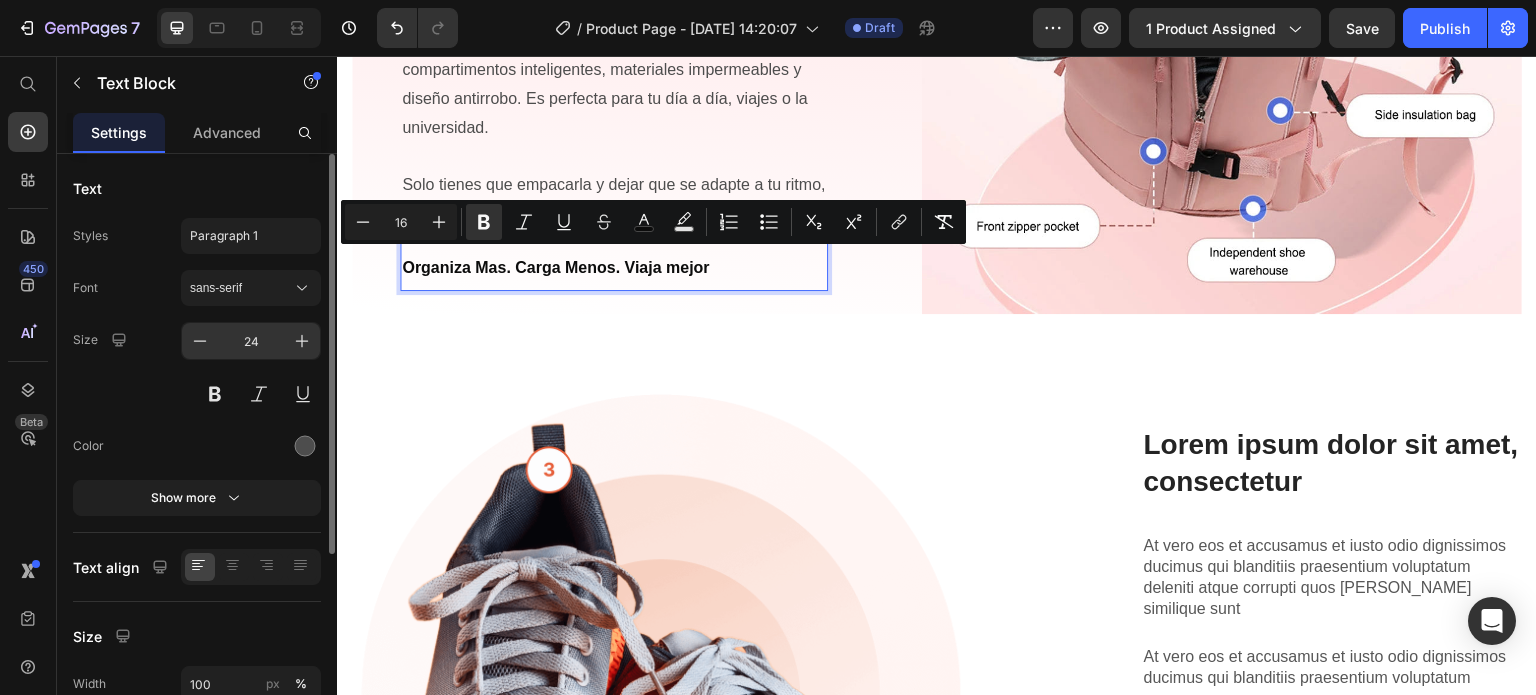 click on "24" at bounding box center (251, 341) 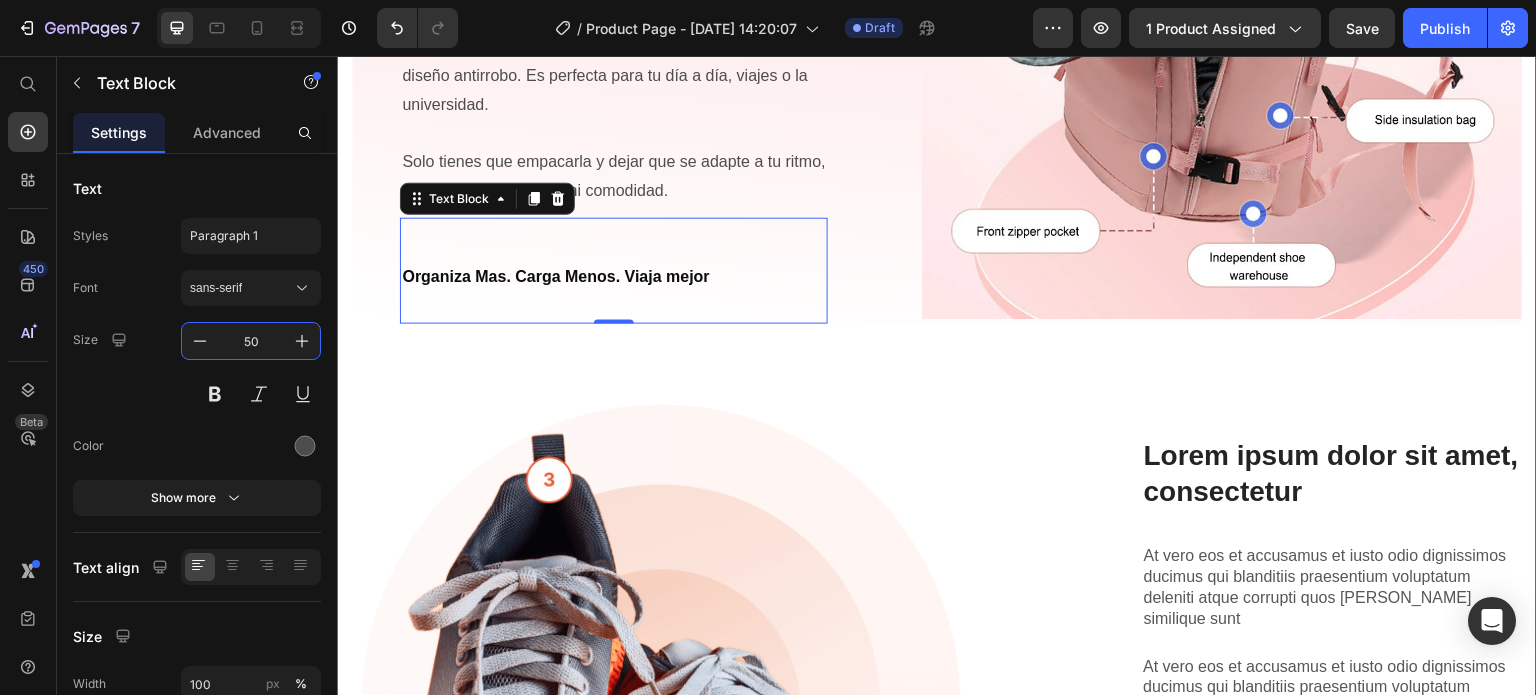 scroll, scrollTop: 2574, scrollLeft: 0, axis: vertical 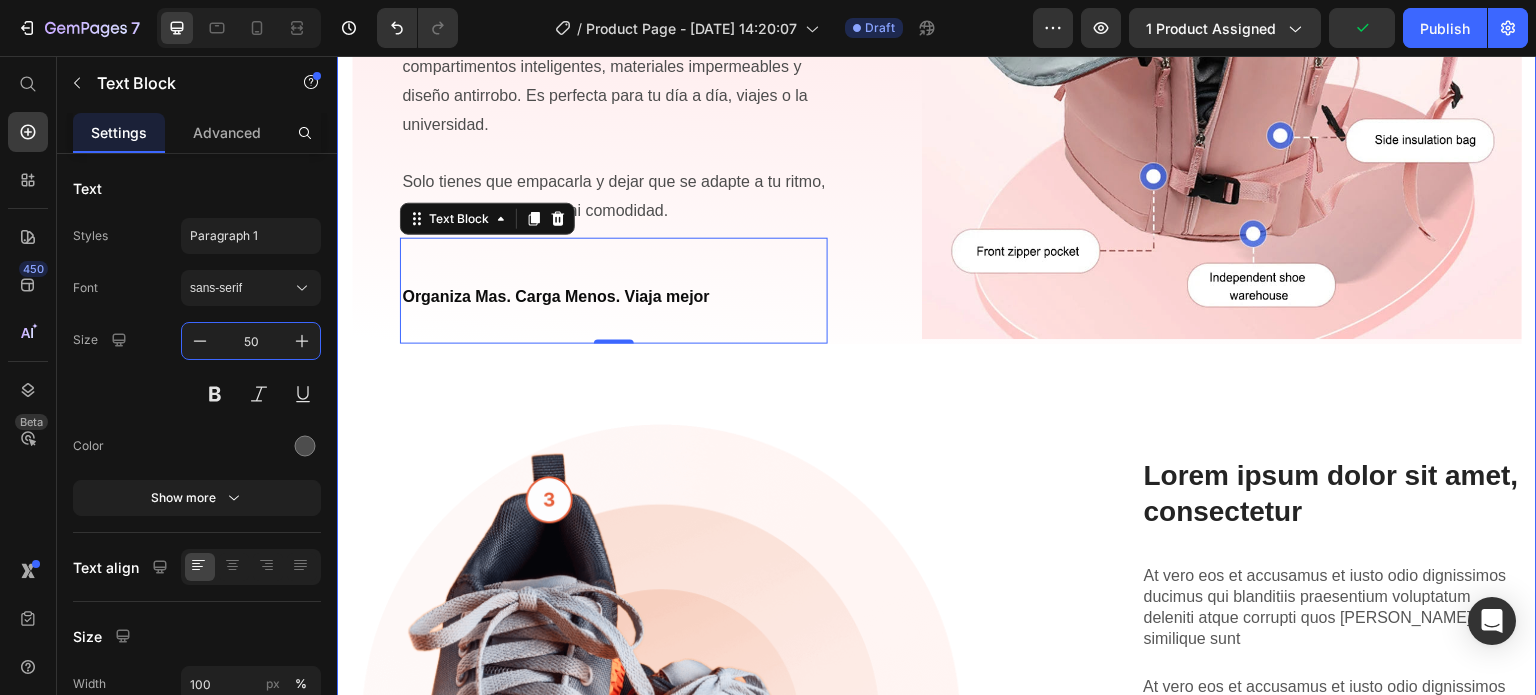 type on "5" 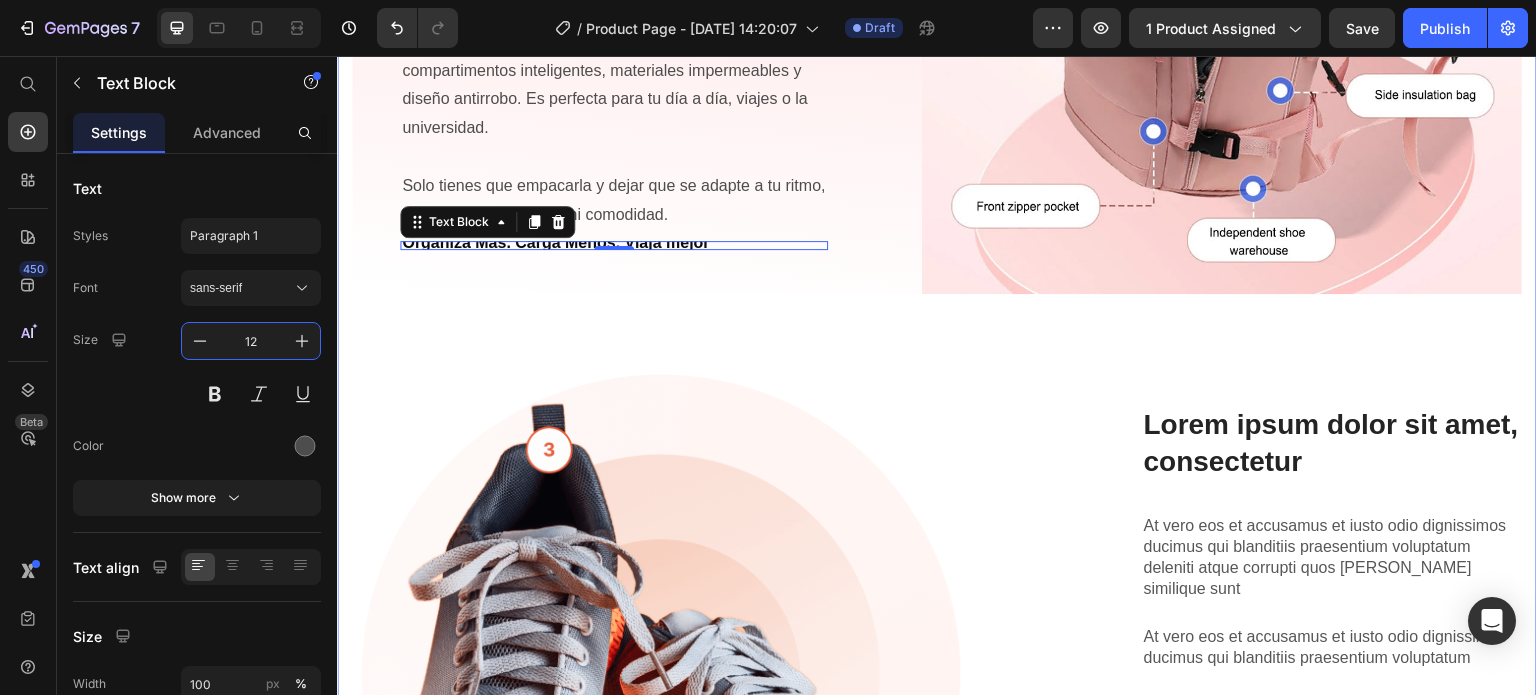 scroll, scrollTop: 2605, scrollLeft: 0, axis: vertical 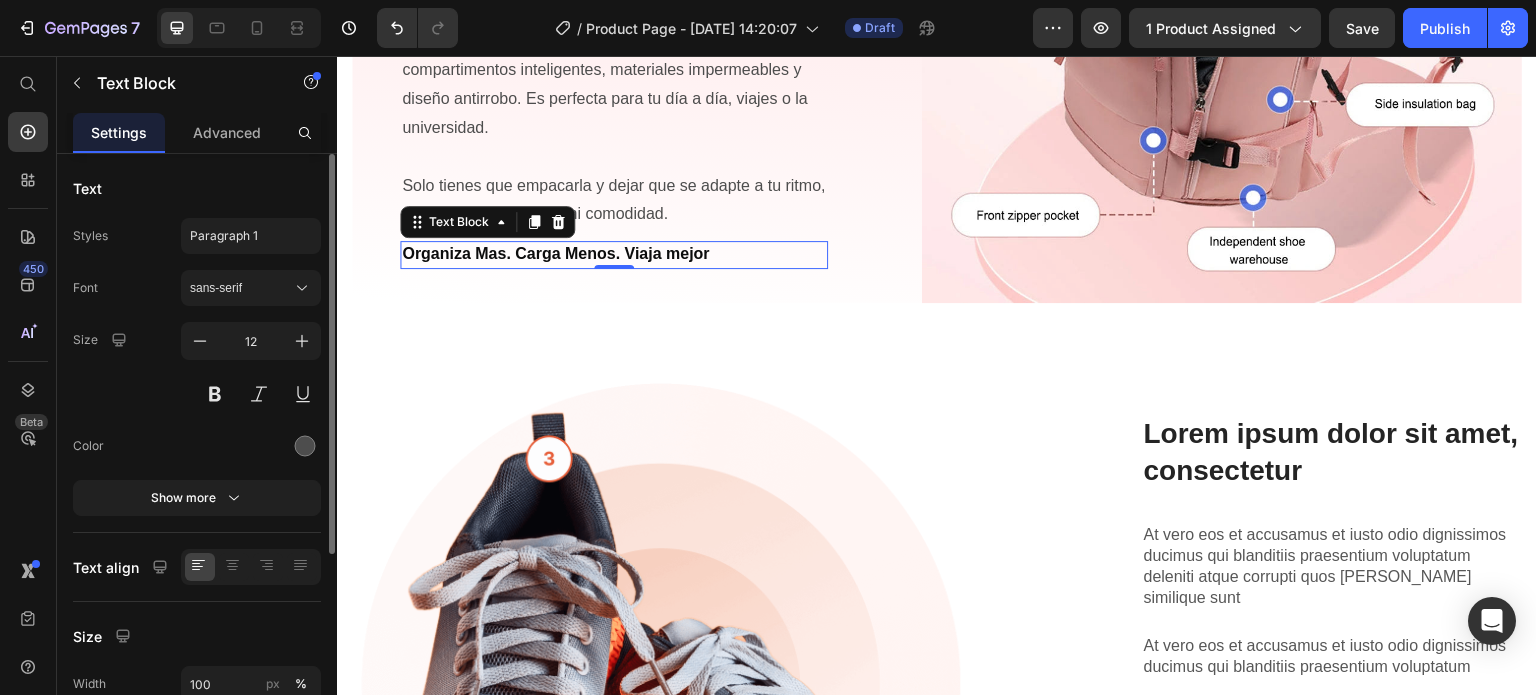 click on "Font sans-serif" at bounding box center [197, 288] 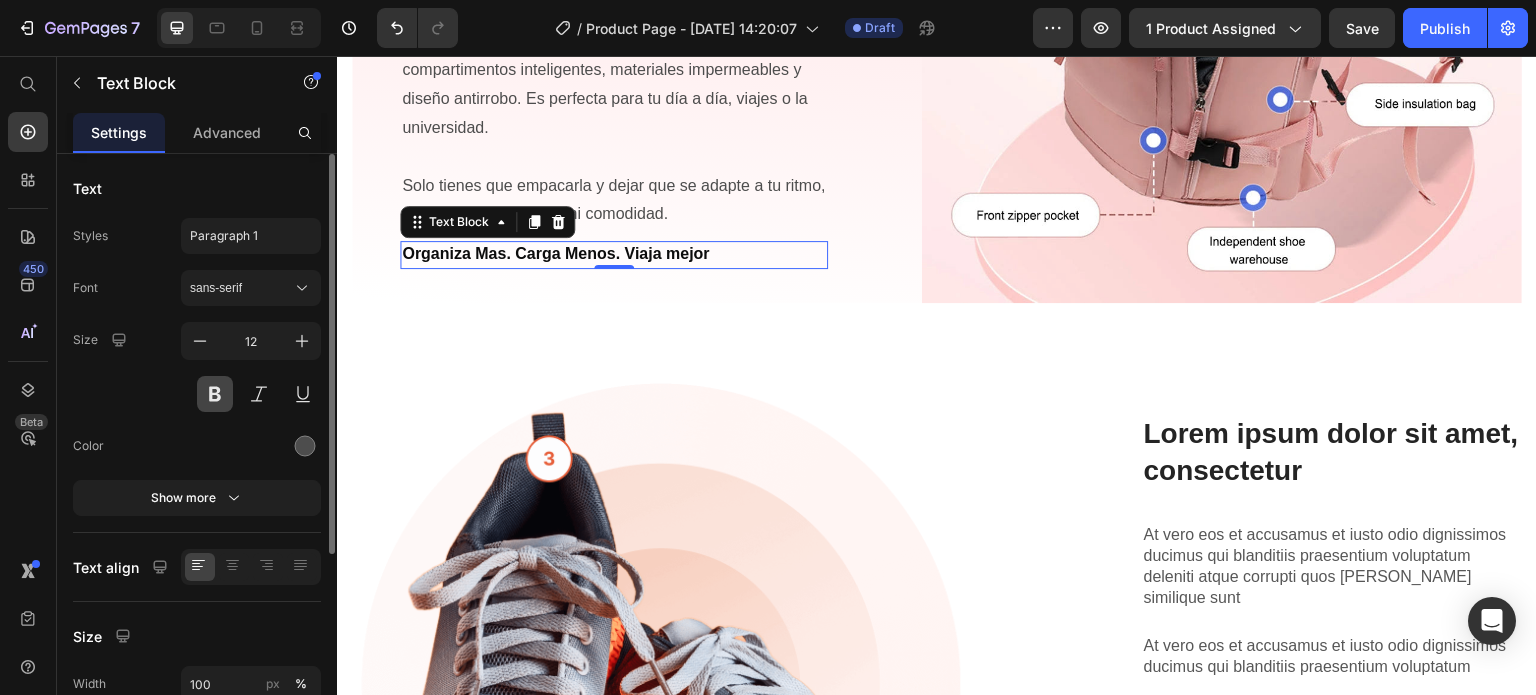 click at bounding box center (215, 394) 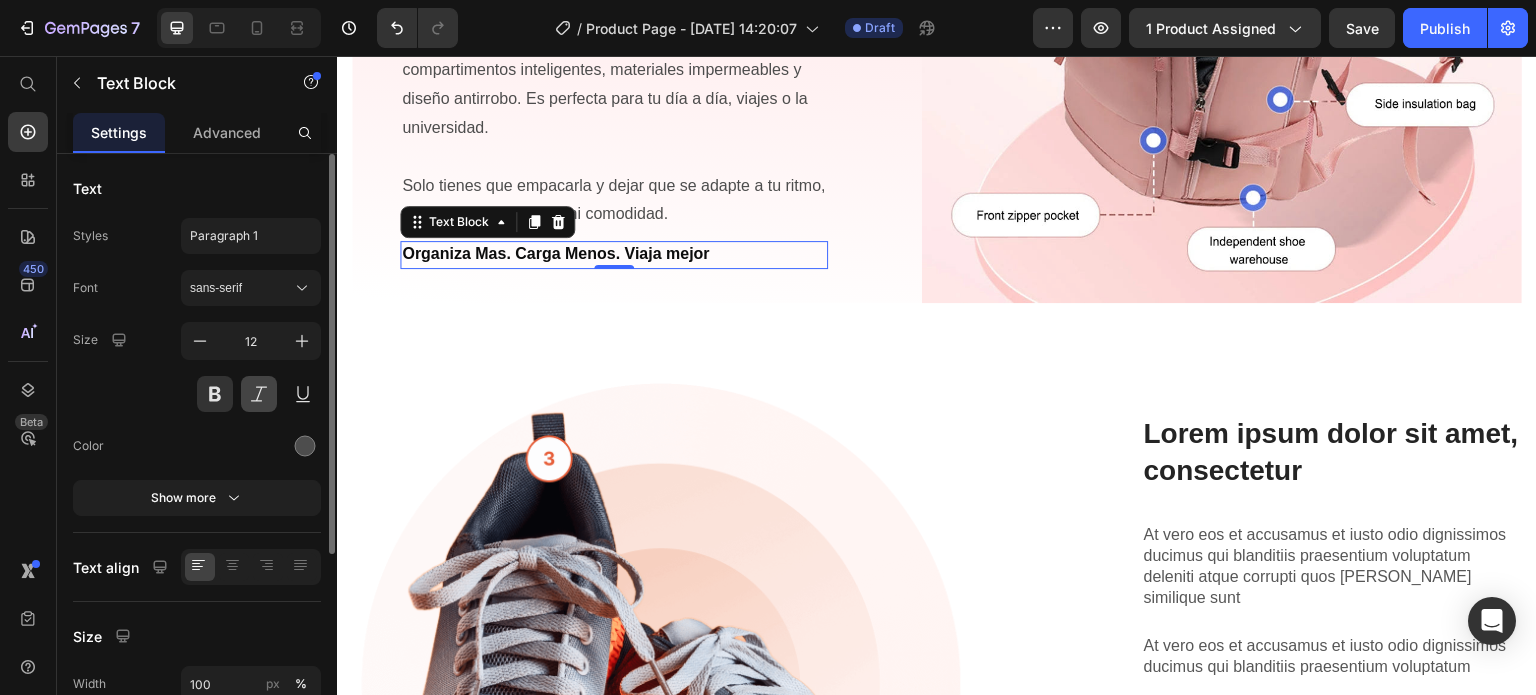 click at bounding box center [259, 394] 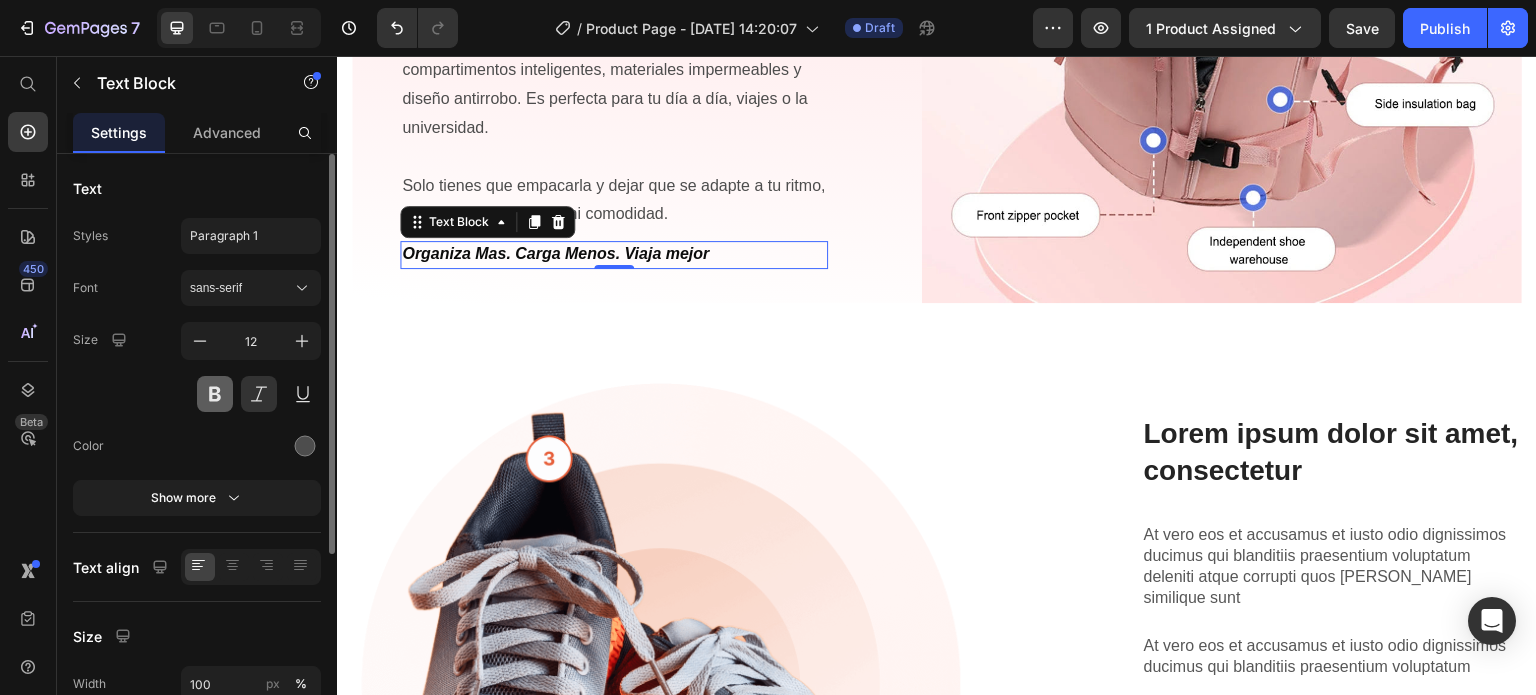 click at bounding box center [215, 394] 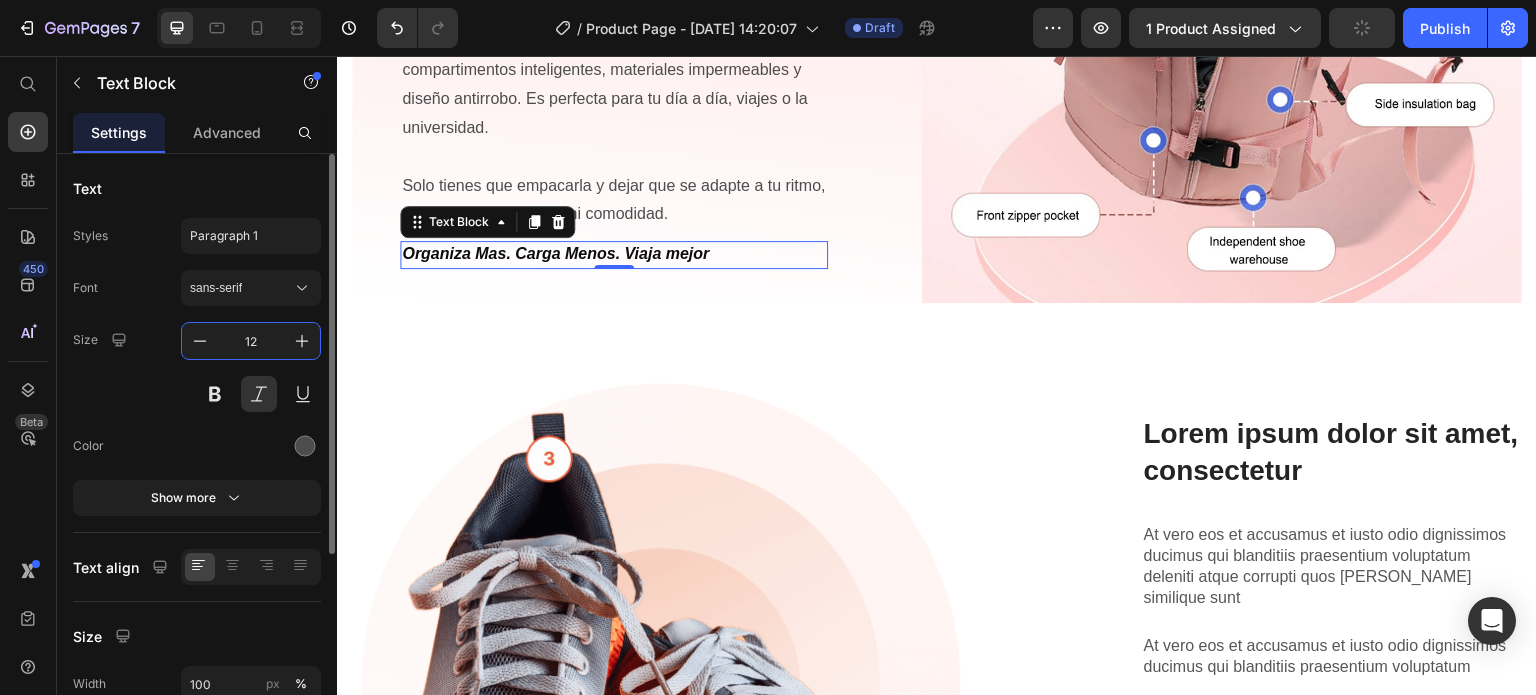 click on "12" at bounding box center [251, 341] 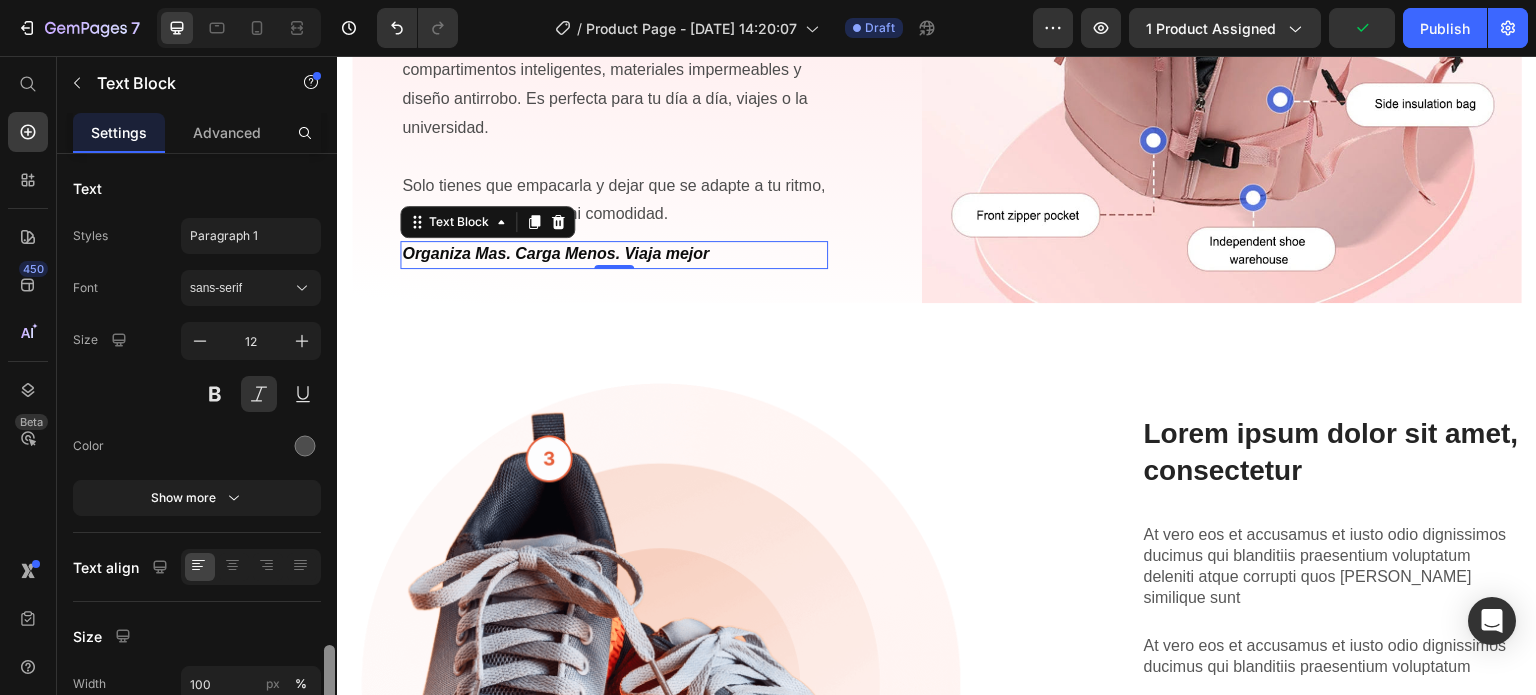 click at bounding box center [329, 747] 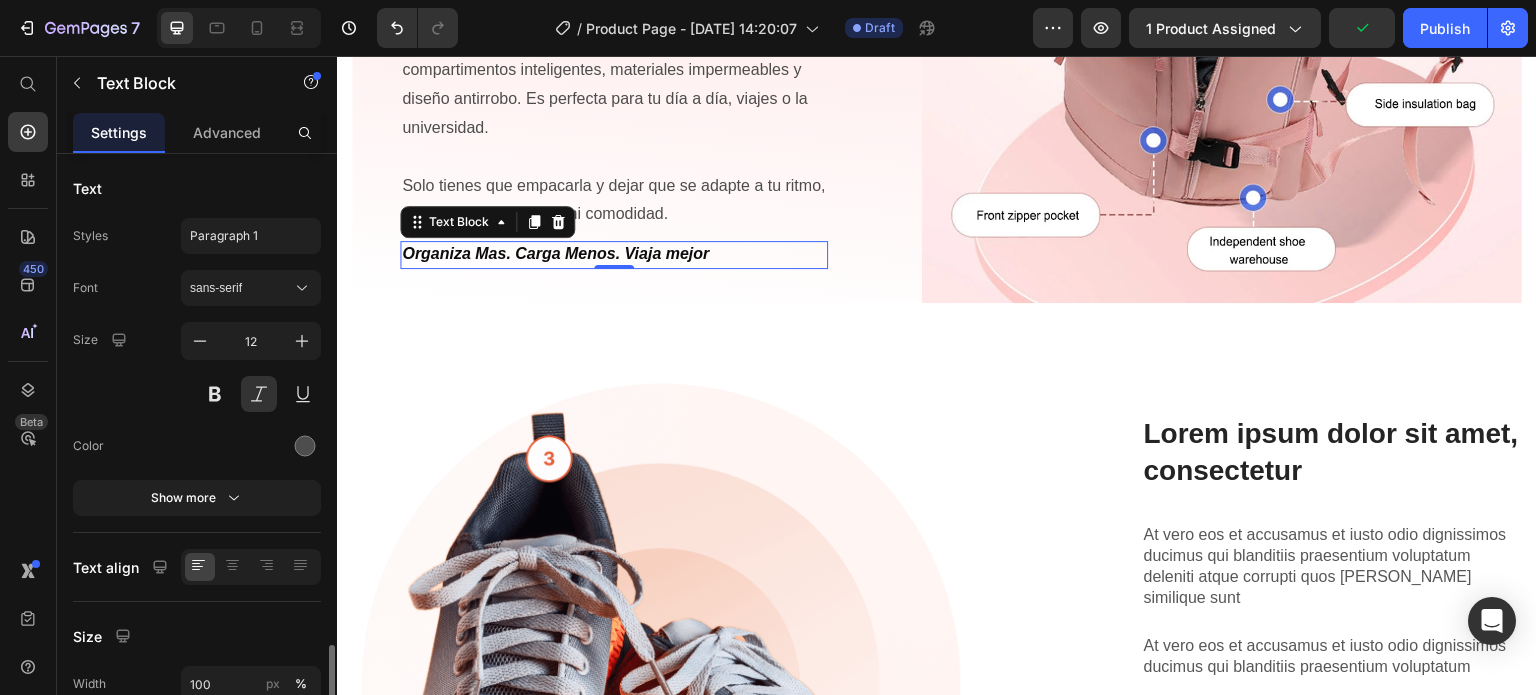 scroll, scrollTop: 294, scrollLeft: 0, axis: vertical 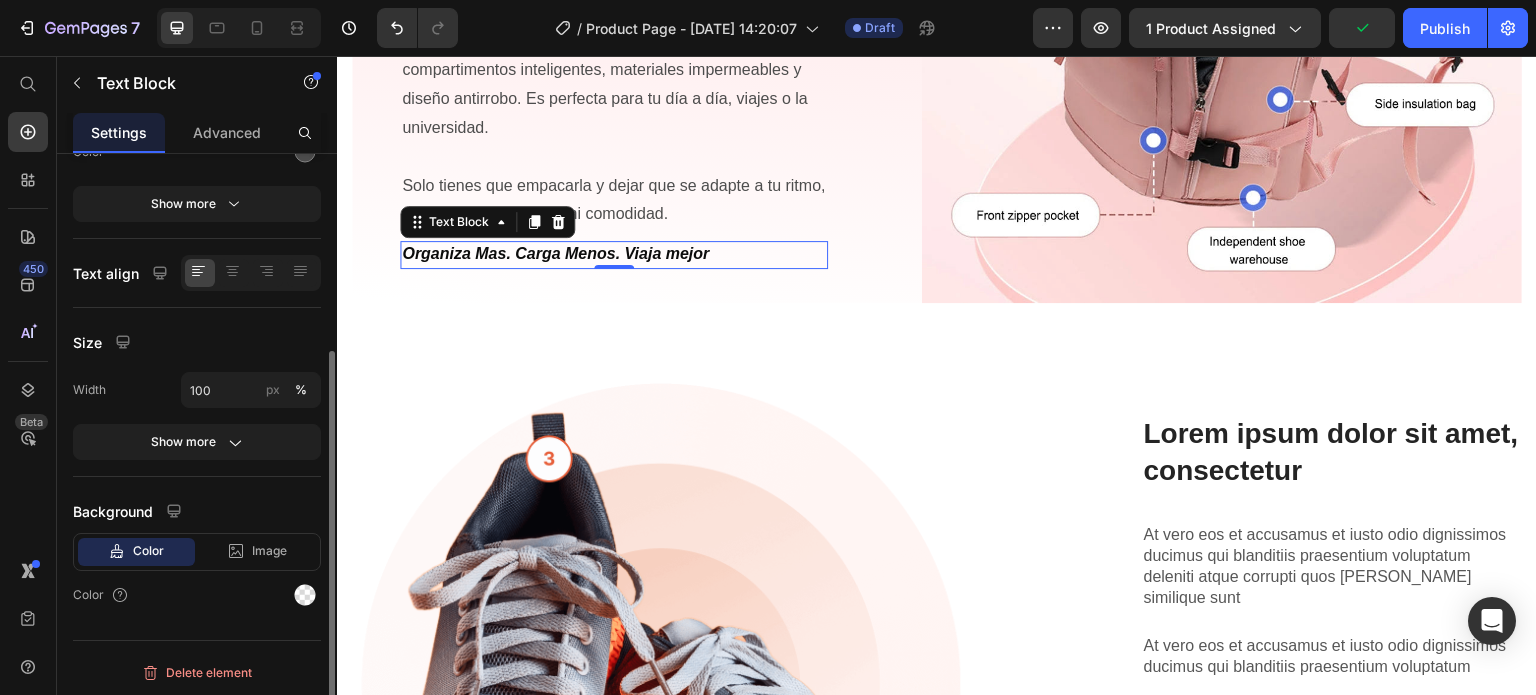 click on "Size" at bounding box center (197, 342) 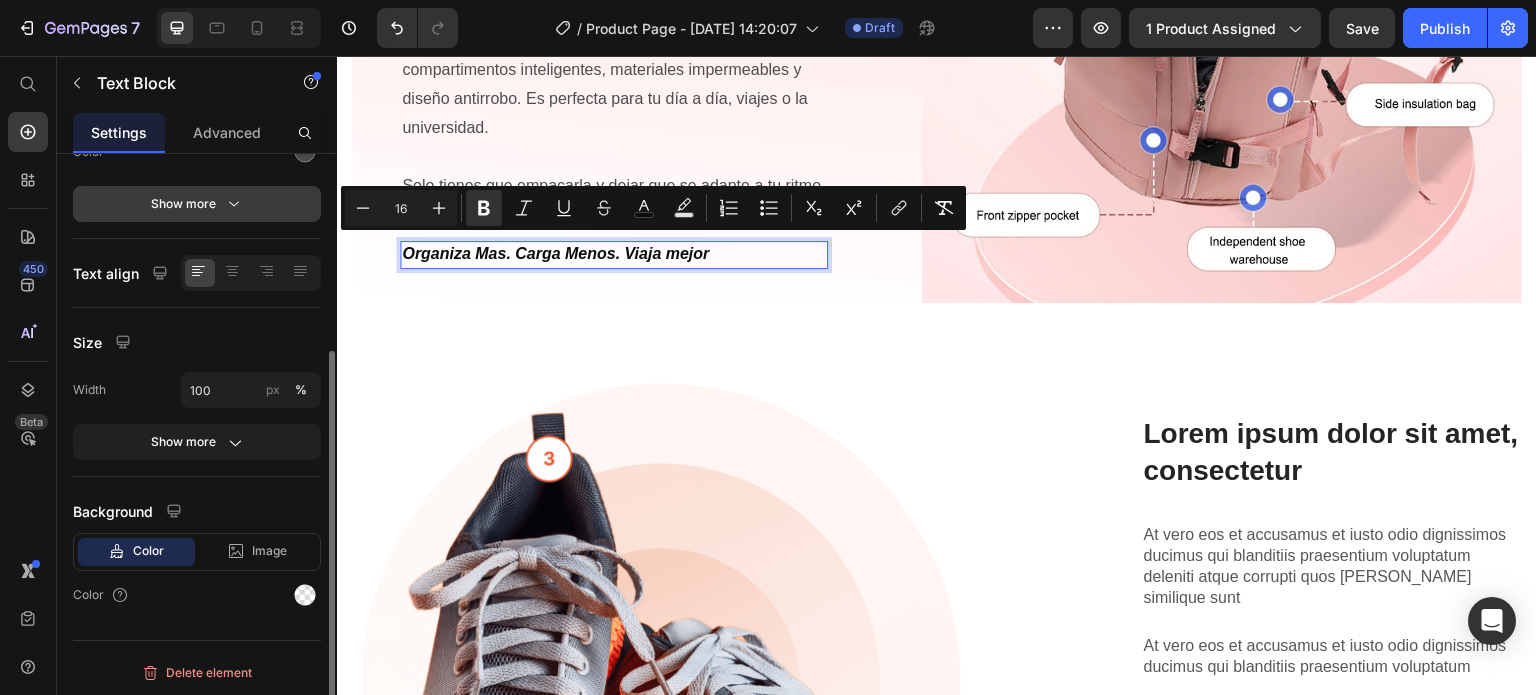 scroll, scrollTop: 0, scrollLeft: 0, axis: both 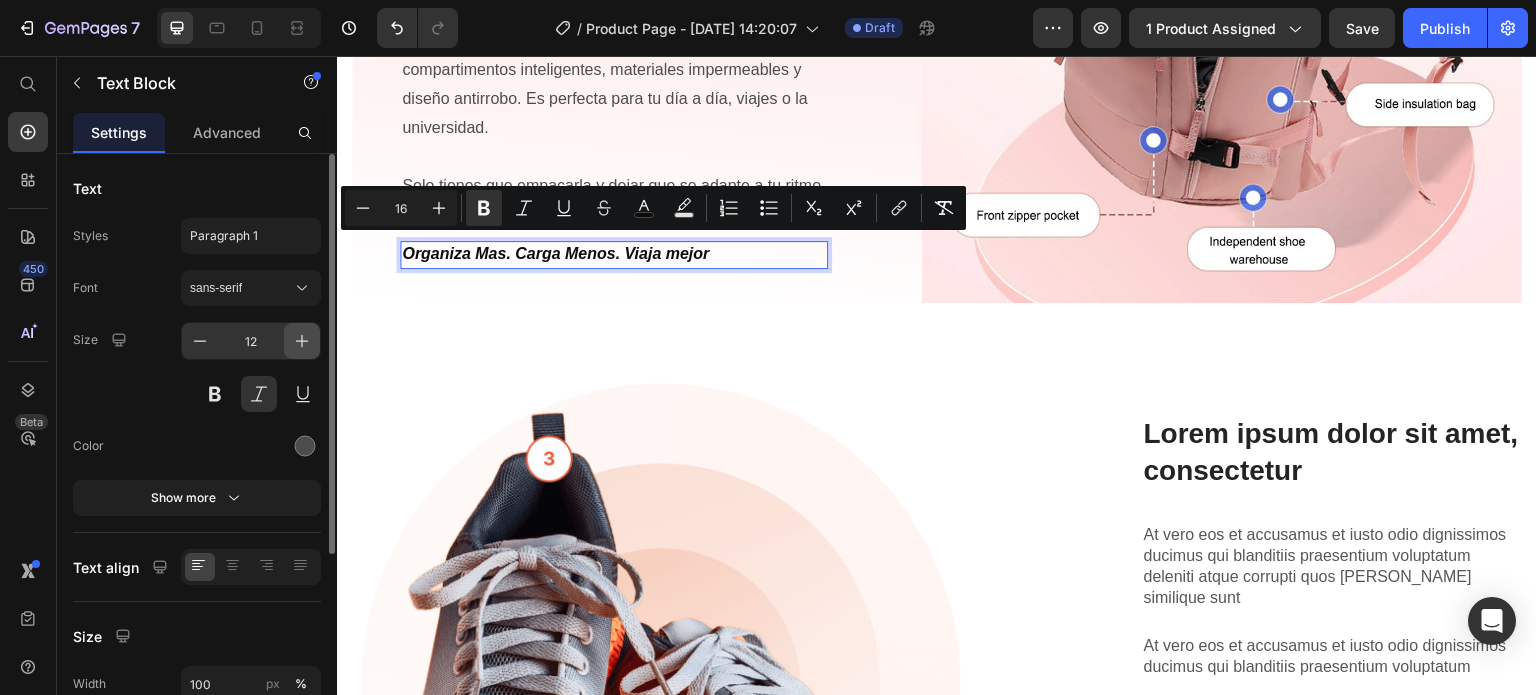 click at bounding box center (302, 341) 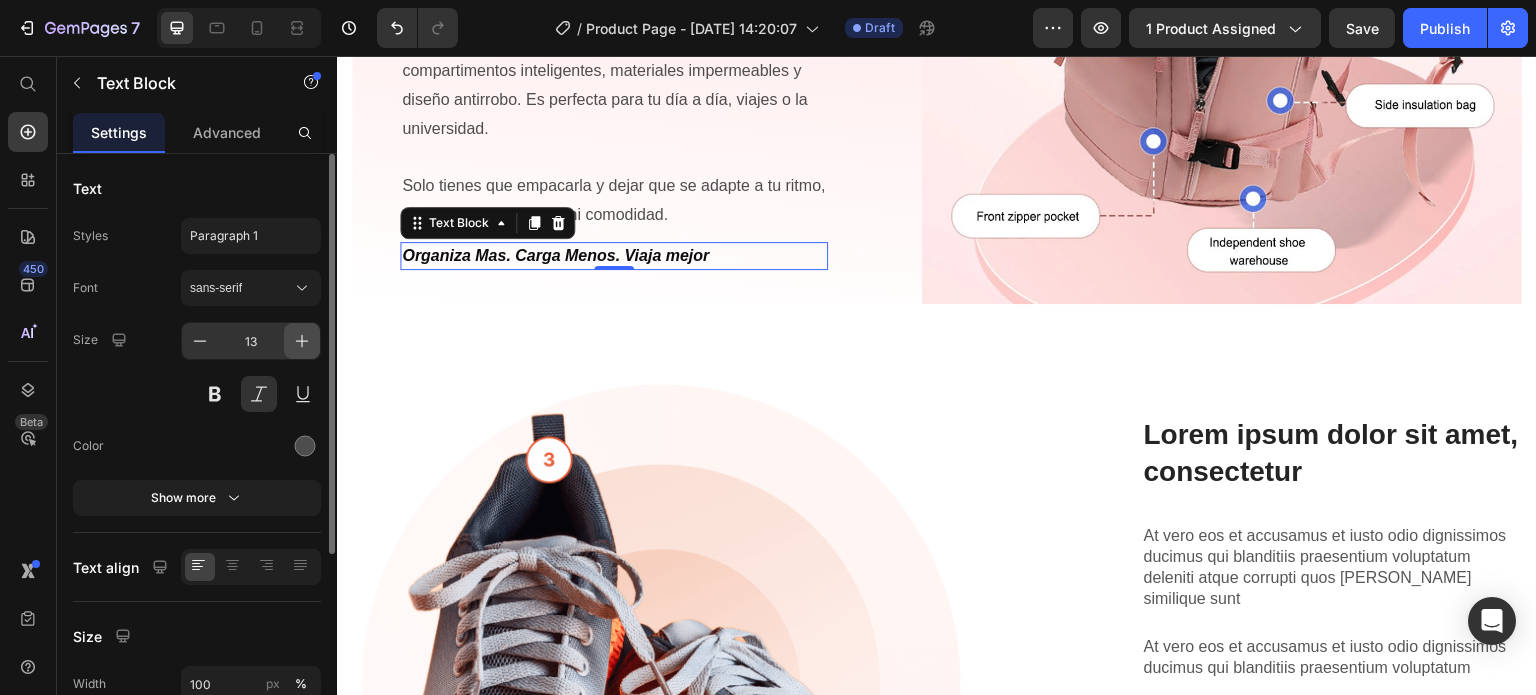 click 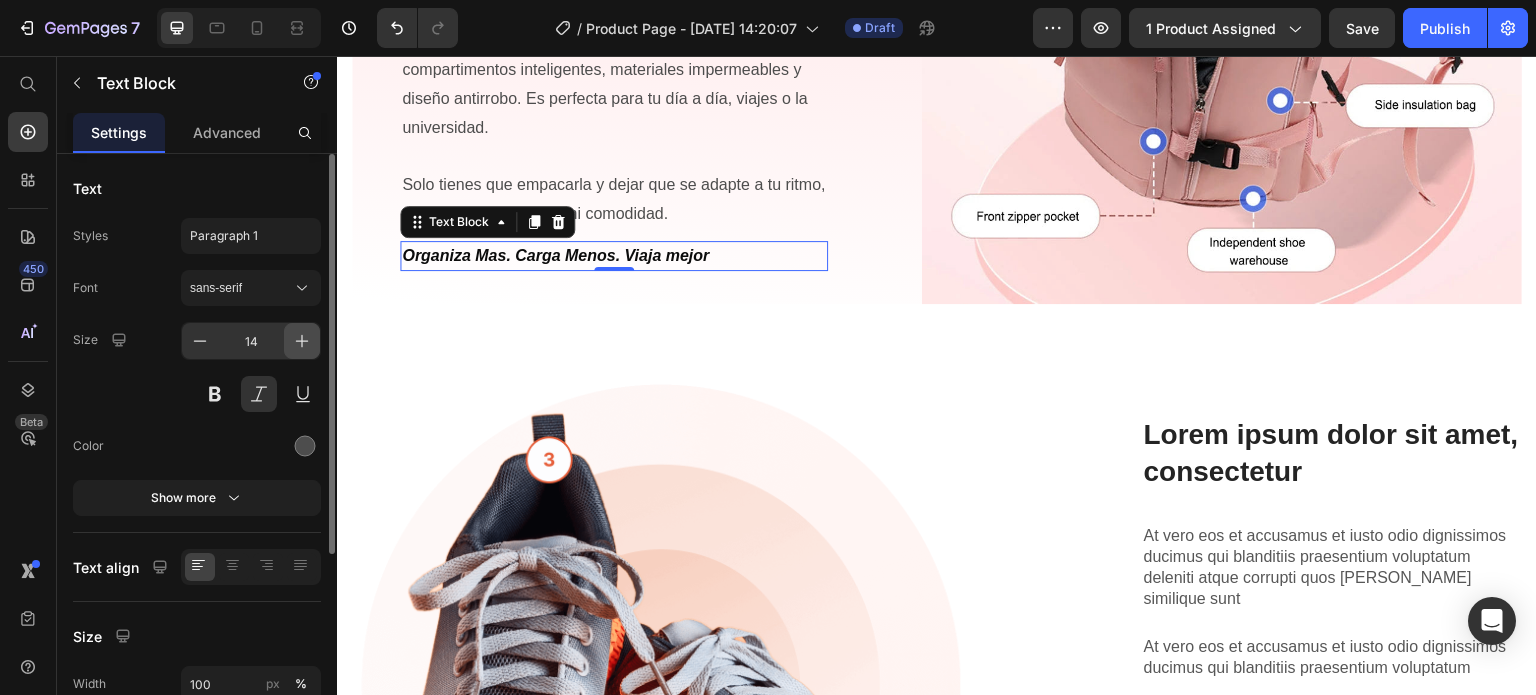 click 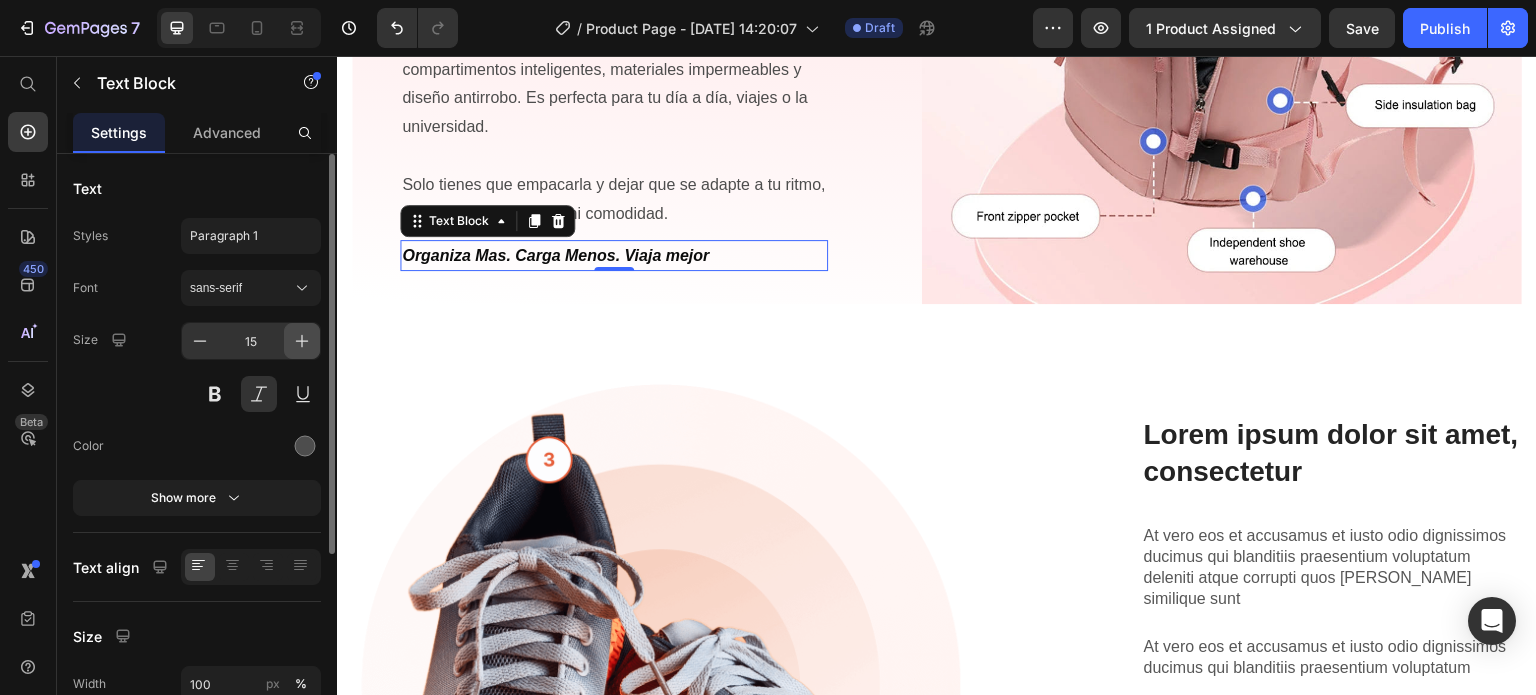 click 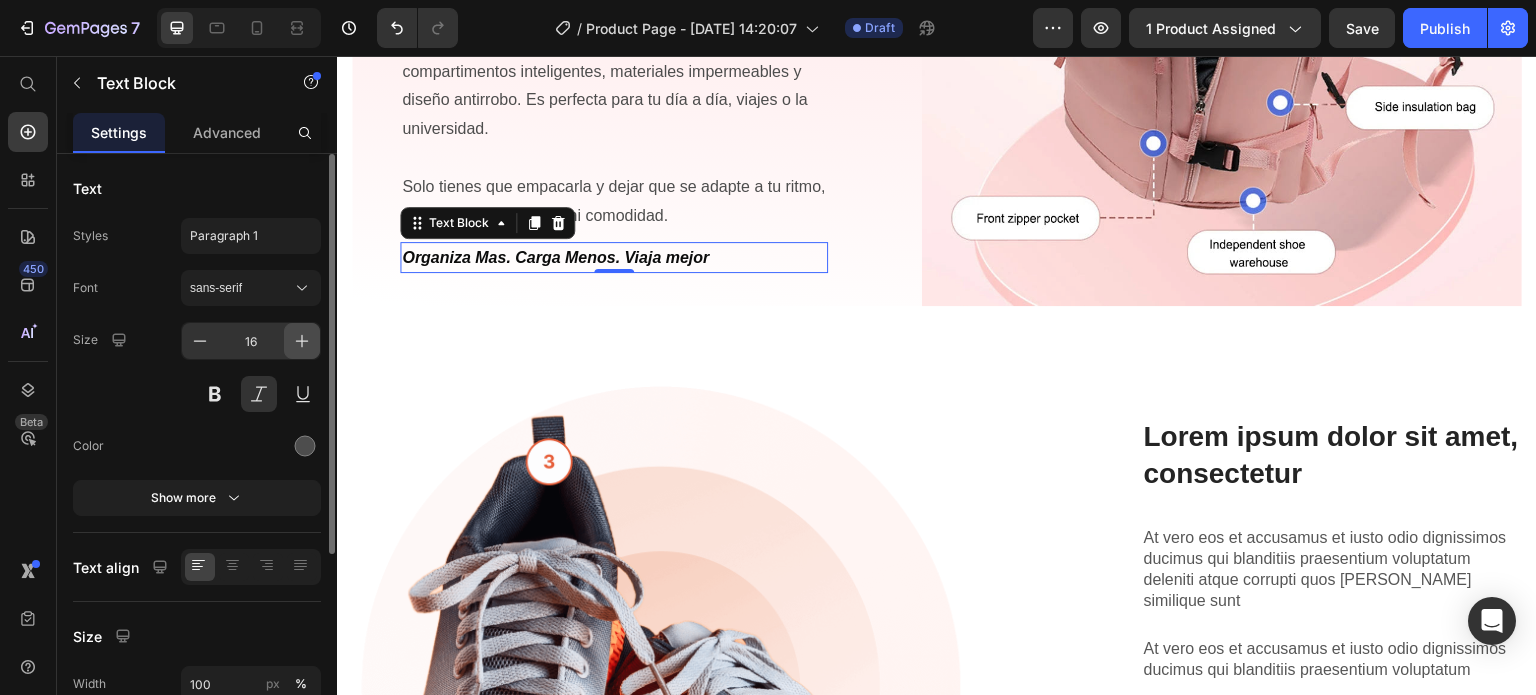 click 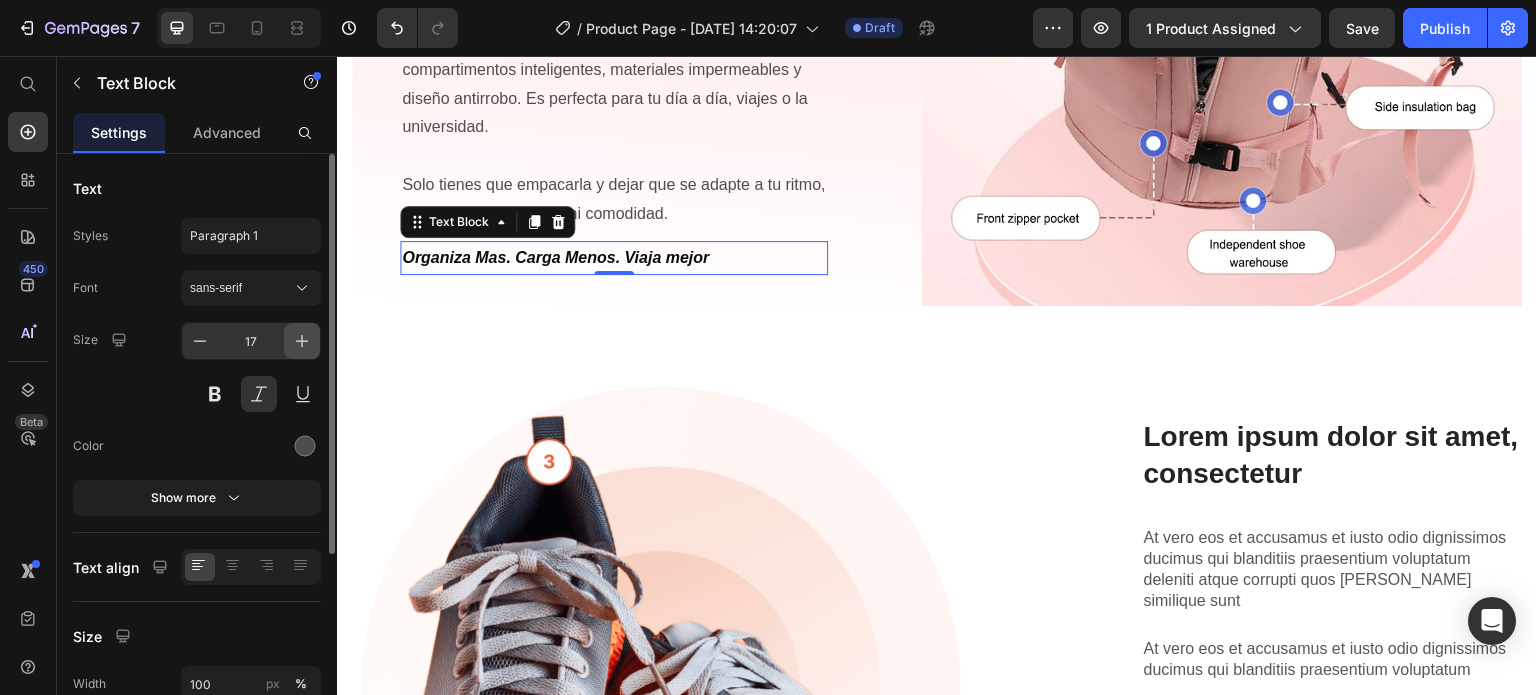 scroll, scrollTop: 2601, scrollLeft: 0, axis: vertical 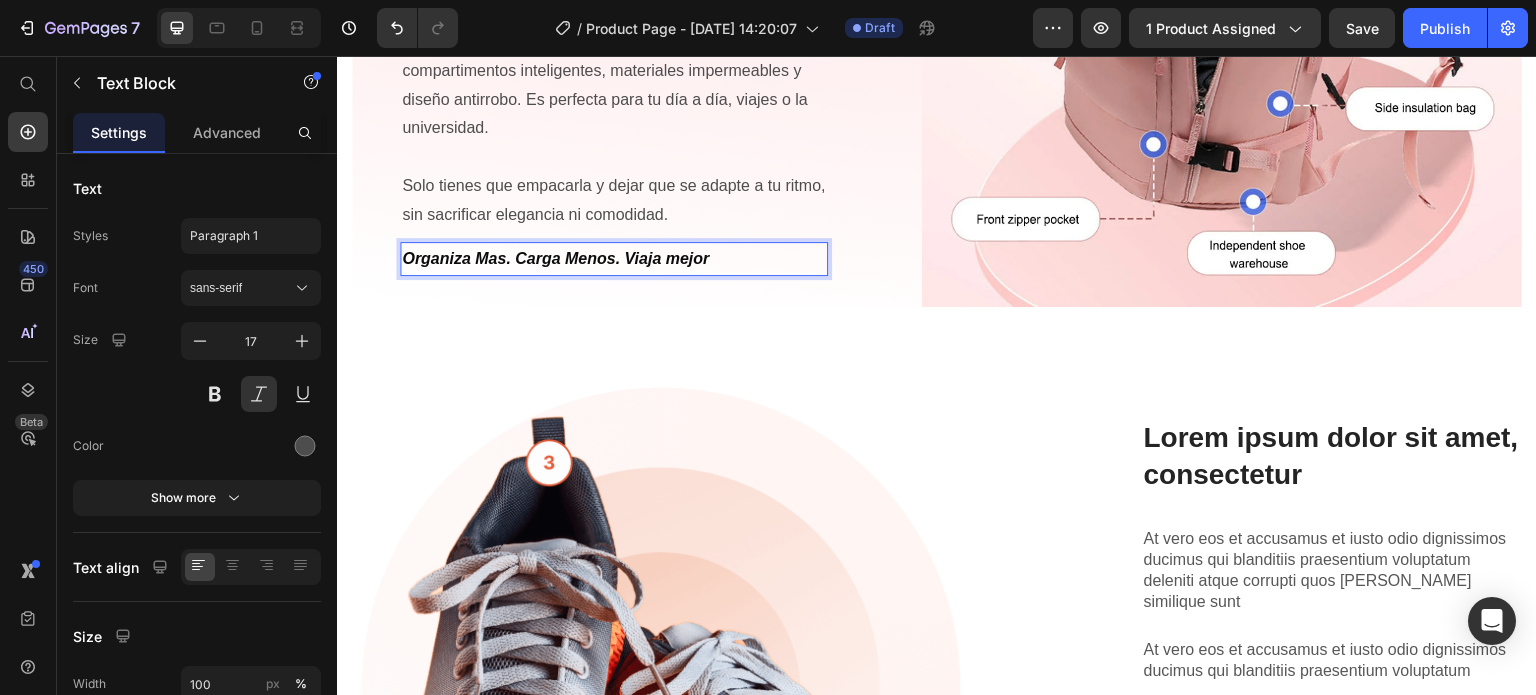click on "Organiza Mas. Carga Menos. Viaja mejor" at bounding box center [555, 258] 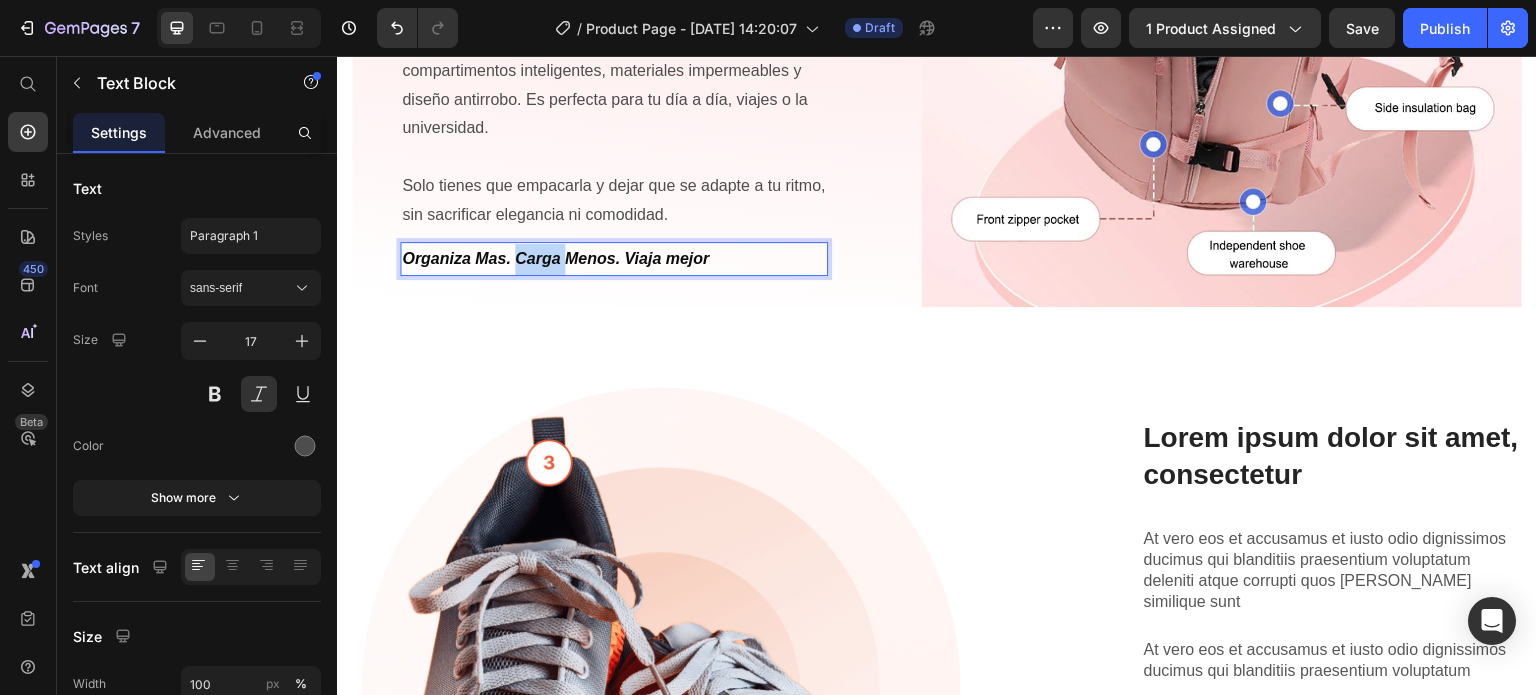 click on "Organiza Mas. Carga Menos. Viaja mejor" at bounding box center [555, 258] 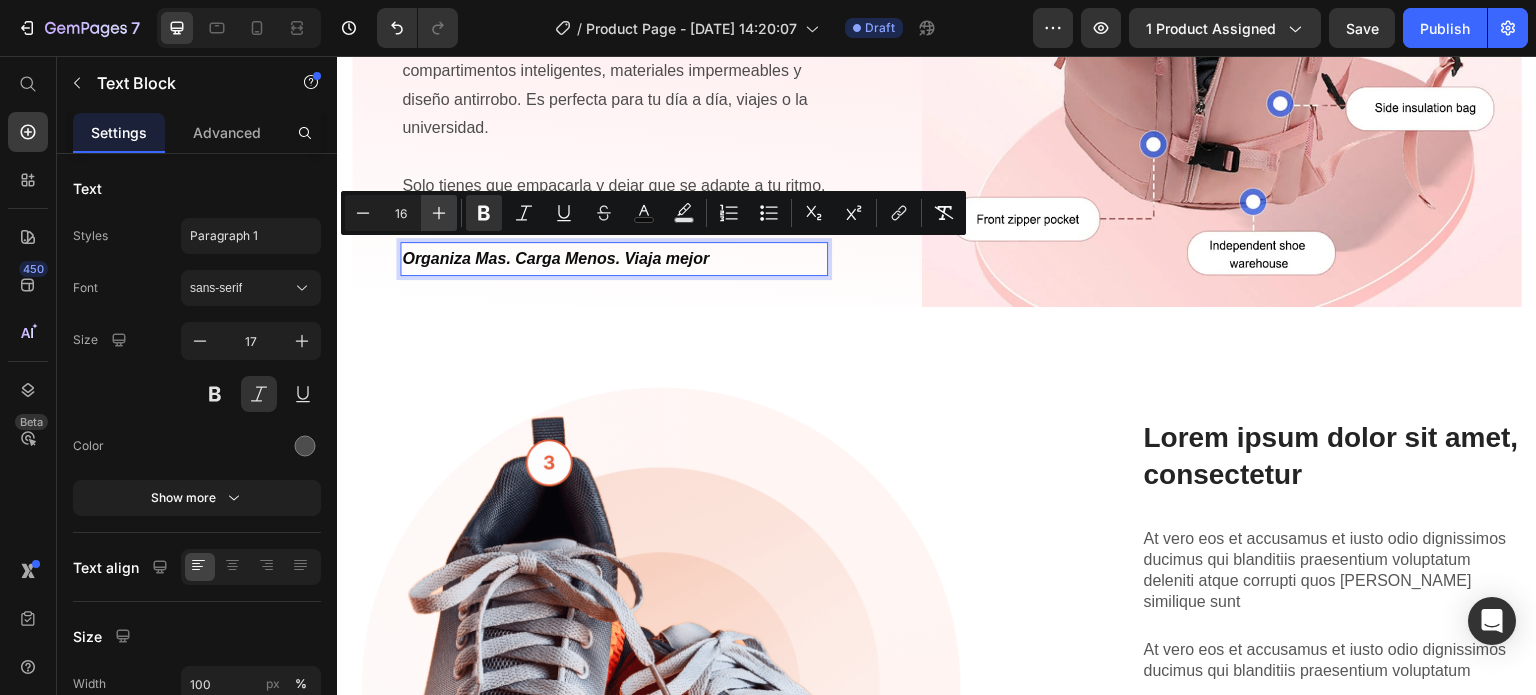 click 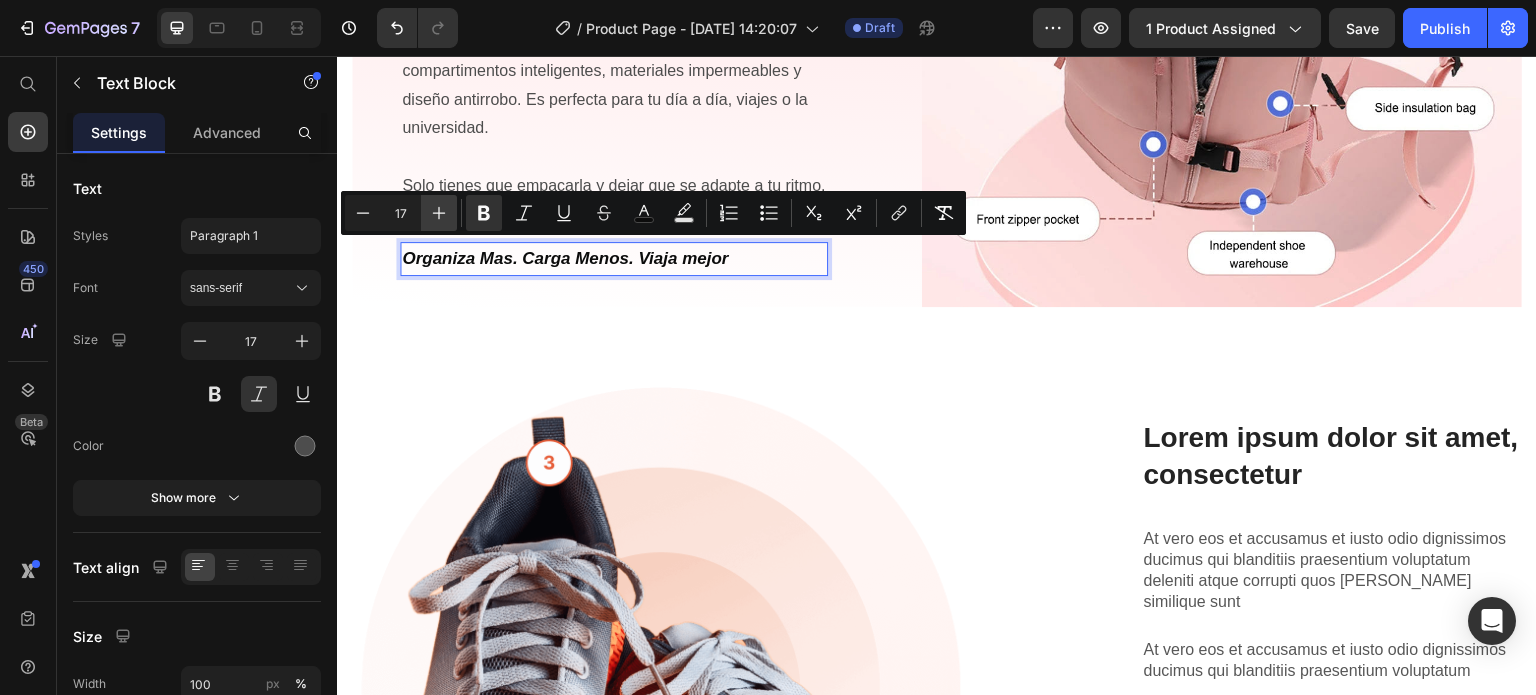 click 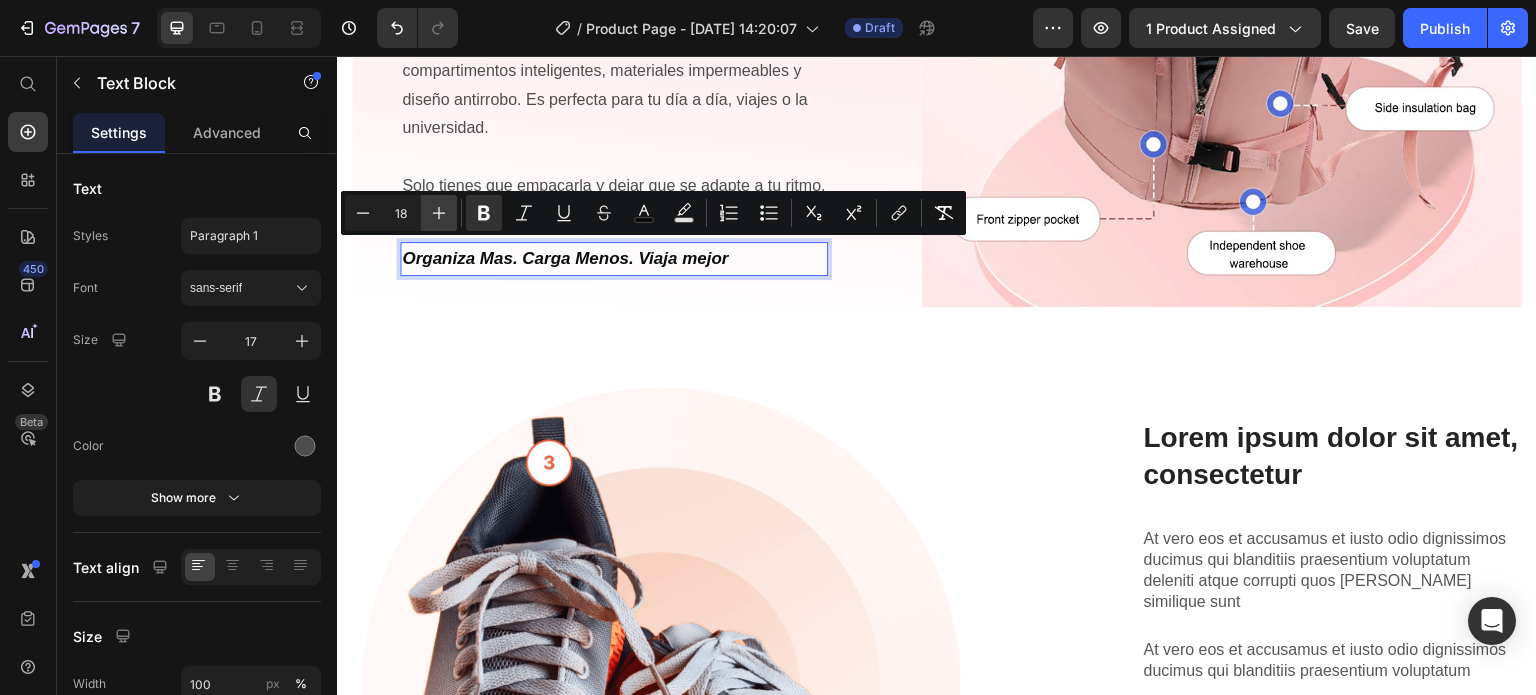 click 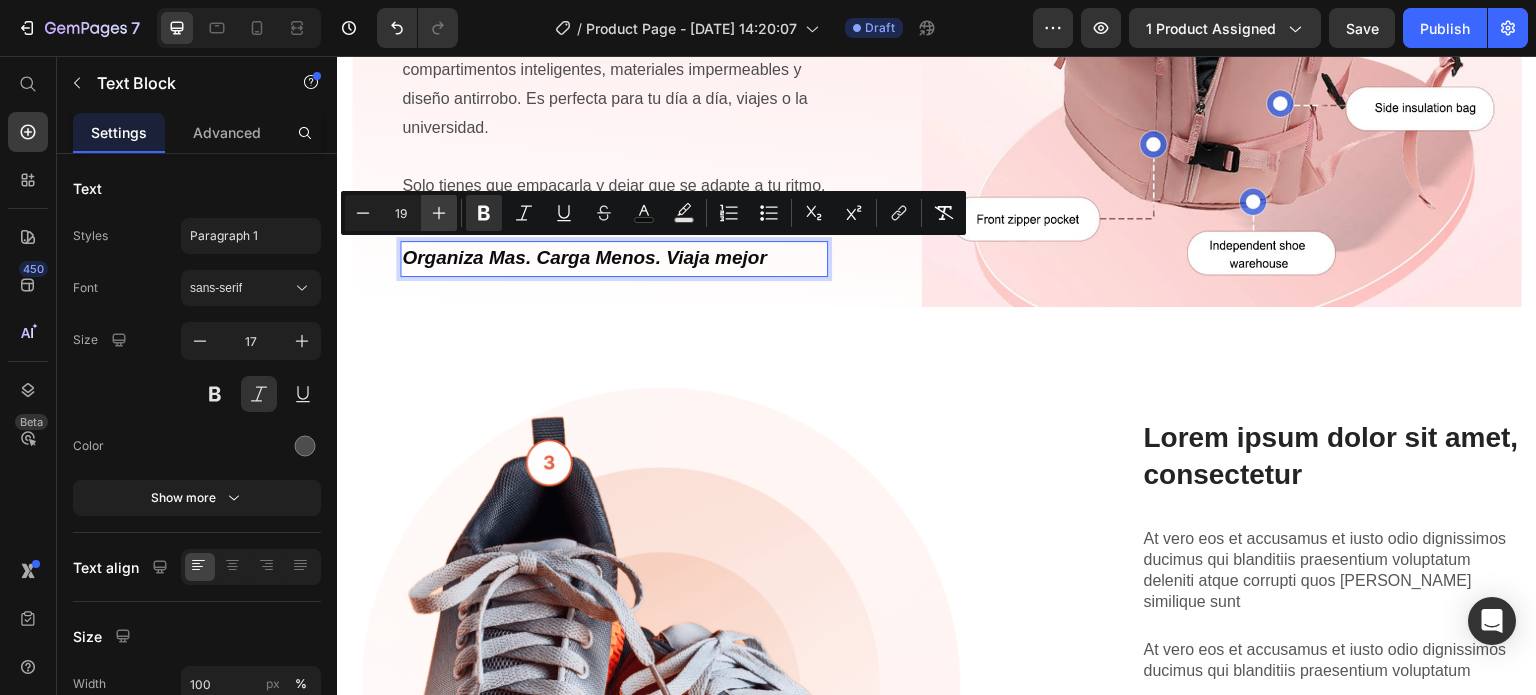 click 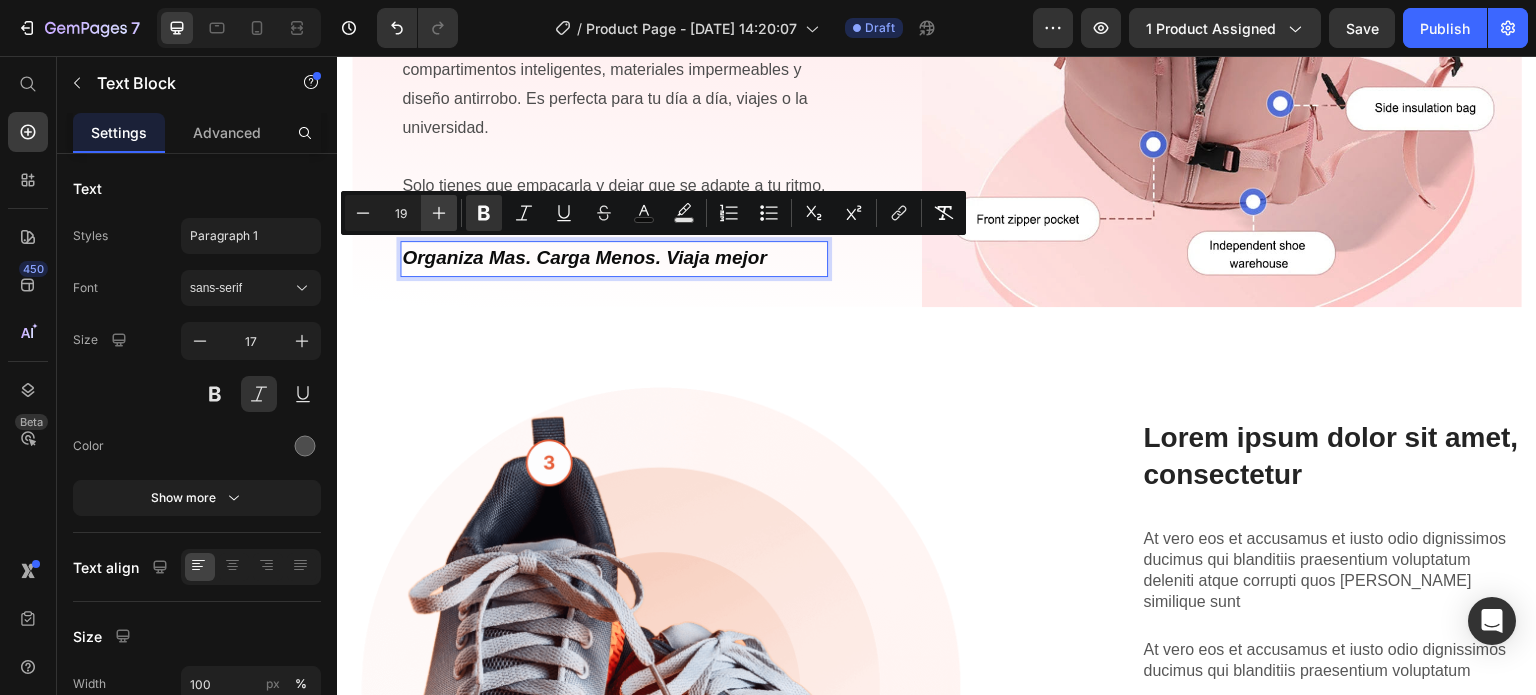 type on "20" 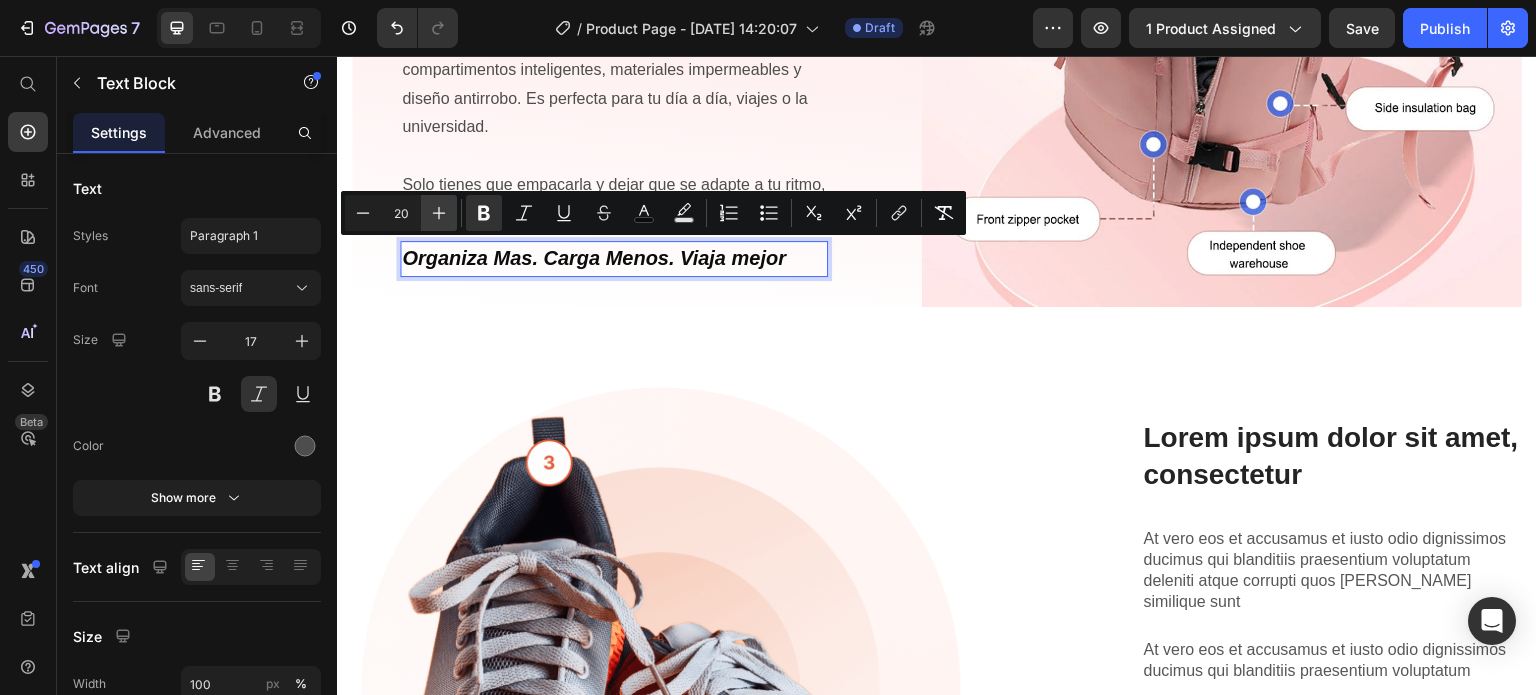scroll, scrollTop: 2600, scrollLeft: 0, axis: vertical 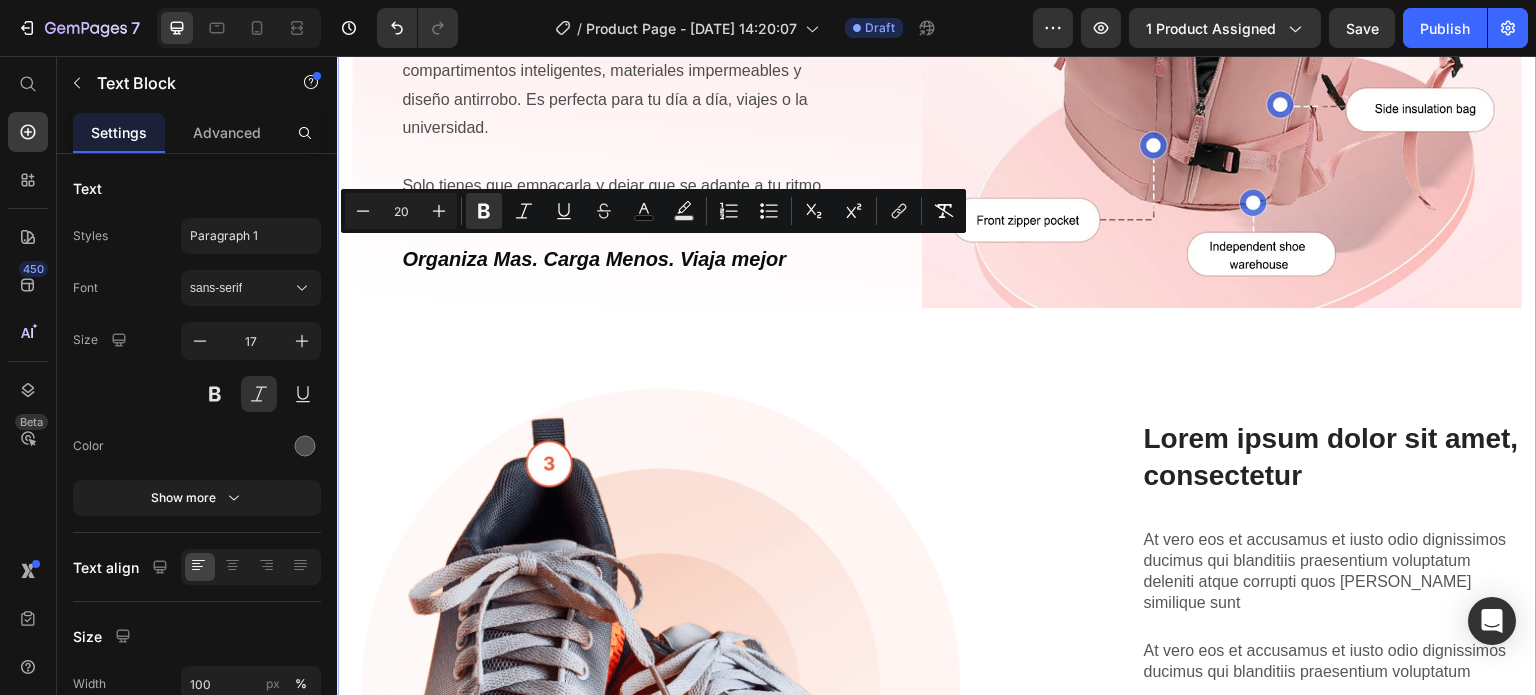 click on "Olvídate de los bolsos incómodos y poco seguros Heading Dile adiós a cargar de más, al desorden y al estrés de no encontrar tus cosas Text Block Nuestra maleta viral combina estilo y funcionalidad con compartimentos inteligentes, materiales impermeables y diseño antirrobo. Es perfecta para tu día a día, viajes o la universidad. Solo tienes que empacarla y dejar que se adapte a tu ritmo, sin sacrificar elegancia ni comodidad. Text Block Organiza Mas. Carga Menos. Viaja mejor Text Block Image Row Lorem ipsum dolor sit amet consectetur adipiscing Heading Image Lorem ipsum dolor sit amet, consectetur Heading At vero eos et accusamus et iusto odio dignissimos ducimus qui blanditiis praesentium voluptatum deleniti atque corrupti quos [PERSON_NAME] similique sunt Text Block At vero eos et accusamus et iusto odio dignissimos ducimus qui blanditiis praesentium voluptatum Text Block Image Row Row" at bounding box center [937, 339] 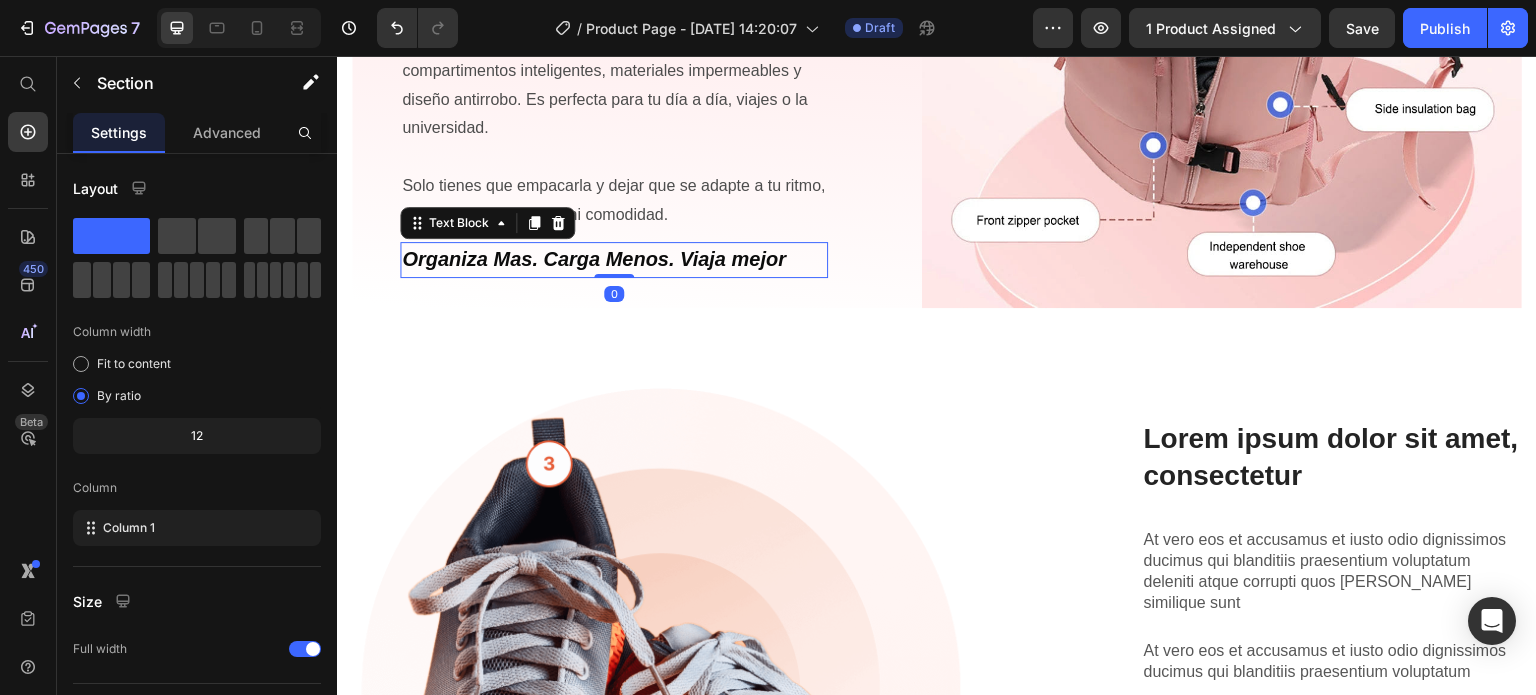 click on "Organiza Mas. Carga Menos. Viaja mejor" at bounding box center [594, 259] 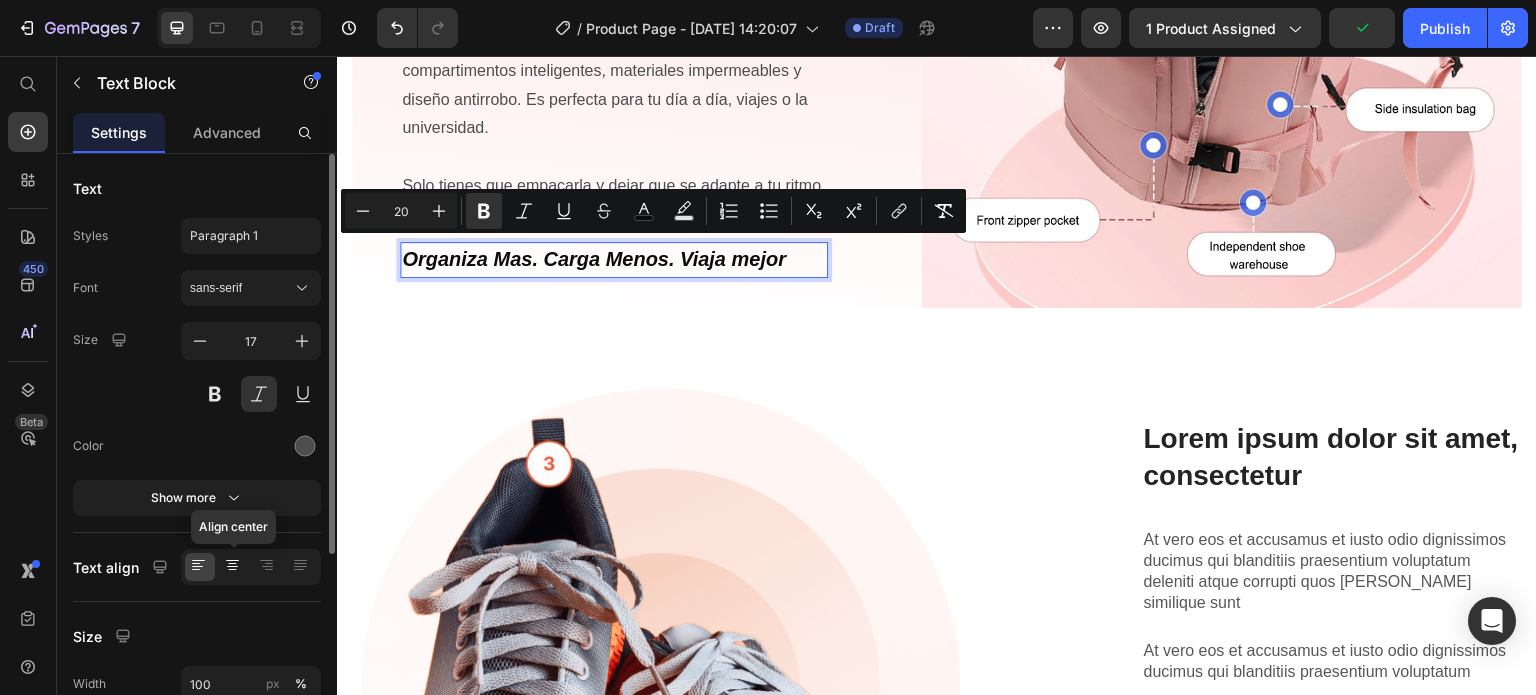 click 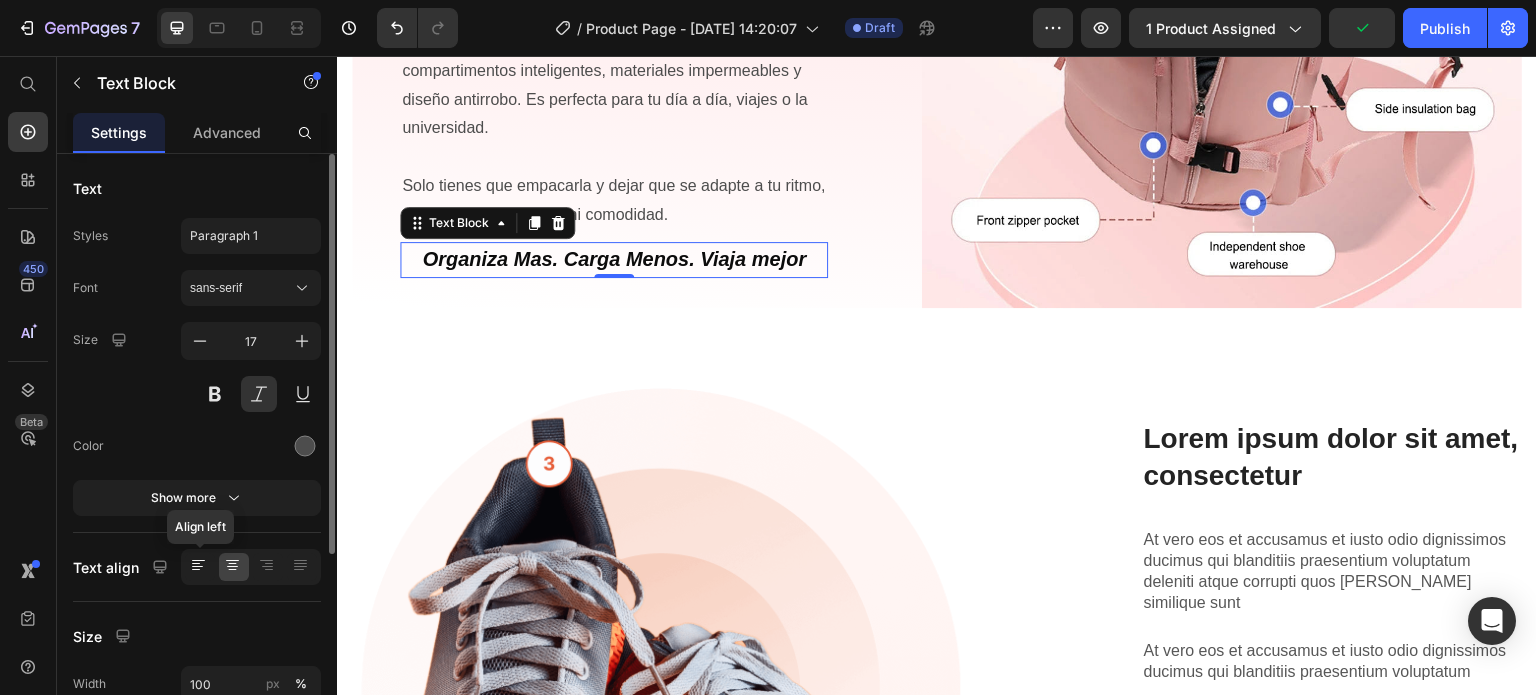 click 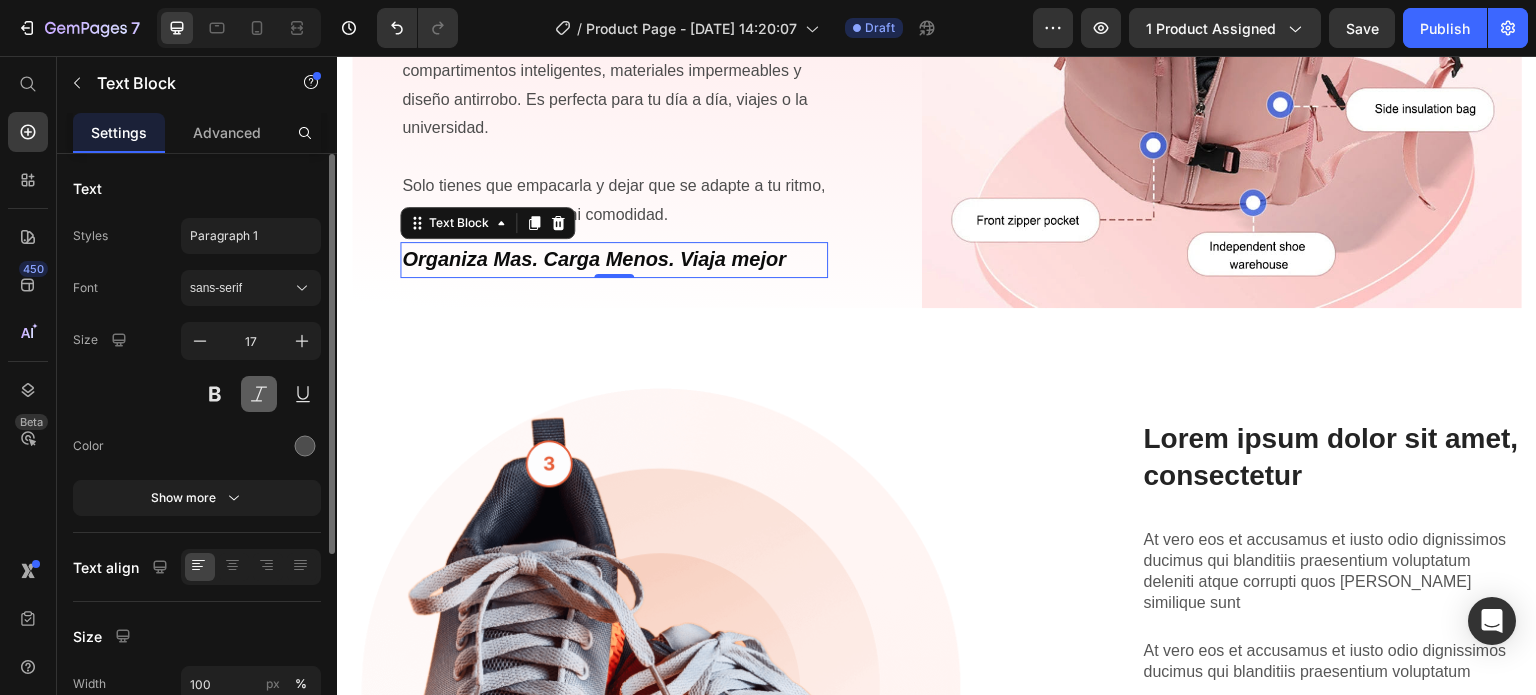 click at bounding box center [259, 394] 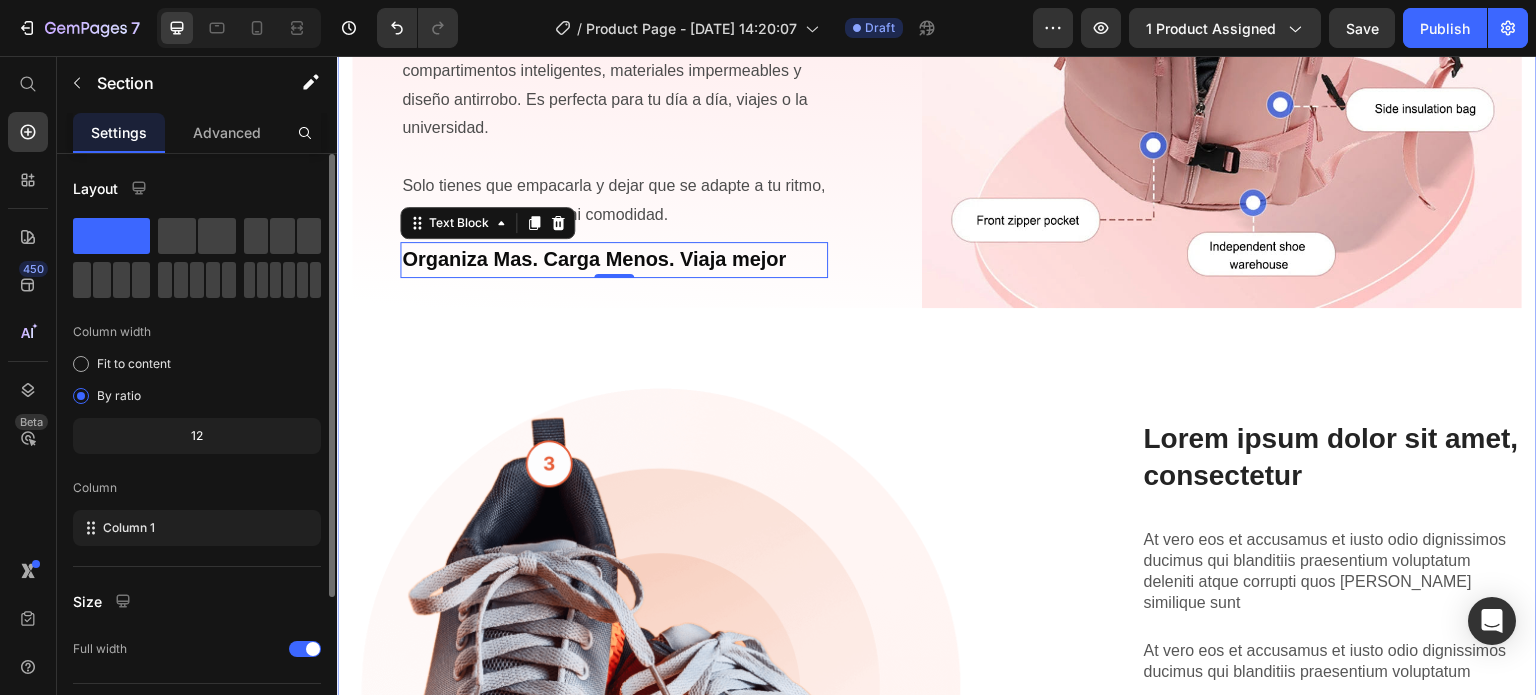 click on "Olvídate de los bolsos incómodos y poco seguros Heading Dile adiós a cargar de más, al desorden y al estrés de no encontrar tus cosas Text Block Nuestra maleta viral combina estilo y funcionalidad con compartimentos inteligentes, materiales impermeables y diseño antirrobo. Es perfecta para tu día a día, viajes o la universidad. Solo tienes que empacarla y dejar que se adapte a tu ritmo, sin sacrificar elegancia ni comodidad. Text Block Organiza Mas. Carga Menos. Viaja mejor Text Block   0 Image Row Lorem ipsum dolor sit amet consectetur adipiscing Heading Image Lorem ipsum dolor sit amet, consectetur Heading At vero eos et accusamus et iusto odio dignissimos ducimus qui blanditiis praesentium voluptatum deleniti atque corrupti quos [PERSON_NAME] similique sunt Text Block At vero eos et accusamus et iusto odio dignissimos ducimus qui blanditiis praesentium voluptatum Text Block Image Row Row" at bounding box center (937, 339) 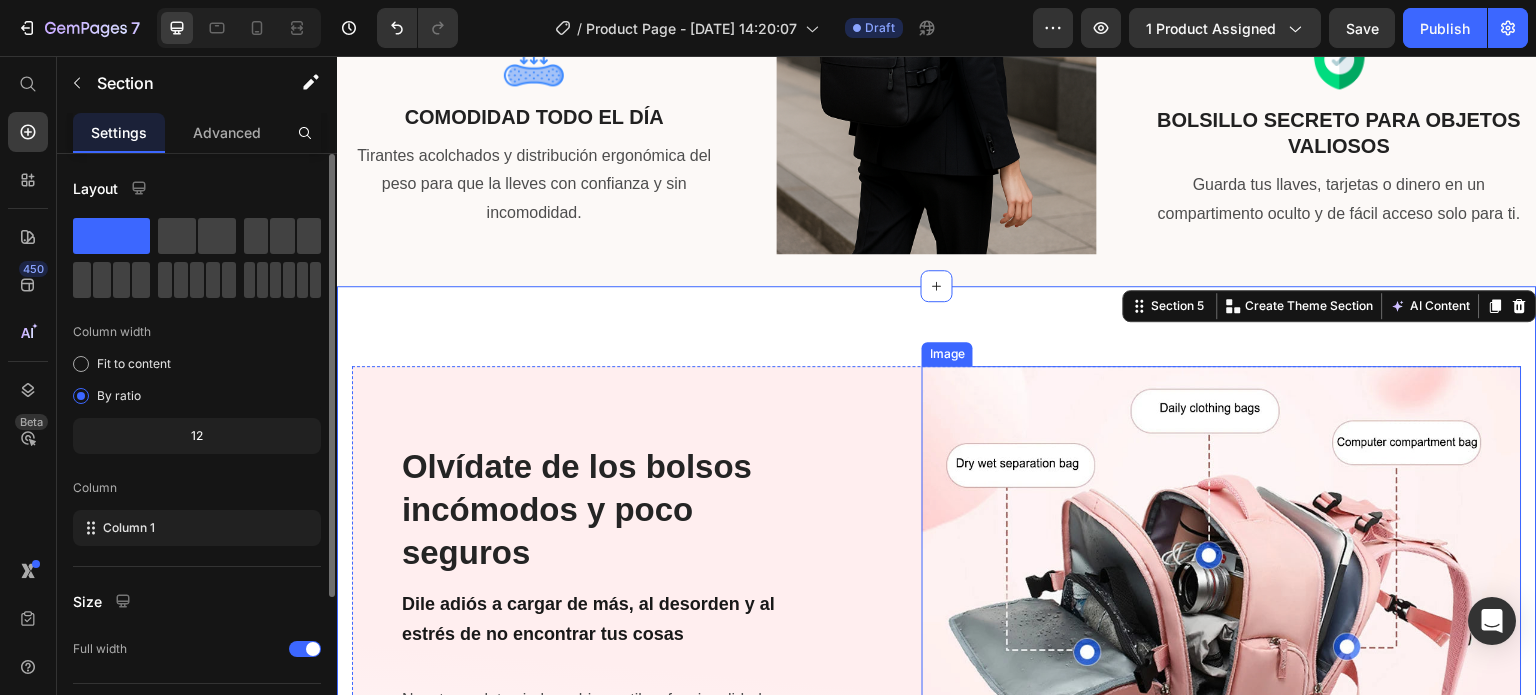 scroll, scrollTop: 1900, scrollLeft: 0, axis: vertical 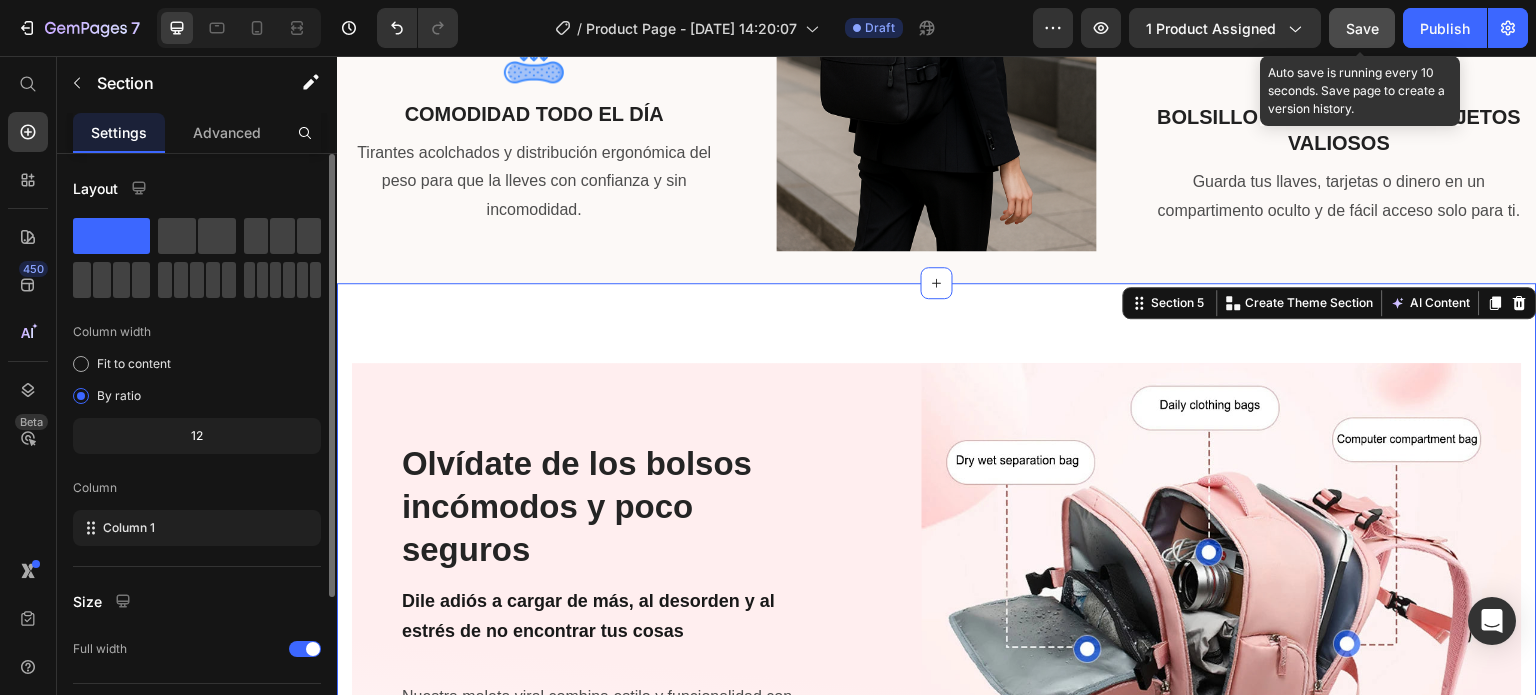 click on "Save" at bounding box center [1362, 28] 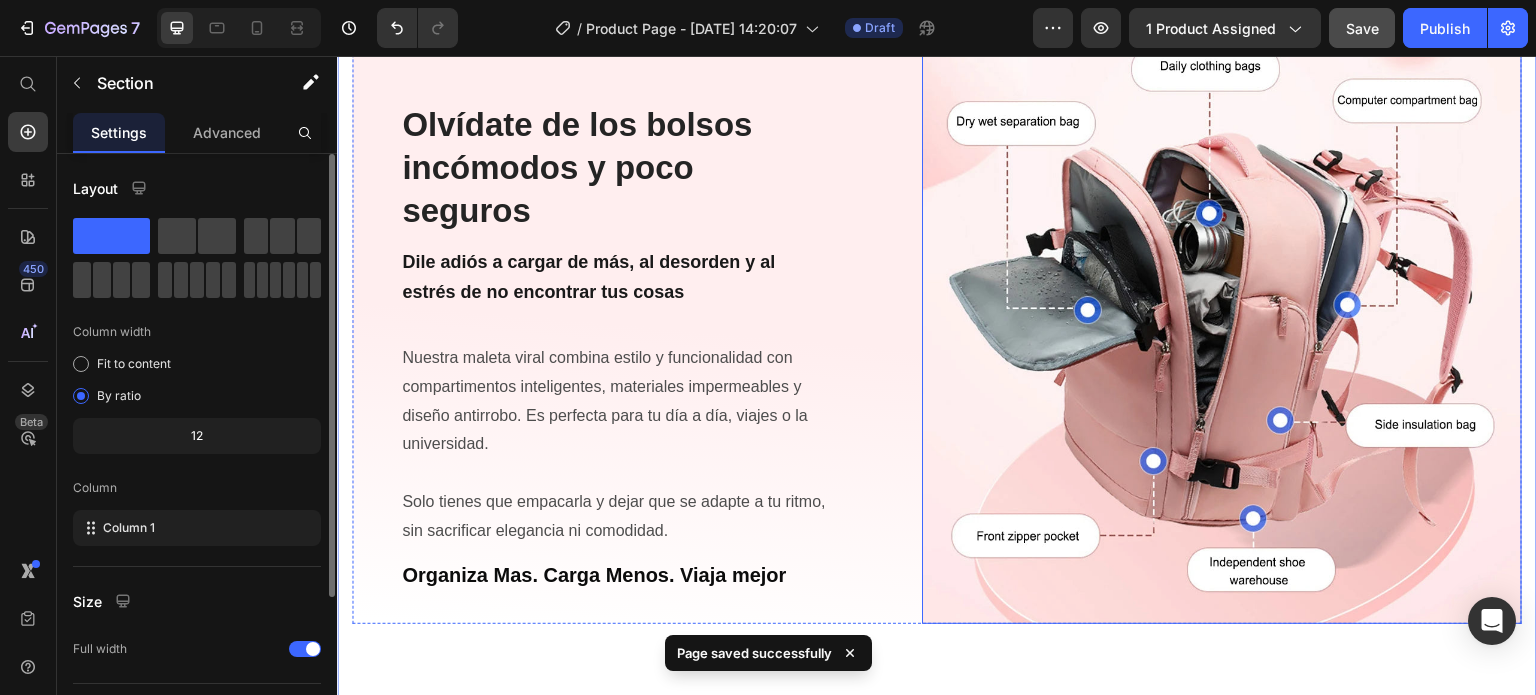 scroll, scrollTop: 2300, scrollLeft: 0, axis: vertical 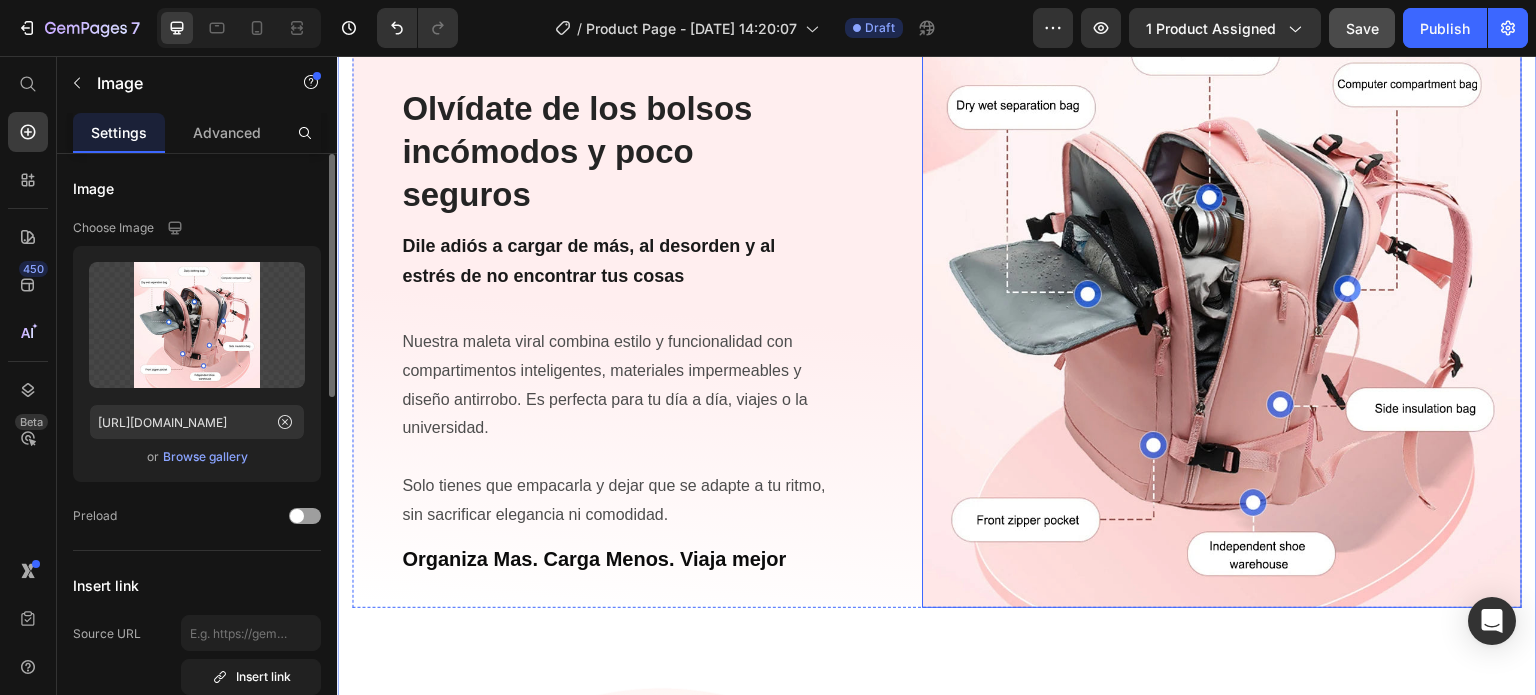 click at bounding box center (1222, 308) 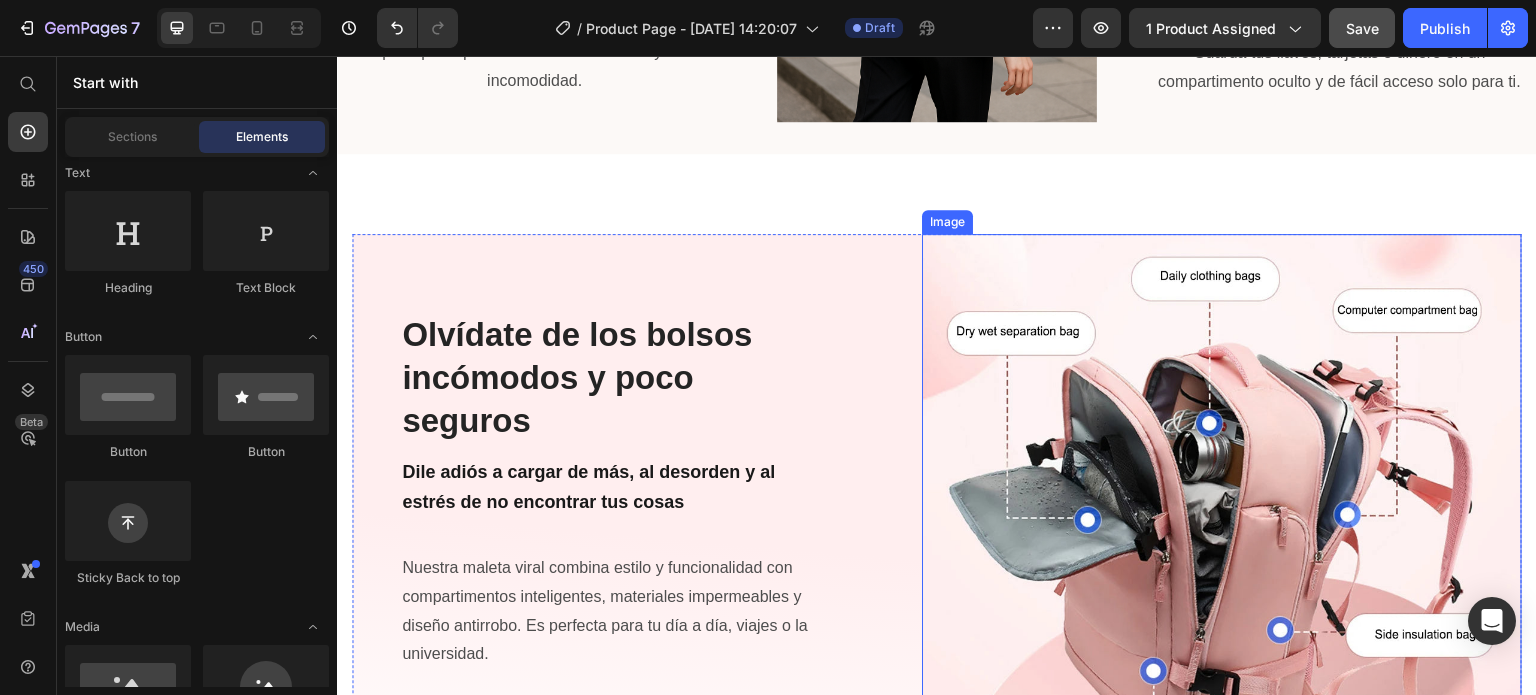 scroll, scrollTop: 2042, scrollLeft: 0, axis: vertical 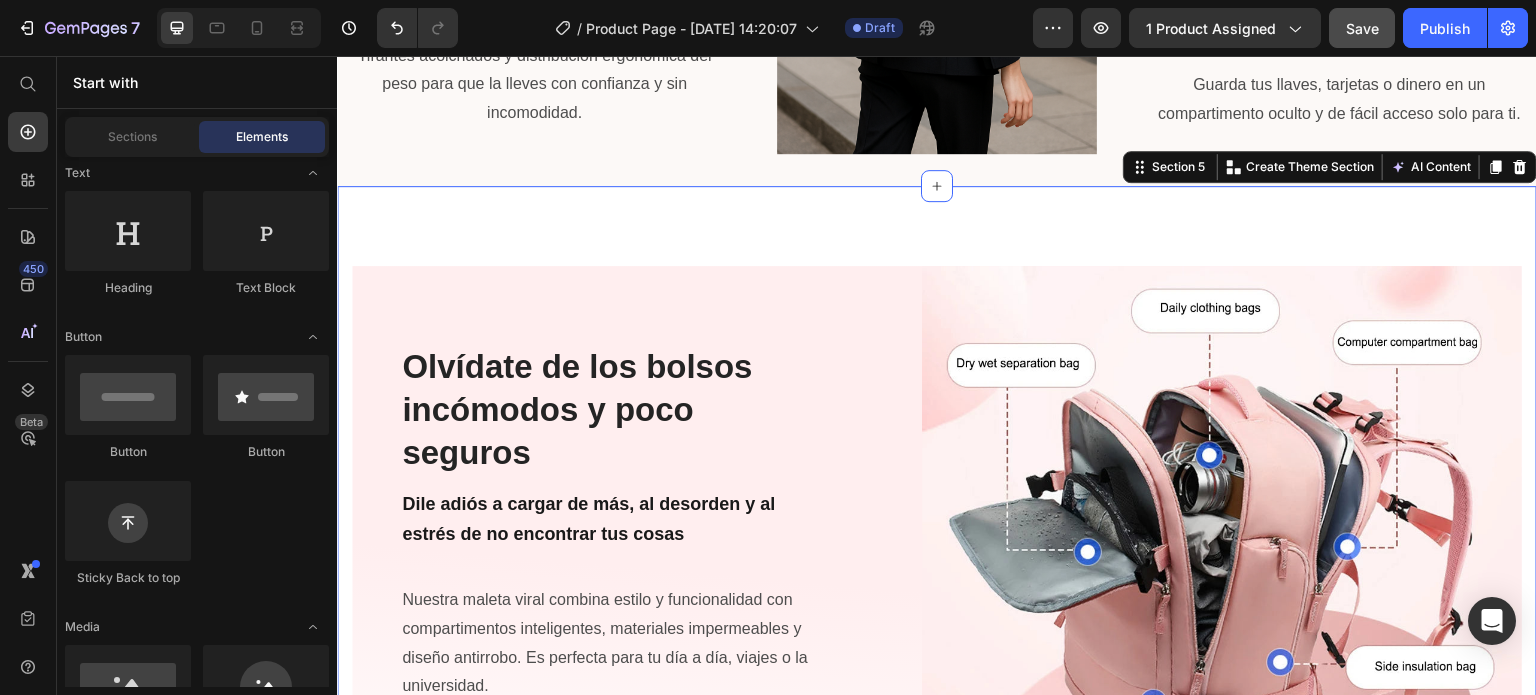 click on "Olvídate de los bolsos incómodos y poco seguros Heading Dile adiós a cargar de más, al desorden y al estrés de no encontrar tus cosas Text Block Nuestra maleta viral combina estilo y funcionalidad con compartimentos inteligentes, materiales impermeables y diseño antirrobo. Es perfecta para tu día a día, viajes o la universidad. Solo tienes que empacarla y dejar que se adapte a tu ritmo, sin sacrificar elegancia ni comodidad. Text Block Organiza Mas. Carga Menos. Viaja mejor Text Block Image Row Lorem ipsum dolor sit amet consectetur adipiscing Heading Image Lorem ipsum dolor sit amet, consectetur Heading At vero eos et accusamus et iusto odio dignissimos ducimus qui blanditiis praesentium voluptatum deleniti atque corrupti quos [PERSON_NAME] similique sunt Text Block At vero eos et accusamus et iusto odio dignissimos ducimus qui blanditiis praesentium voluptatum Text Block Image Row Row Section 5   You can create reusable sections Create Theme Section AI Content Write with GemAI Tone and Voice Persuasive" at bounding box center (937, 889) 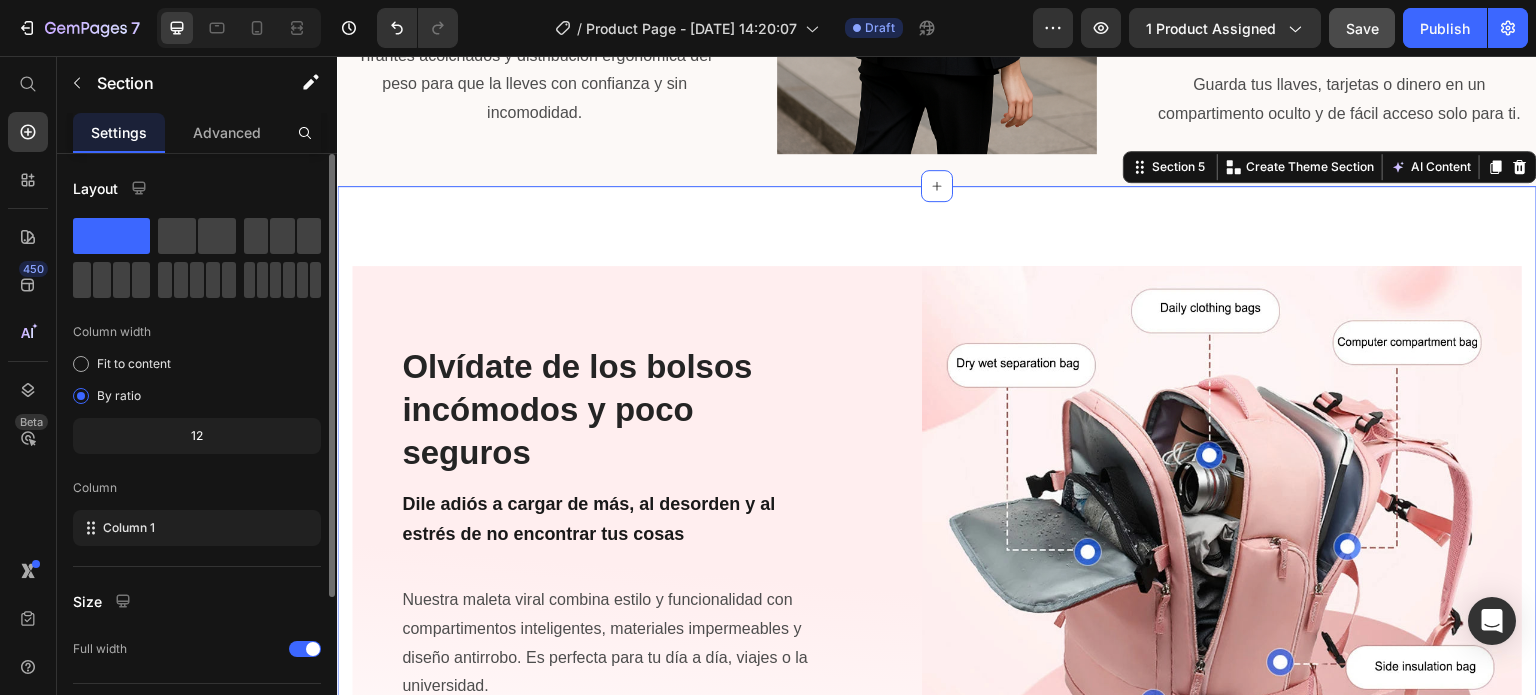 click on "X" at bounding box center [768, 12] 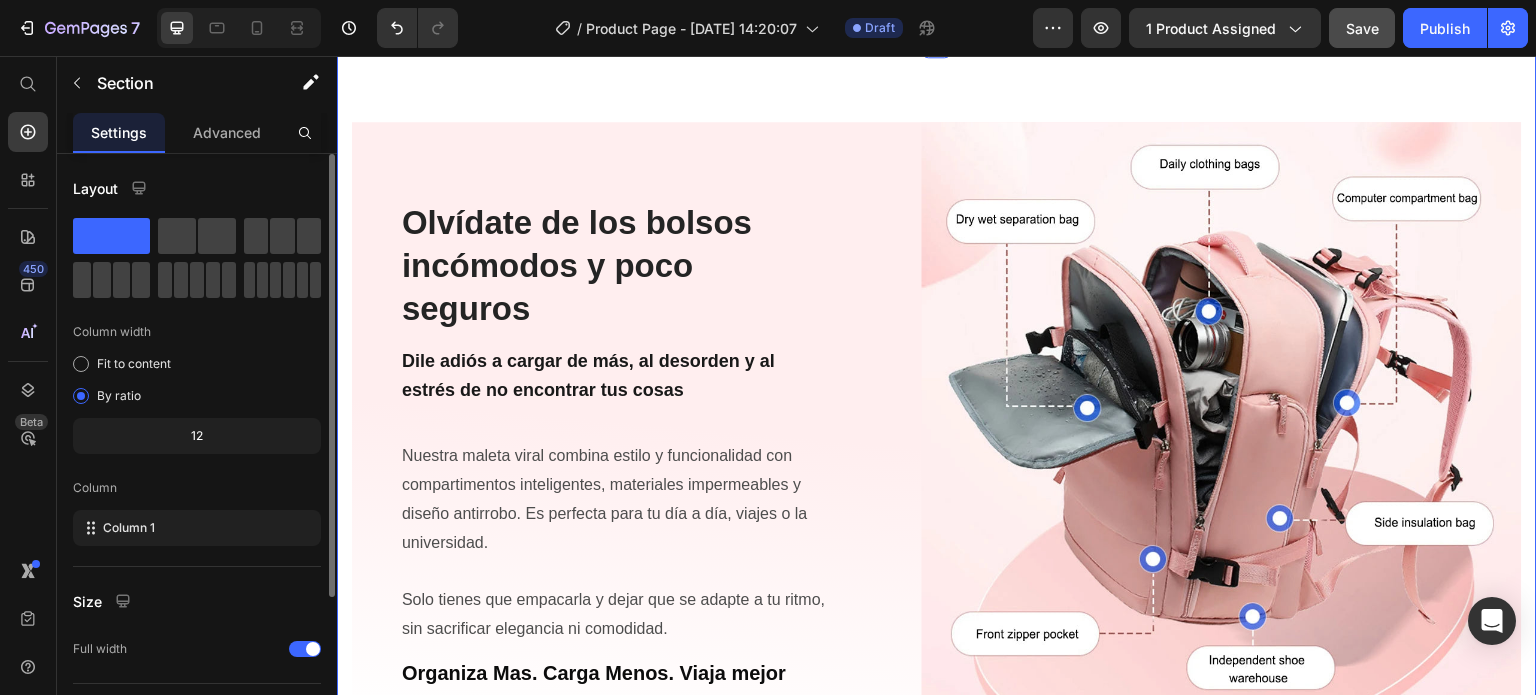scroll, scrollTop: 1942, scrollLeft: 0, axis: vertical 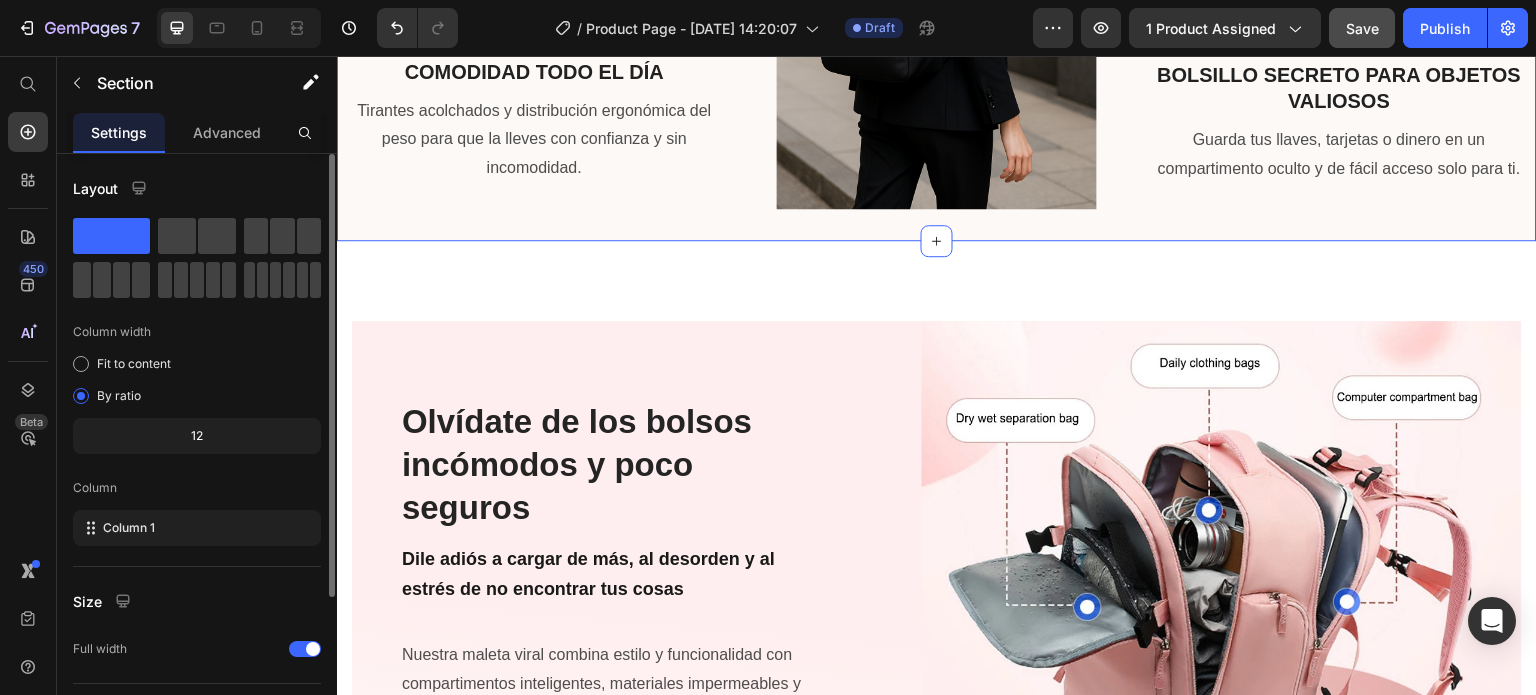 click on "Image DISEÑO INTELIGENTE Y ELEGANTE Heading Maleta práctica con estilo: compartimientos ocultos, cremalleras seguras y materiales impermeables que se adaptan a tu rutina diaria. Text Block Image COMODIDAD TODO EL DÍA Heading Tirantes acolchados y distribución ergonómica del peso para que la lleves con confianza y sin incomodidad. Text Block Image Image APTA PARA VIAJES EN CABINA Heading Cumple con las medidas para llevarla como equipaje de mano en la mayoría de aerolíneas. Text Block Image BOLSILLO SECRETO PARA OBJETOS VALIOSOS Heading Guarda tus llaves, tarjetas o dinero en un compartimento oculto y de fácil acceso solo para ti. Text Block Row Section 4   You can create reusable sections Create Theme Section AI Content Write with GemAI What would you like to describe here? Tone and Voice Persuasive Product Show more Generate" at bounding box center [937, -31] 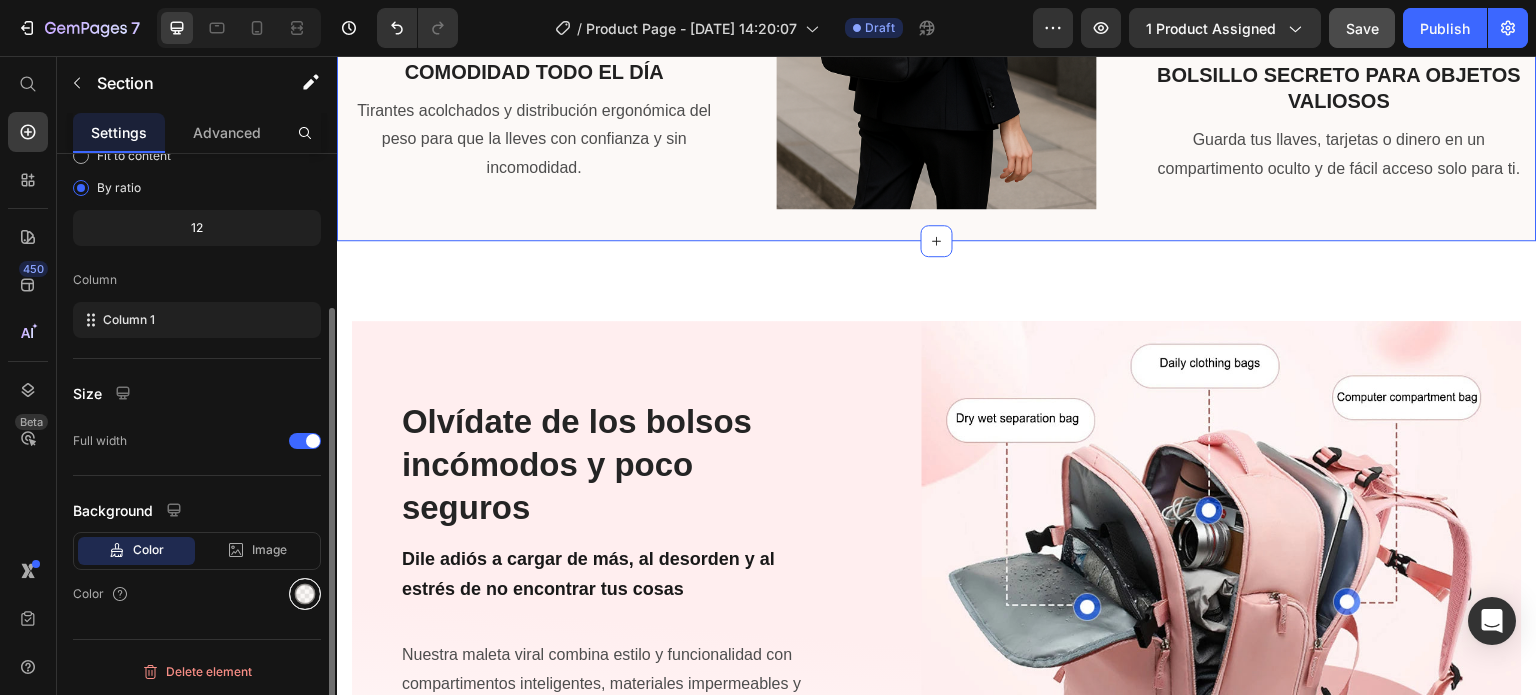 click at bounding box center (305, 594) 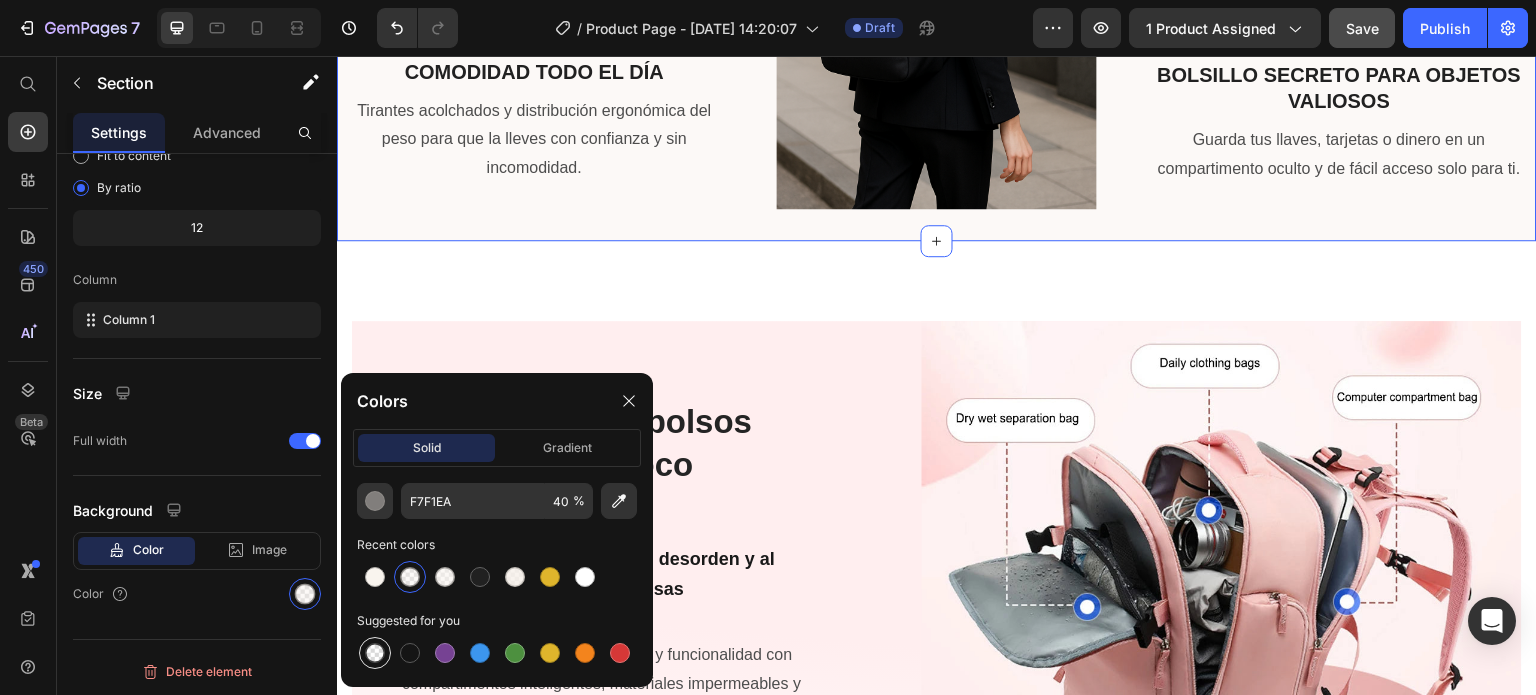 click at bounding box center [375, 653] 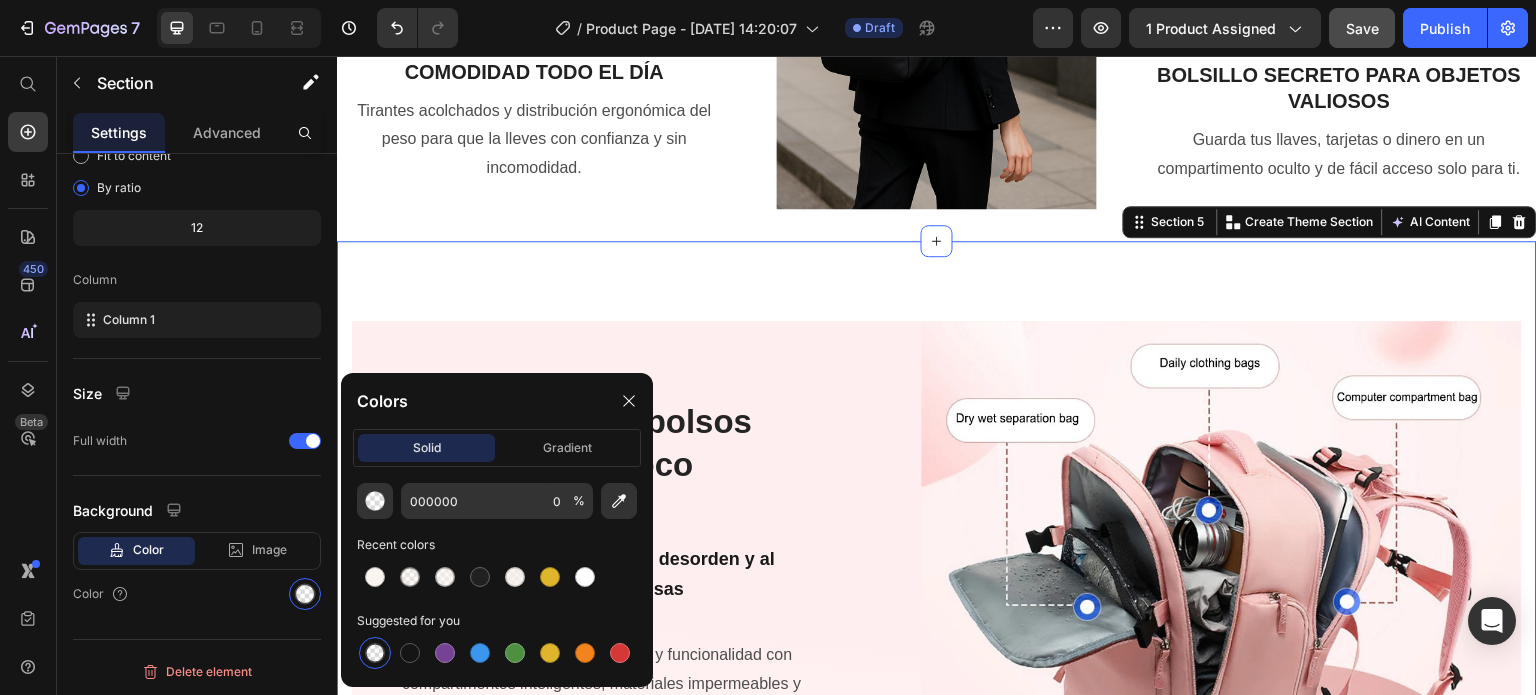 click on "Olvídate de los bolsos incómodos y poco seguros Heading Dile adiós a cargar de más, al desorden y al estrés de no encontrar tus cosas Text Block Nuestra maleta viral combina estilo y funcionalidad con compartimentos inteligentes, materiales impermeables y diseño antirrobo. Es perfecta para tu día a día, viajes o la universidad. Solo tienes que empacarla y dejar que se adapte a tu ritmo, sin sacrificar elegancia ni comodidad. Text Block Organiza Mas. Carga Menos. Viaja mejor Text Block Image Row Lorem ipsum dolor sit amet consectetur adipiscing Heading Image Lorem ipsum dolor sit amet, consectetur Heading At vero eos et accusamus et iusto odio dignissimos ducimus qui blanditiis praesentium voluptatum deleniti atque corrupti quos [PERSON_NAME] similique sunt Text Block At vero eos et accusamus et iusto odio dignissimos ducimus qui blanditiis praesentium voluptatum Text Block Image Row Row Section 5   You can create reusable sections Create Theme Section AI Content Write with GemAI Tone and Voice Persuasive" at bounding box center [937, 944] 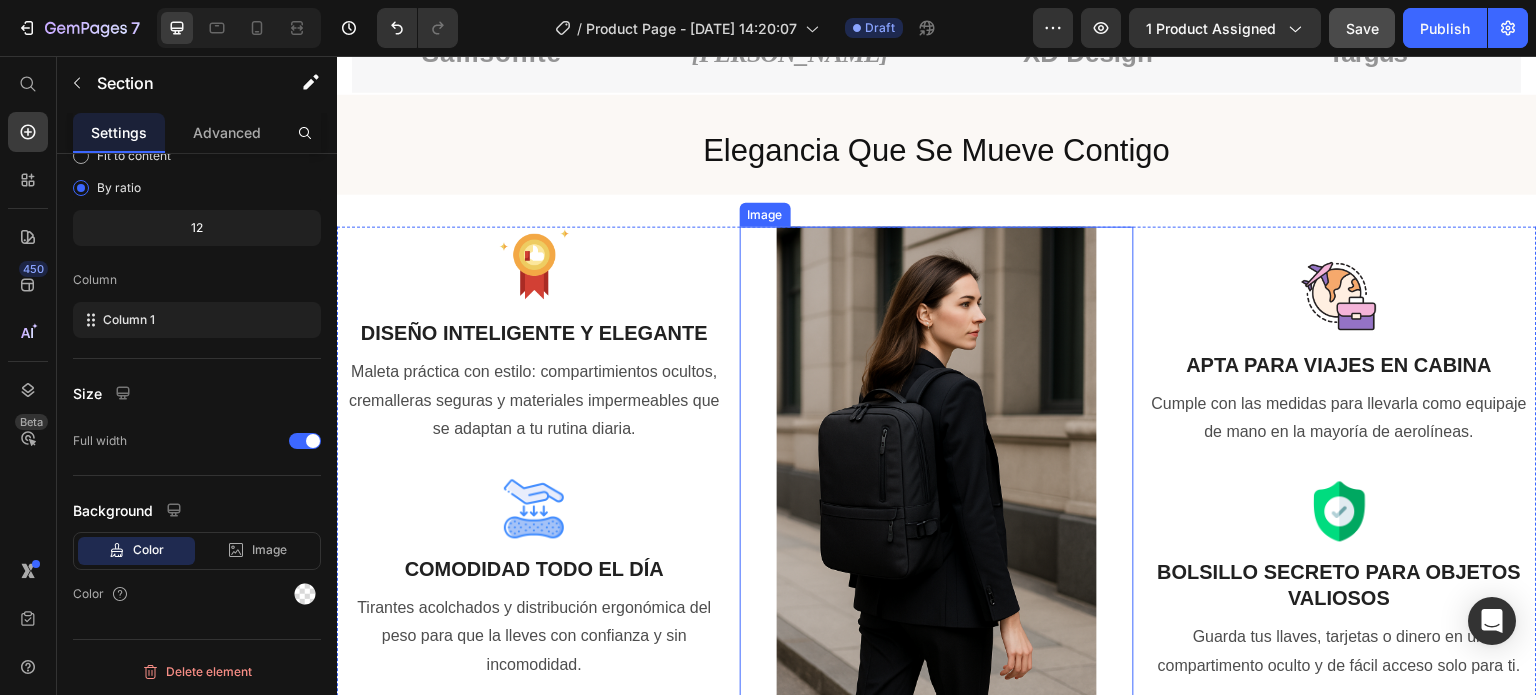 scroll, scrollTop: 1442, scrollLeft: 0, axis: vertical 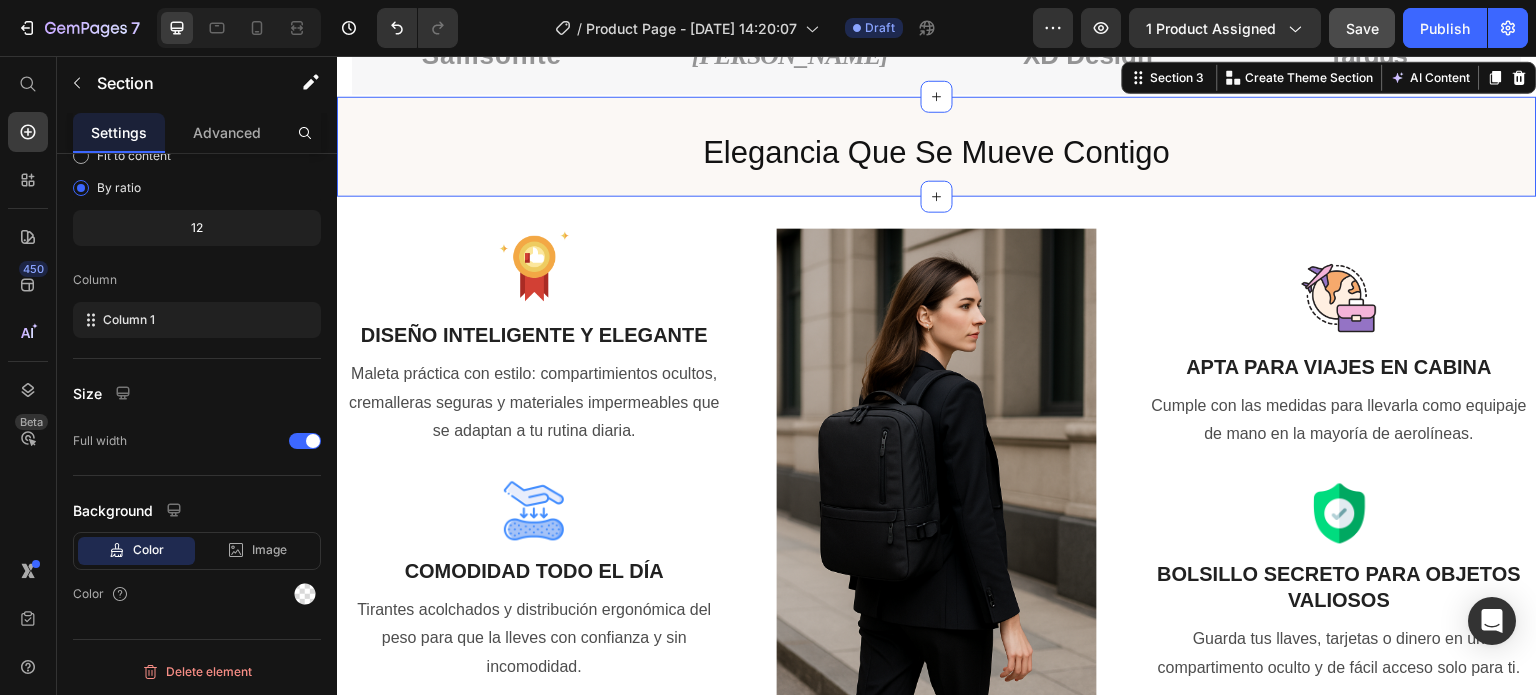 click on "Elegancia Que Se Mueve Contigo Heading Row Section 3   You can create reusable sections Create Theme Section AI Content Write with GemAI What would you like to describe here? Tone and Voice Persuasive Product BOLSO MULTIFUNCIONAL PREMIUM Show more Generate" at bounding box center [937, 147] 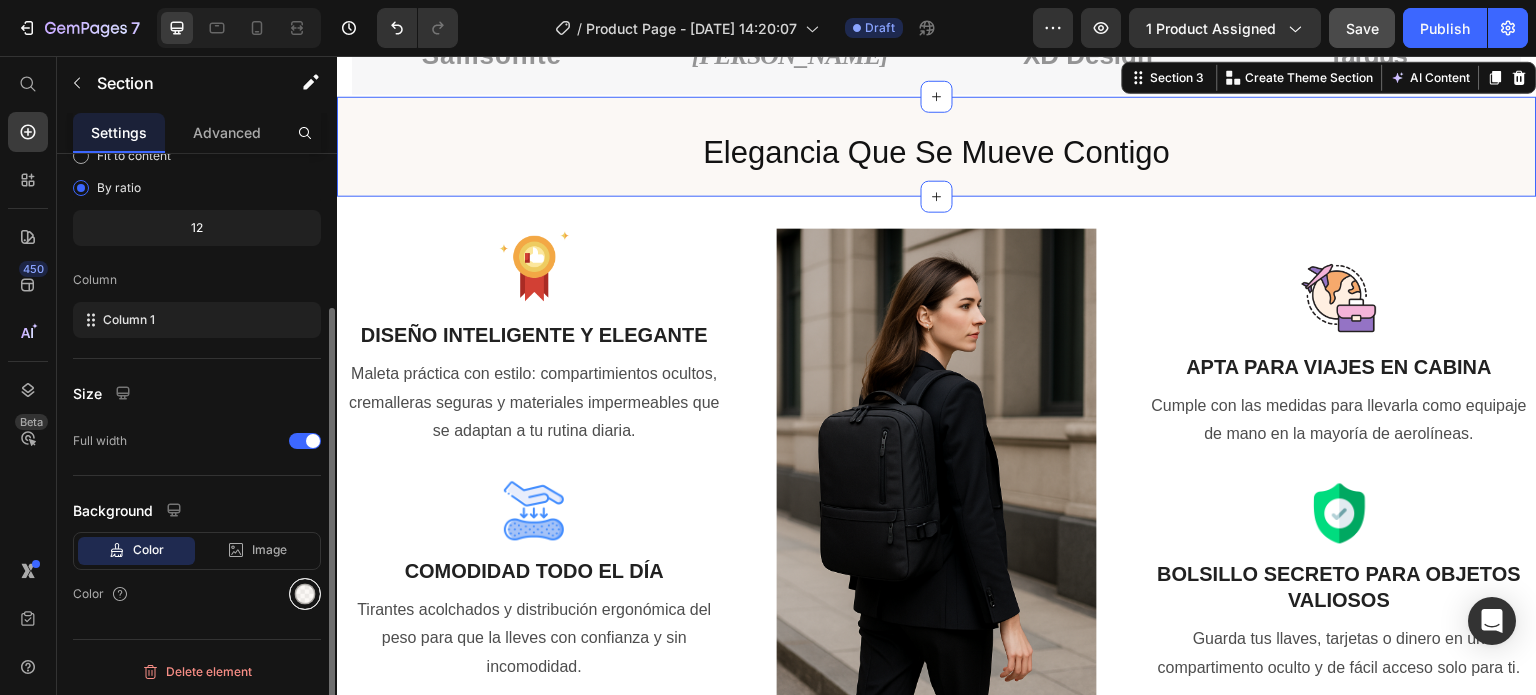 click at bounding box center (305, 594) 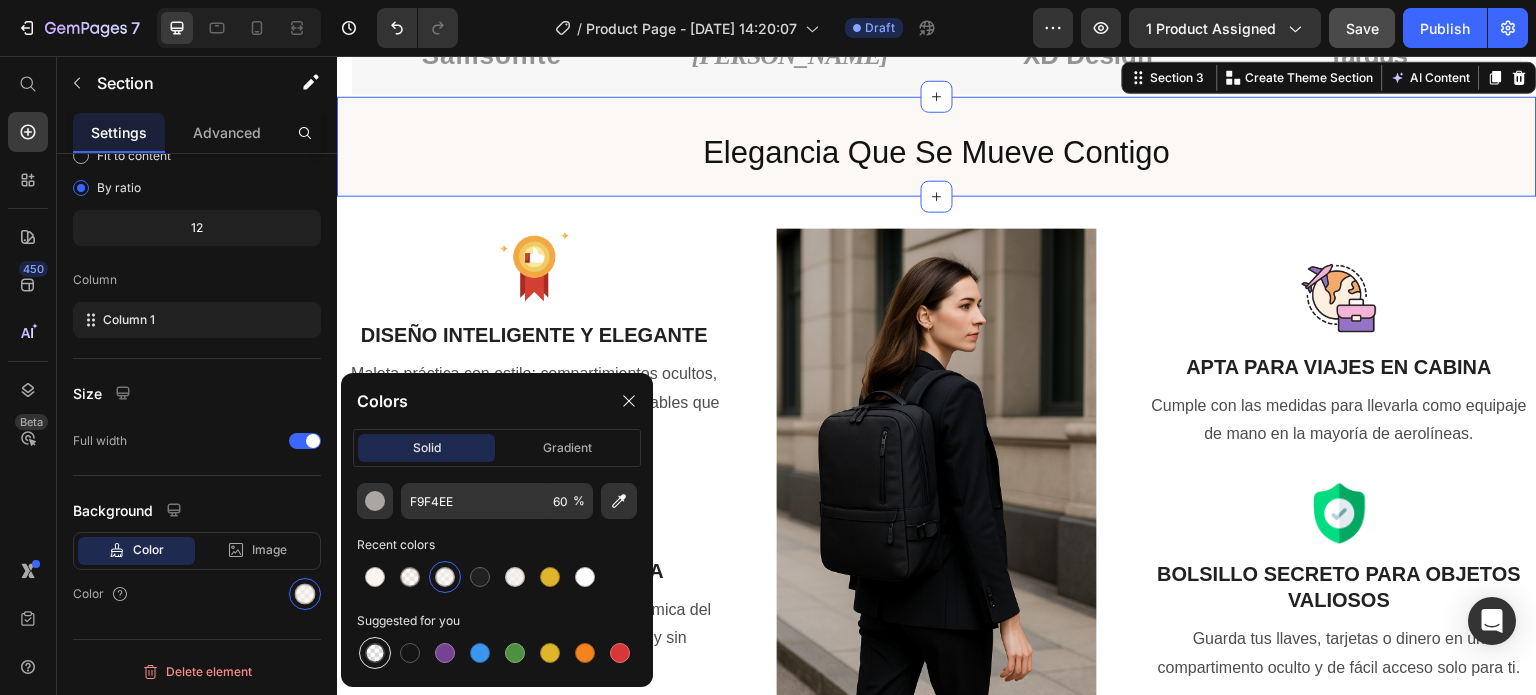 click at bounding box center (375, 653) 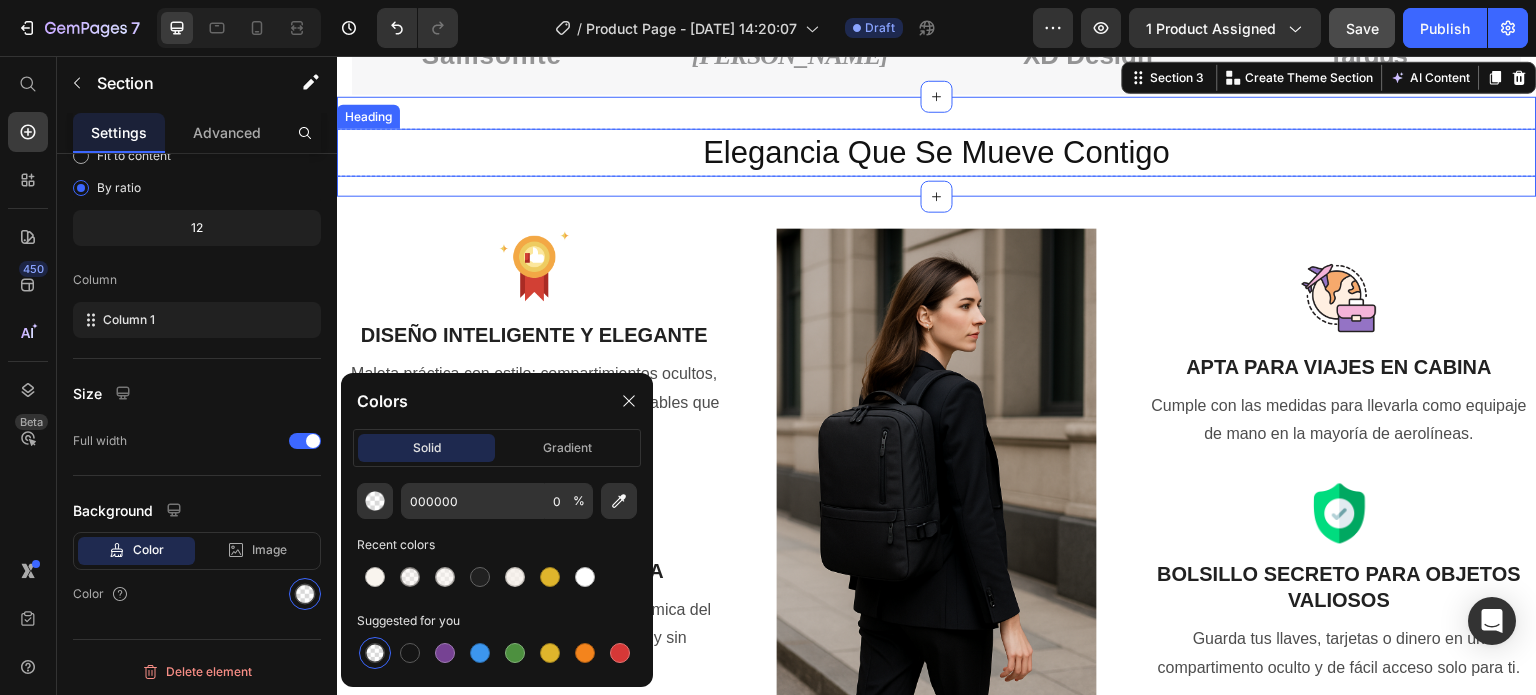 click on "Elegancia Que Se Mueve Contigo" at bounding box center [937, 153] 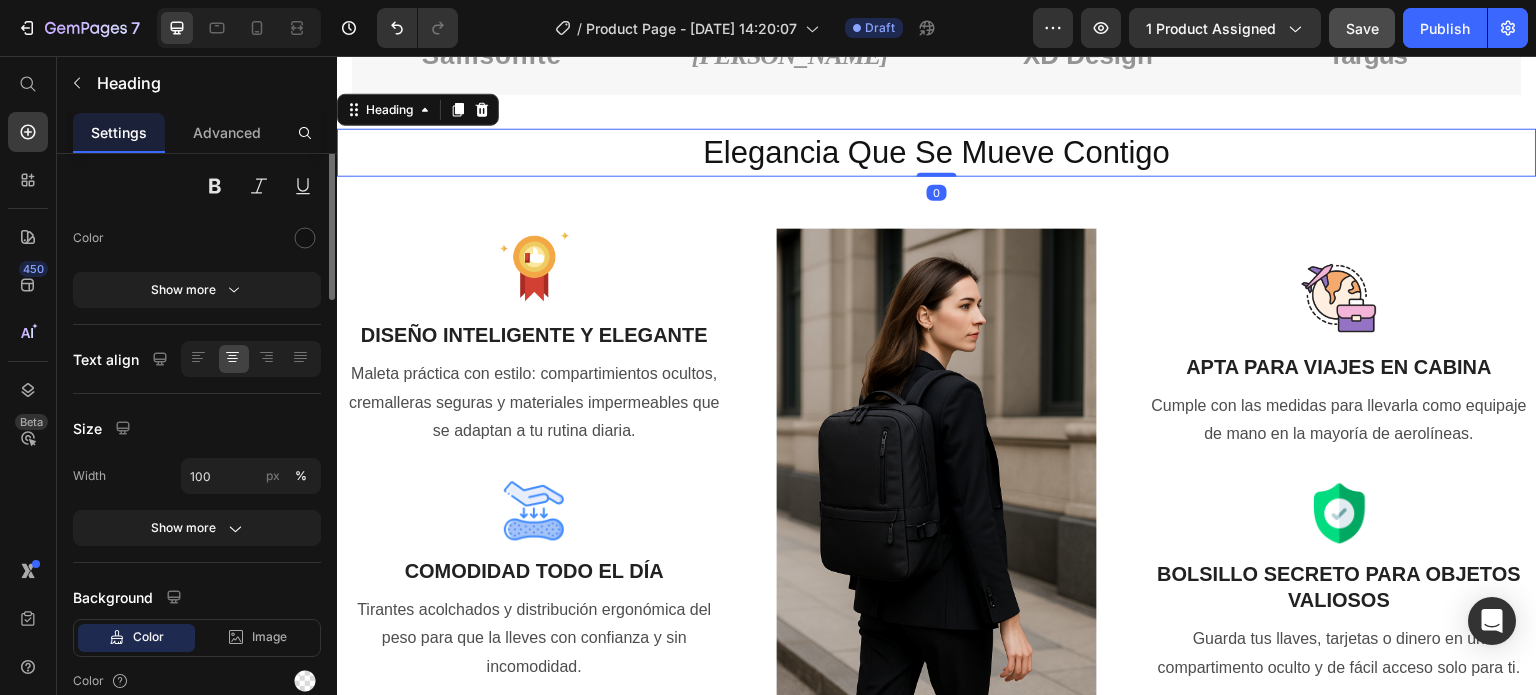 scroll, scrollTop: 0, scrollLeft: 0, axis: both 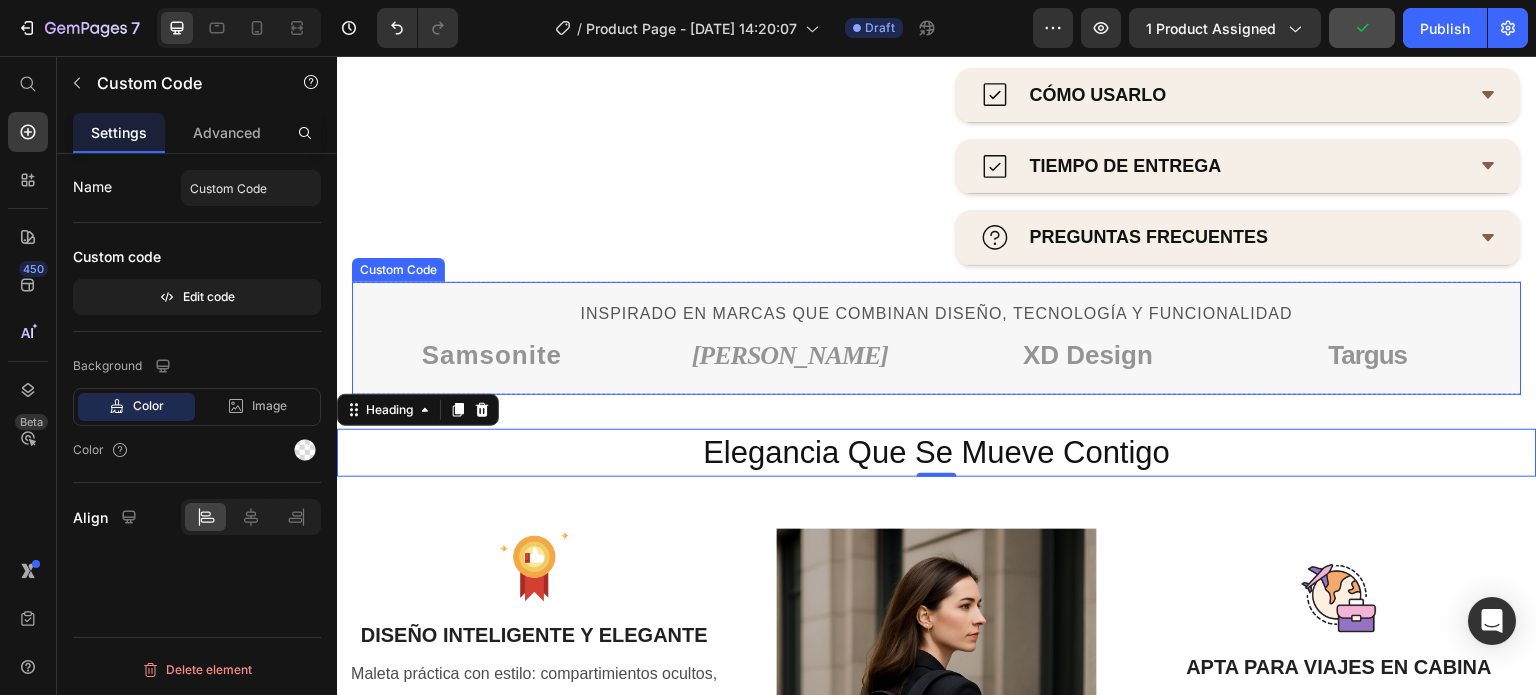 click on "Inspirado en marcas que combinan diseño, tecnología y funcionalidad
Samsonite
[PERSON_NAME]
XD Design
Targus
Urban Outfitters
The North Face
Decathlon
Amazon Basics
Samsonite
[PERSON_NAME]
XD Design
Targus
Urban Outfitters
The North Face
Decathlon
Amazon Basics" at bounding box center [937, 338] 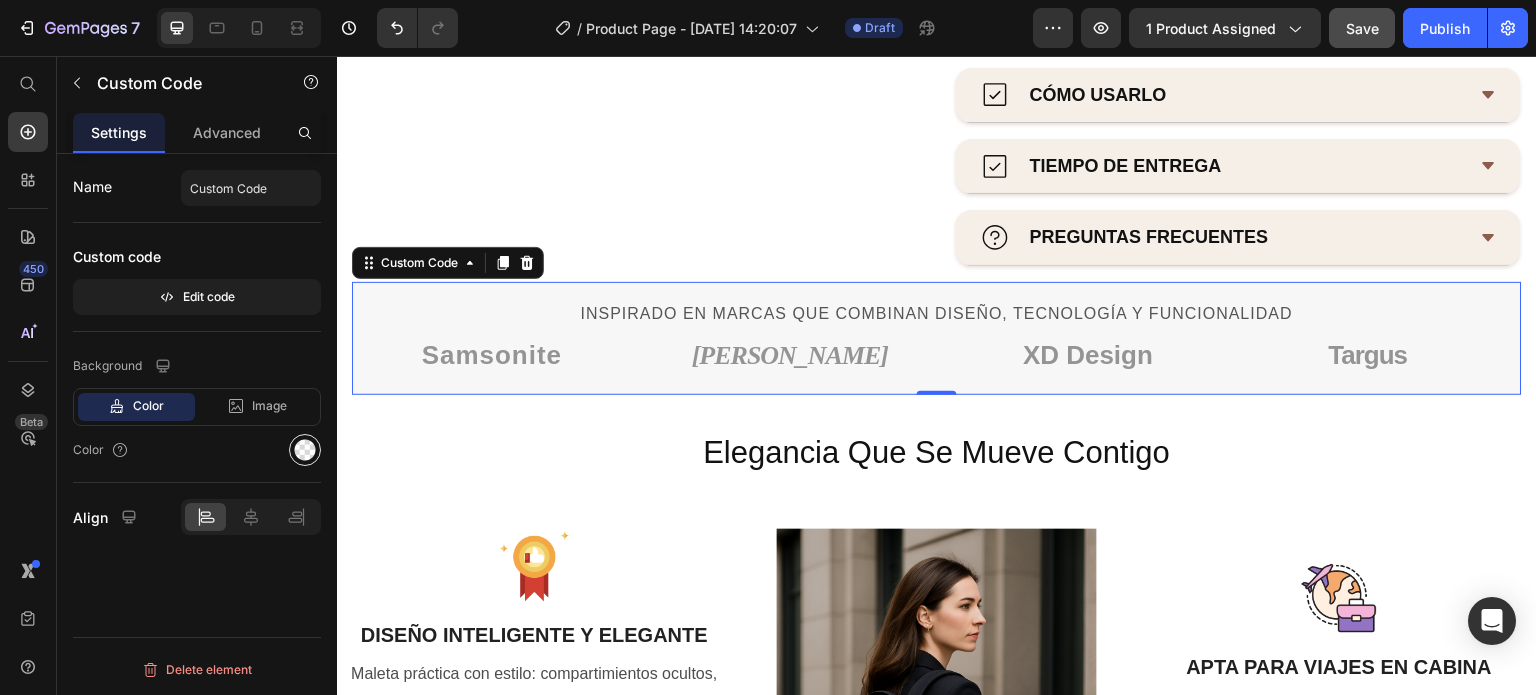 click at bounding box center [305, 450] 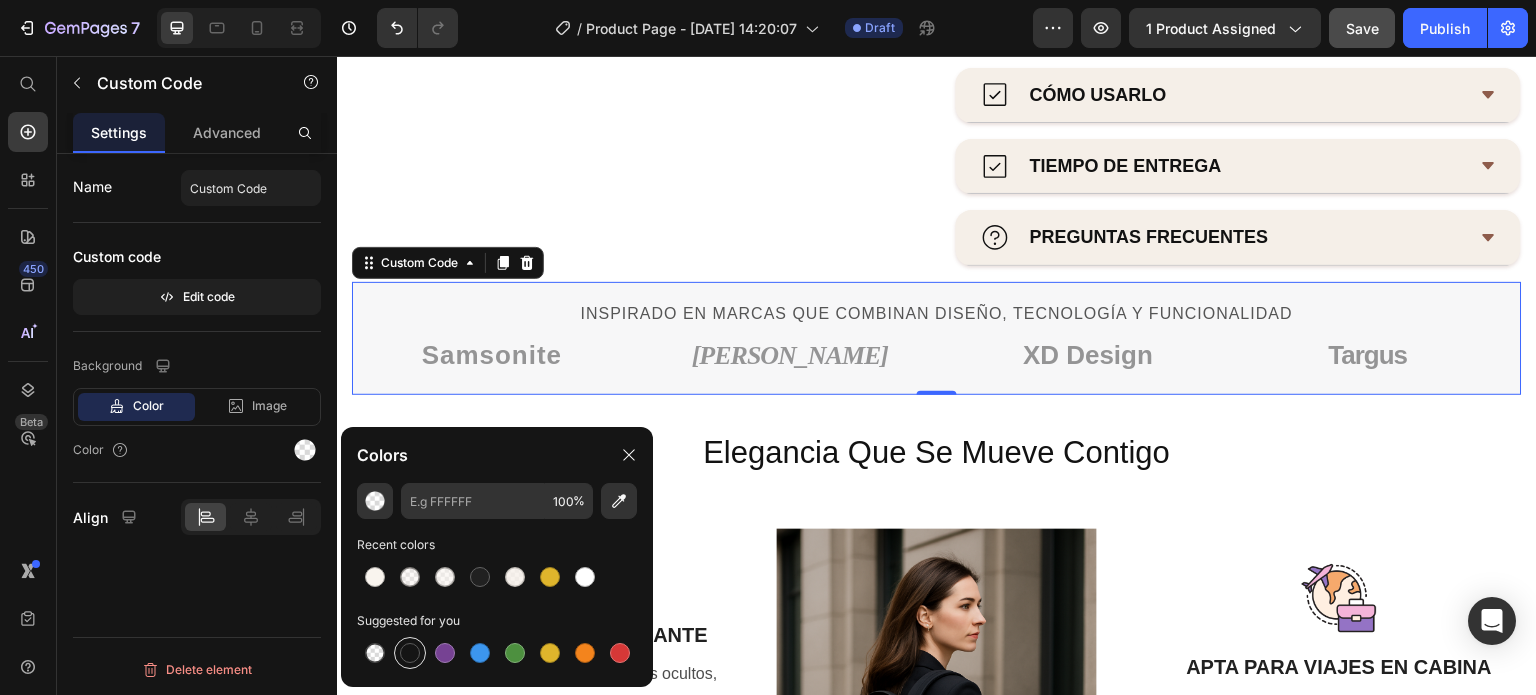 click at bounding box center (410, 653) 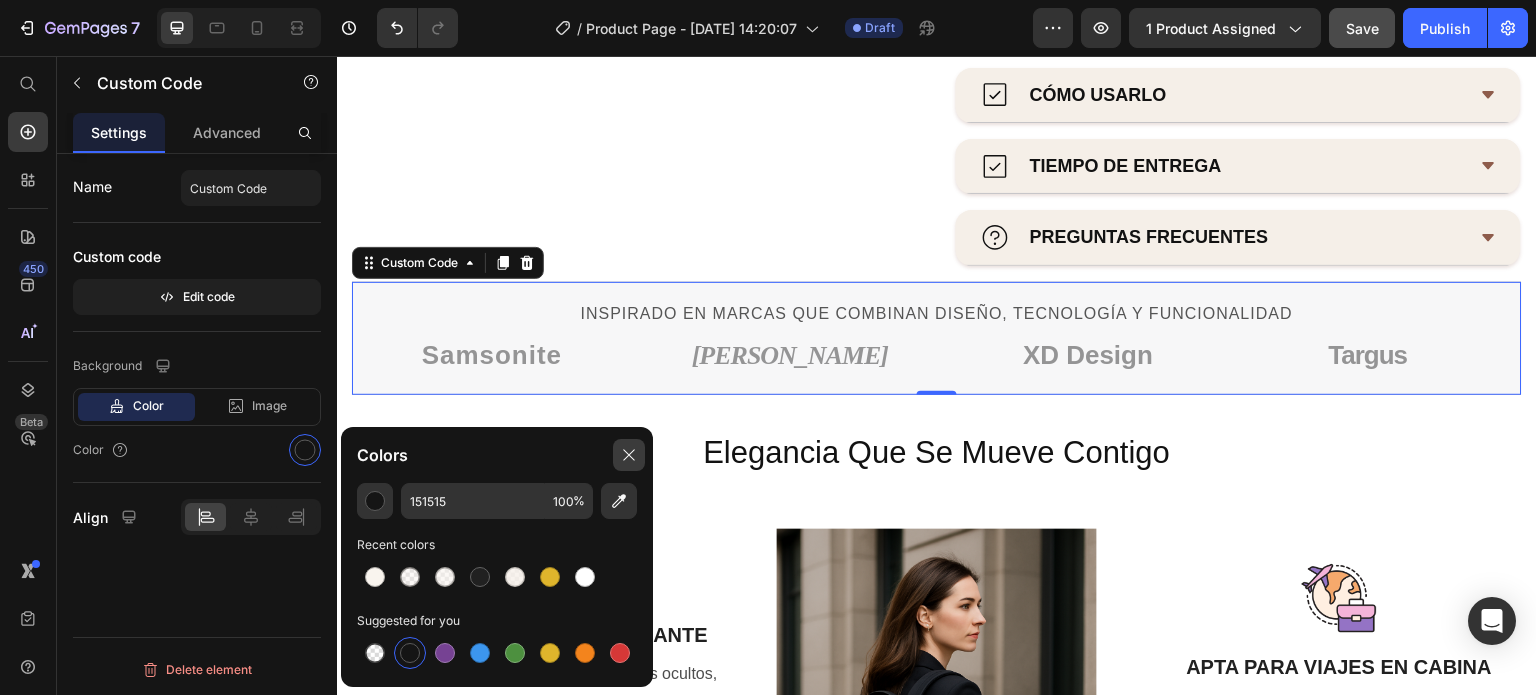 click 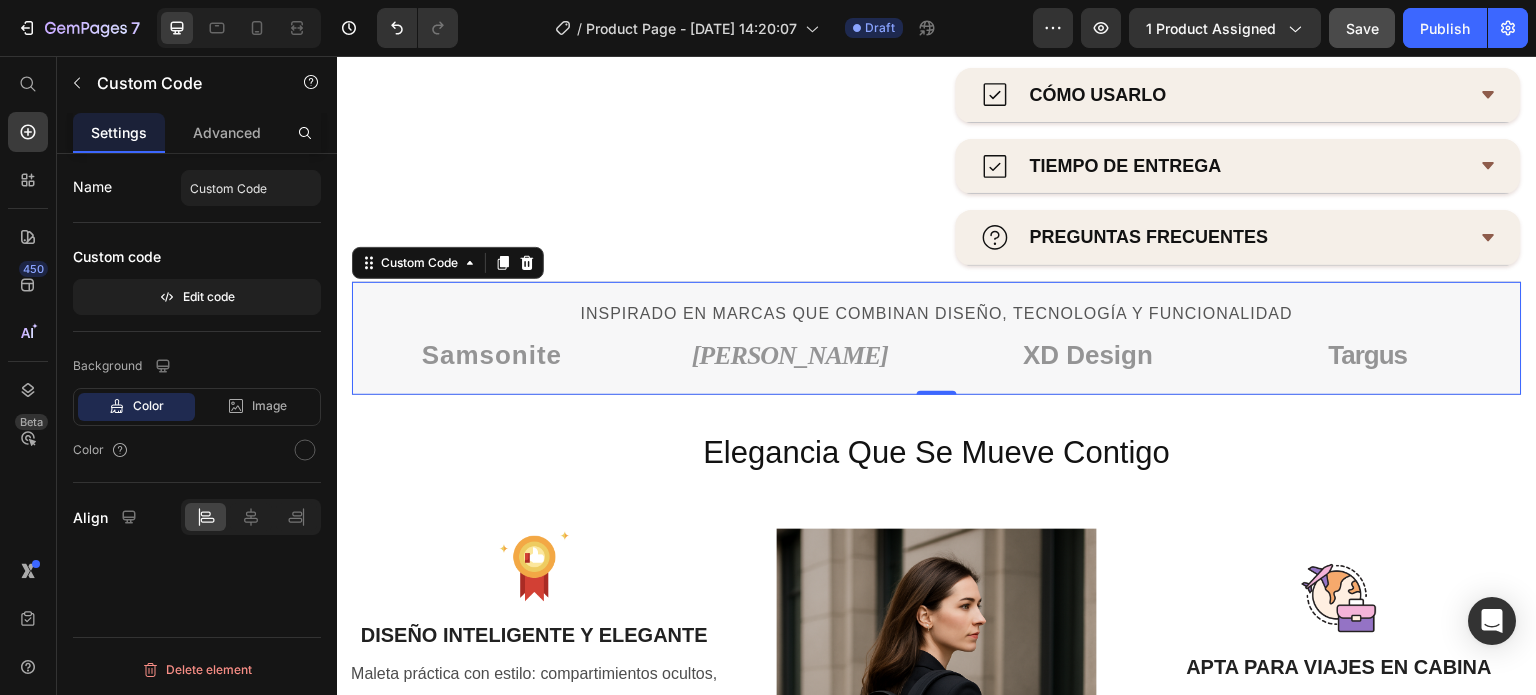 click on "Urban Outfitters" at bounding box center (1660, 355) 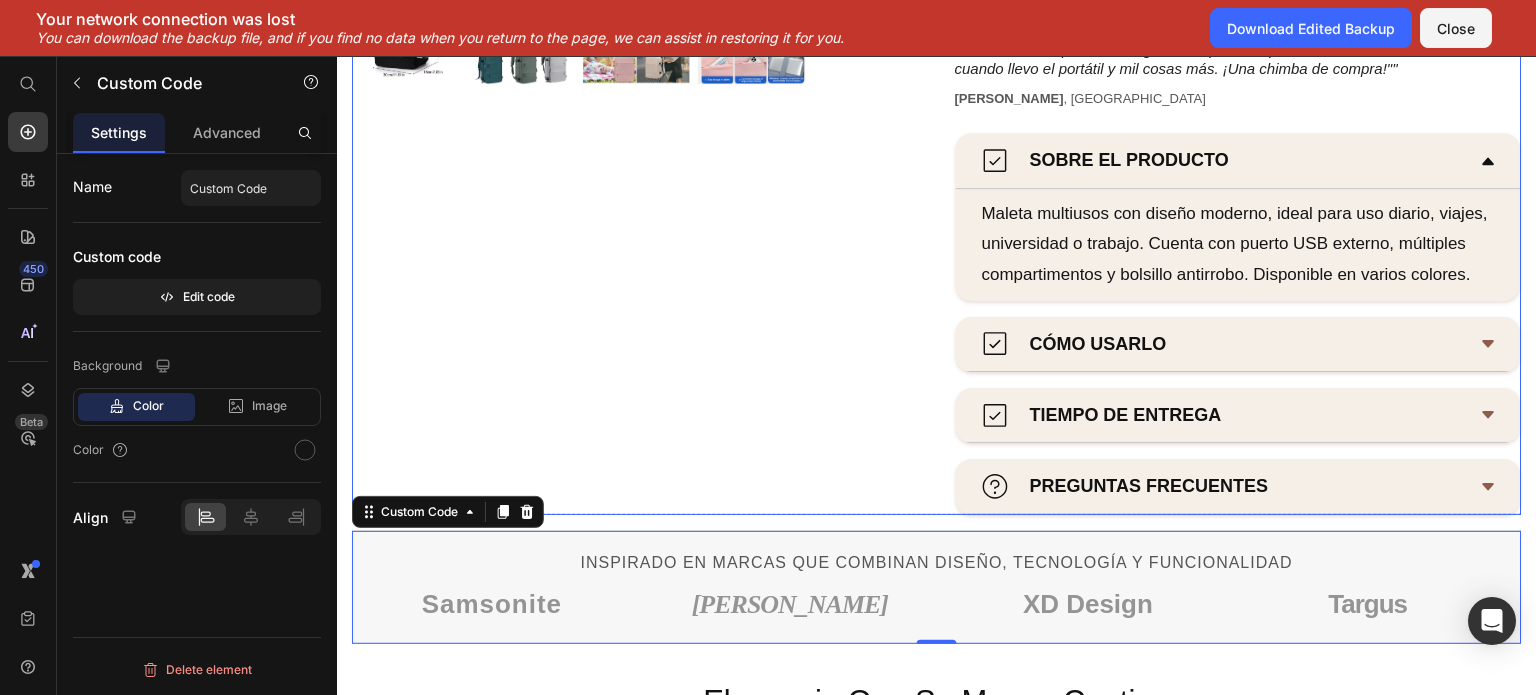 scroll, scrollTop: 900, scrollLeft: 0, axis: vertical 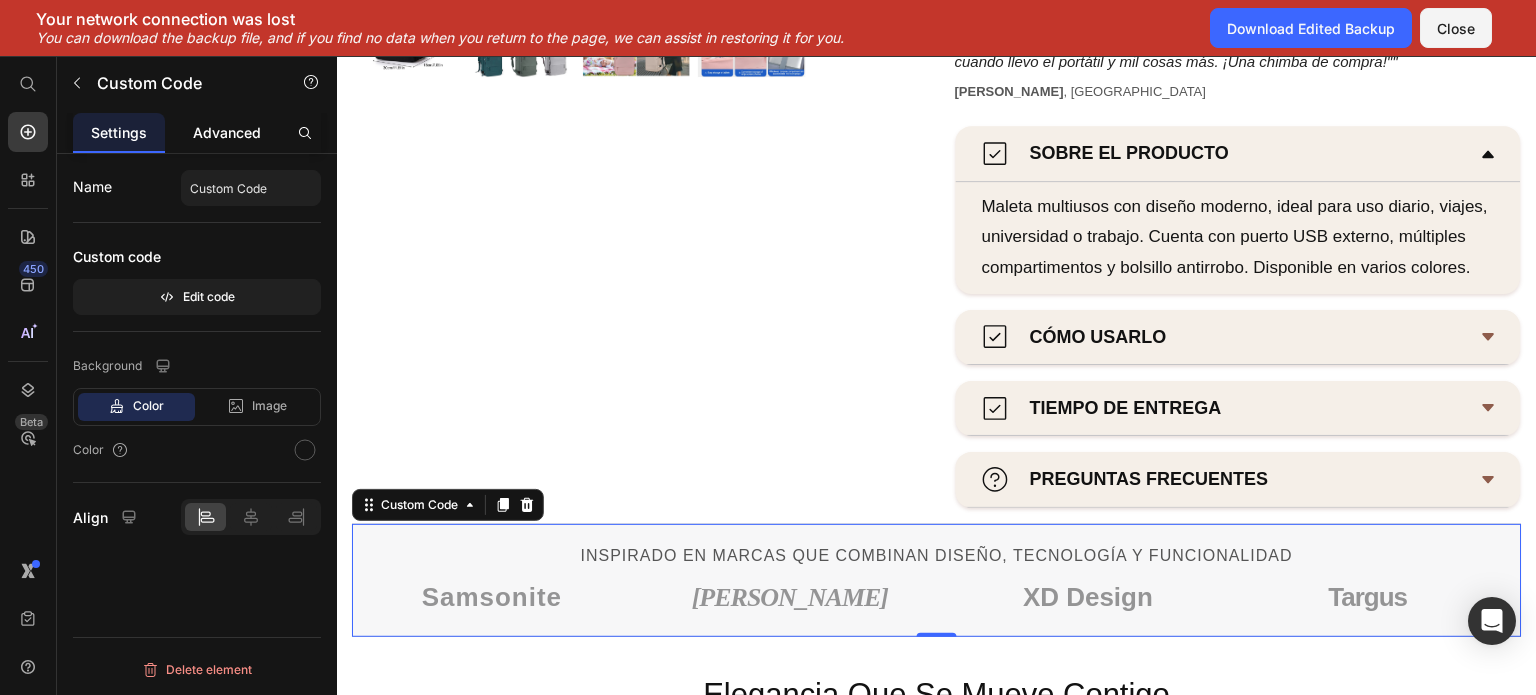 click on "Advanced" 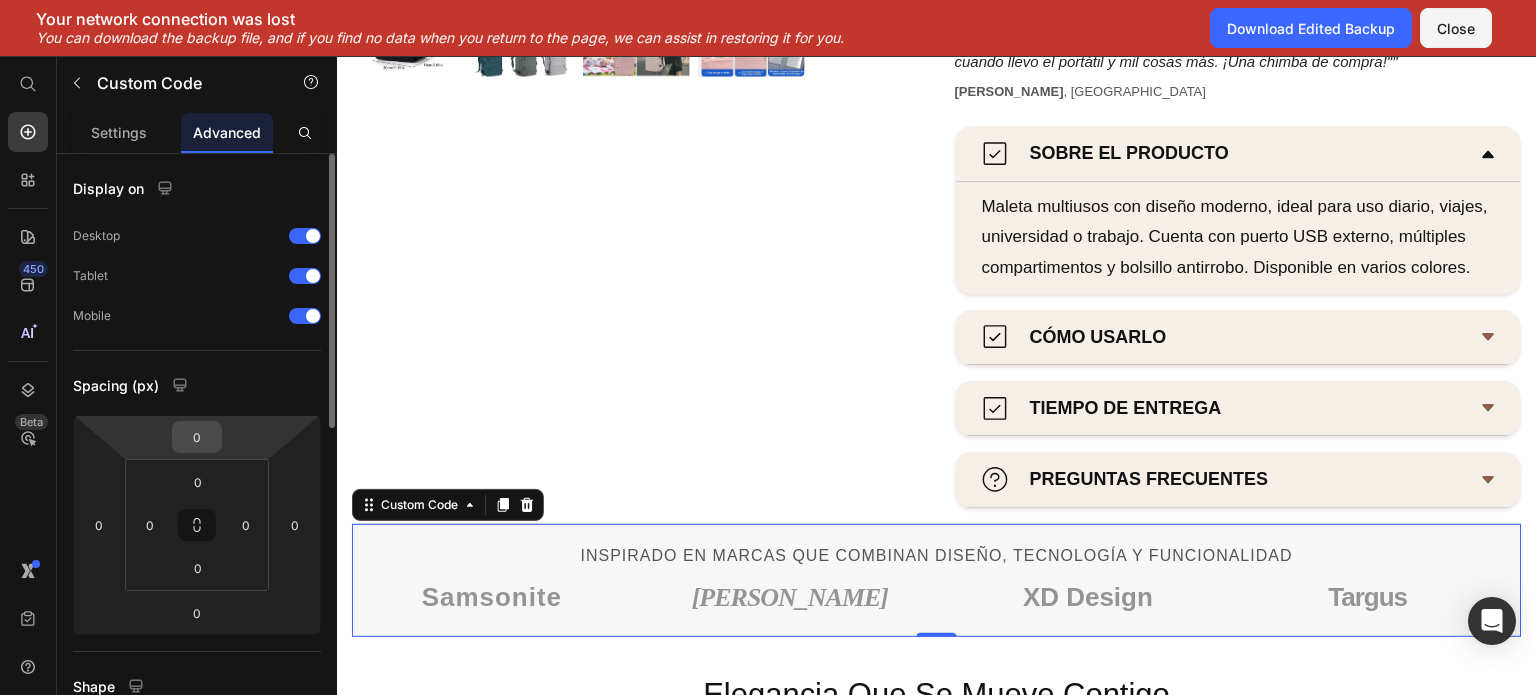 click on "0" at bounding box center (197, 437) 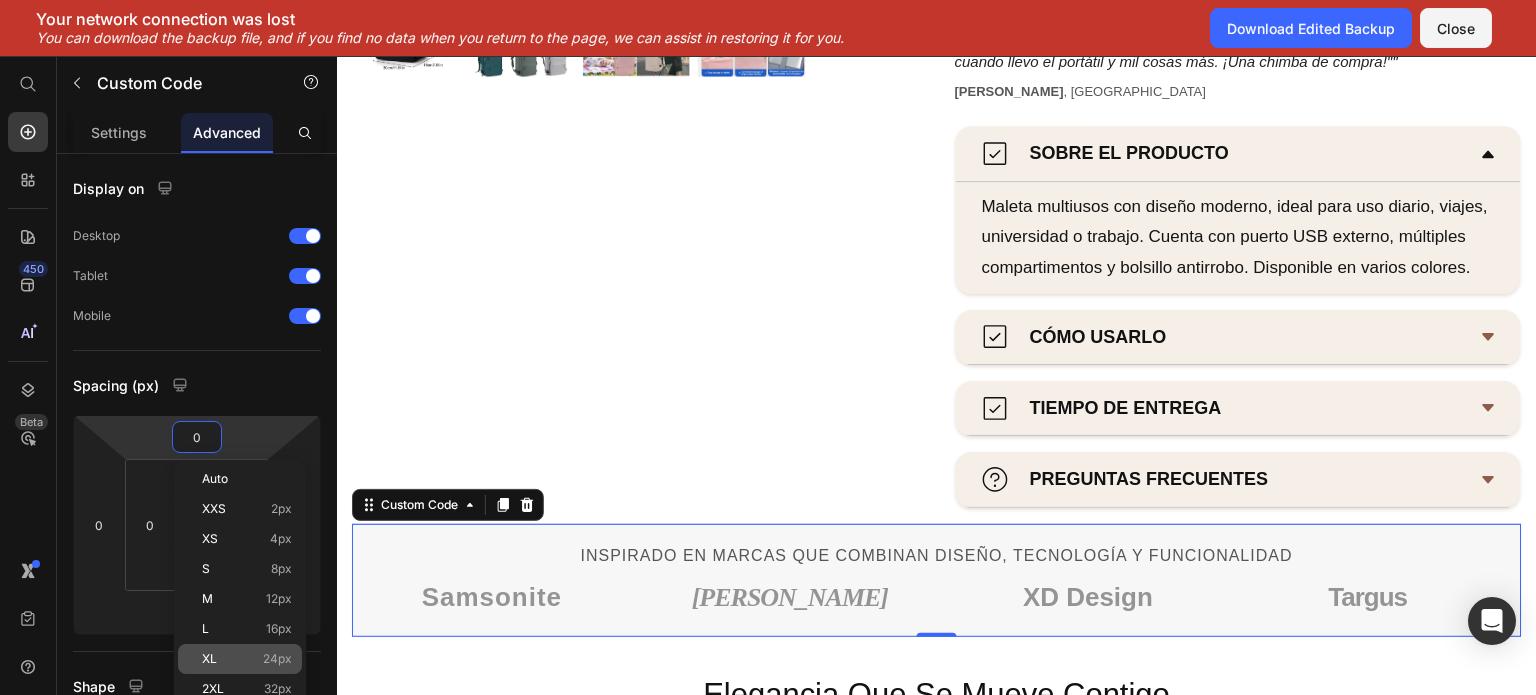 click on "XL 24px" at bounding box center (247, 659) 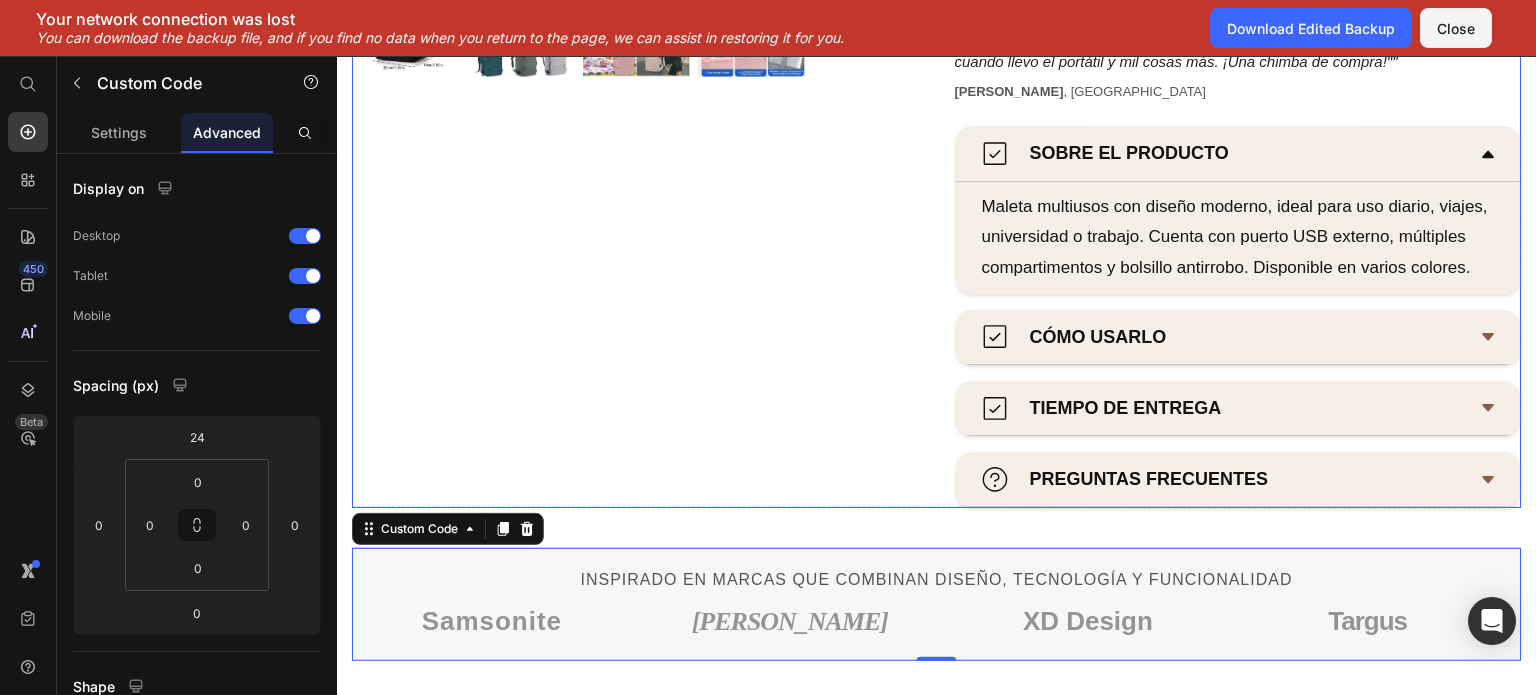 scroll, scrollTop: 1100, scrollLeft: 0, axis: vertical 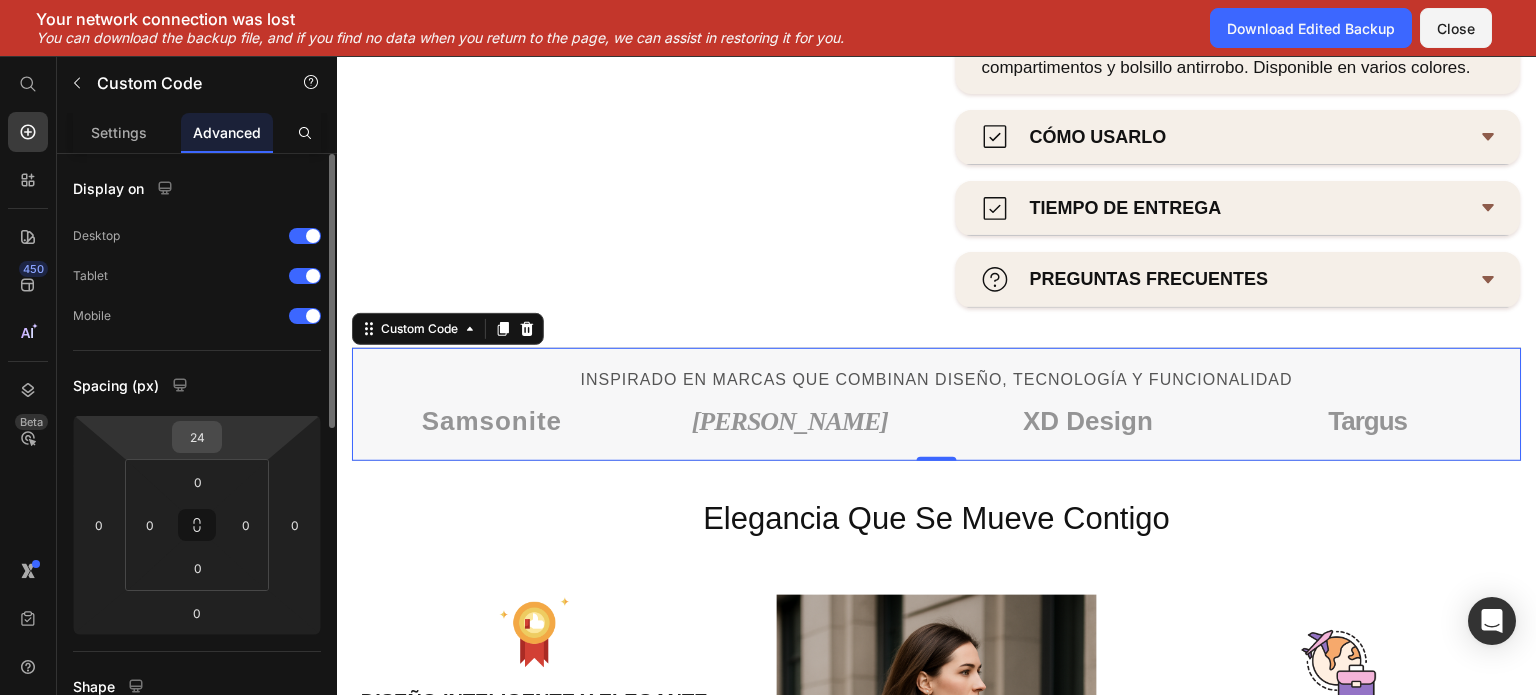 click on "24" at bounding box center [197, 437] 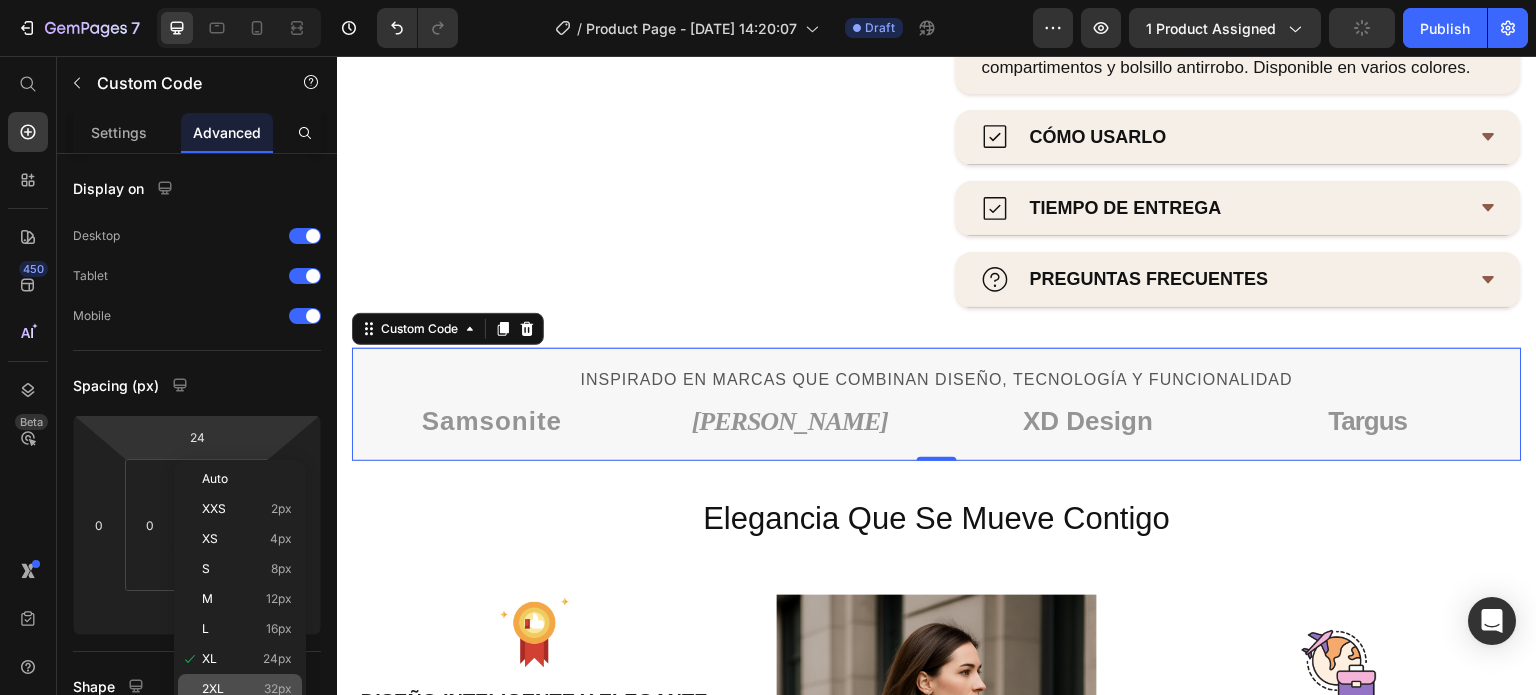 click on "2XL" at bounding box center (213, 689) 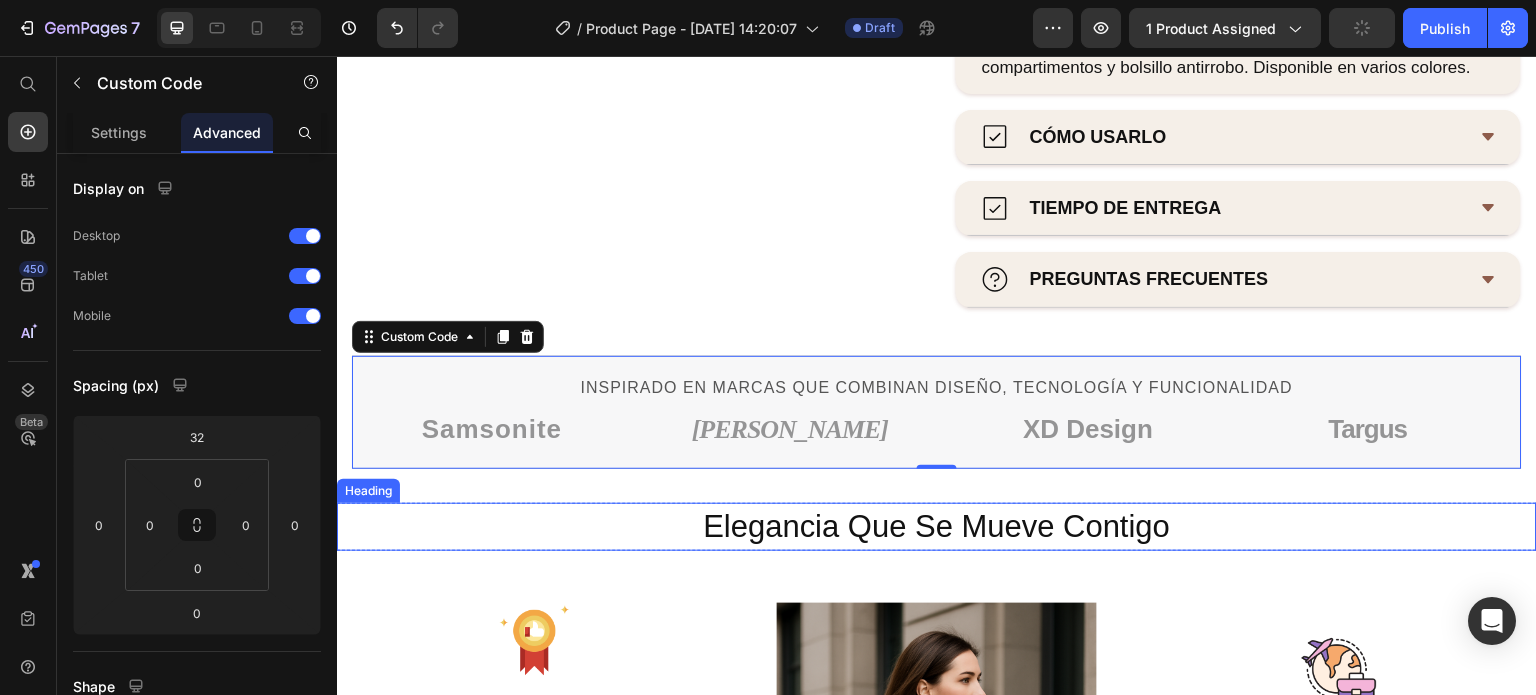 click on "Elegancia Que Se Mueve Contigo" at bounding box center [937, 527] 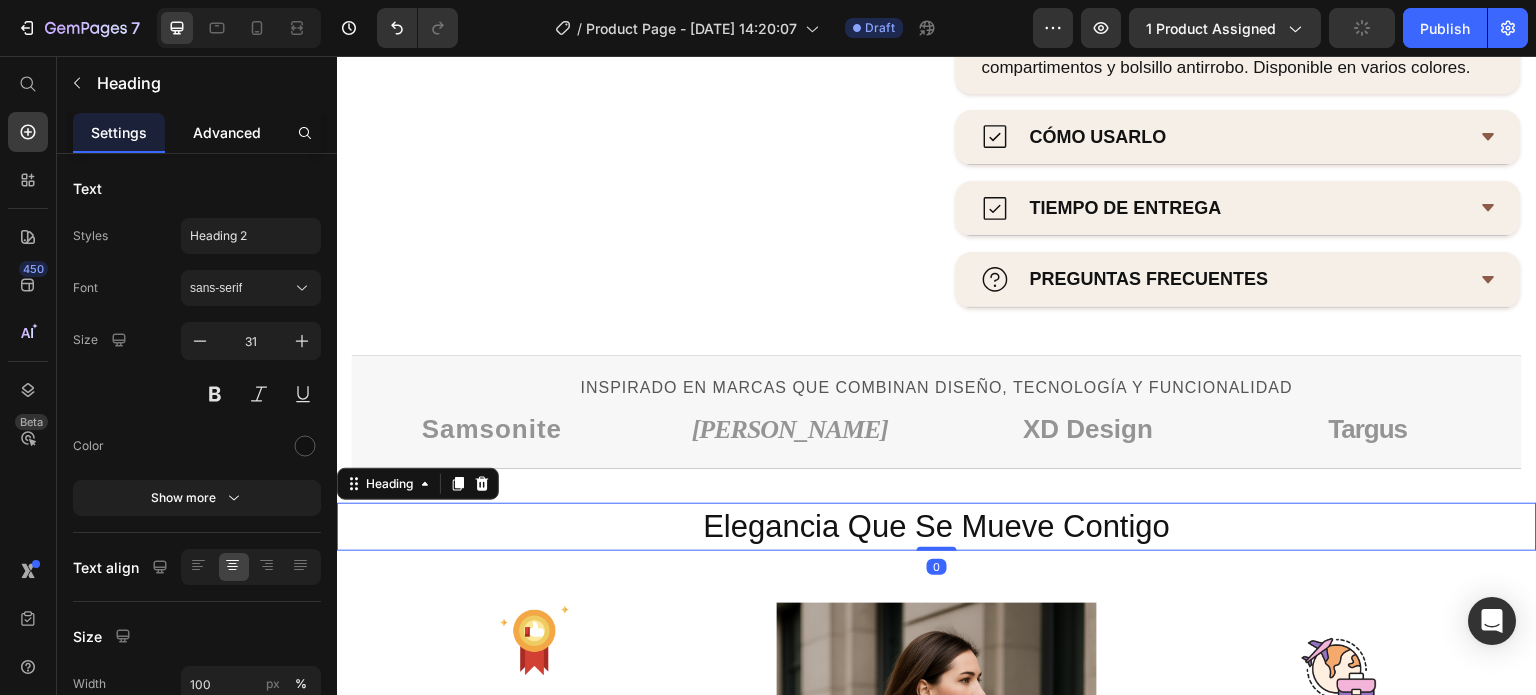 click on "Advanced" 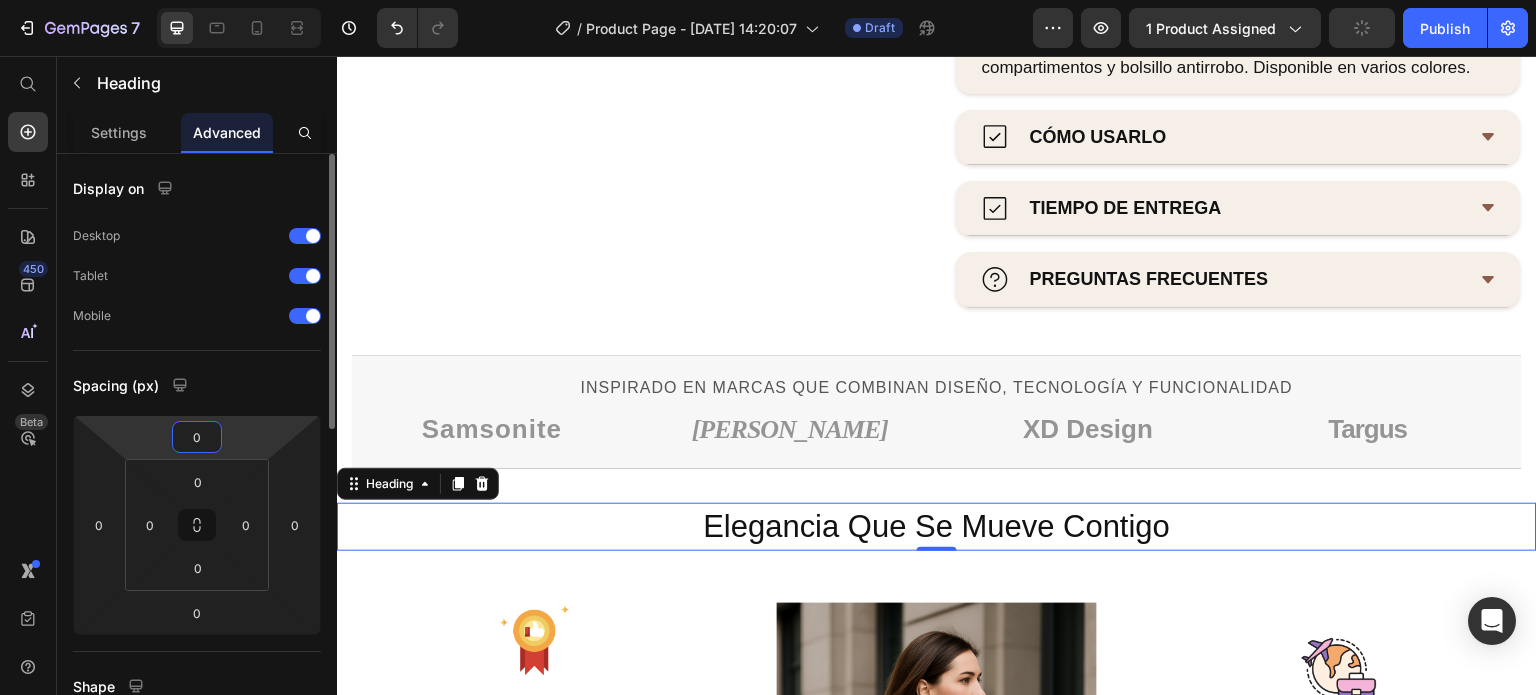 click on "0" at bounding box center [197, 437] 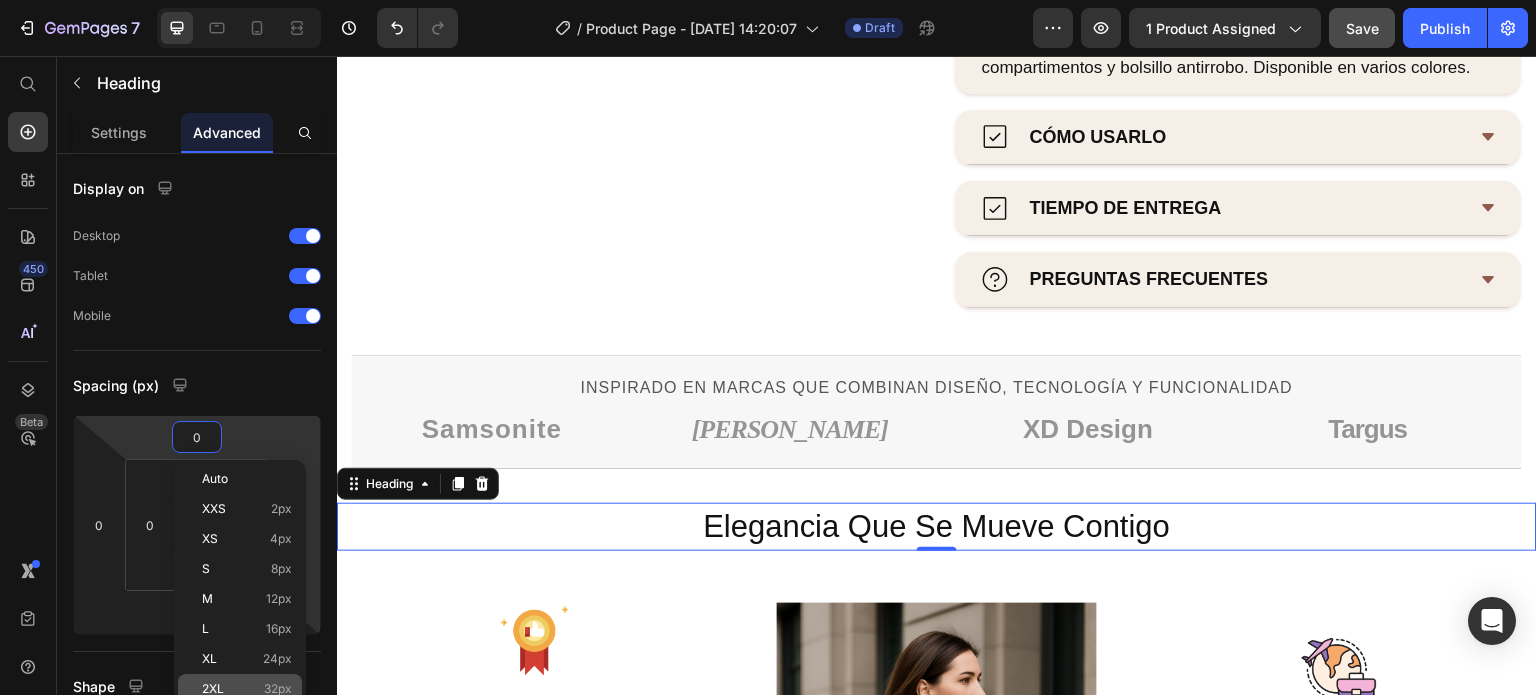 click on "2XL 32px" at bounding box center [247, 689] 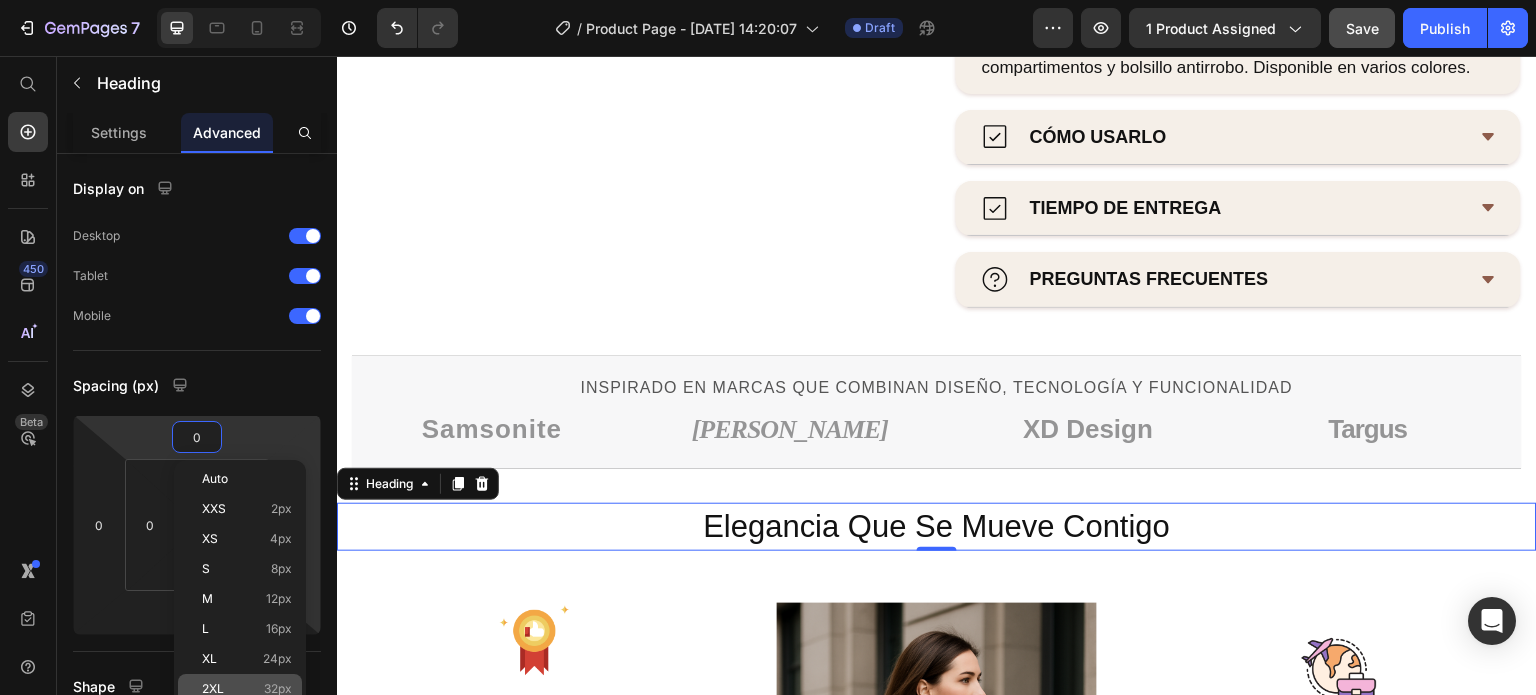 type on "32" 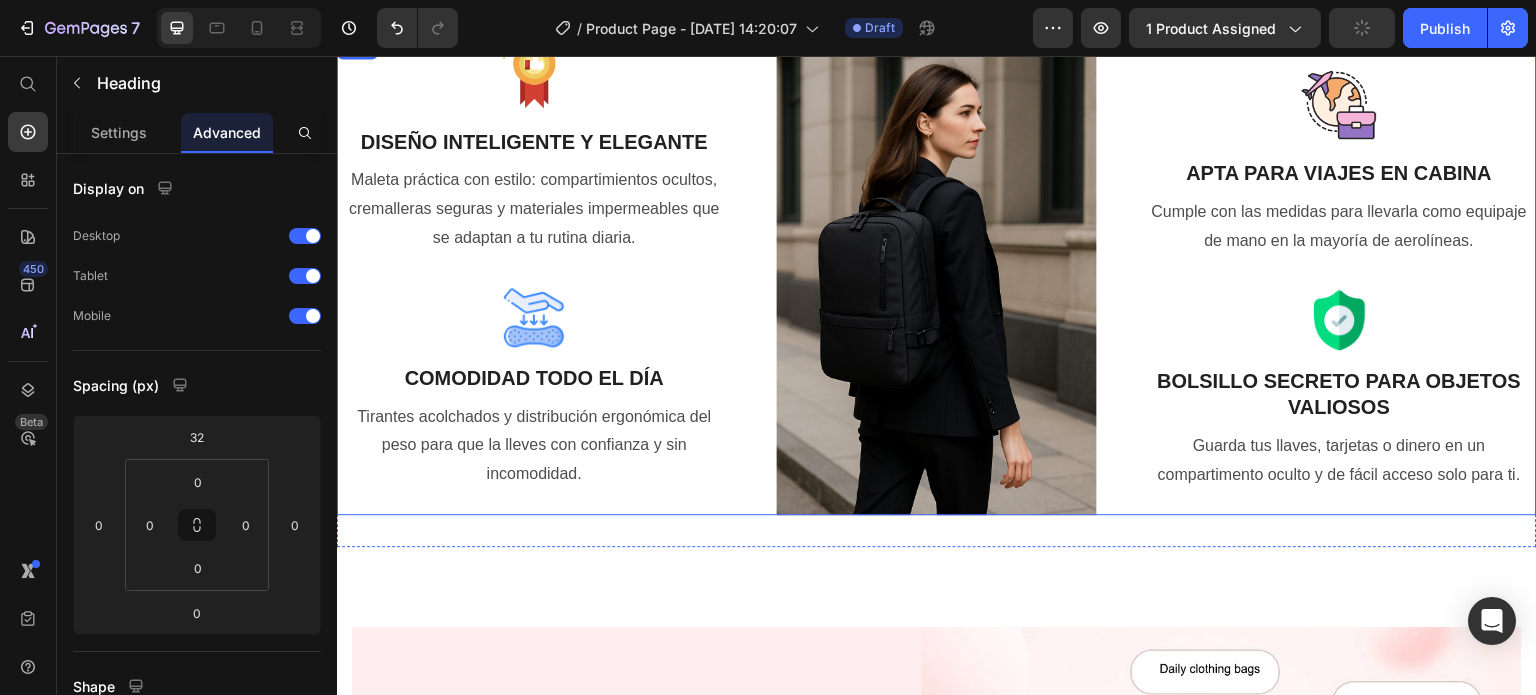 scroll, scrollTop: 1500, scrollLeft: 0, axis: vertical 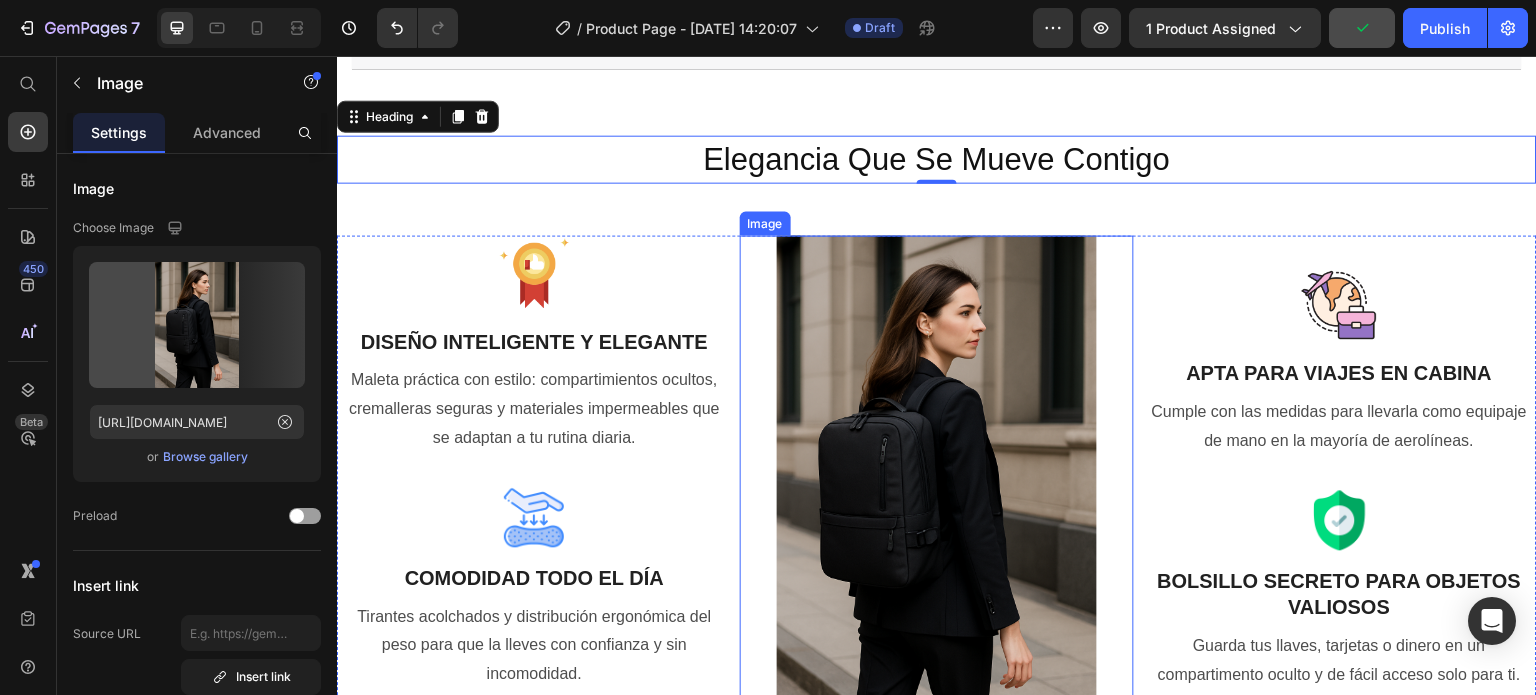 click at bounding box center [937, 475] 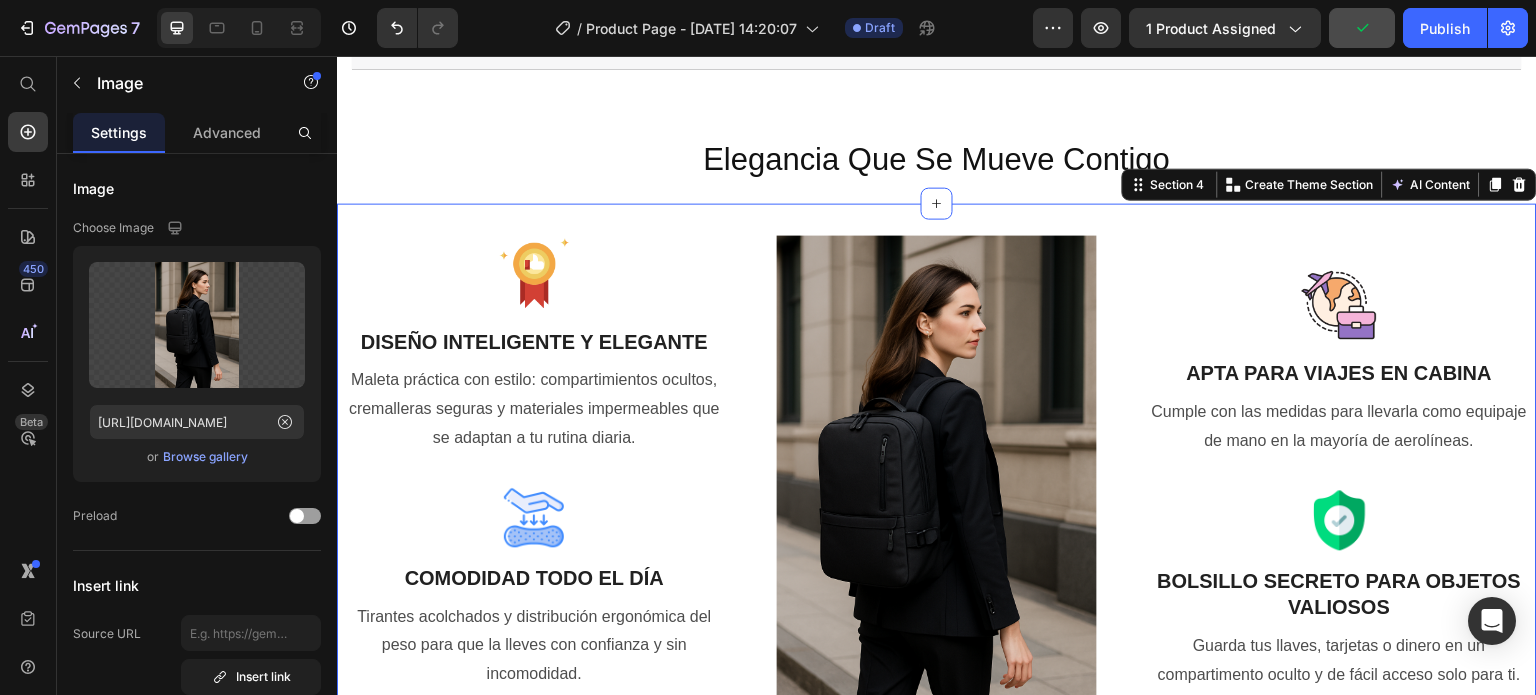 click on "Image DISEÑO INTELIGENTE Y ELEGANTE Heading Maleta práctica con estilo: compartimientos ocultos, cremalleras seguras y materiales impermeables que se adaptan a tu rutina diaria. Text Block Image COMODIDAD TODO EL DÍA Heading Tirantes acolchados y distribución ergonómica del peso para que la lleves con confianza y sin incomodidad. Text Block Image Image APTA PARA VIAJES EN CABINA Heading Cumple con las medidas para llevarla como equipaje de mano en la mayoría de aerolíneas. Text Block Image BOLSILLO SECRETO PARA OBJETOS VALIOSOS Heading Guarda tus llaves, tarjetas o dinero en un compartimento oculto y de fácil acceso solo para ti. Text Block Row Section 4   You can create reusable sections Create Theme Section AI Content Write with GemAI What would you like to describe here? Tone and Voice Persuasive Product BOLSO MULTIFUNCIONAL PREMIUM Show more Generate" at bounding box center (937, 475) 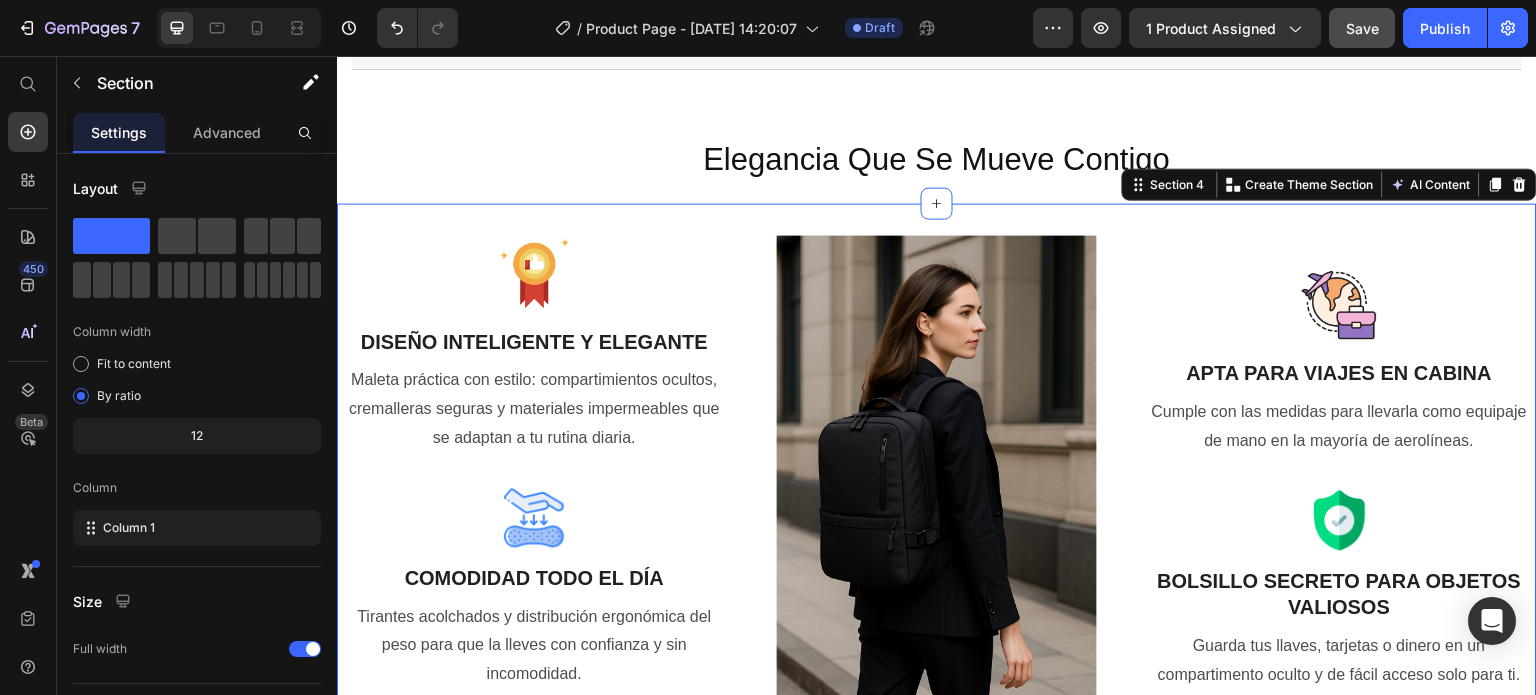 click on "Image DISEÑO INTELIGENTE Y ELEGANTE Heading Maleta práctica con estilo: compartimientos ocultos, cremalleras seguras y materiales impermeables que se adaptan a tu rutina diaria. Text Block Image COMODIDAD TODO EL DÍA Heading Tirantes acolchados y distribución ergonómica del peso para que la lleves con confianza y sin incomodidad. Text Block Image Image APTA PARA VIAJES EN CABINA Heading Cumple con las medidas para llevarla como equipaje de mano en la mayoría de aerolíneas. Text Block Image BOLSILLO SECRETO PARA OBJETOS VALIOSOS Heading Guarda tus llaves, tarjetas o dinero en un compartimento oculto y de fácil acceso solo para ti. Text Block Row Section 4   You can create reusable sections Create Theme Section AI Content Write with GemAI What would you like to describe here? Tone and Voice Persuasive Product BOLSO MULTIFUNCIONAL PREMIUM Show more Generate" at bounding box center (937, 475) 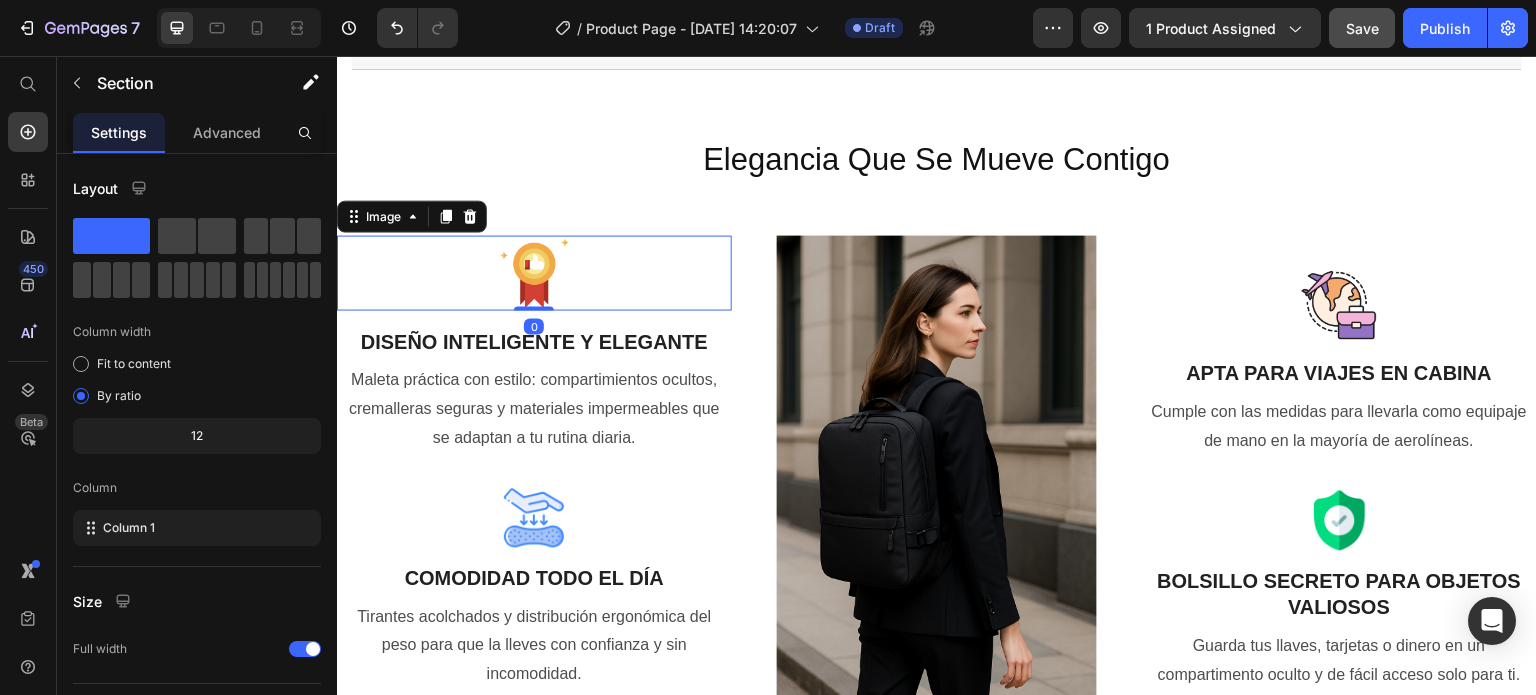 click at bounding box center [534, 272] 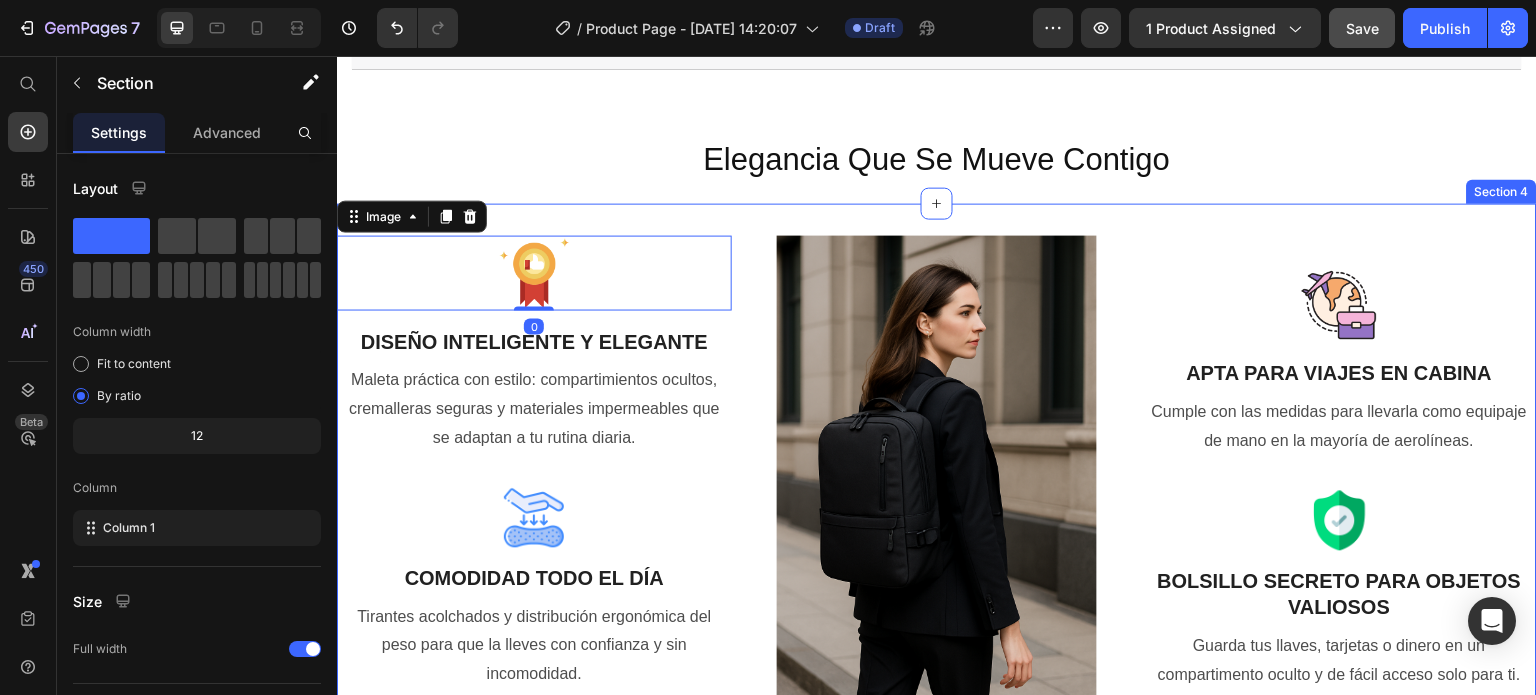 click on "Image   0 DISEÑO INTELIGENTE Y ELEGANTE Heading Maleta práctica con estilo: compartimientos ocultos, cremalleras seguras y materiales impermeables que se adaptan a tu rutina diaria. Text Block Image COMODIDAD TODO EL DÍA Heading Tirantes acolchados y distribución ergonómica del peso para que la lleves con confianza y sin incomodidad. Text Block Image Image APTA PARA VIAJES EN CABINA Heading Cumple con las medidas para llevarla como equipaje de mano en la mayoría de aerolíneas. Text Block Image BOLSILLO SECRETO PARA OBJETOS VALIOSOS Heading Guarda tus llaves, tarjetas o dinero en un compartimento oculto y de fácil acceso solo para ti. Text Block Row Section 4" at bounding box center (937, 475) 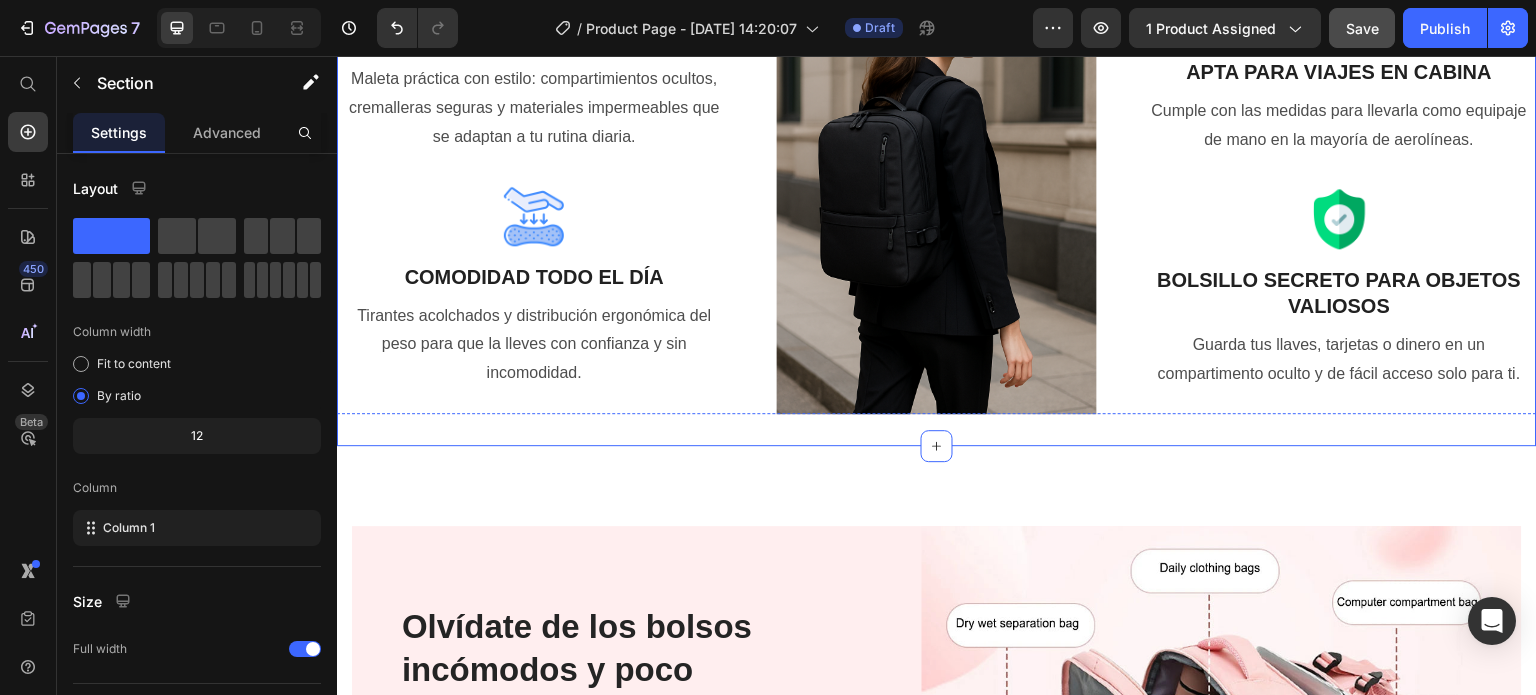 scroll, scrollTop: 1900, scrollLeft: 0, axis: vertical 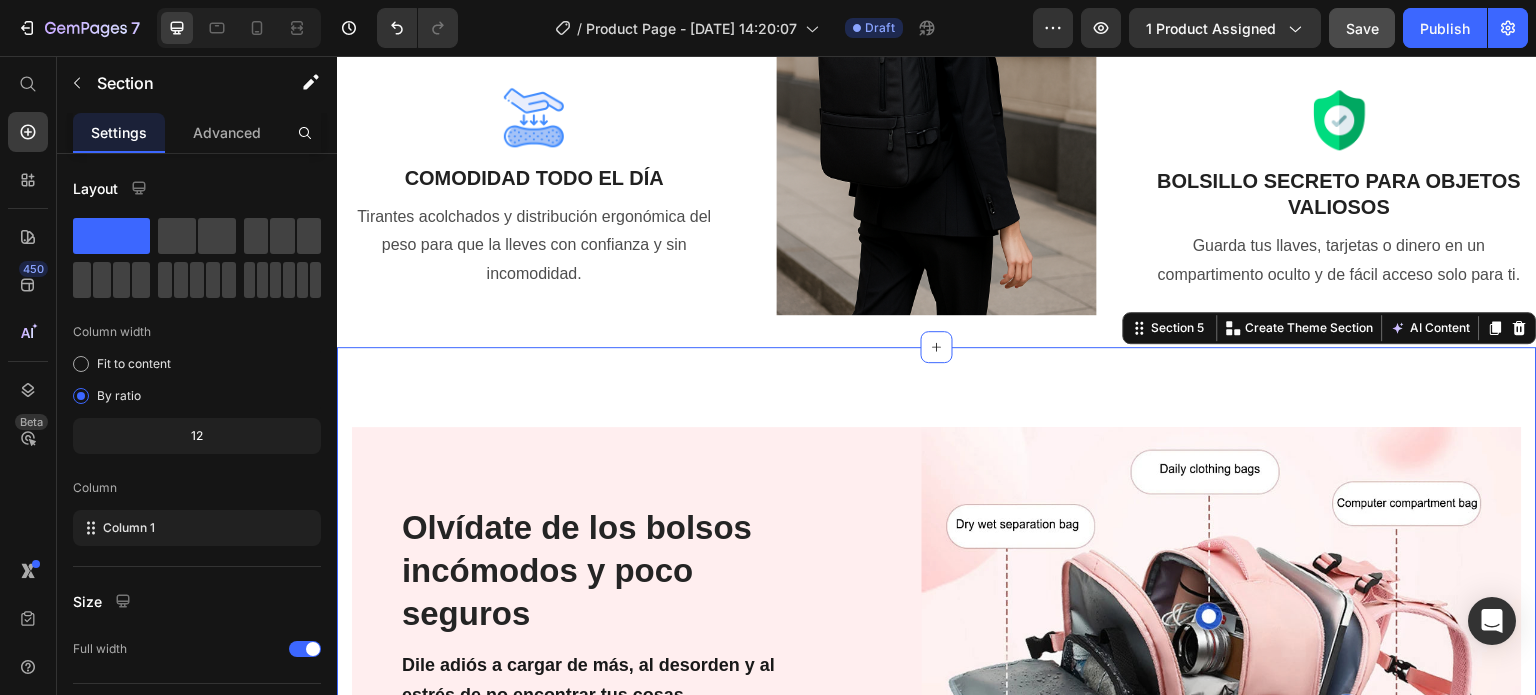 click on "Olvídate de los bolsos incómodos y poco seguros Heading Dile adiós a cargar de más, al desorden y al estrés de no encontrar tus cosas Text Block Nuestra maleta viral combina estilo y funcionalidad con compartimentos inteligentes, materiales impermeables y diseño antirrobo. Es perfecta para tu día a día, viajes o la universidad. Solo tienes que empacarla y dejar que se adapte a tu ritmo, sin sacrificar elegancia ni comodidad. Text Block Organiza Mas. Carga Menos. Viaja mejor Text Block Image Row Lorem ipsum dolor sit amet consectetur adipiscing Heading Image Lorem ipsum dolor sit amet, consectetur Heading At vero eos et accusamus et iusto odio dignissimos ducimus qui blanditiis praesentium voluptatum deleniti atque corrupti quos [PERSON_NAME] similique sunt Text Block At vero eos et accusamus et iusto odio dignissimos ducimus qui blanditiis praesentium voluptatum Text Block Image Row Row Section 5   You can create reusable sections Create Theme Section AI Content Write with GemAI Tone and Voice Persuasive" at bounding box center (937, 1050) 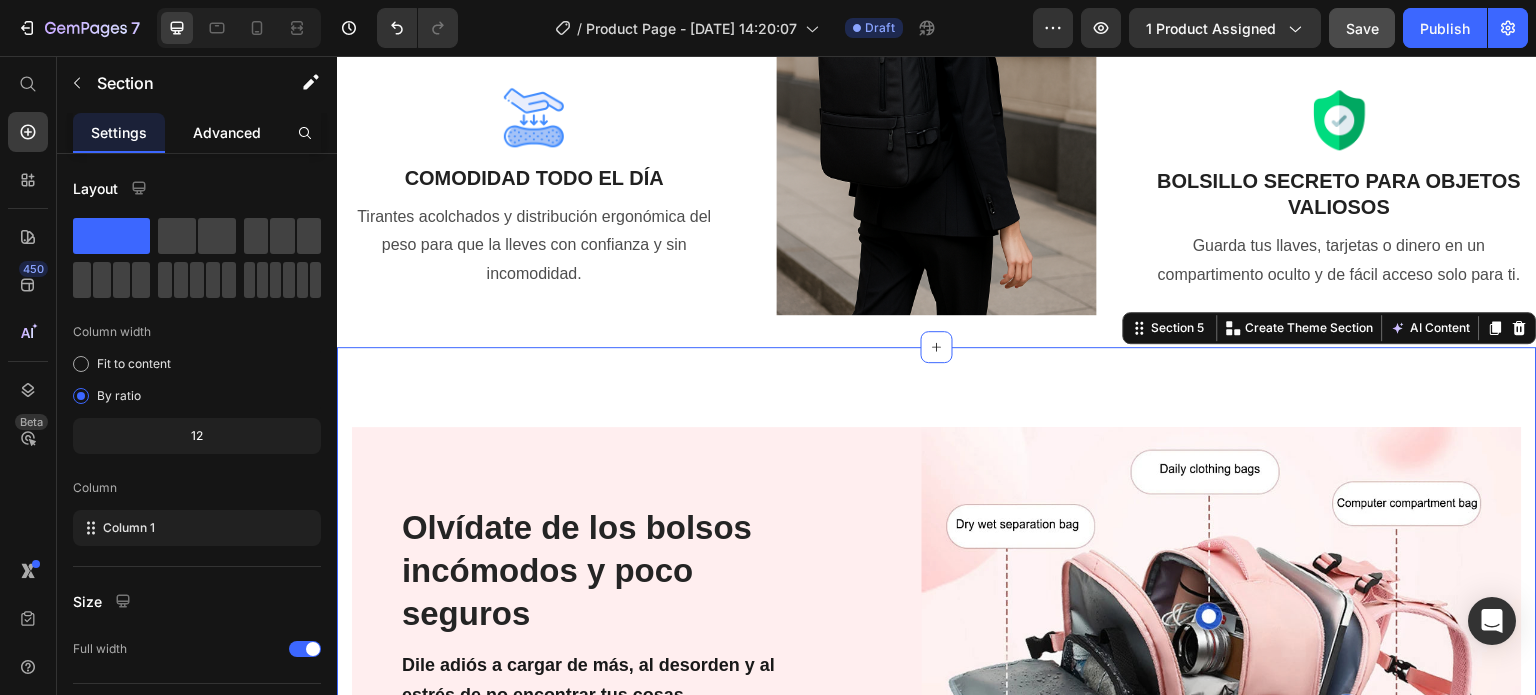 click on "Advanced" at bounding box center (227, 132) 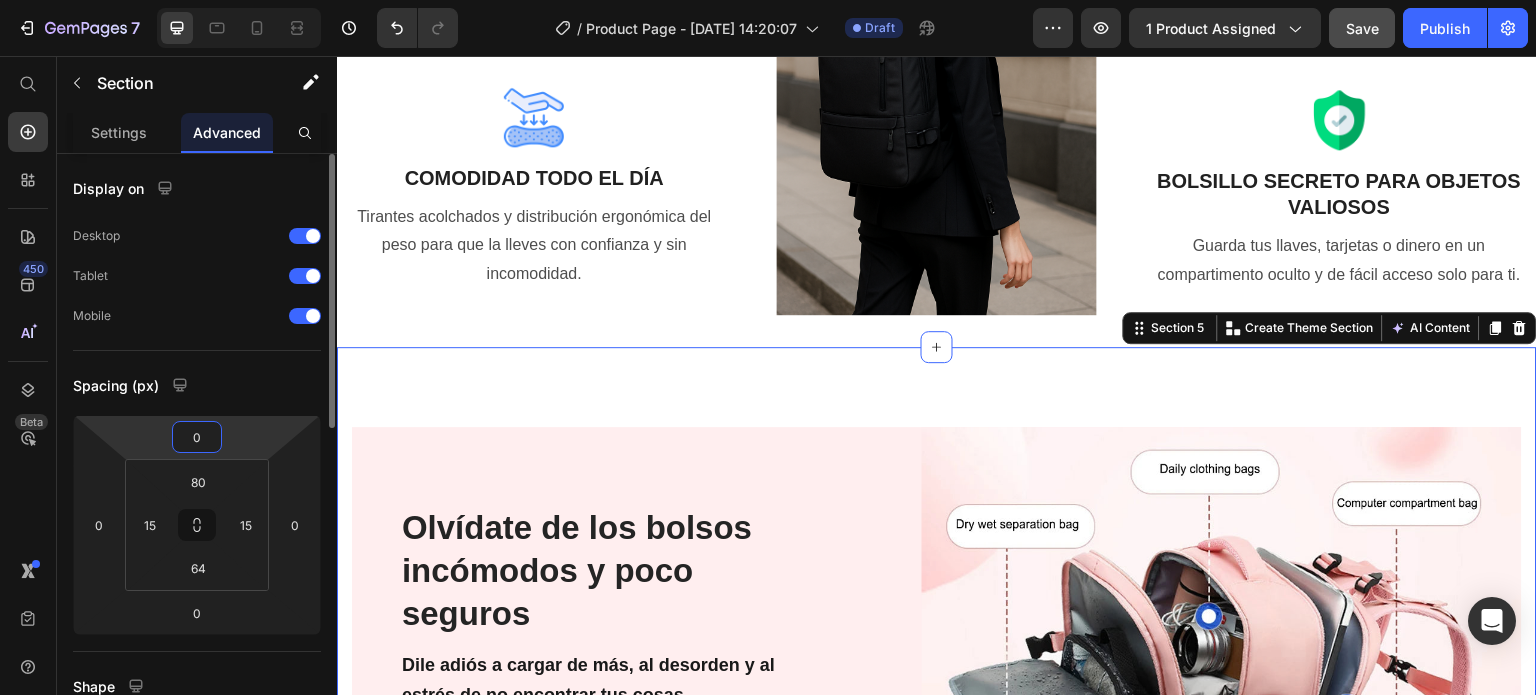 click on "0" at bounding box center [197, 437] 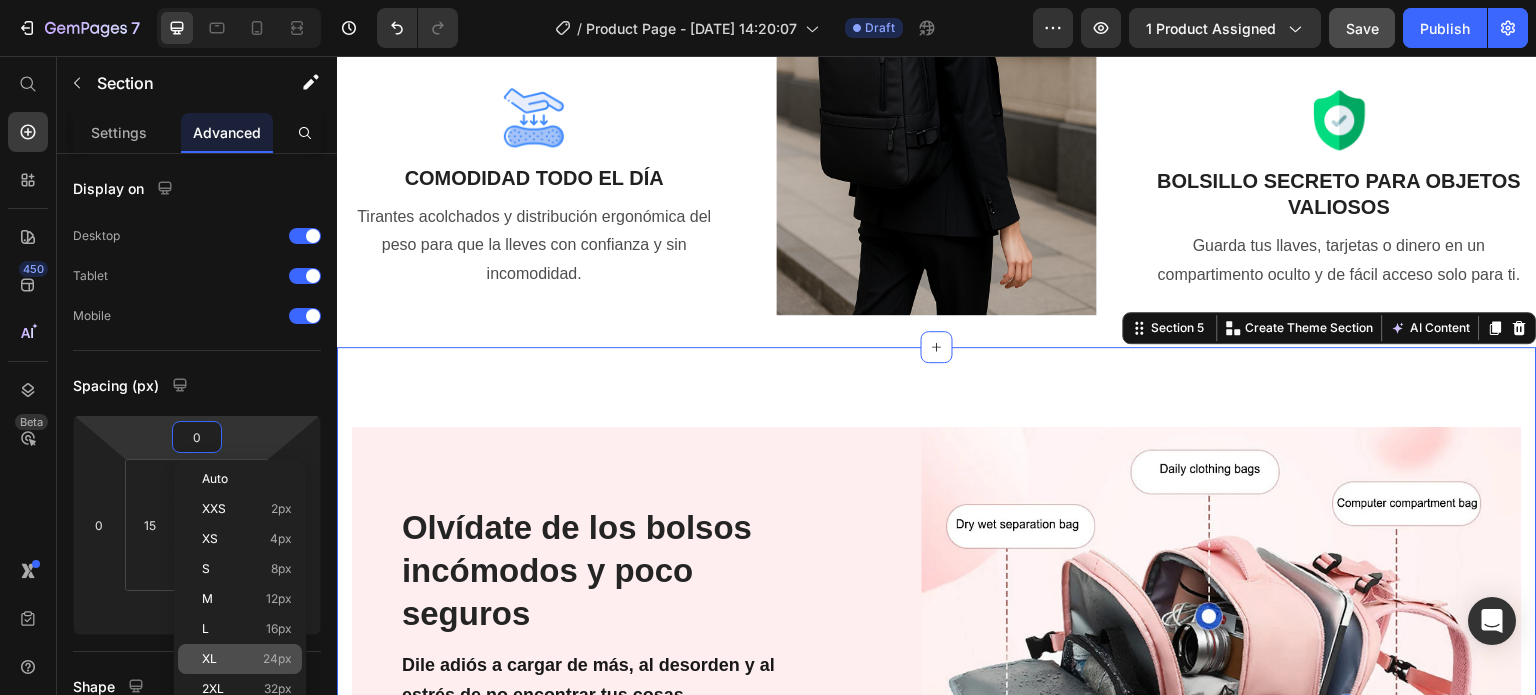 click on "XL 24px" 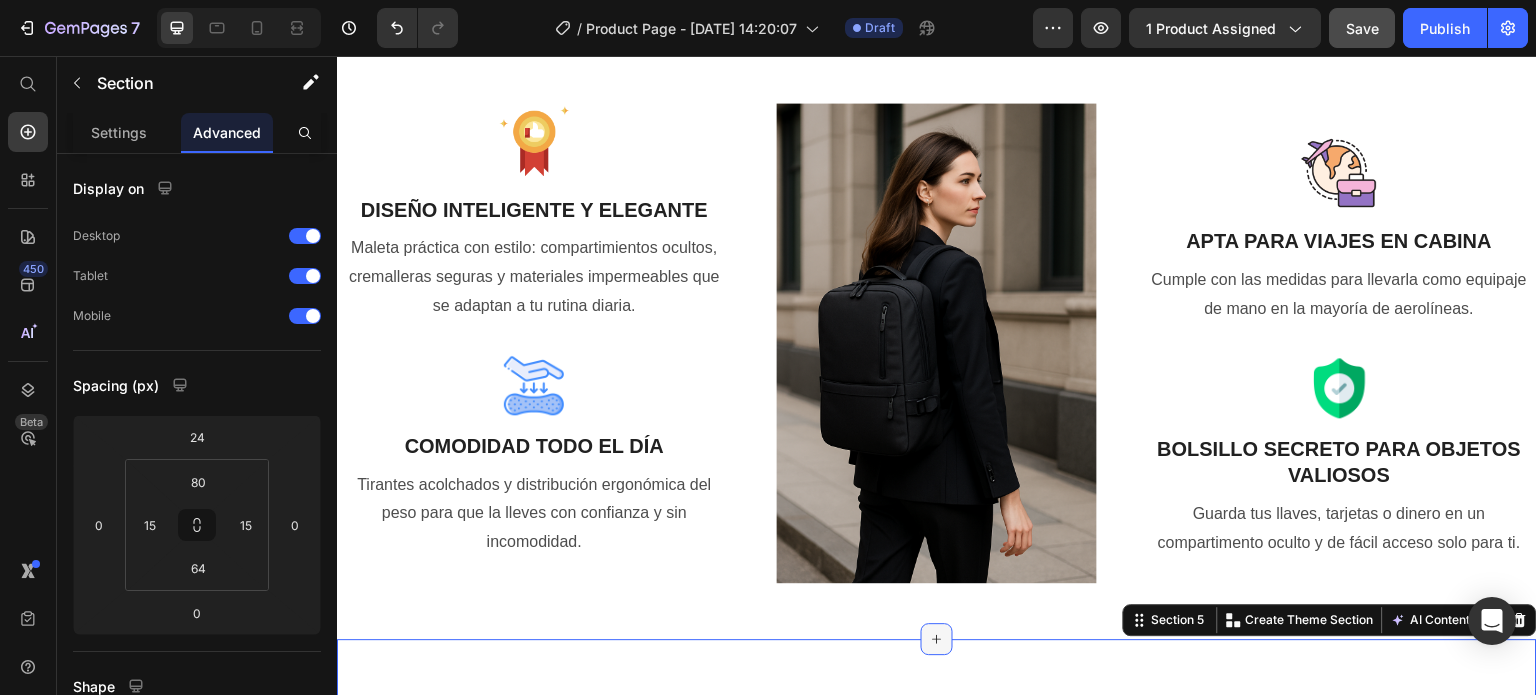 scroll, scrollTop: 1500, scrollLeft: 0, axis: vertical 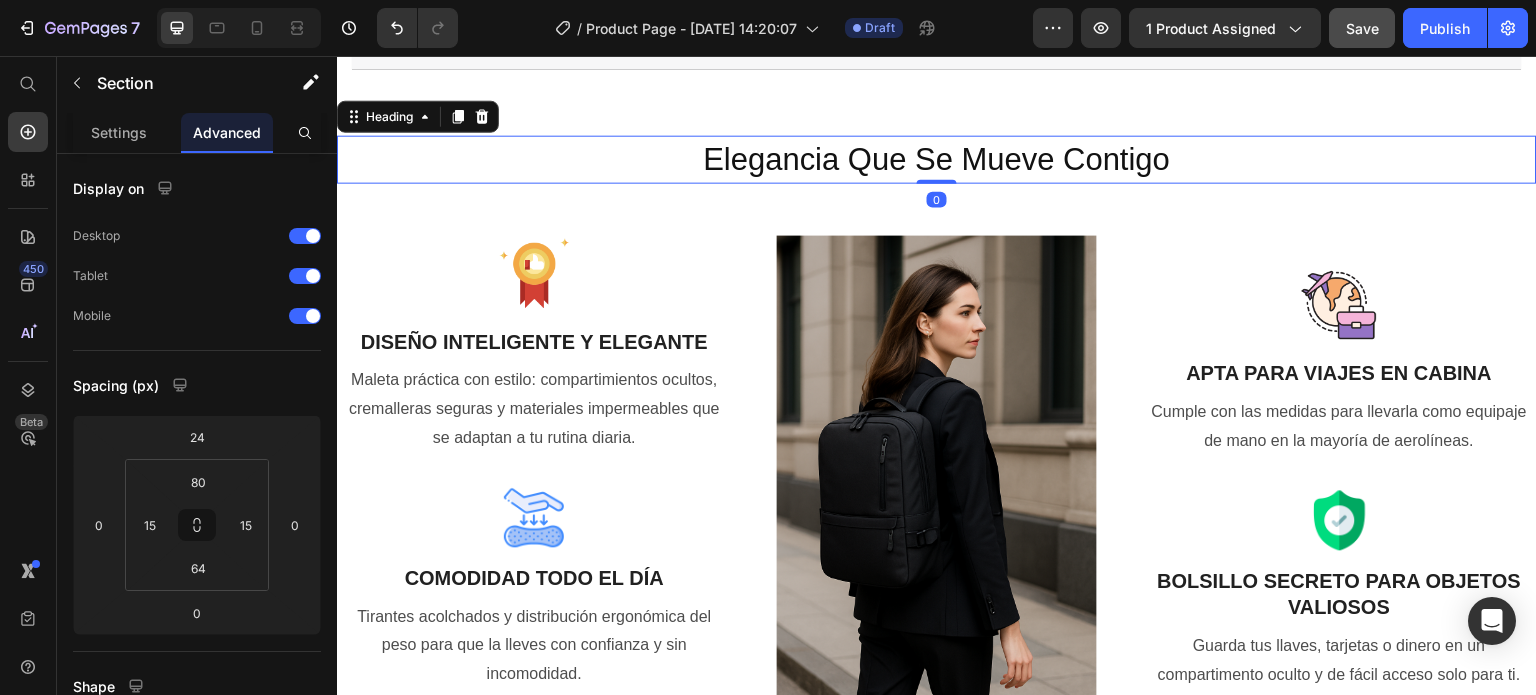 click on "Elegancia Que Se Mueve Contigo" at bounding box center [937, 159] 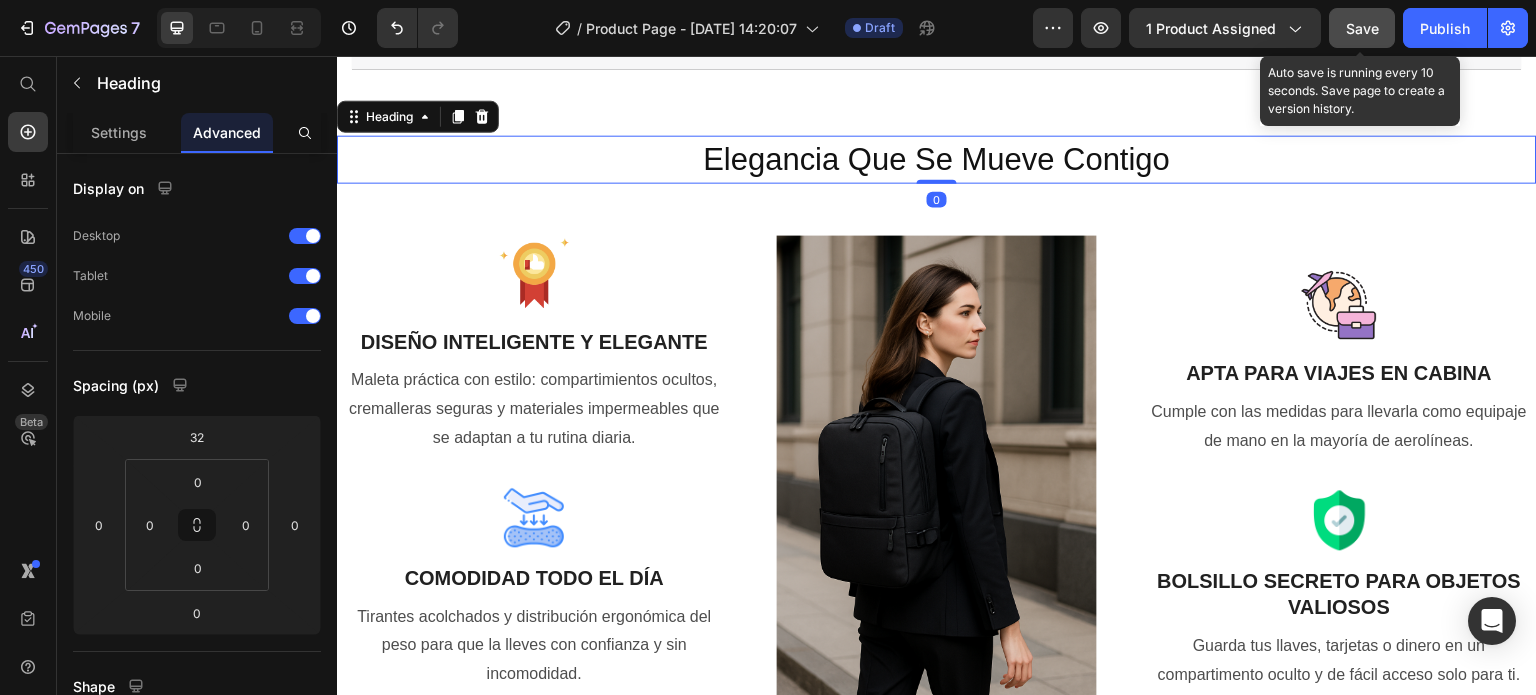 click on "Save" 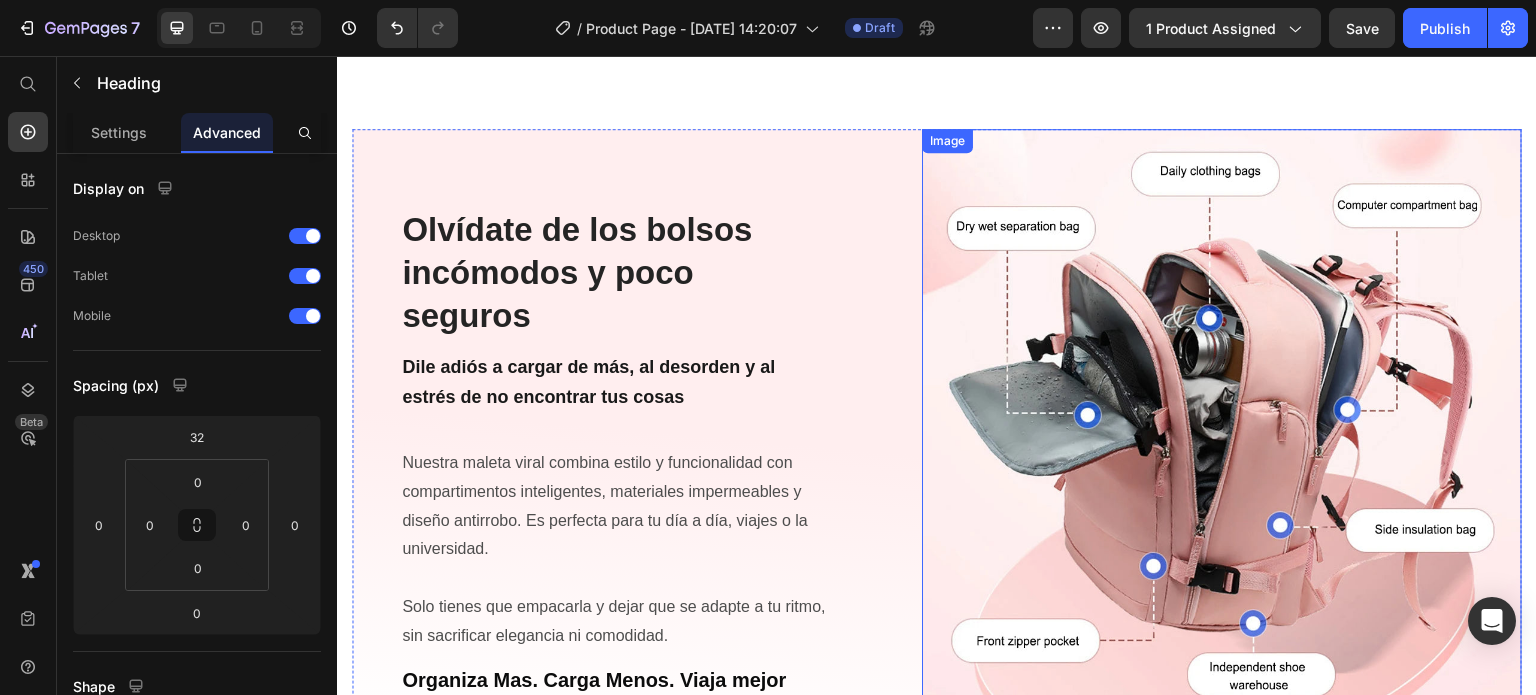 scroll, scrollTop: 2300, scrollLeft: 0, axis: vertical 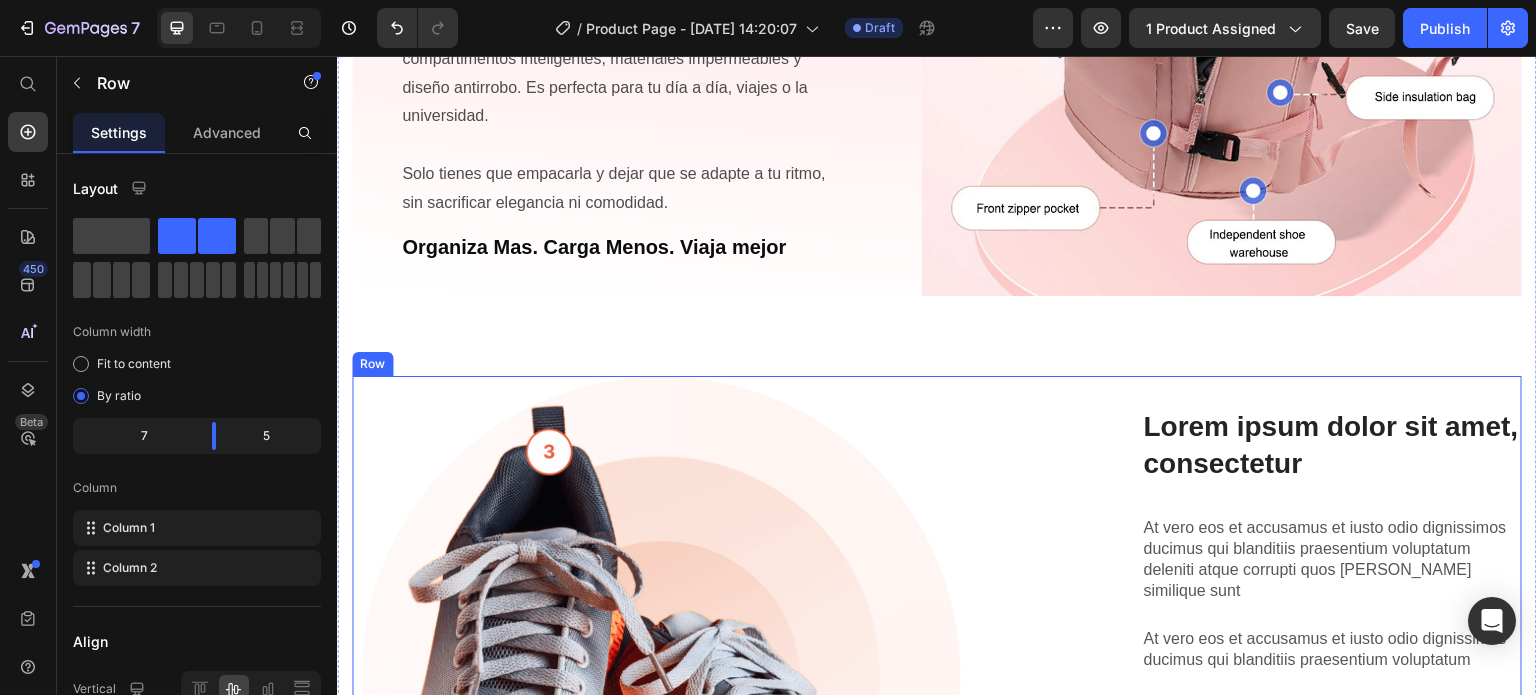 click on "Lorem ipsum dolor sit amet, consectetur Heading At vero eos et accusamus et iusto odio dignissimos ducimus qui blanditiis praesentium voluptatum deleniti atque corrupti quos [PERSON_NAME] similique sunt Text Block At vero eos et accusamus et iusto odio dignissimos ducimus qui blanditiis praesentium voluptatum Text Block Image Row" at bounding box center (1298, 659) 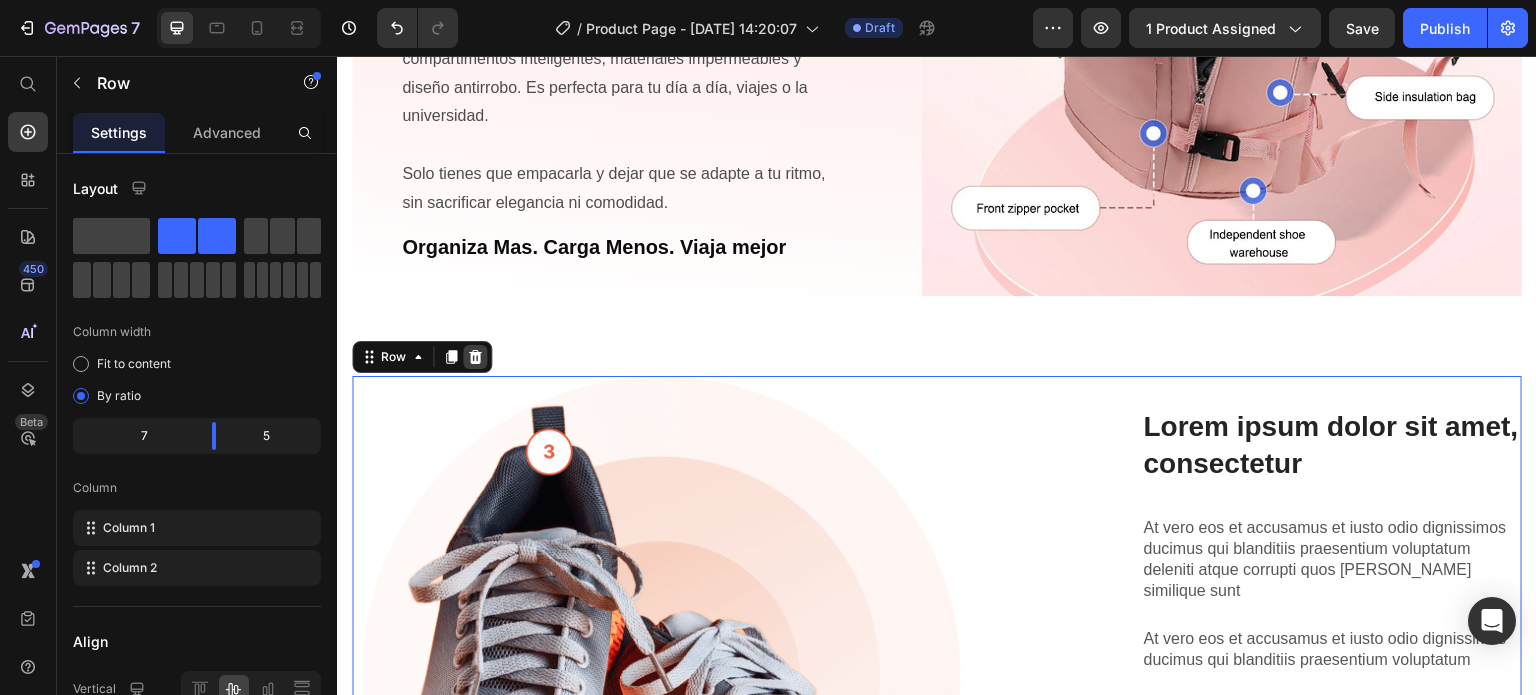 click at bounding box center (475, 357) 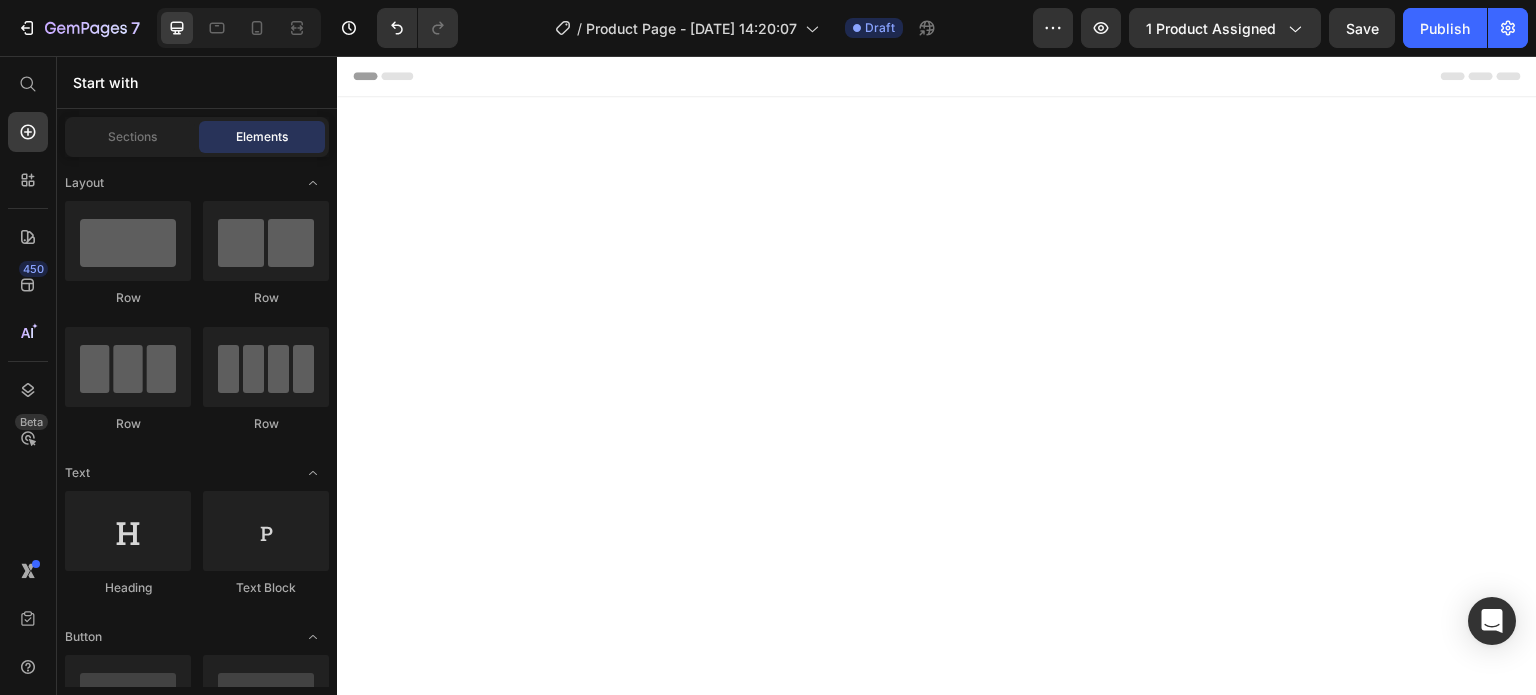 scroll, scrollTop: 2700, scrollLeft: 0, axis: vertical 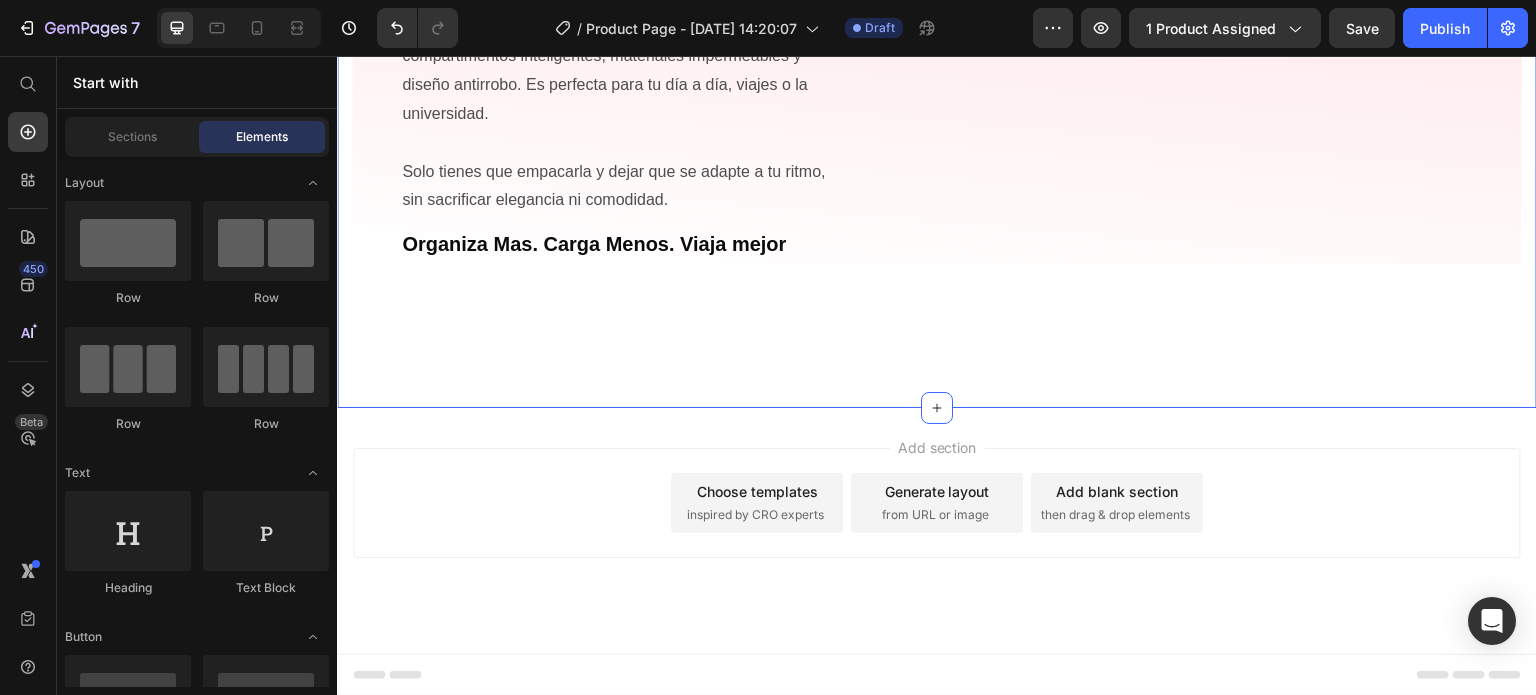 click on "Image DISEÑO INTELIGENTE Y ELEGANTE Heading Maleta práctica con estilo: compartimientos ocultos, cremalleras seguras y materiales impermeables que se adaptan a tu rutina diaria. Text Block Image COMODIDAD TODO EL DÍA Heading Tirantes acolchados y distribución ergonómica del peso para que la lleves con confianza y sin incomodidad. Text Block Image Image APTA PARA VIAJES EN CABINA Heading Cumple con las medidas para llevarla como equipaje de mano en la mayoría de aerolíneas. Text Block Image BOLSILLO SECRETO PARA OBJETOS VALIOSOS Heading Guarda tus llaves, tarjetas o dinero en un compartimento oculto y de fácil acceso solo para ti. Text Block Row Section 4 Olvídate de los bolsos incómodos y poco seguros Heading Dile adiós a cargar de más, al desorden y al estrés de no encontrar tus cosas Text Block Nuestra maleta viral combina estilo y funcionalidad con compartimentos inteligentes, materiales impermeables y diseño antirrobo. Es perfecta para tu día a día, viajes o la universidad. Text Block Row" at bounding box center [937, -1072] 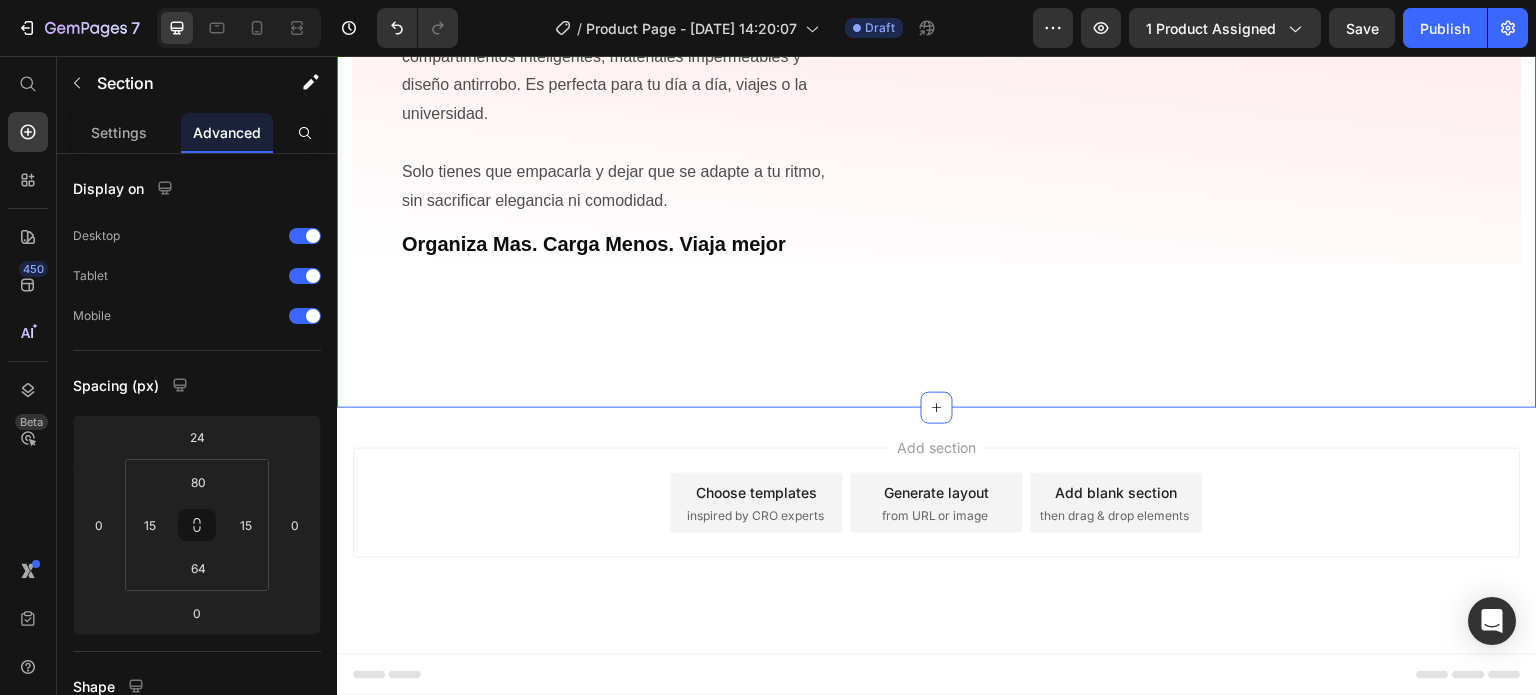 scroll, scrollTop: 2000, scrollLeft: 0, axis: vertical 